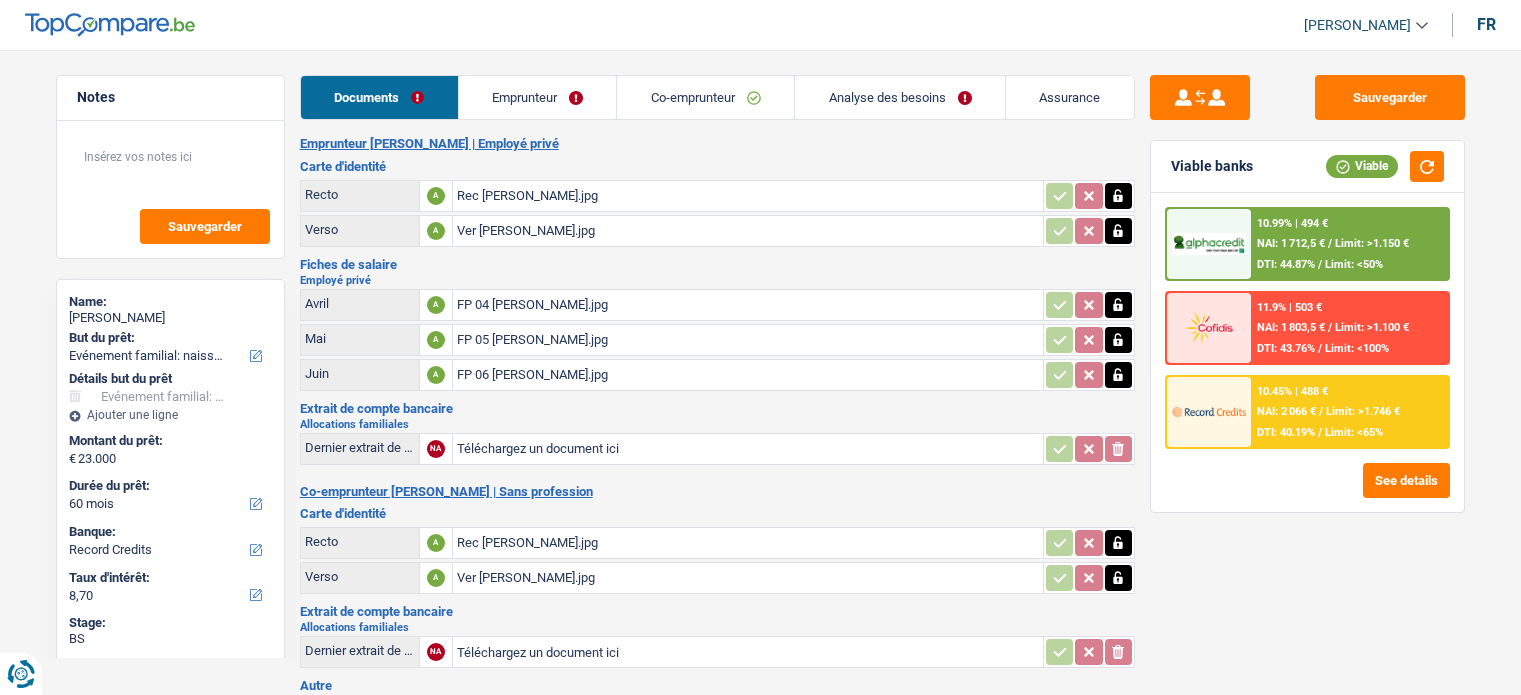 select on "familyEvent" 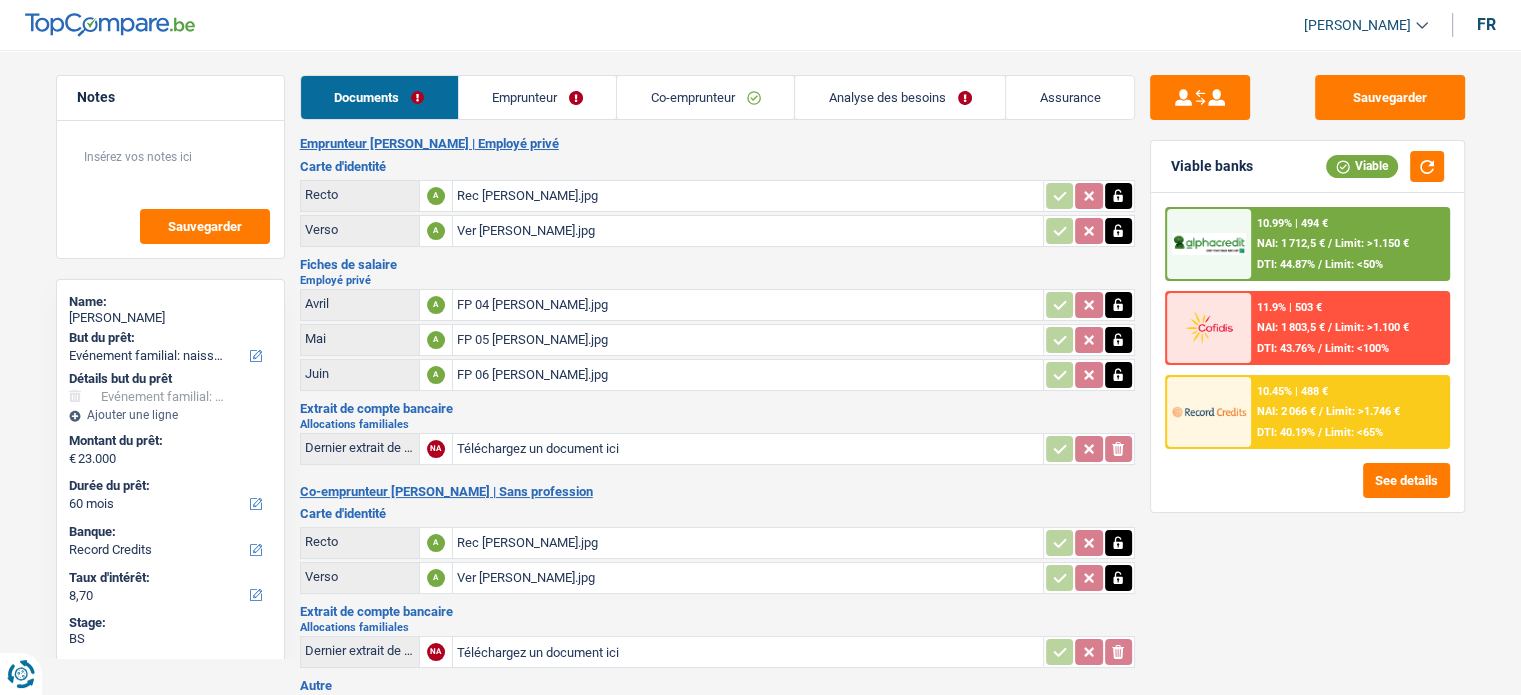 scroll, scrollTop: 0, scrollLeft: 0, axis: both 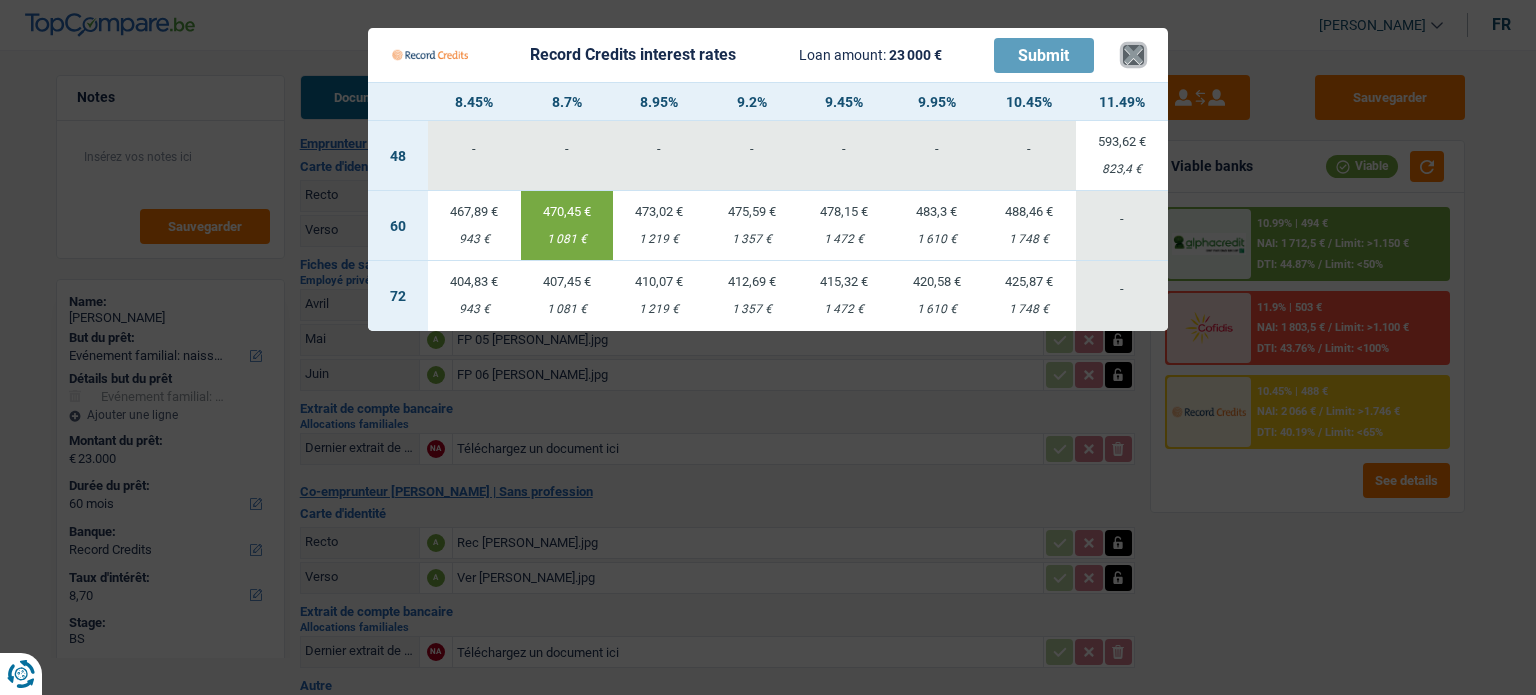 click on "×" at bounding box center [1133, 55] 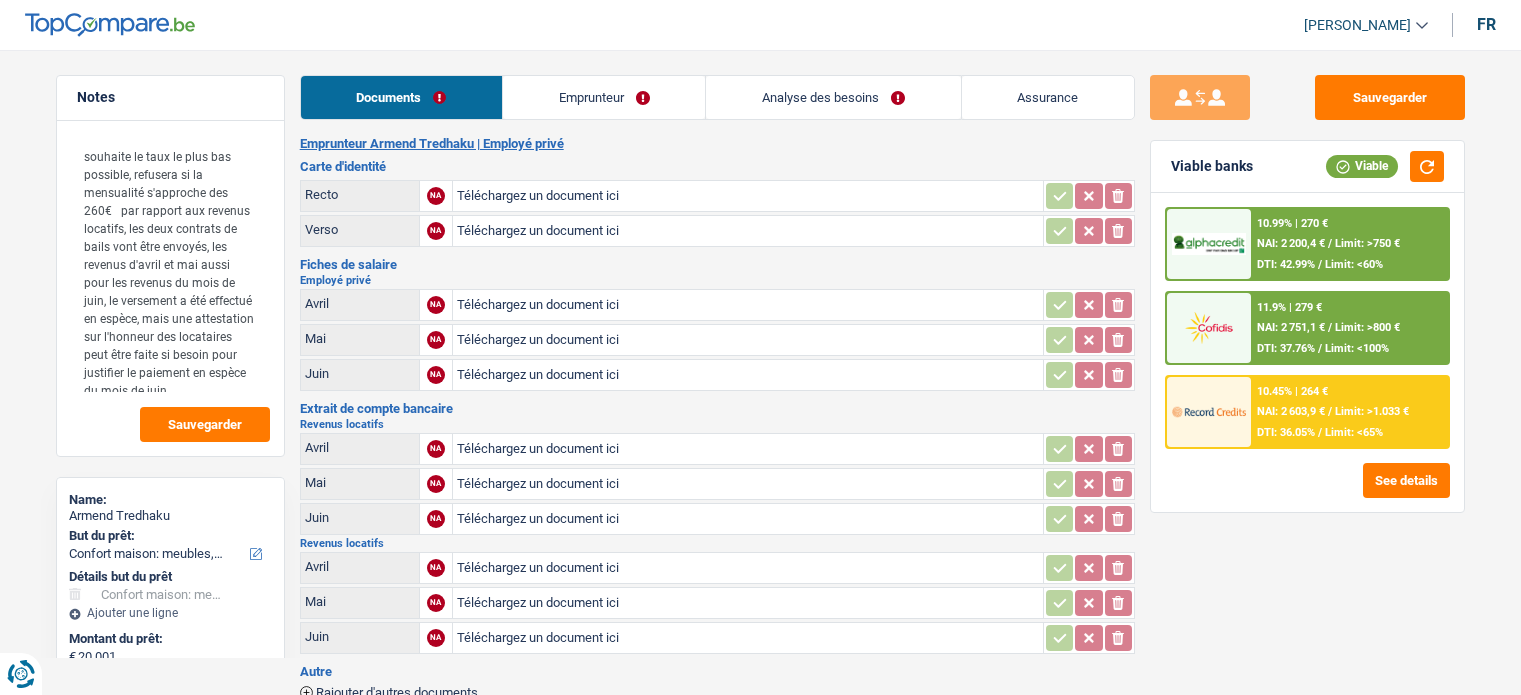 select on "household" 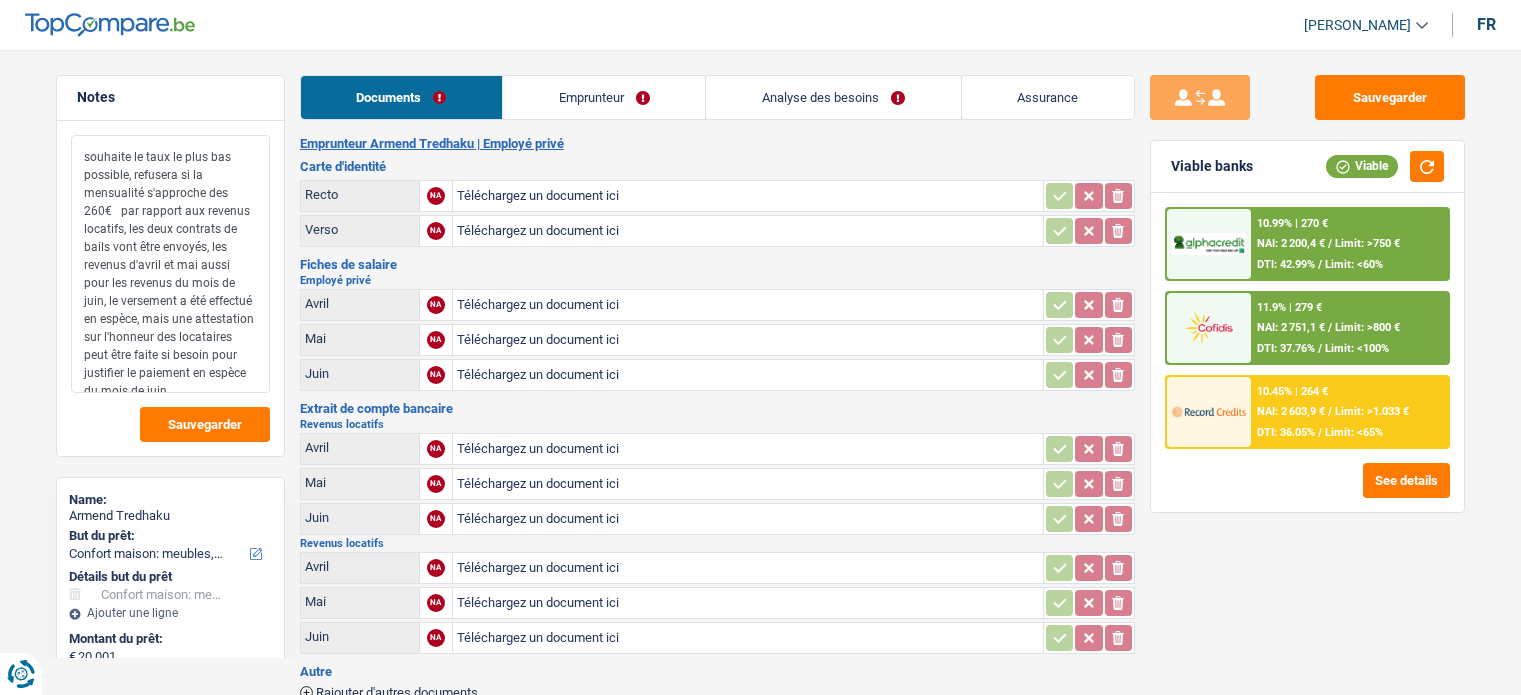 scroll, scrollTop: 0, scrollLeft: 0, axis: both 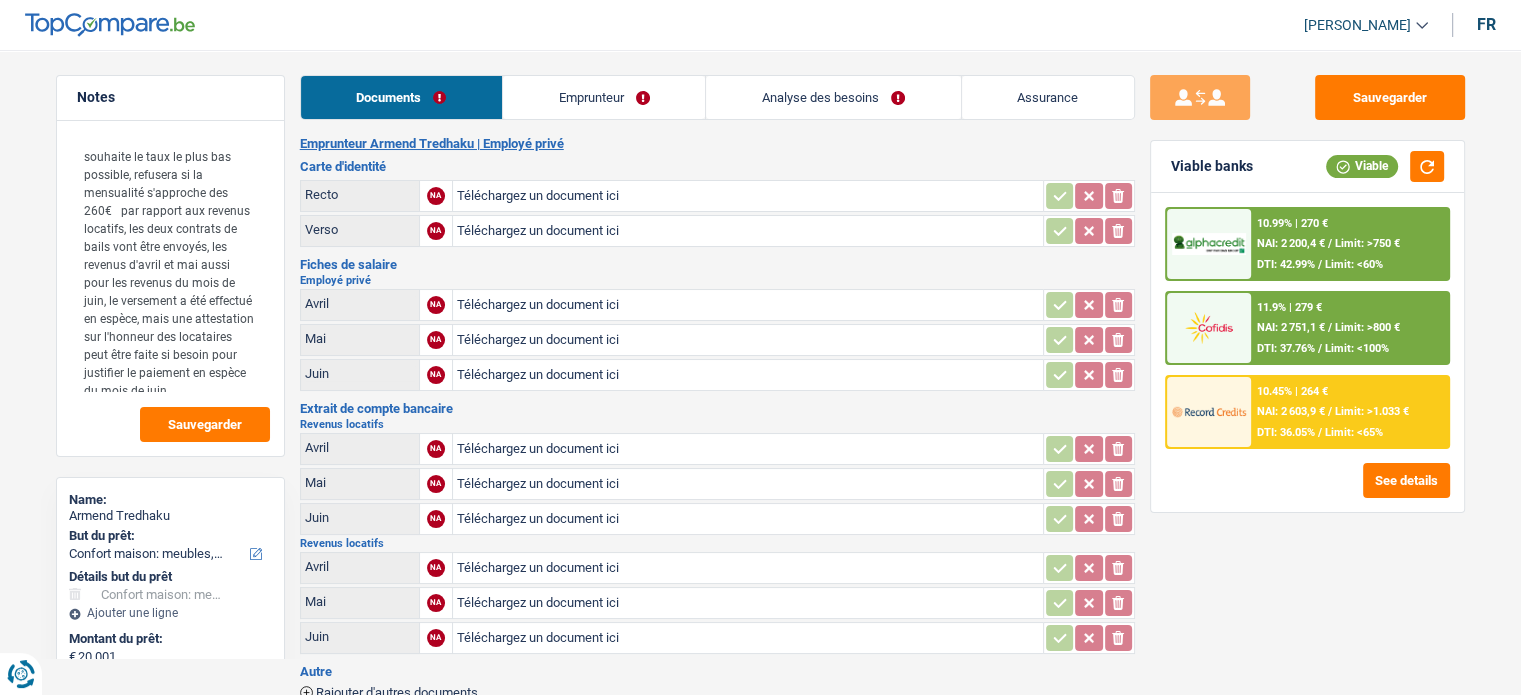 click on "NAI: 2 751,1 €" at bounding box center (1291, 327) 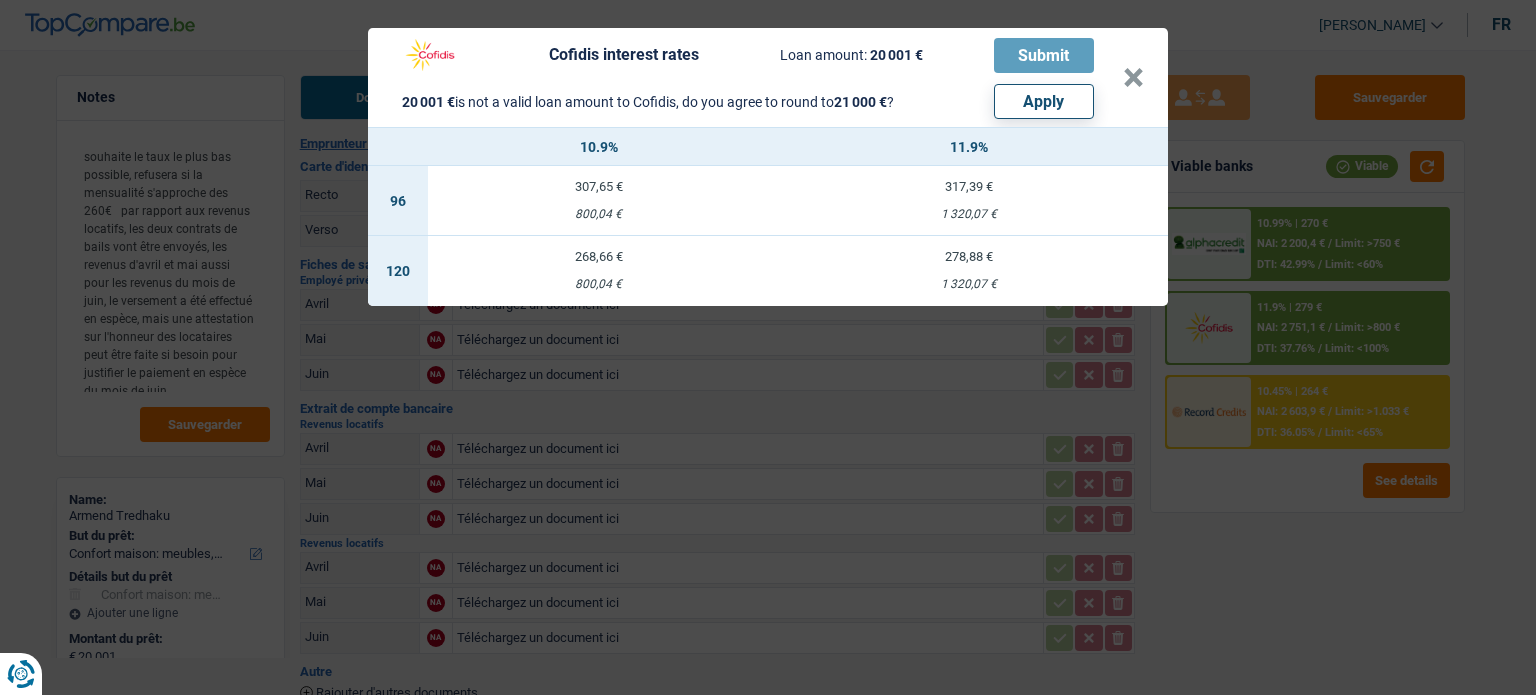 click on "Cofidis interest rates
Loan amount:
20 001 €
Submit
20 001 €  is not a valid loan amount to Cofidis, do you agree to round to  21 000 € ?
Apply" at bounding box center (757, 77) 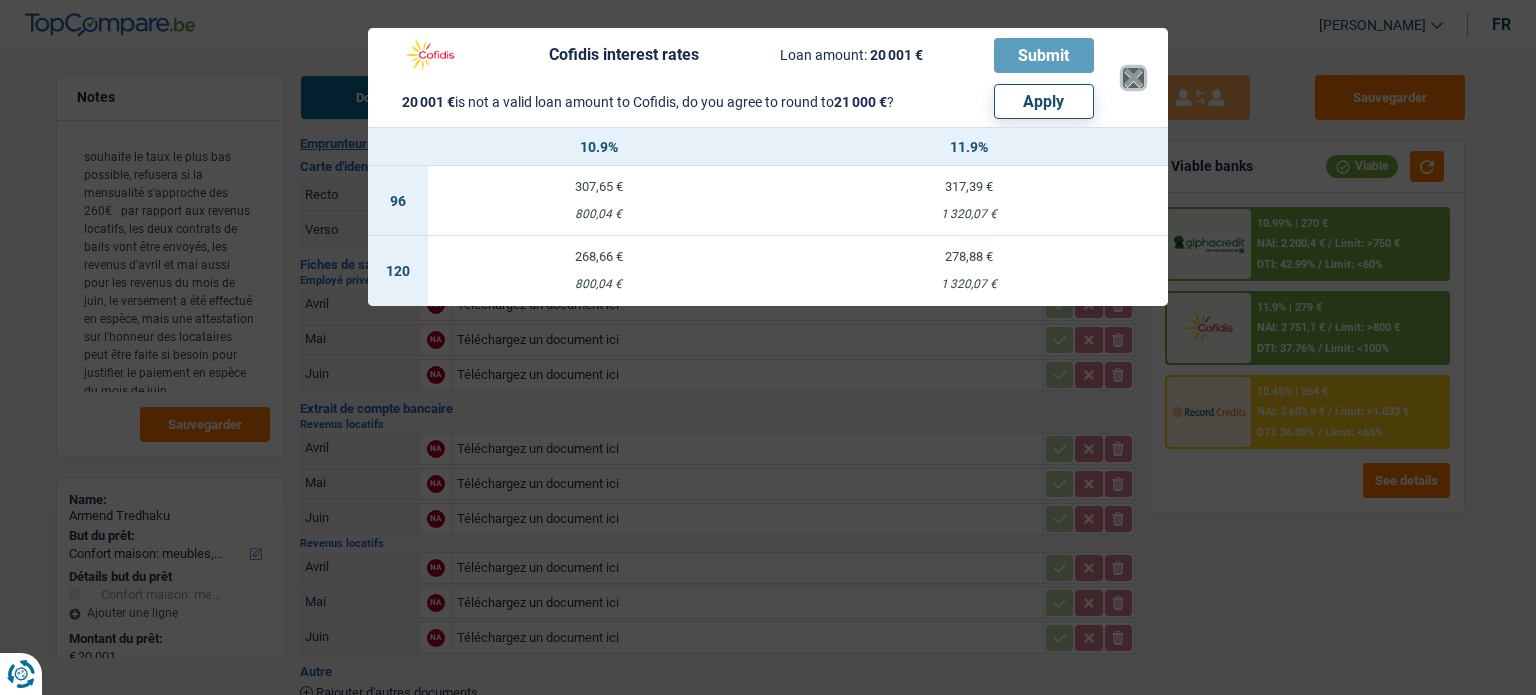 click on "×" at bounding box center [1133, 78] 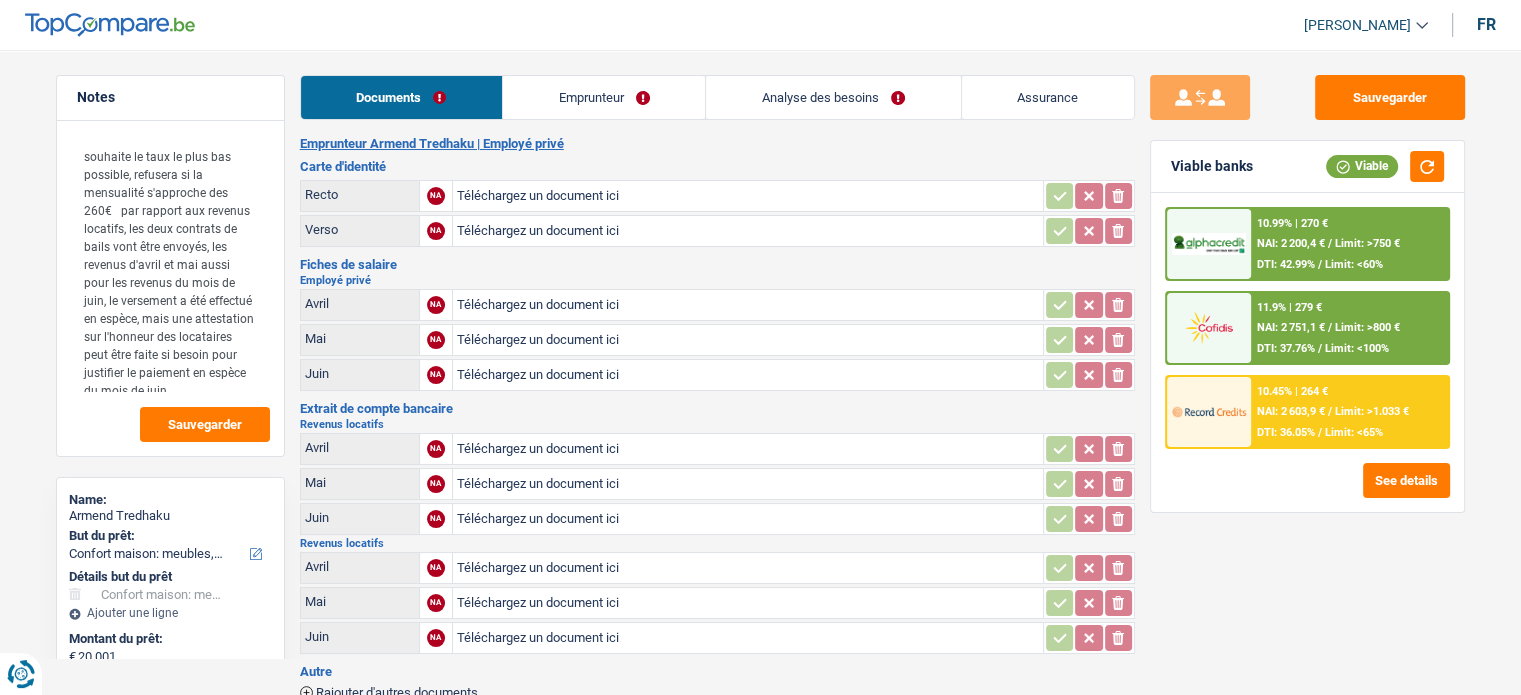 click on "Limit: >800 €" at bounding box center [1367, 327] 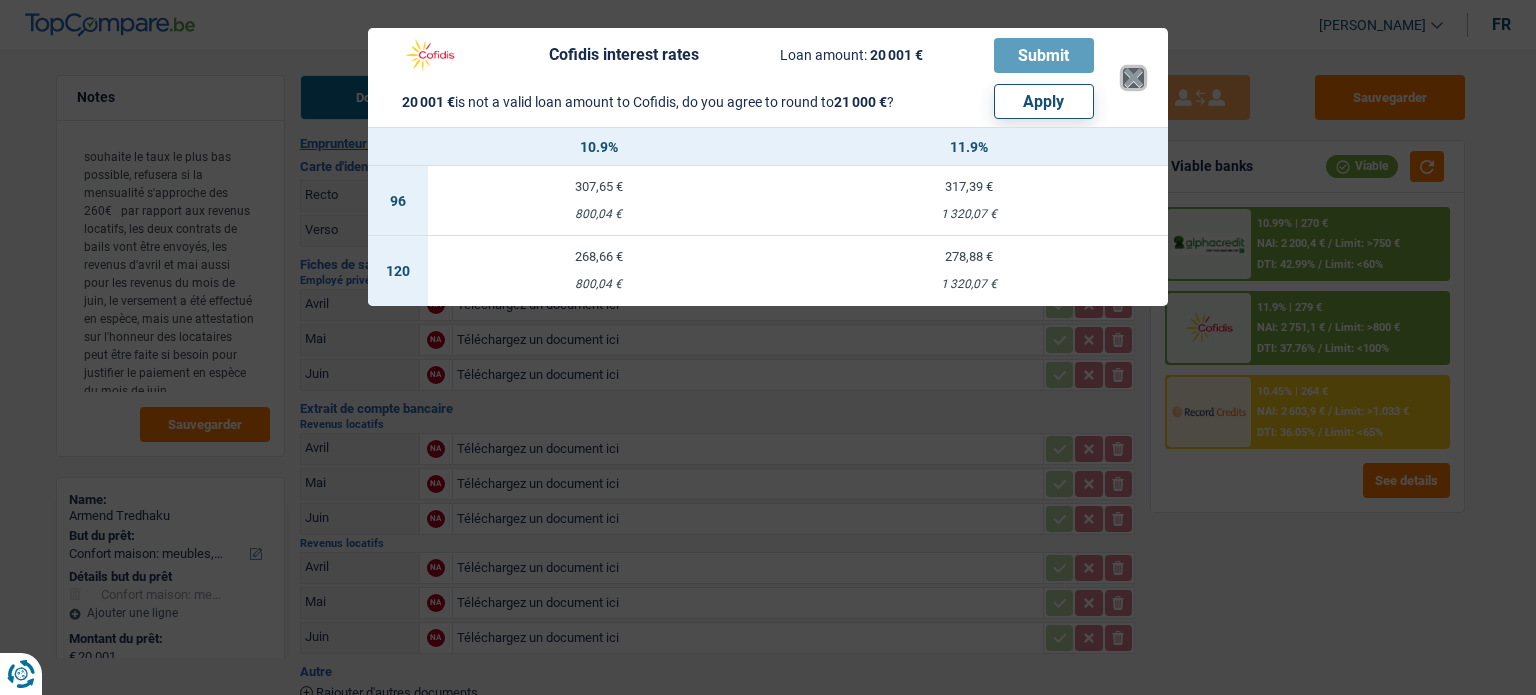 click on "×" at bounding box center (1133, 78) 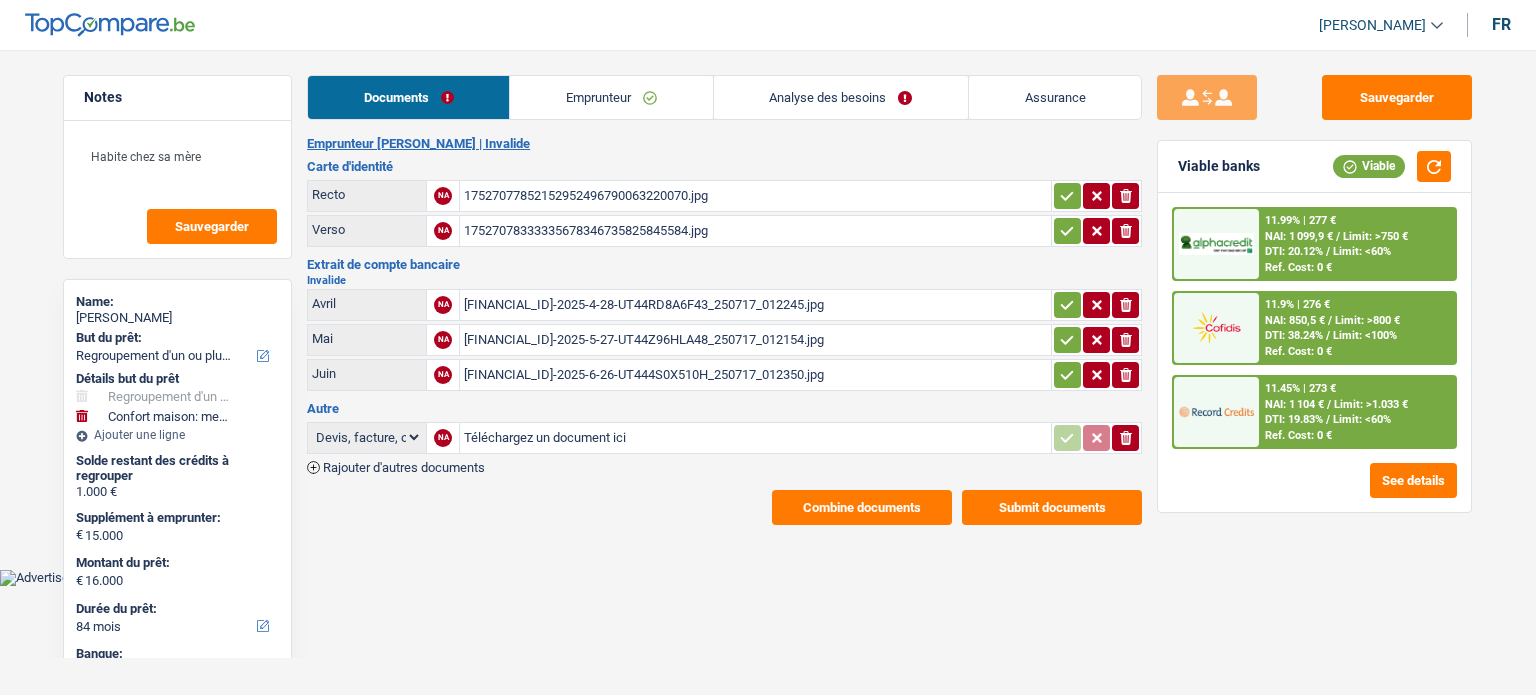 select on "refinancing" 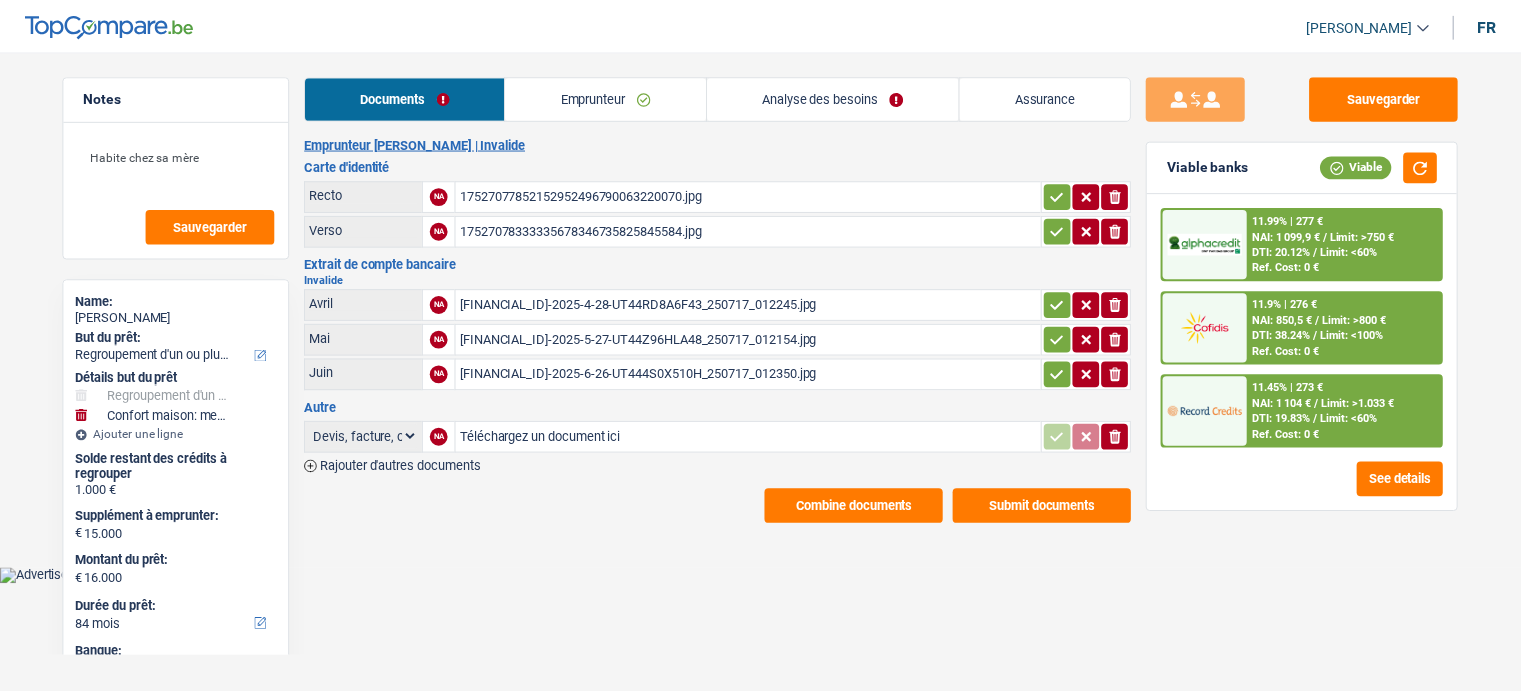 scroll, scrollTop: 0, scrollLeft: 0, axis: both 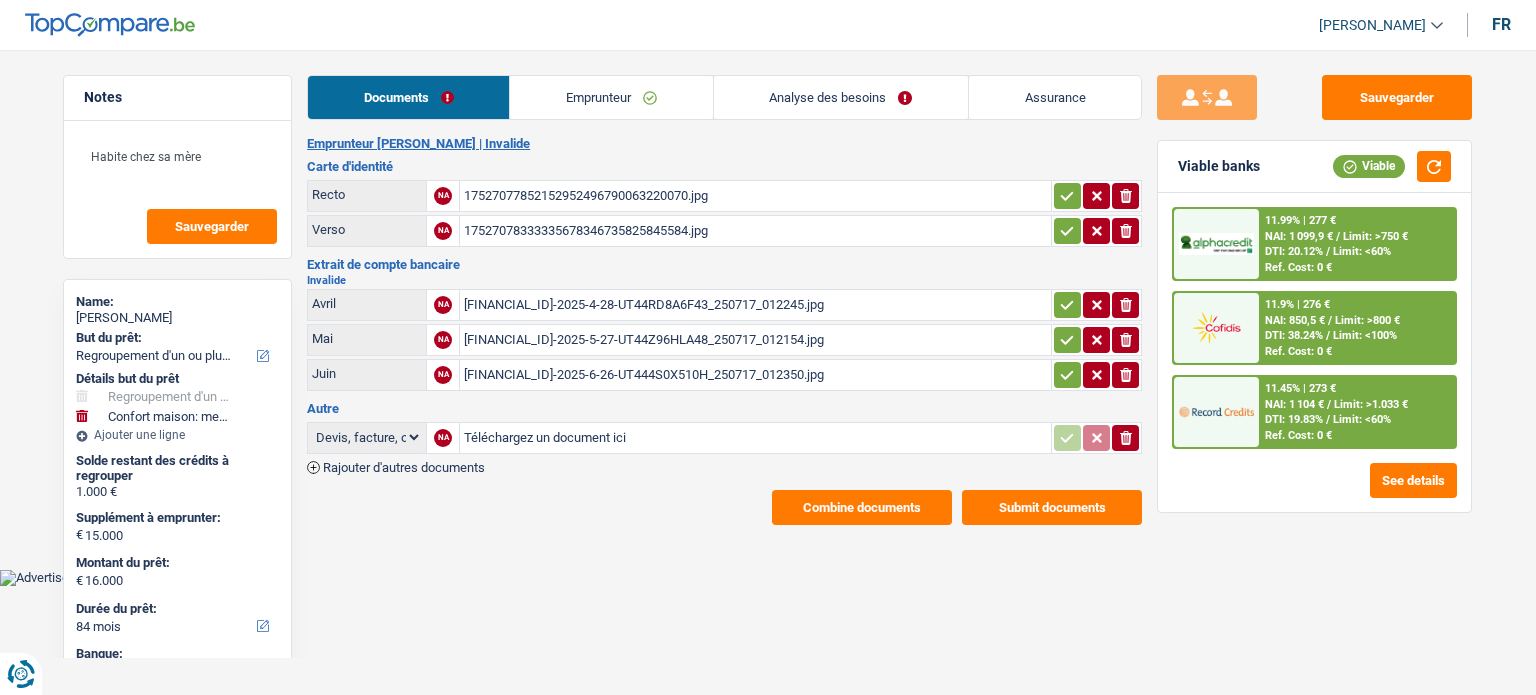 click on "Analyse des besoins" at bounding box center [841, 97] 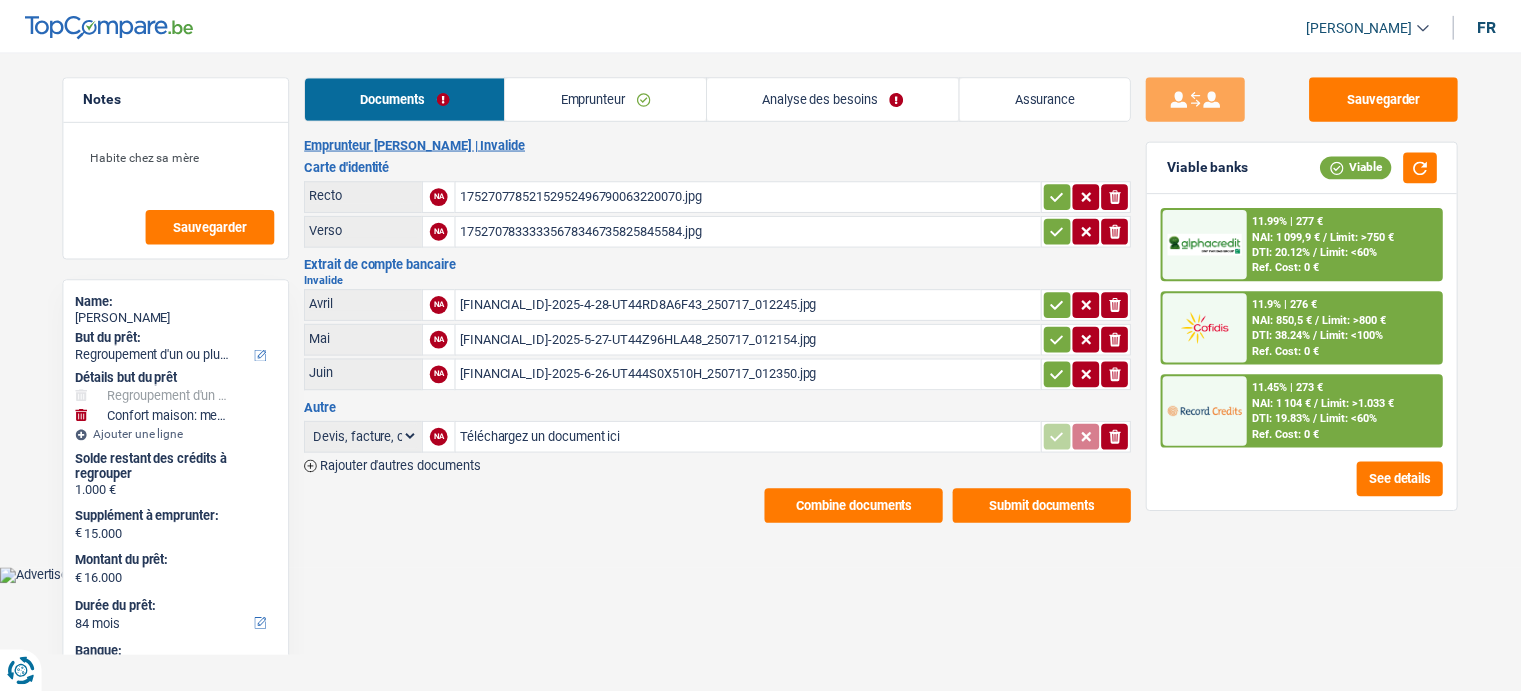 scroll, scrollTop: 0, scrollLeft: 0, axis: both 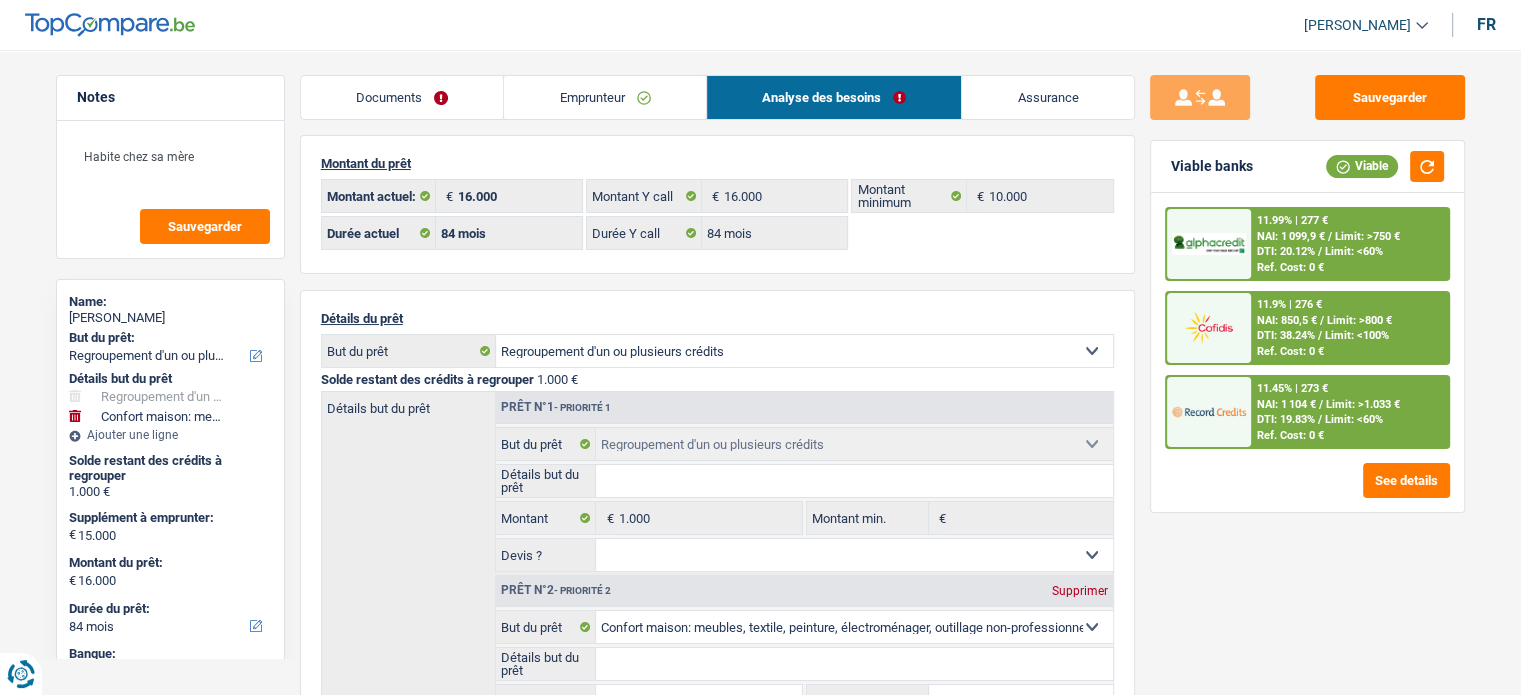 click on "Documents" at bounding box center [402, 97] 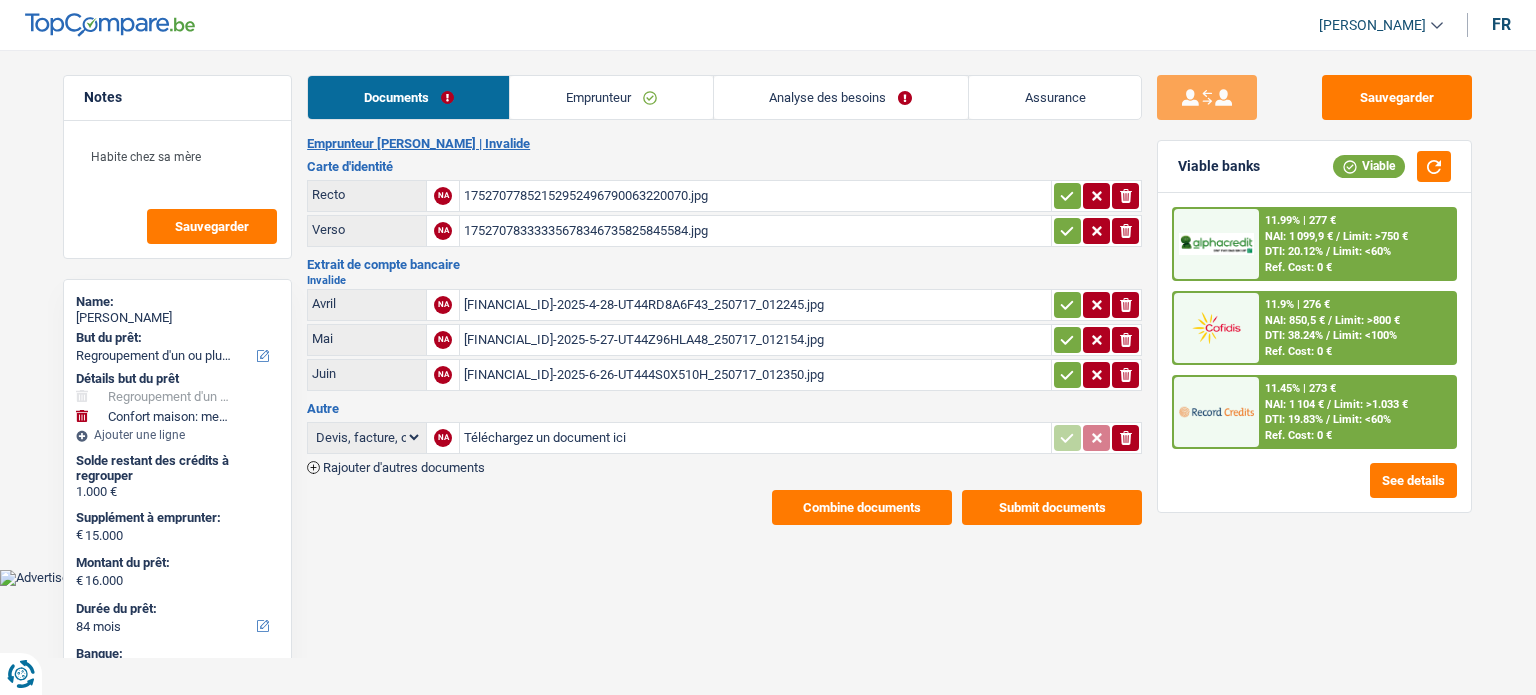 click on "17527078333335678346735825845584.jpg" at bounding box center (755, 231) 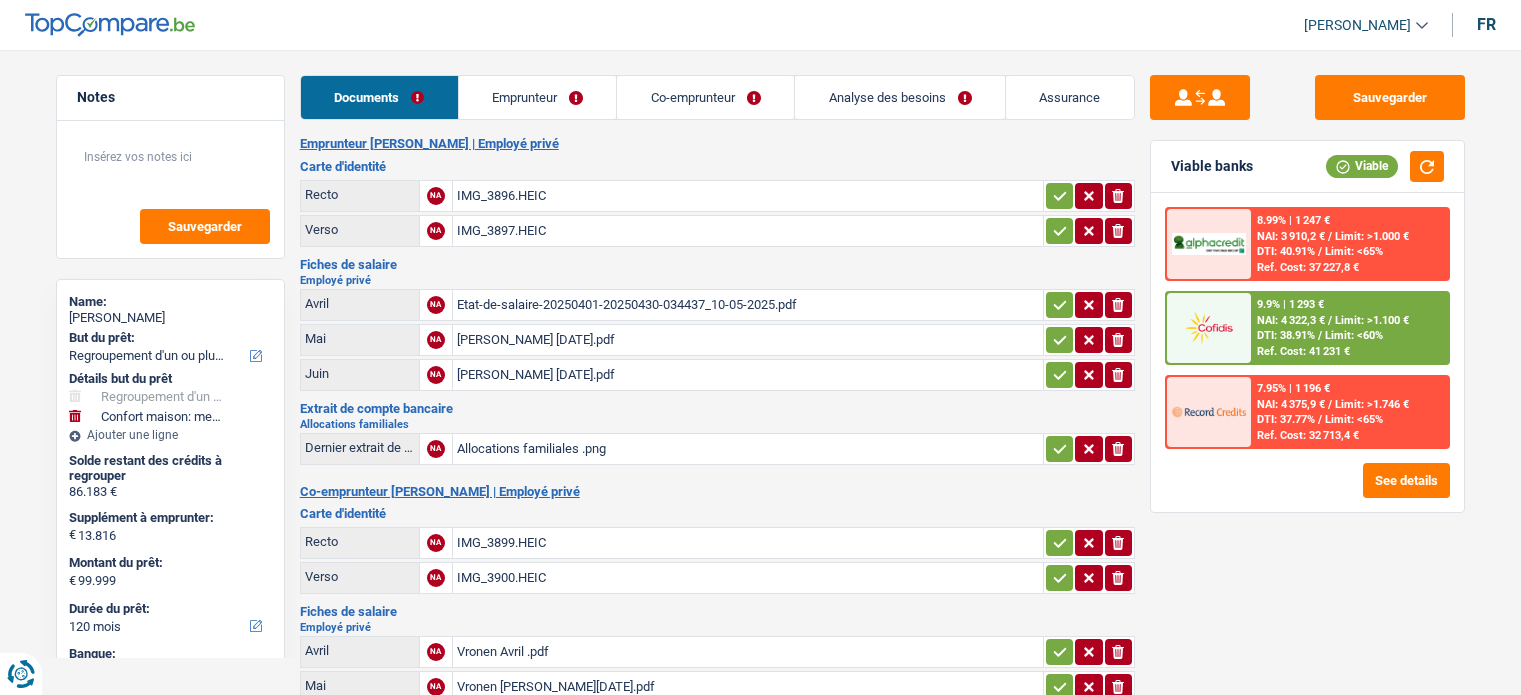 select on "refinancing" 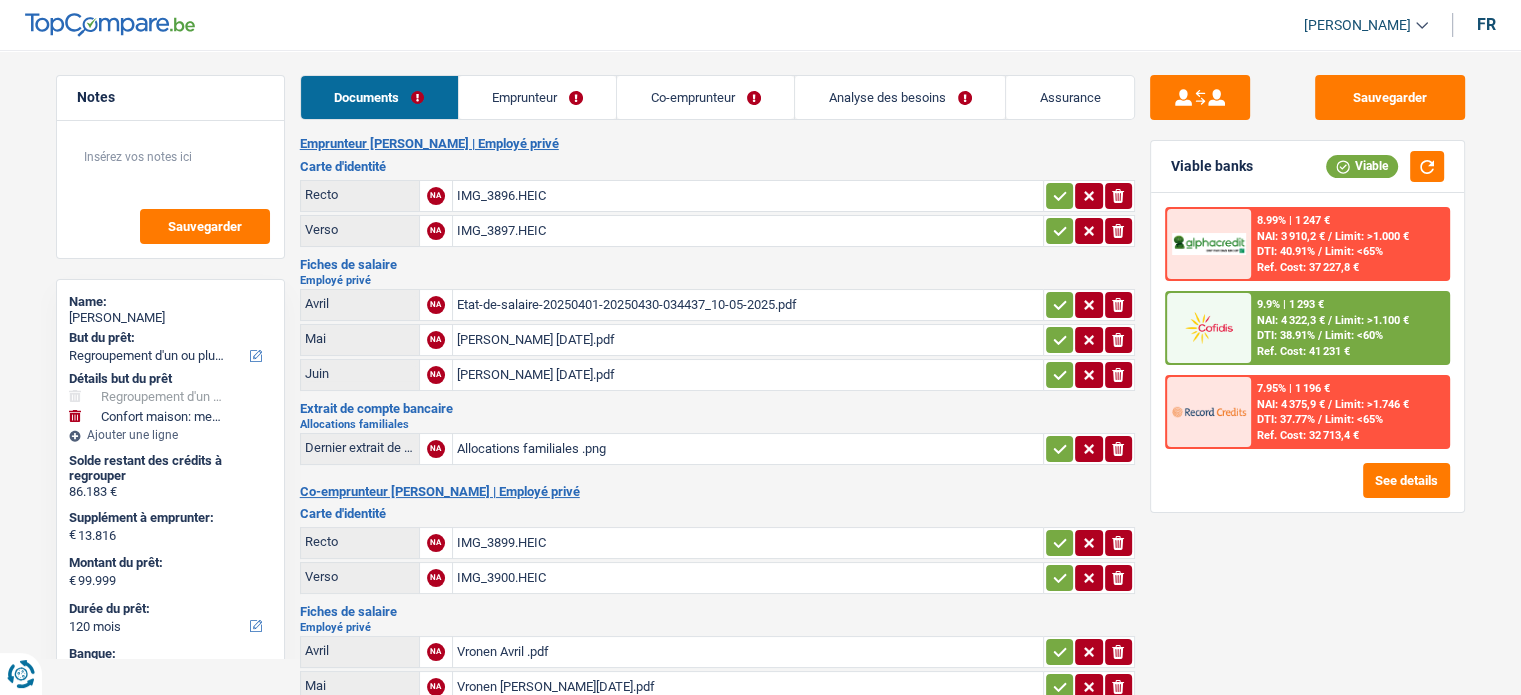 scroll, scrollTop: 0, scrollLeft: 0, axis: both 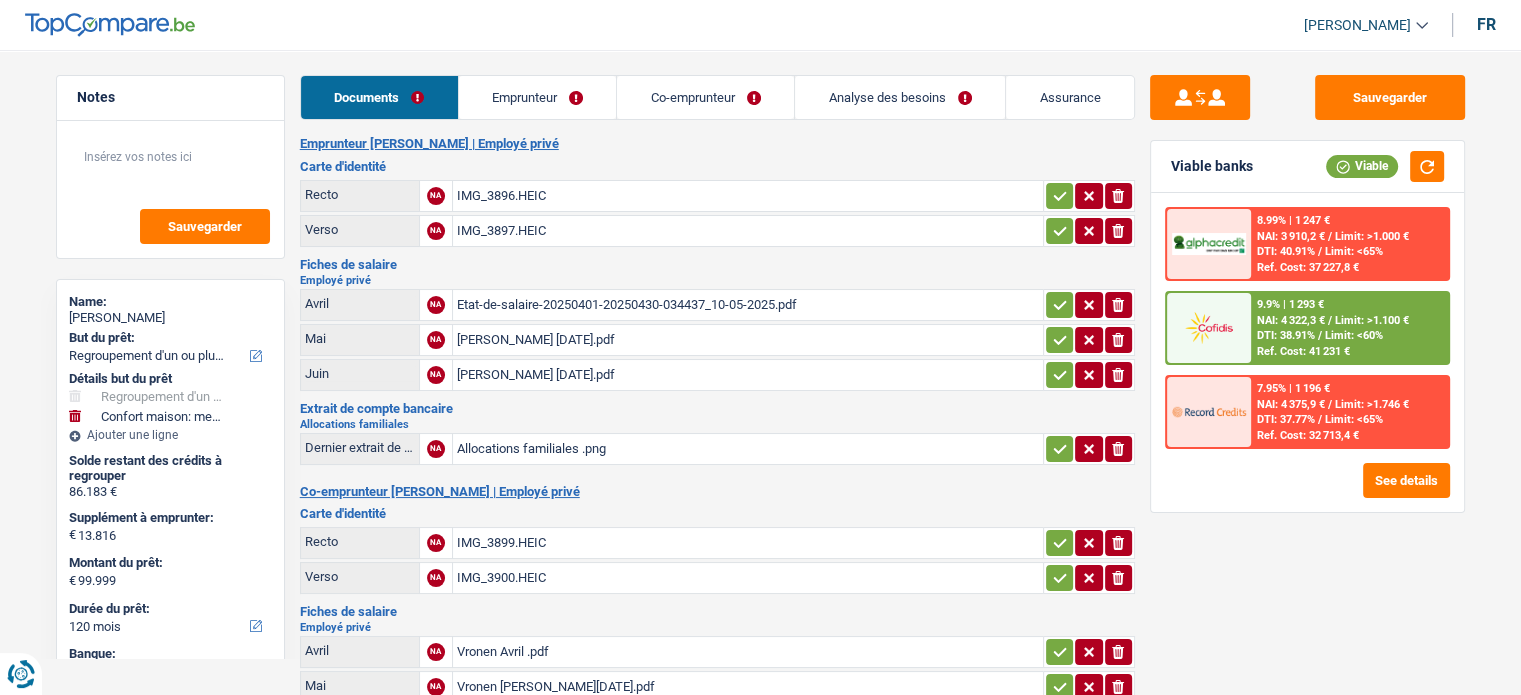 click on "Emprunteur" at bounding box center [538, 97] 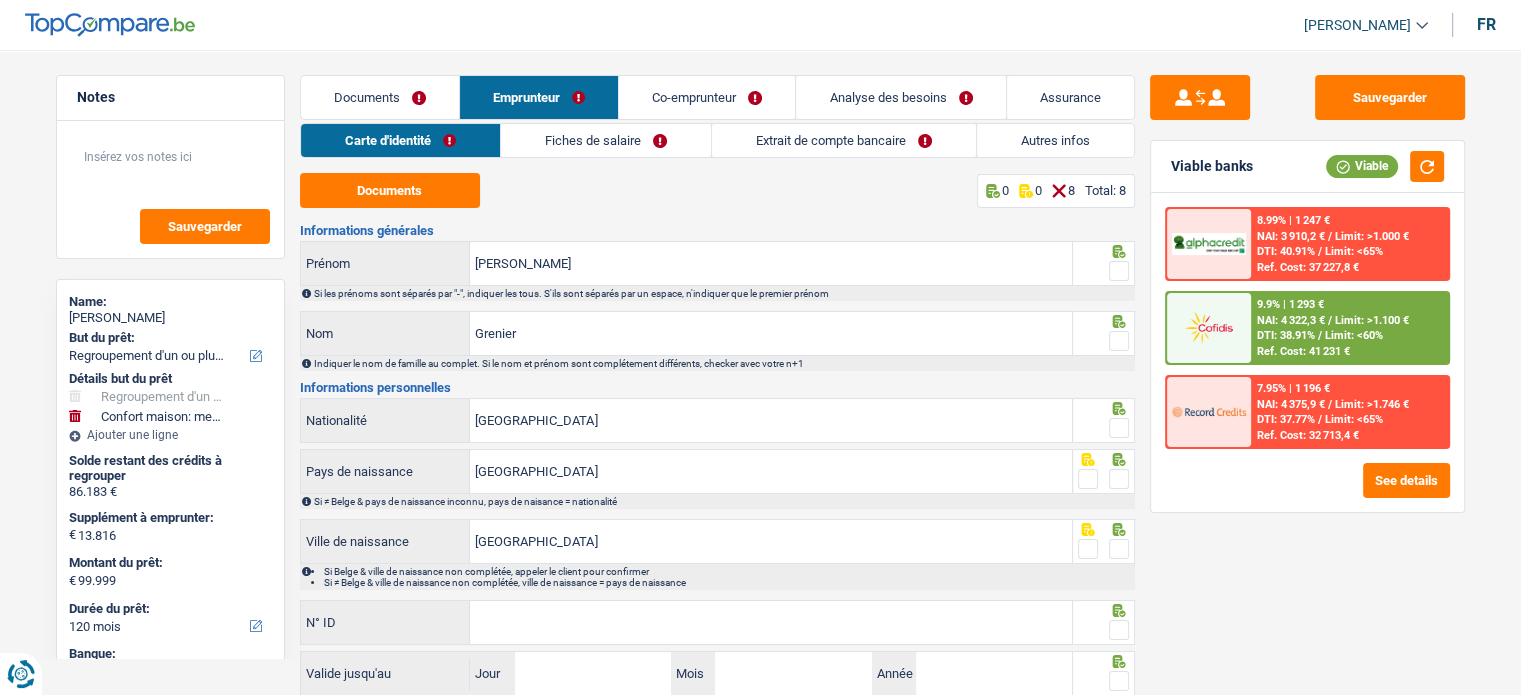 click at bounding box center (1119, 271) 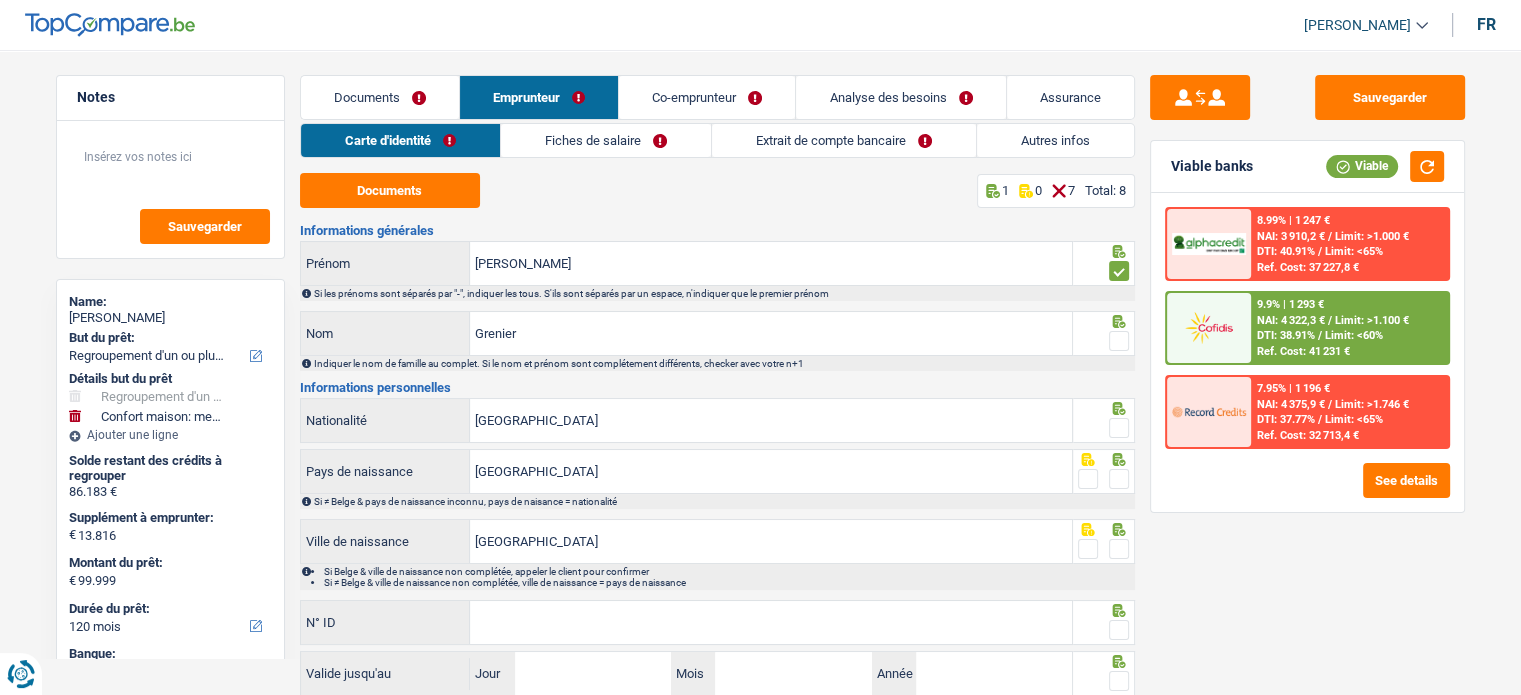 click at bounding box center (1119, 341) 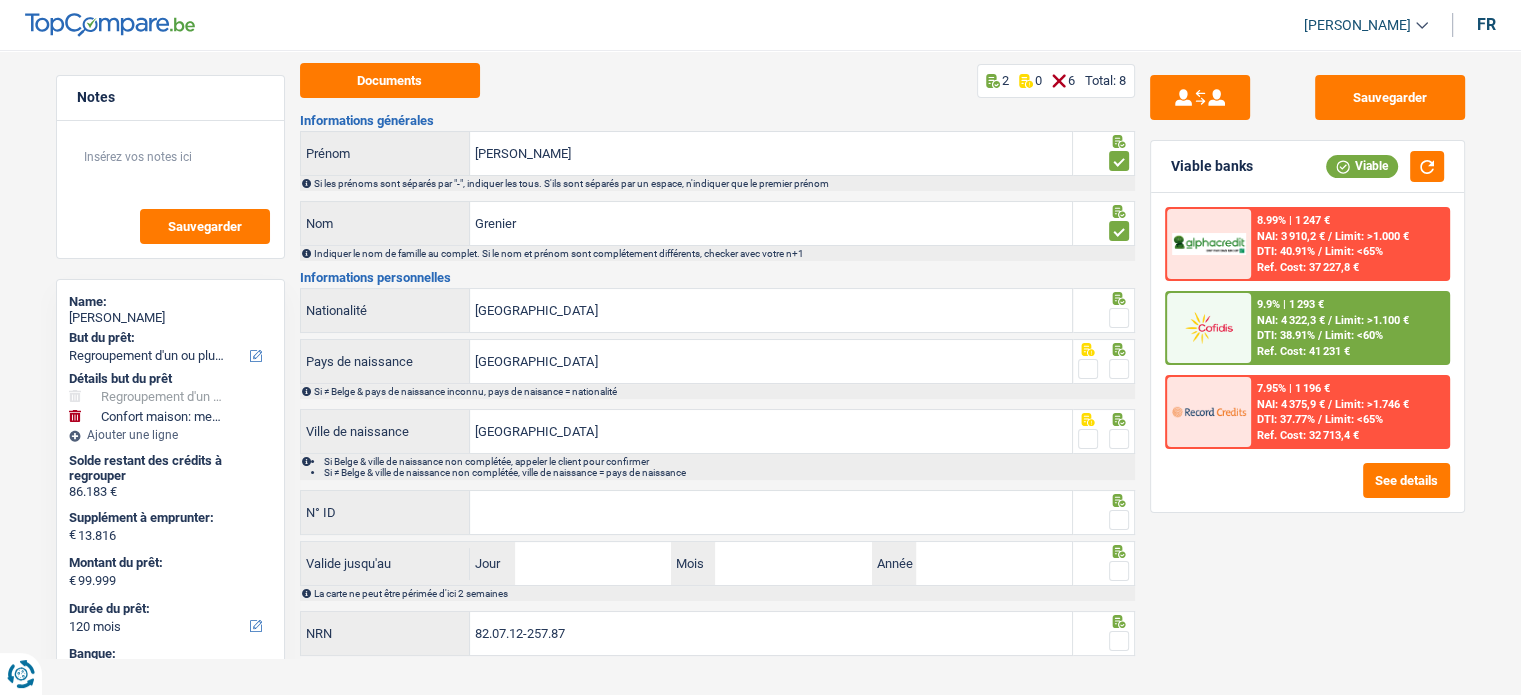 scroll, scrollTop: 129, scrollLeft: 0, axis: vertical 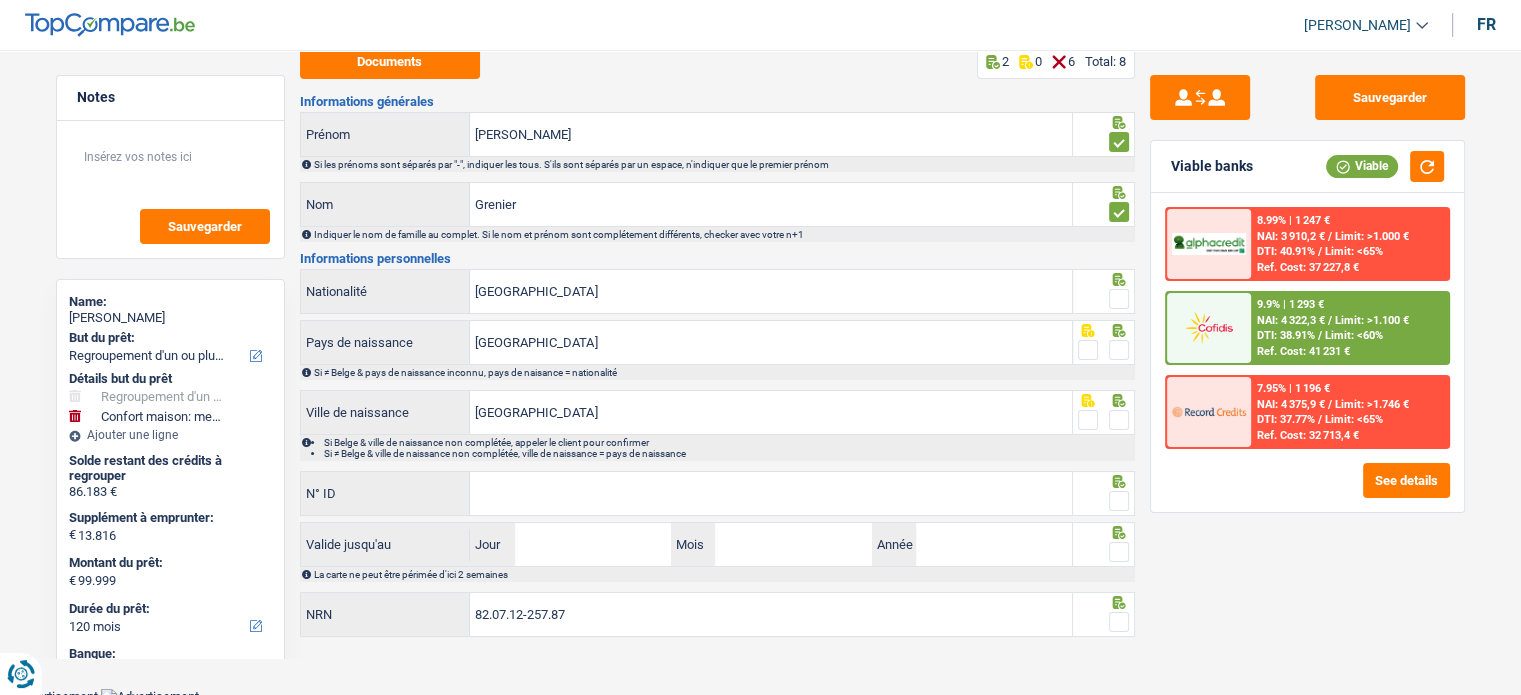 drag, startPoint x: 1122, startPoint y: 287, endPoint x: 1114, endPoint y: 327, distance: 40.792156 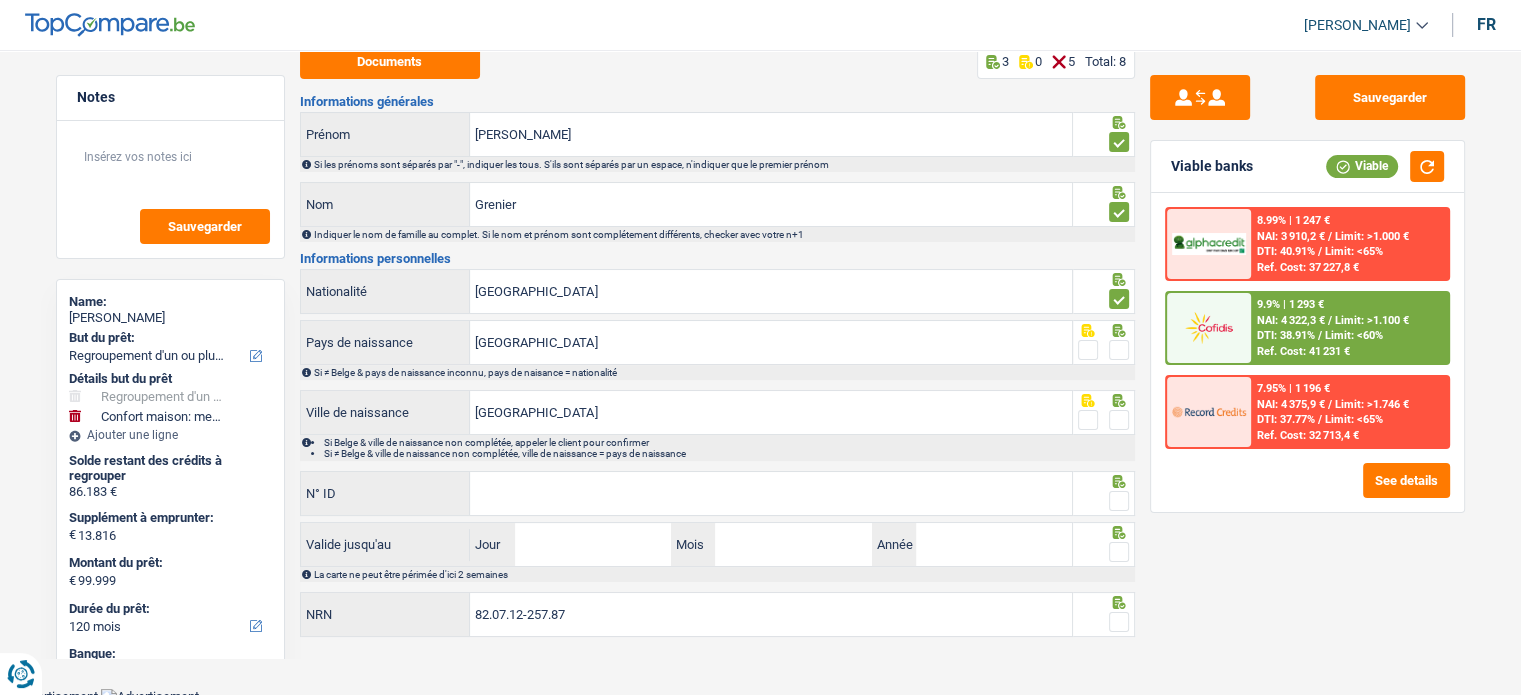 drag, startPoint x: 1112, startPoint y: 340, endPoint x: 1108, endPoint y: 393, distance: 53.15073 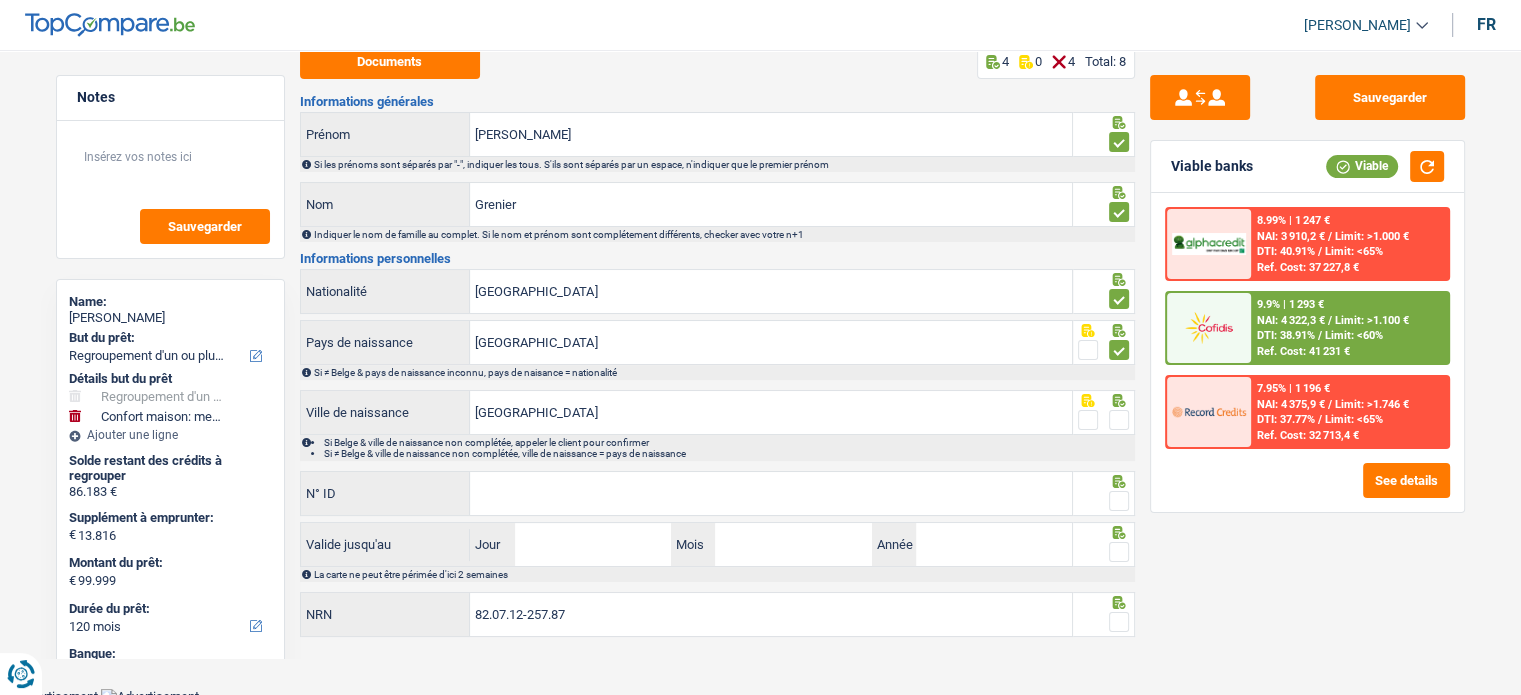 click at bounding box center [1119, 420] 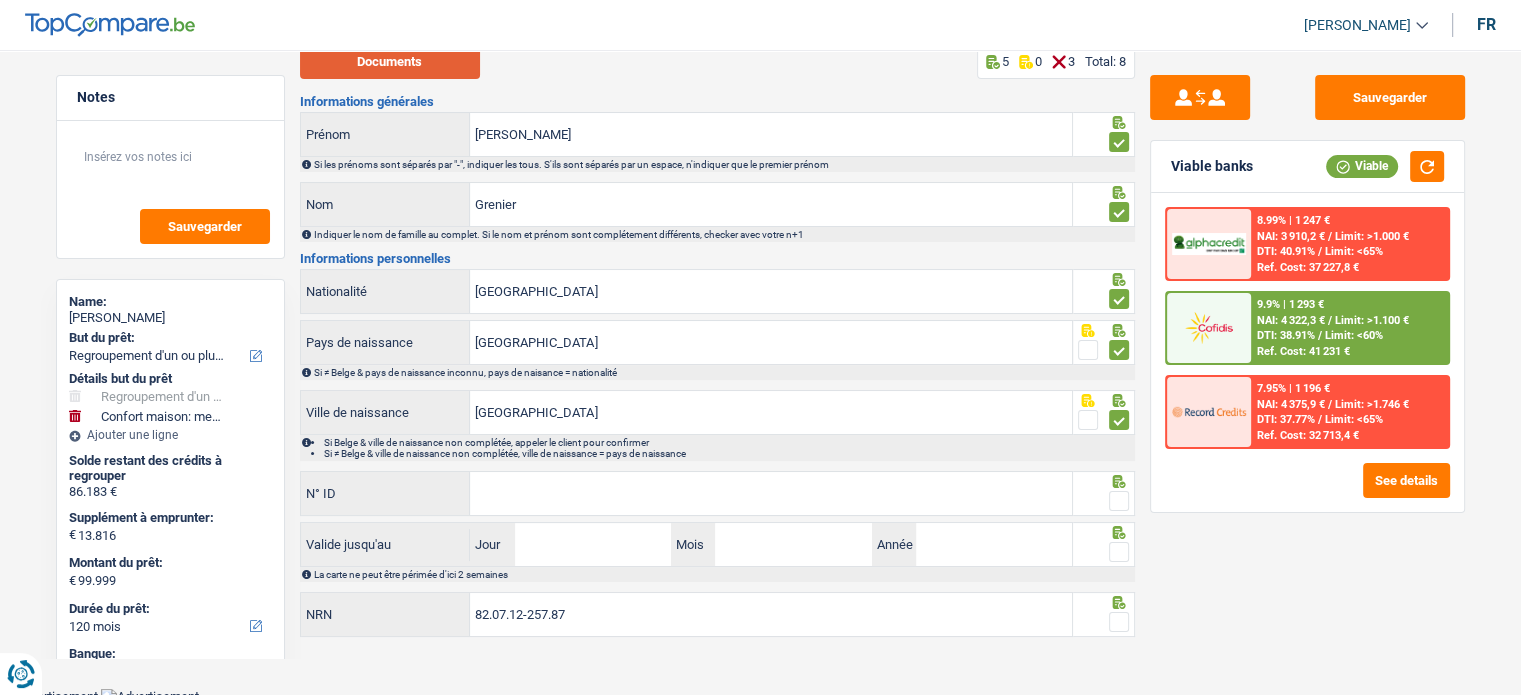 click on "Documents" at bounding box center (390, 61) 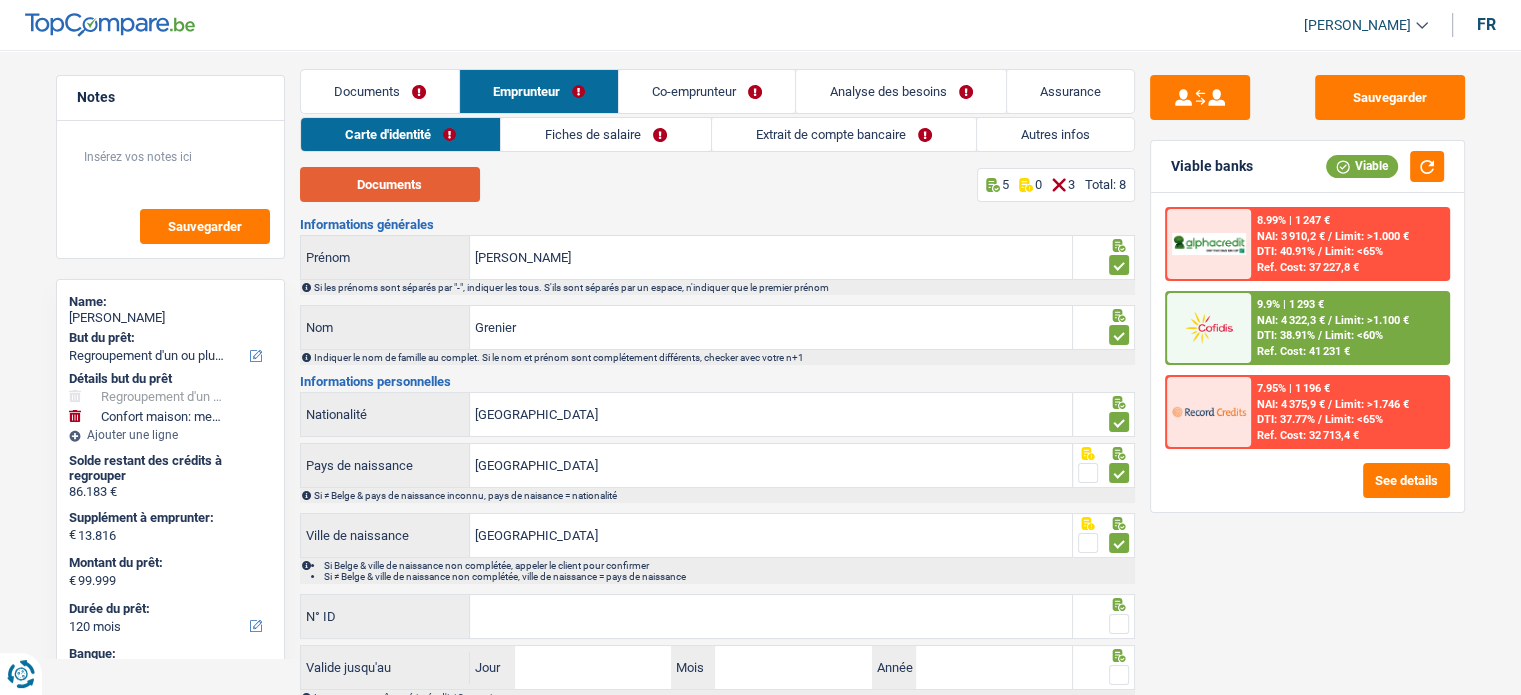 scroll, scrollTop: 0, scrollLeft: 0, axis: both 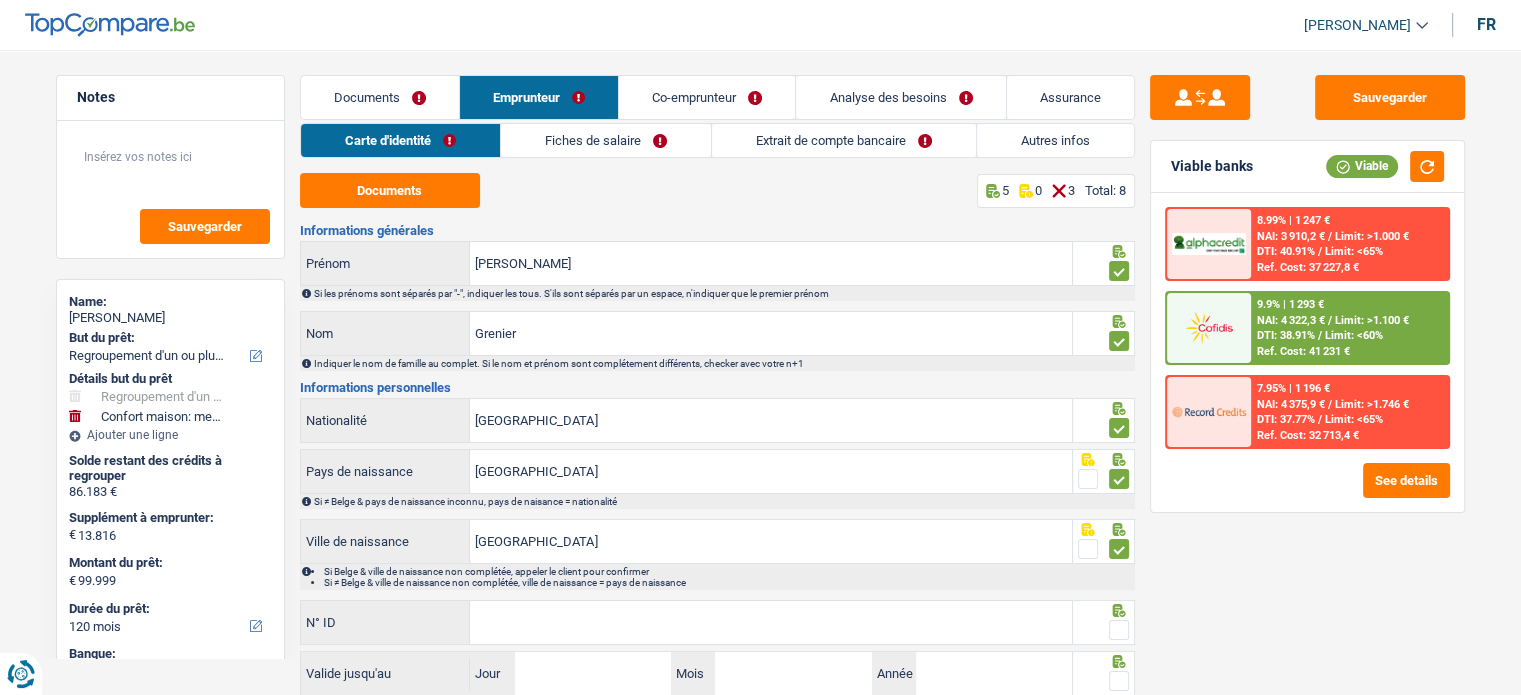 click on "Documents" at bounding box center (380, 97) 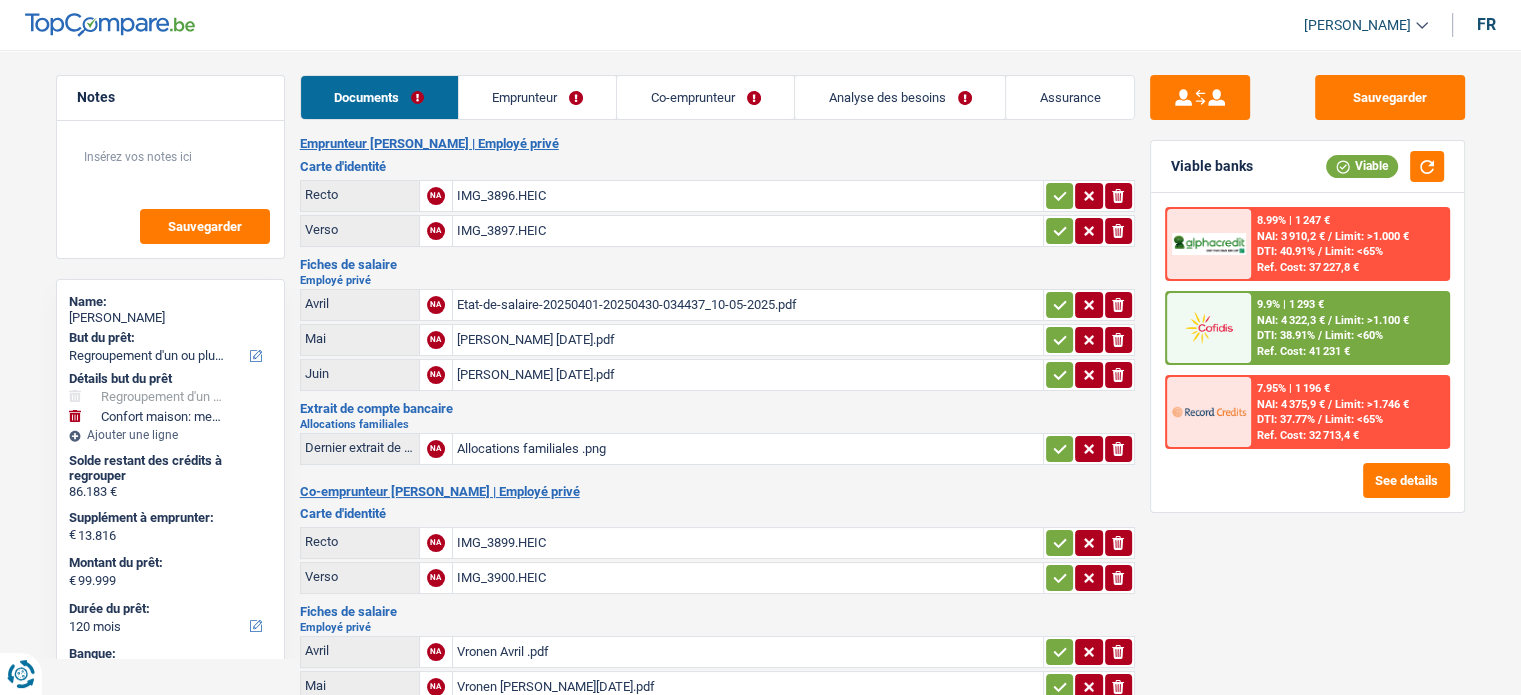click on "ionicons-v5-e" 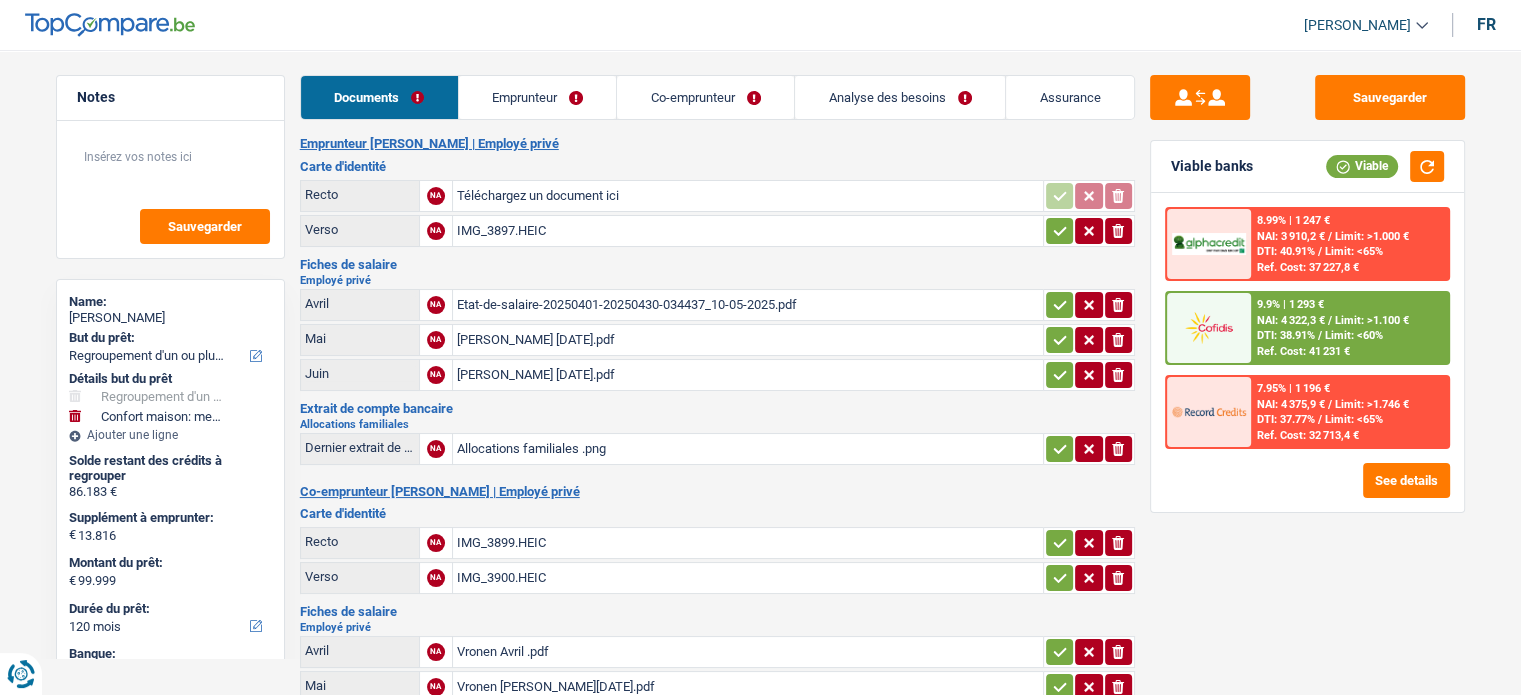 click 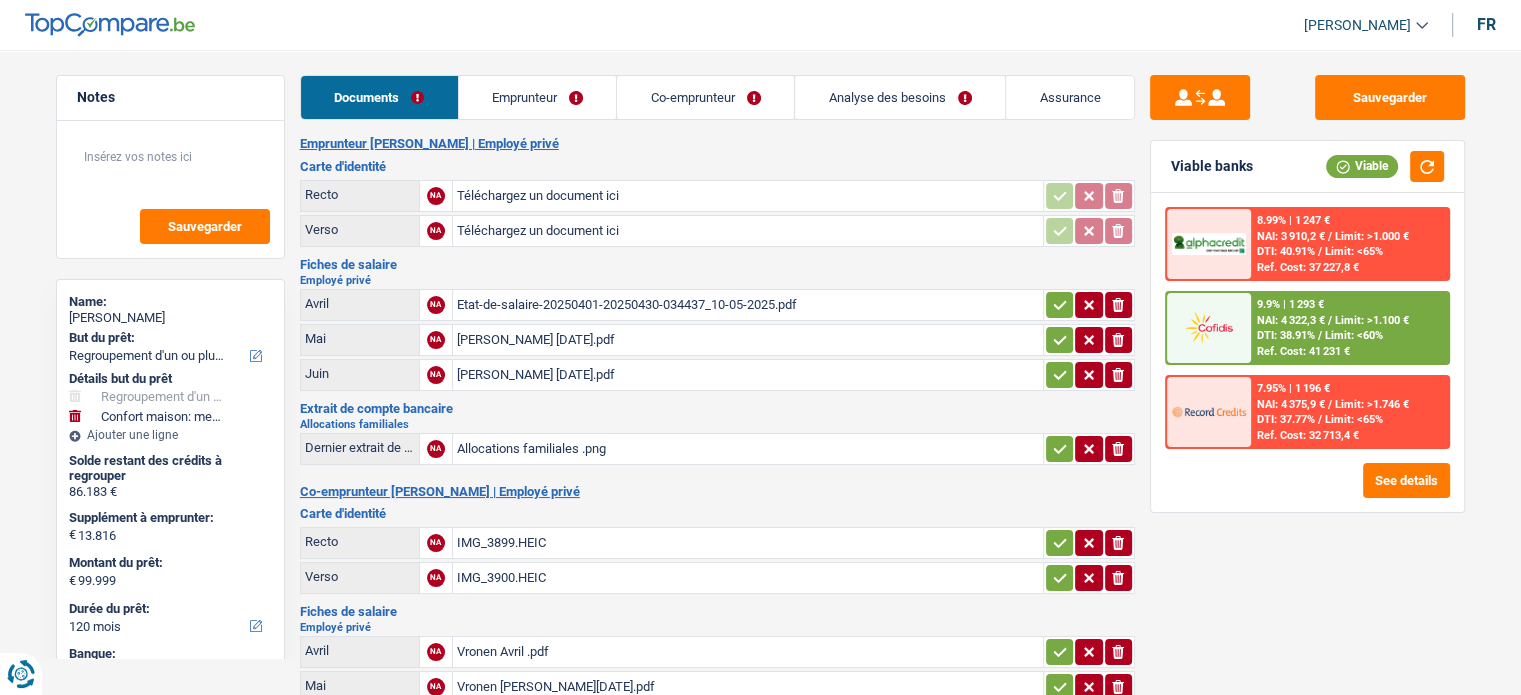 click on "Téléchargez un document ici" at bounding box center (748, 196) 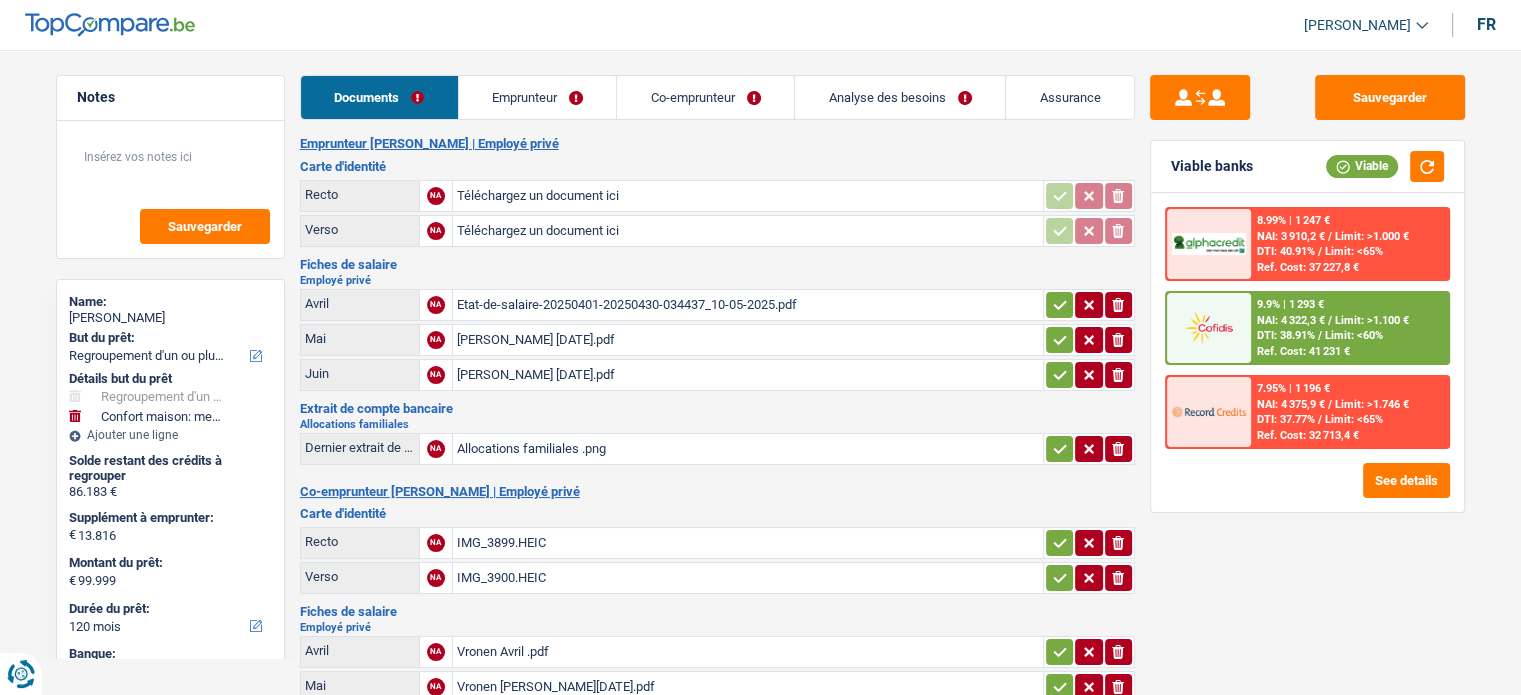 click on "Téléchargez un document ici" at bounding box center [748, 196] 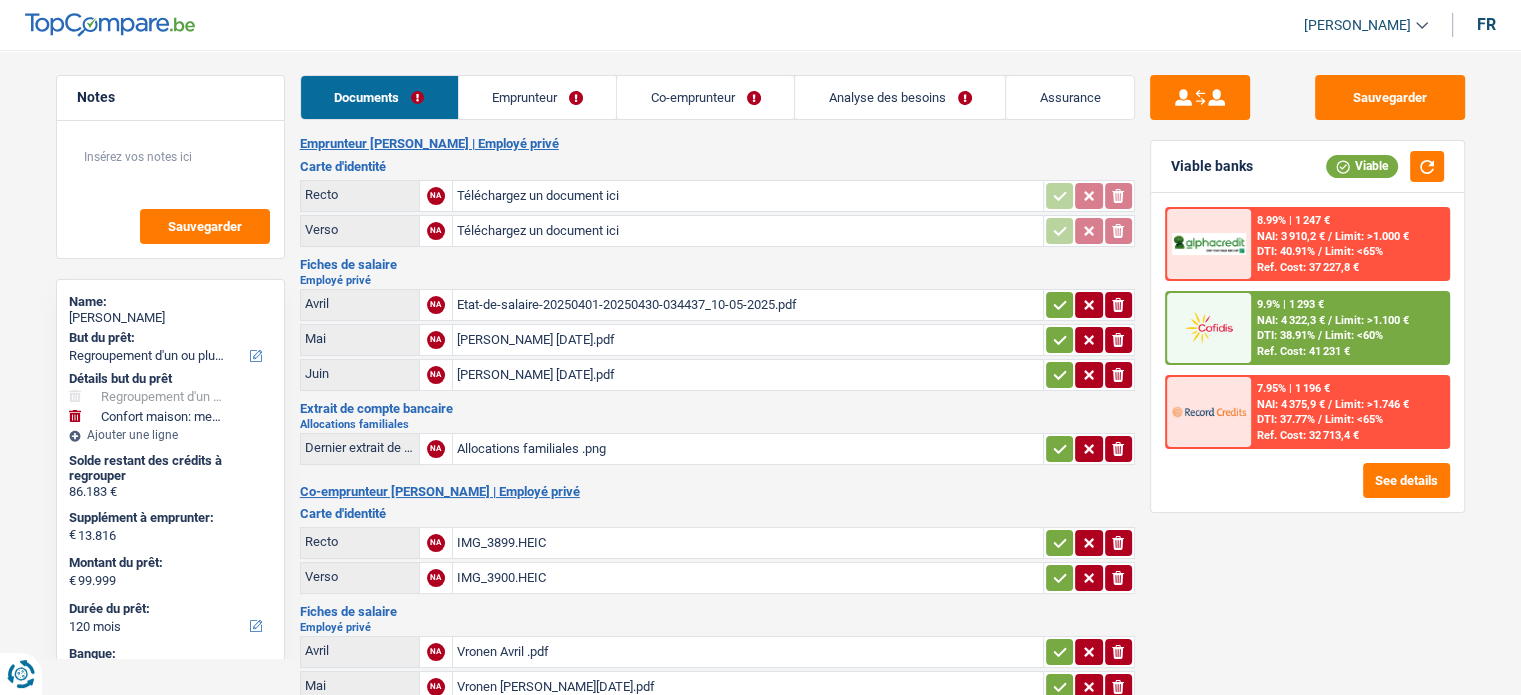 type 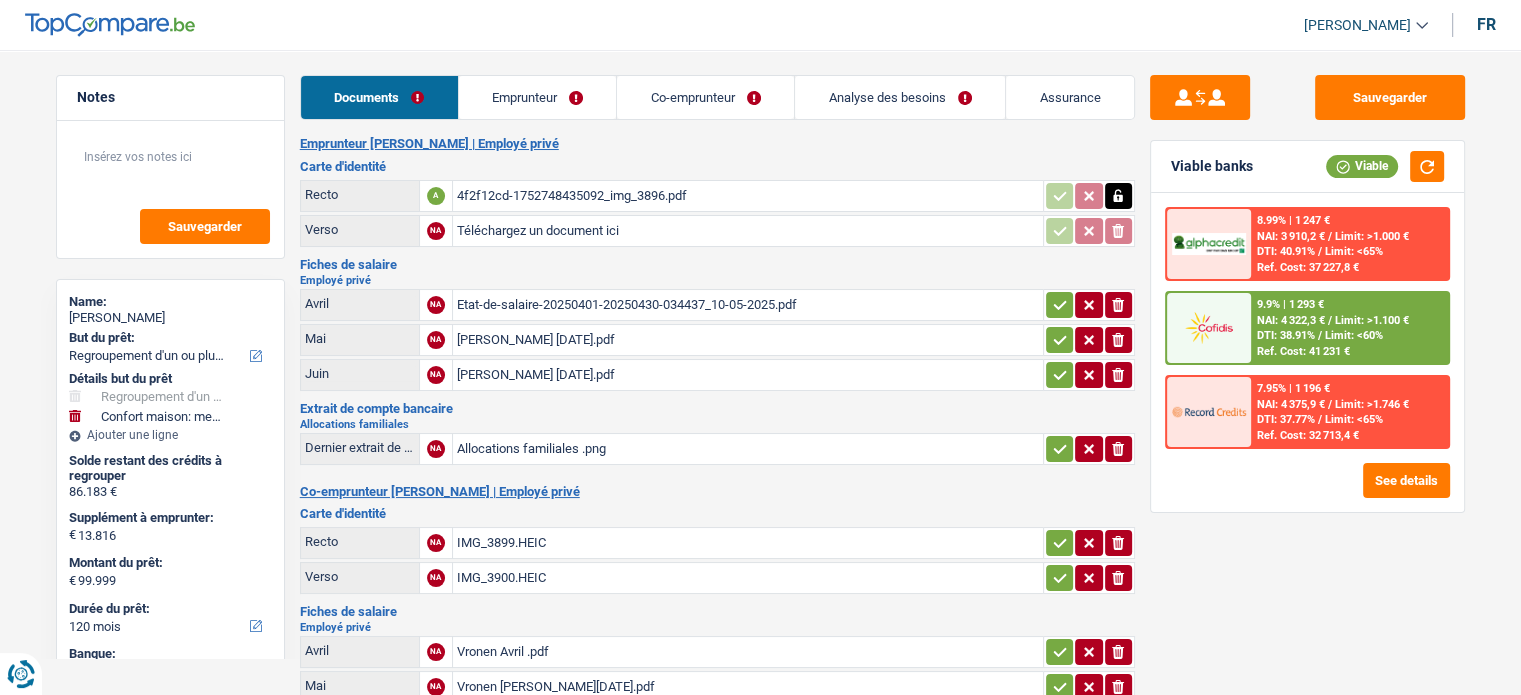 click on "4f2f12cd-1752748435092_img_3896.pdf" at bounding box center [748, 196] 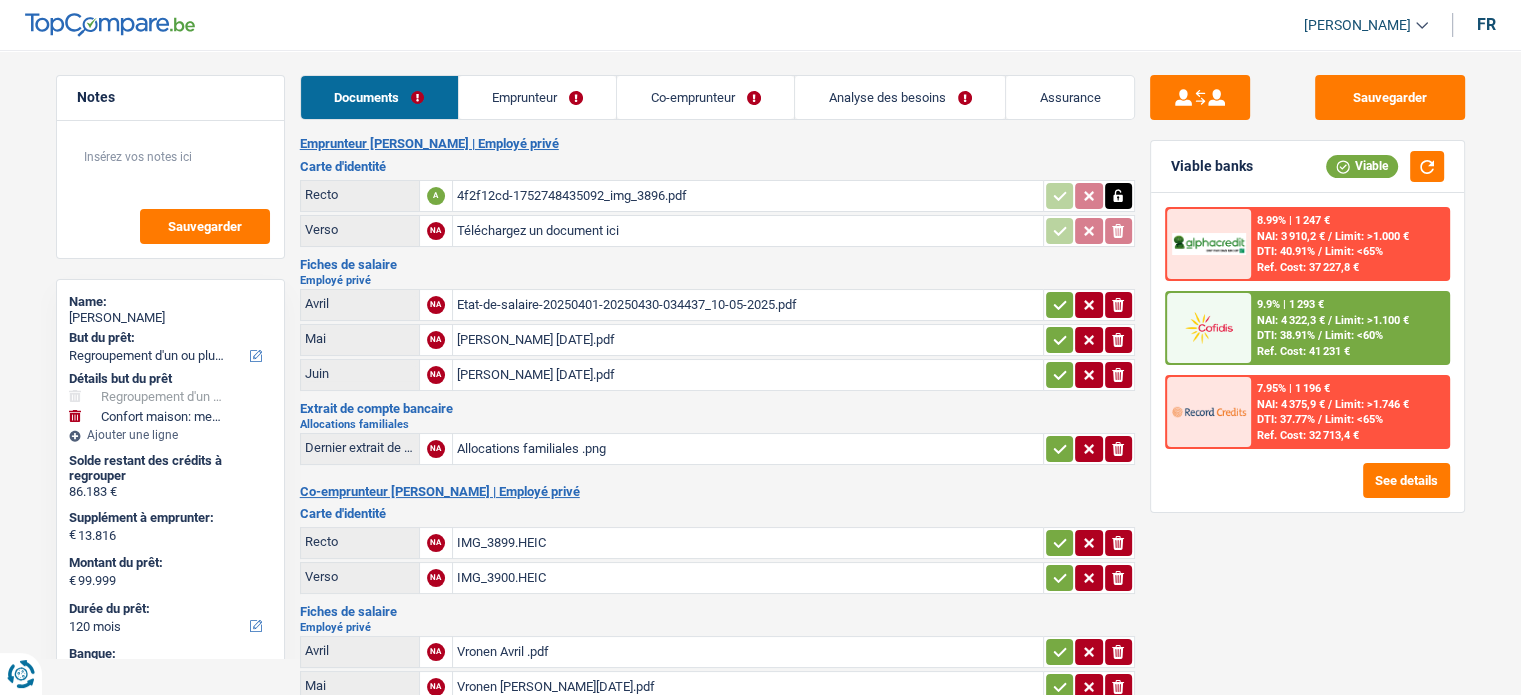 click on "Téléchargez un document ici" at bounding box center (748, 231) 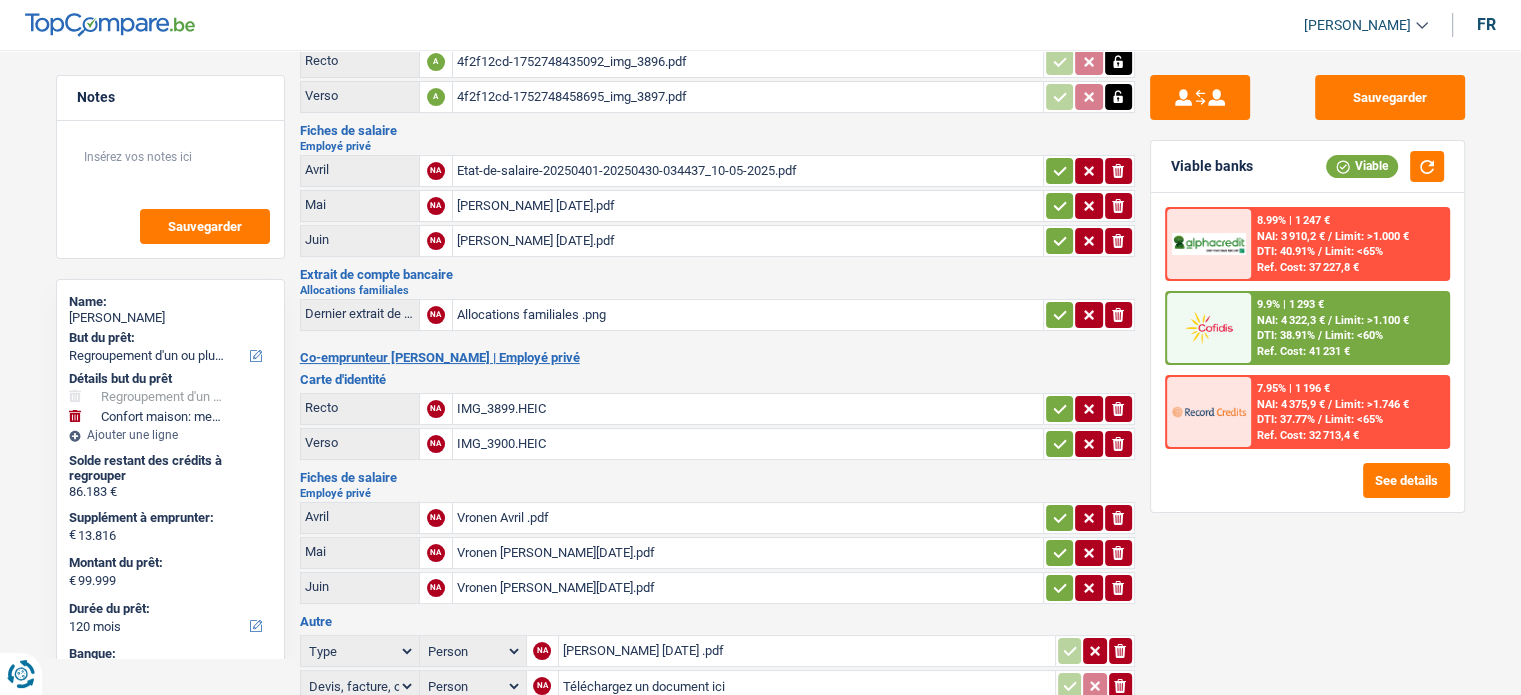 scroll, scrollTop: 100, scrollLeft: 0, axis: vertical 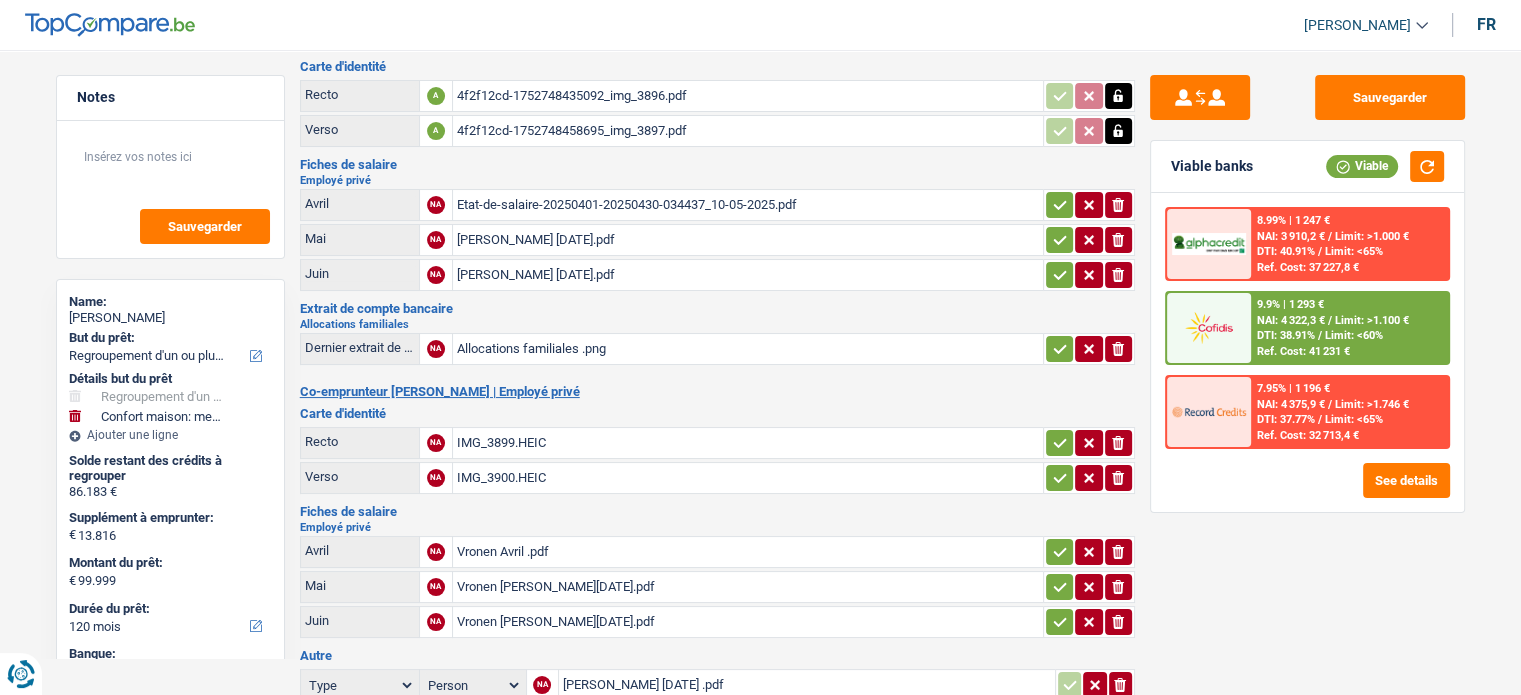 drag, startPoint x: 1119, startPoint y: 411, endPoint x: 1121, endPoint y: 426, distance: 15.132746 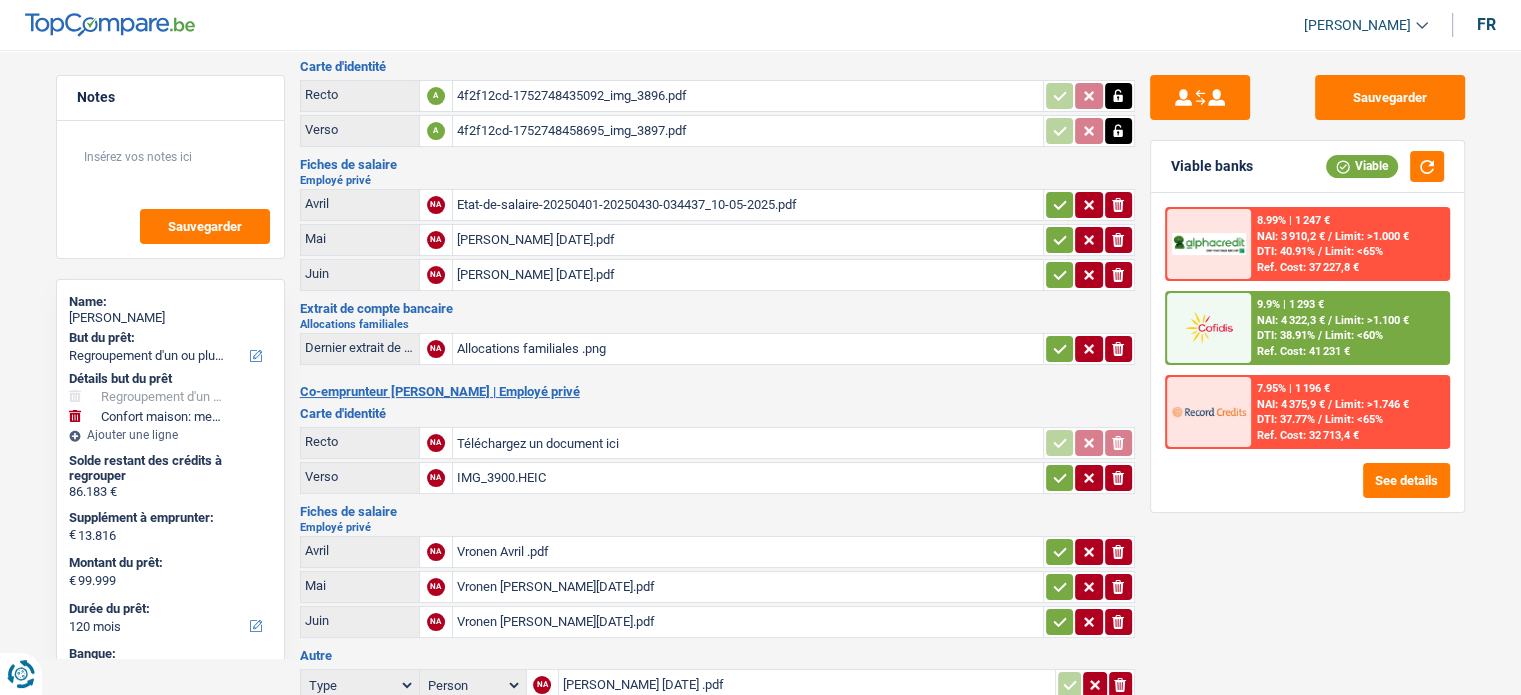 click 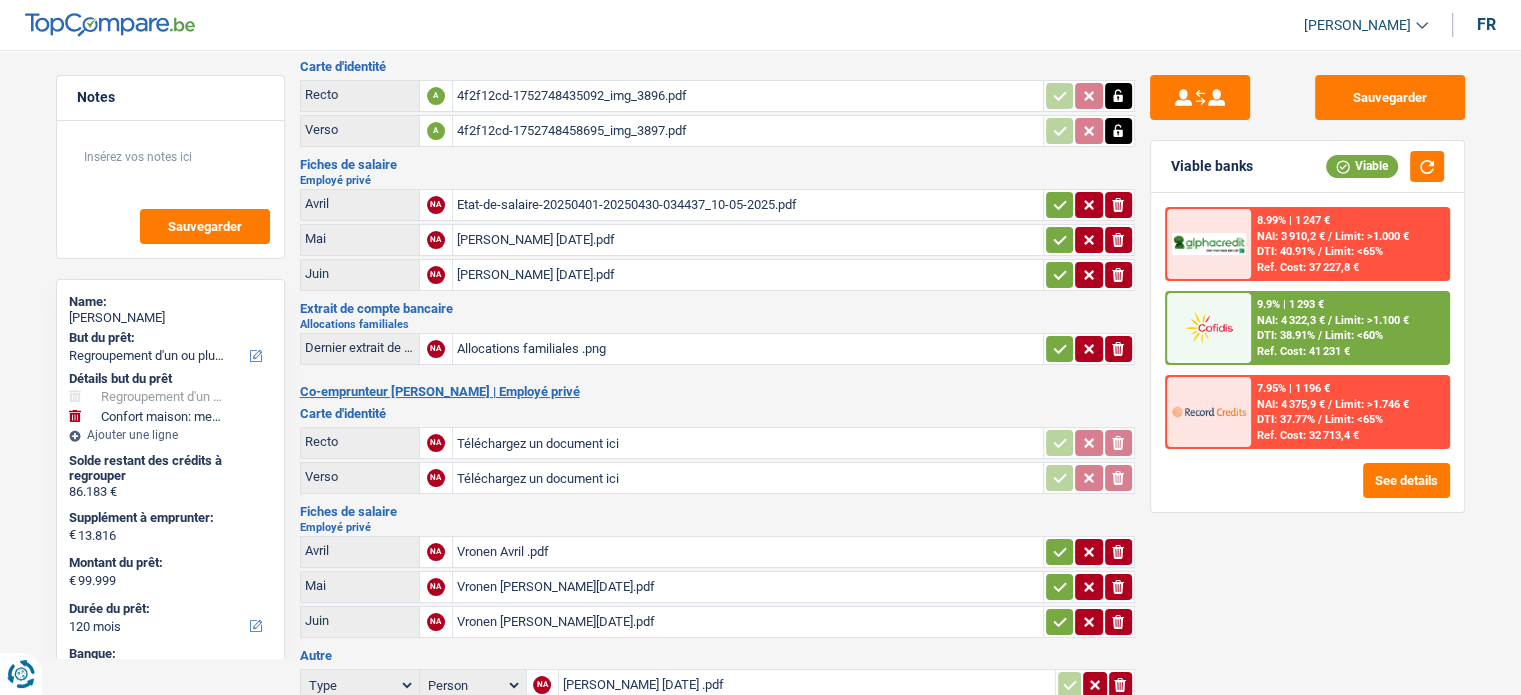 click on "Téléchargez un document ici" at bounding box center [748, 443] 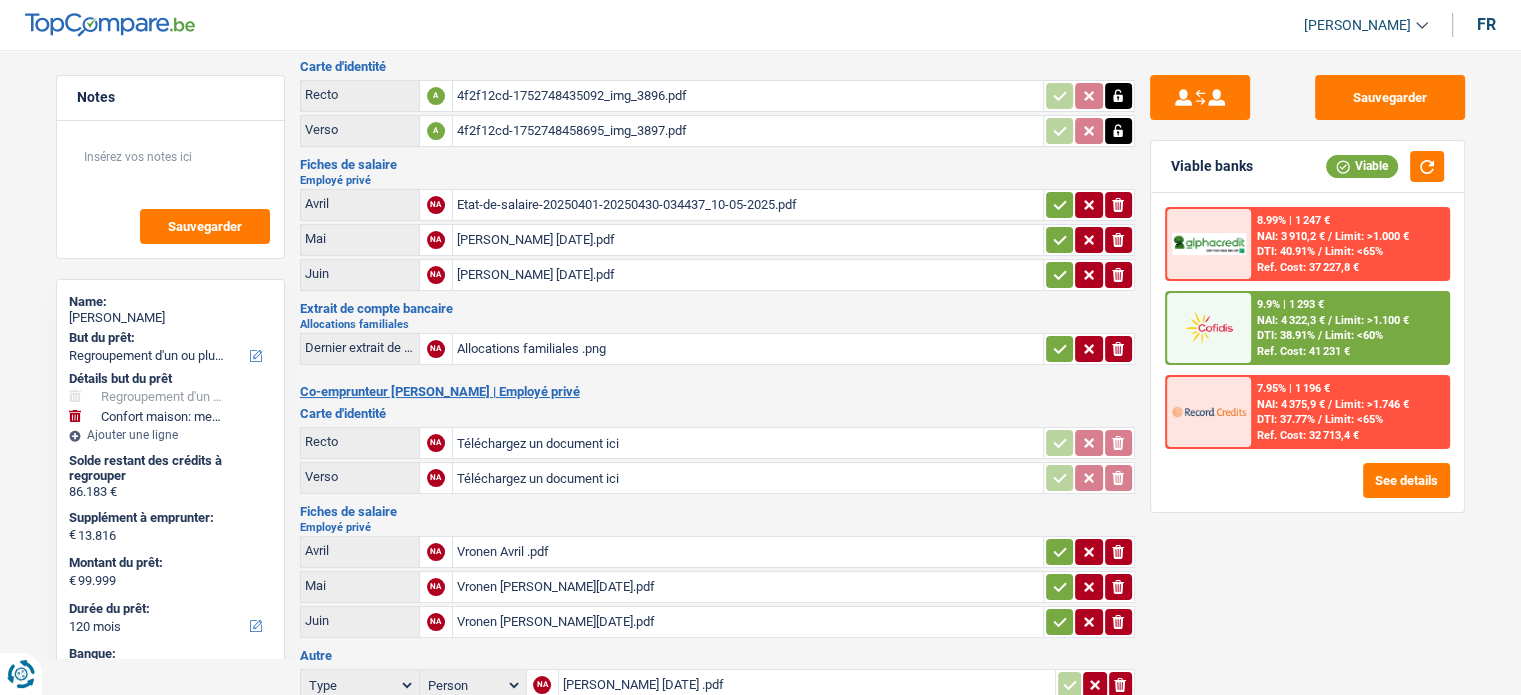 type on "C:\fakepath\4f2f12cd-1752748760216_img_3900.pdf" 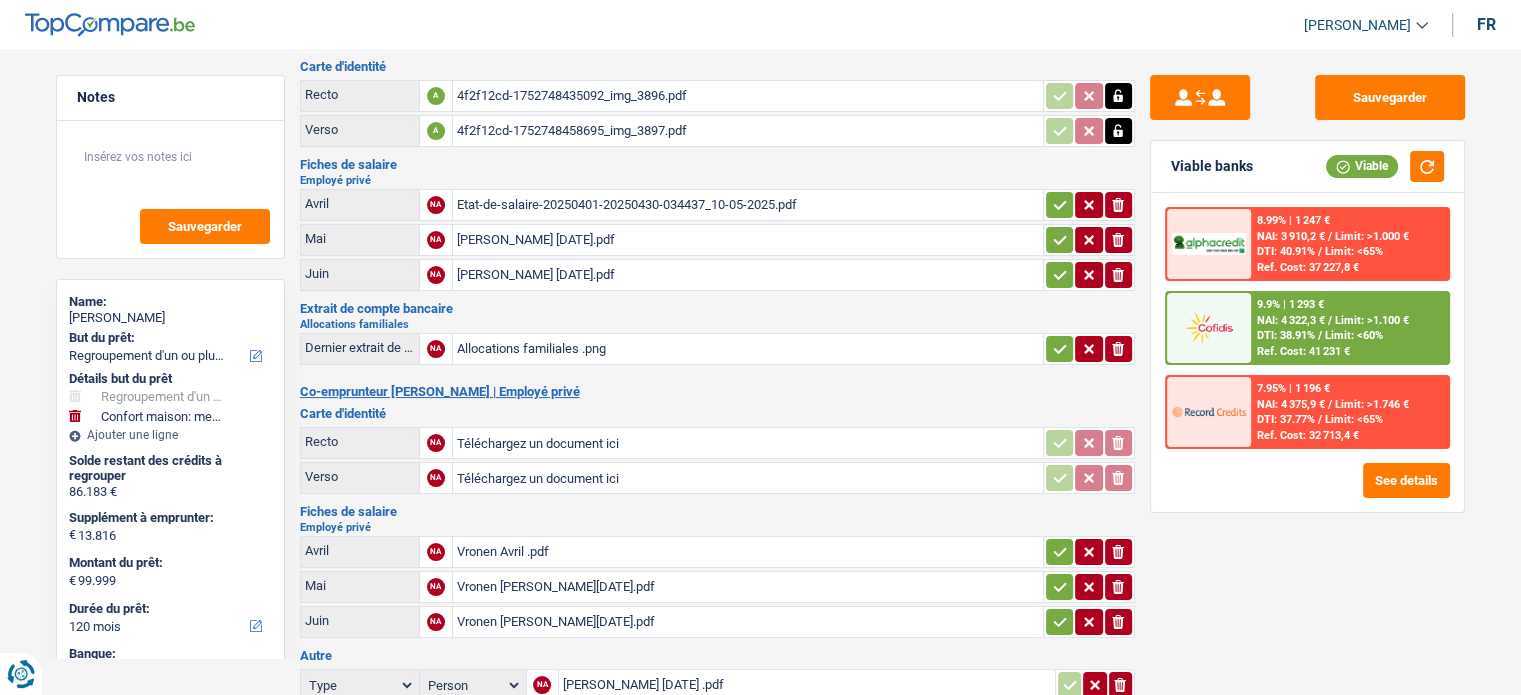 click on "Téléchargez un document ici" at bounding box center (748, 478) 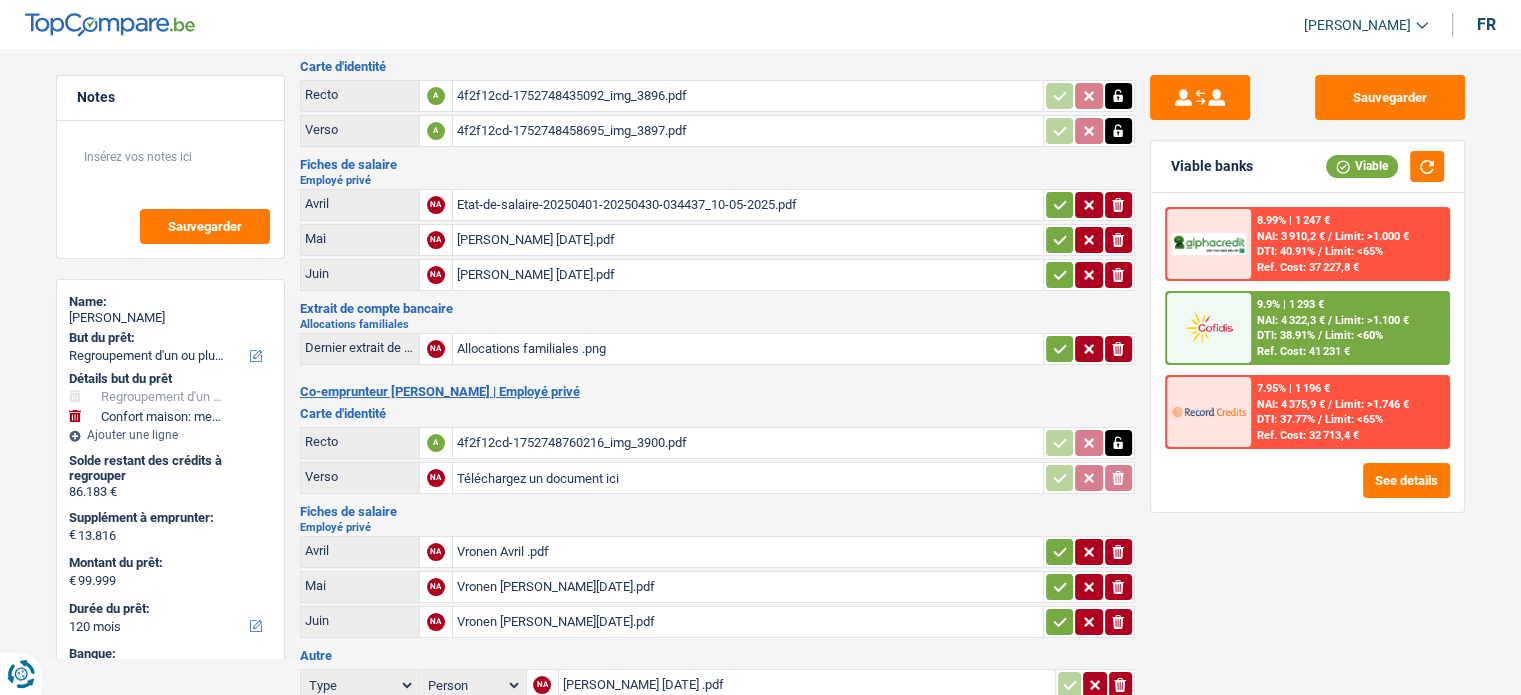 type on "C:\fakepath\4f2f12cd-1752748755311_img_3899.pdf" 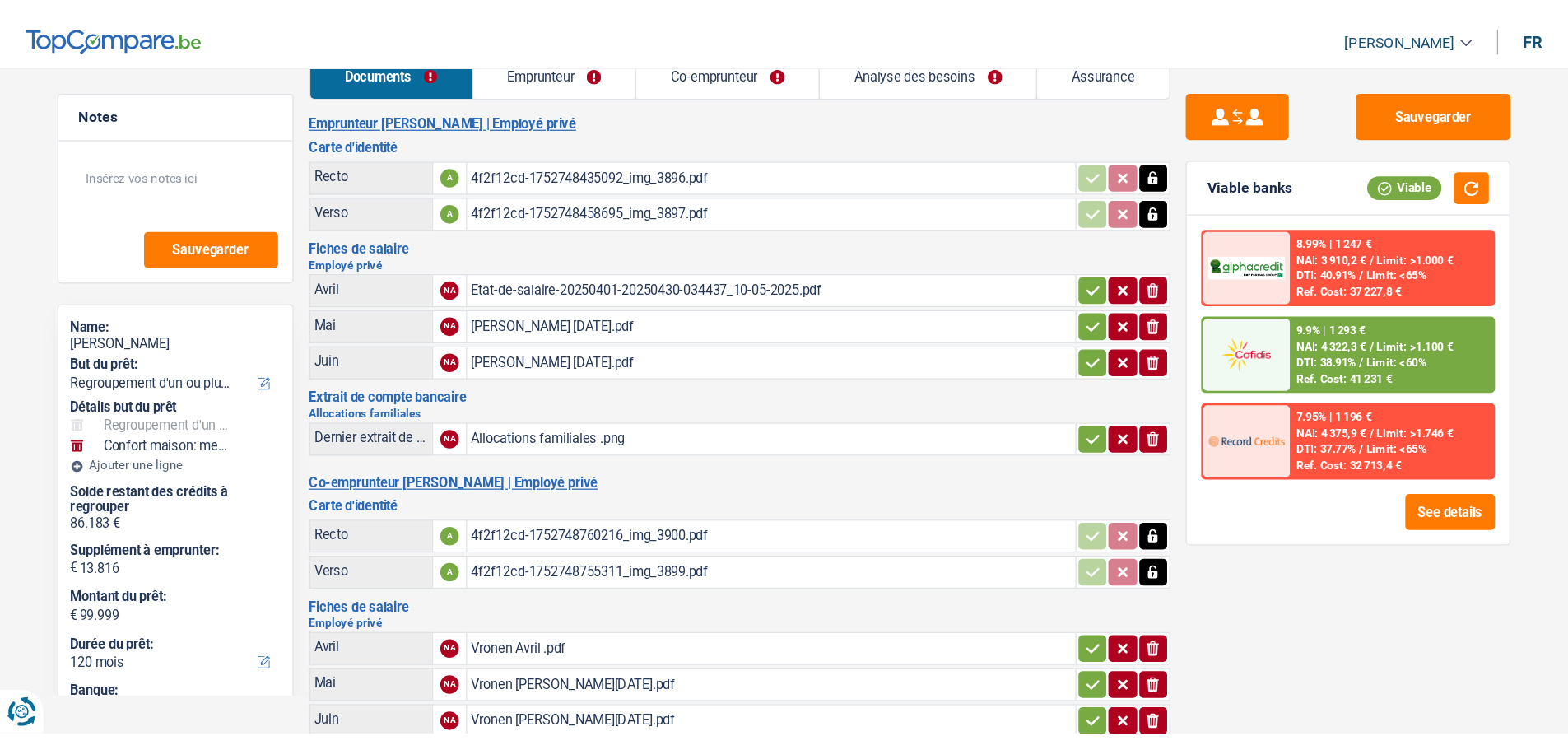 scroll, scrollTop: 0, scrollLeft: 0, axis: both 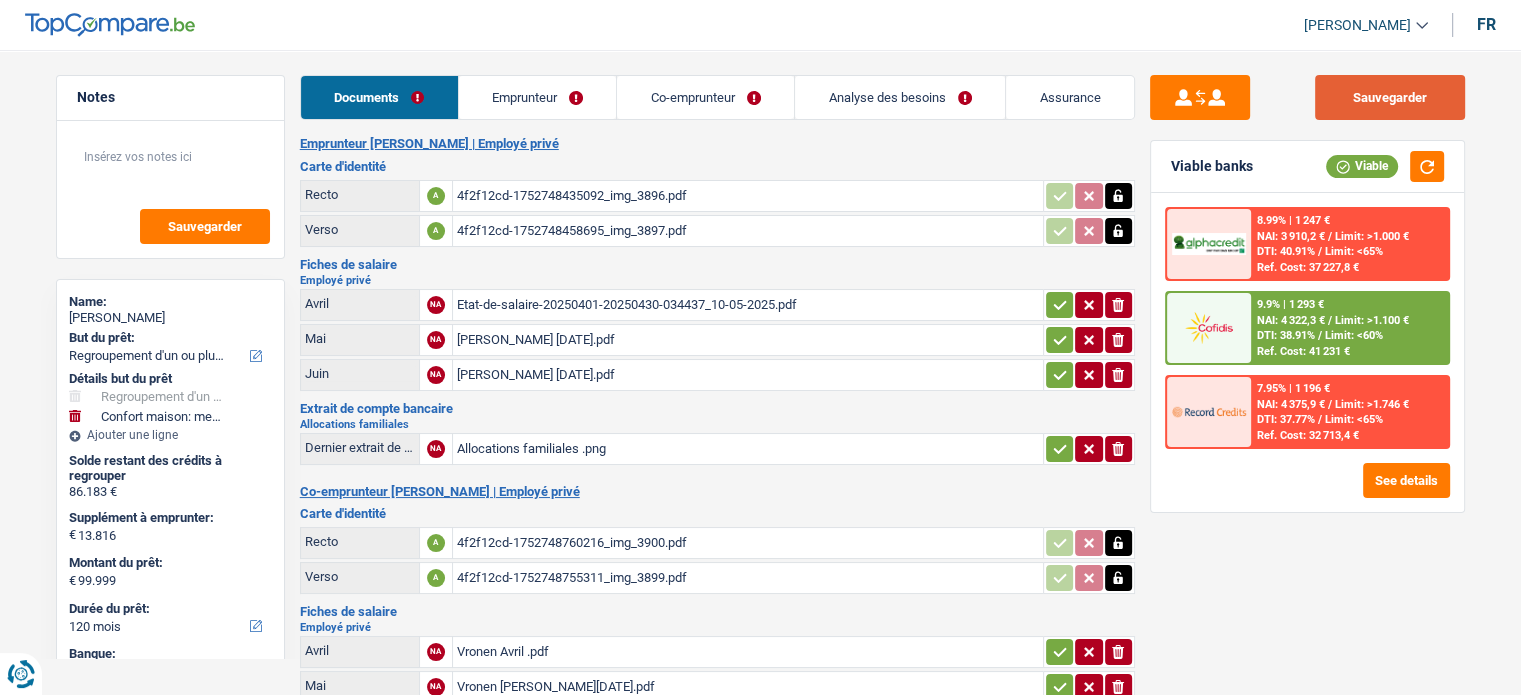 click on "Sauvegarder" at bounding box center (1390, 97) 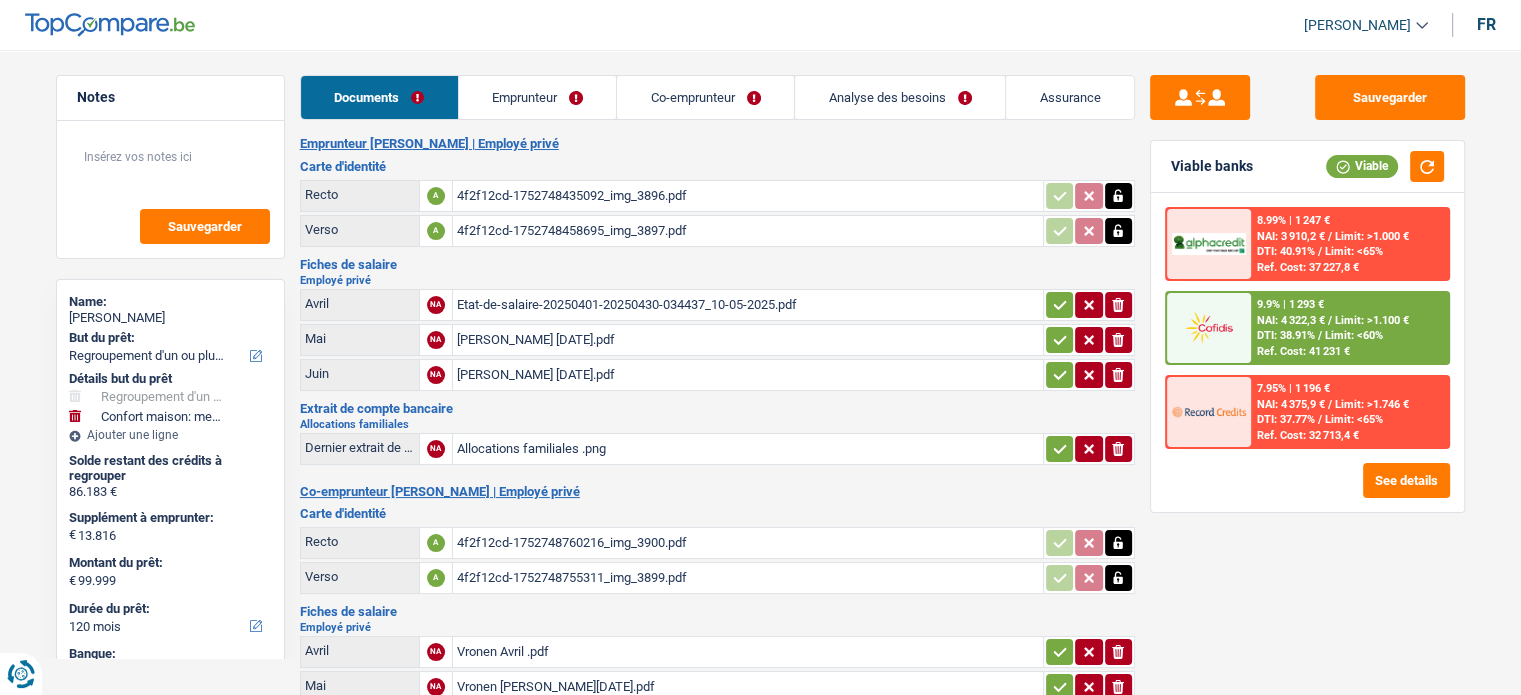 click on "Emprunteur" at bounding box center [538, 97] 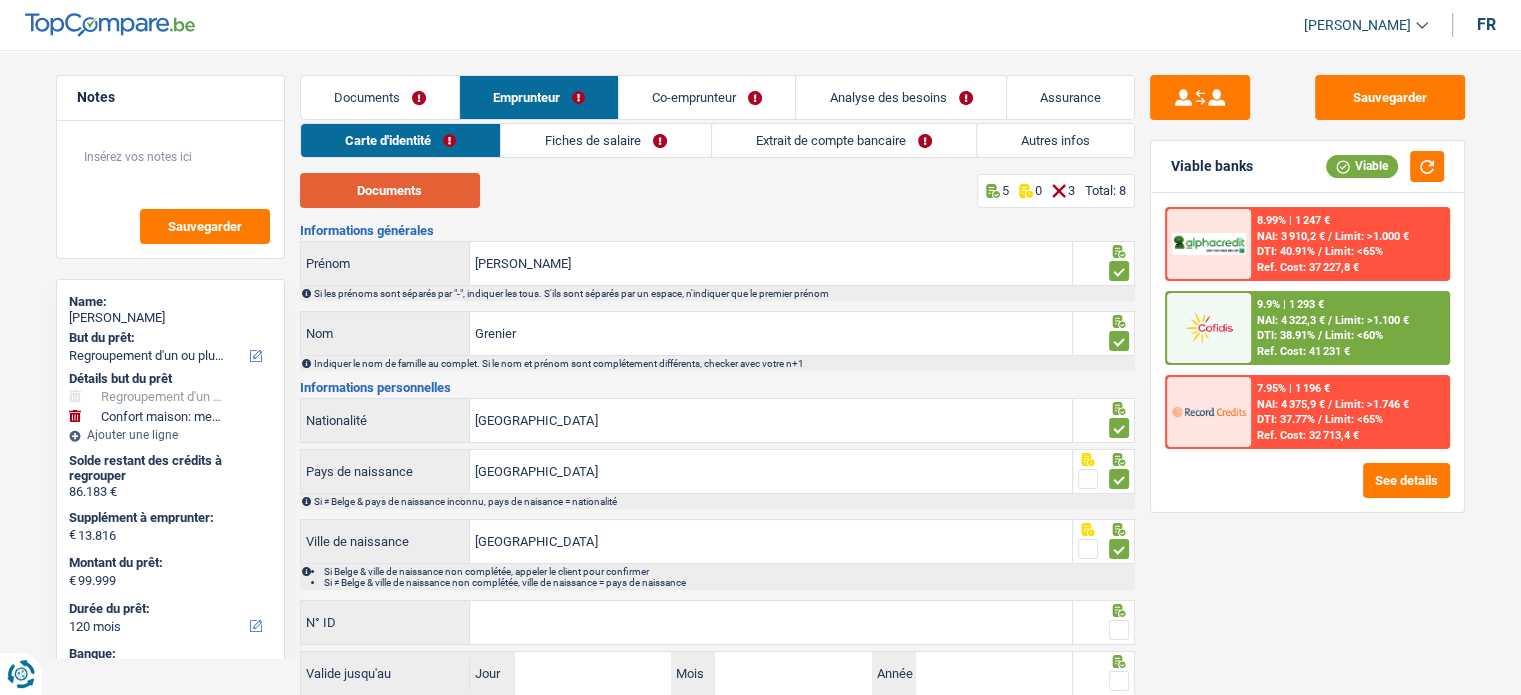 click on "Documents" at bounding box center (390, 190) 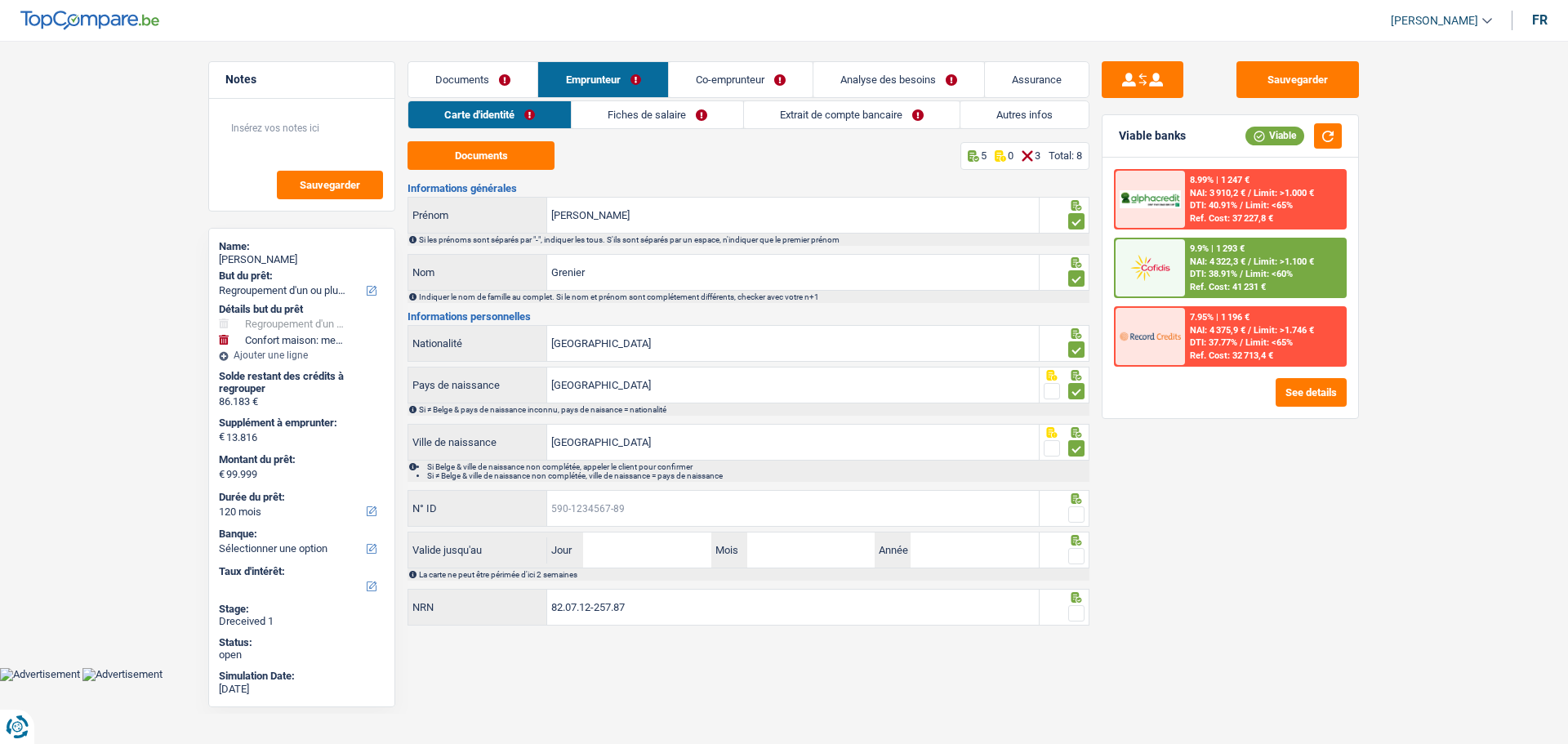 click on "N° ID" at bounding box center [793, 508] 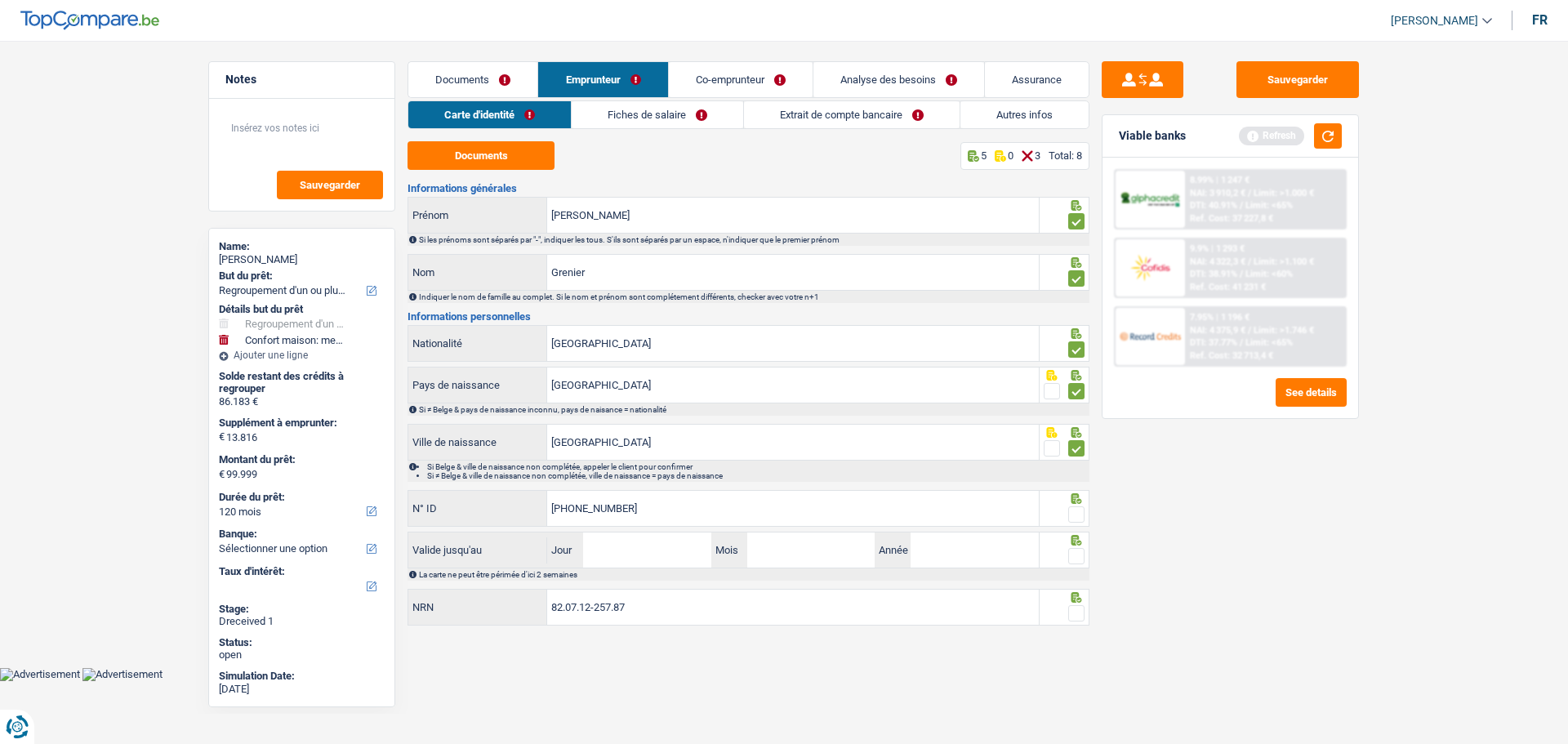 type on "595-2003805-94" 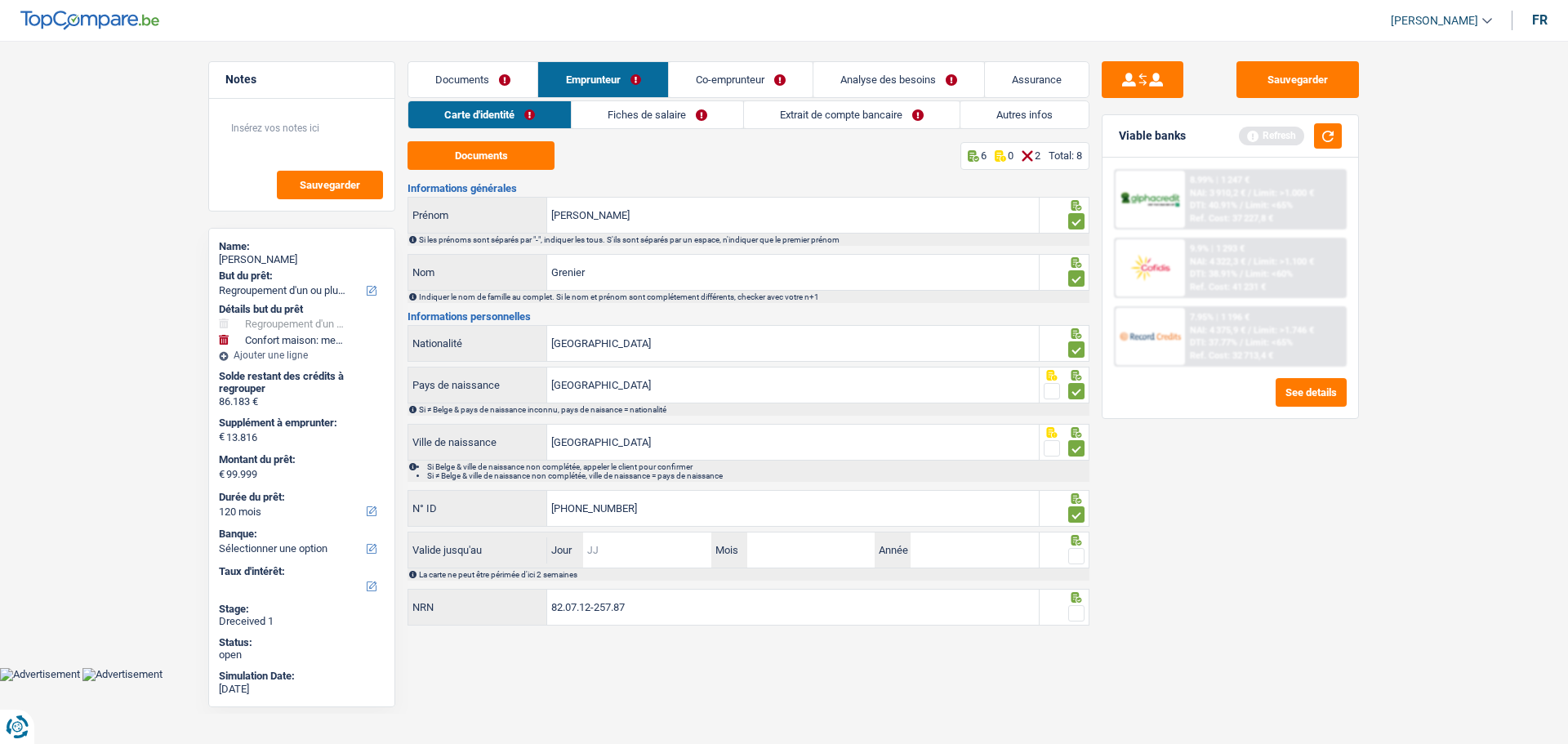 click on "Jour" at bounding box center [647, 550] 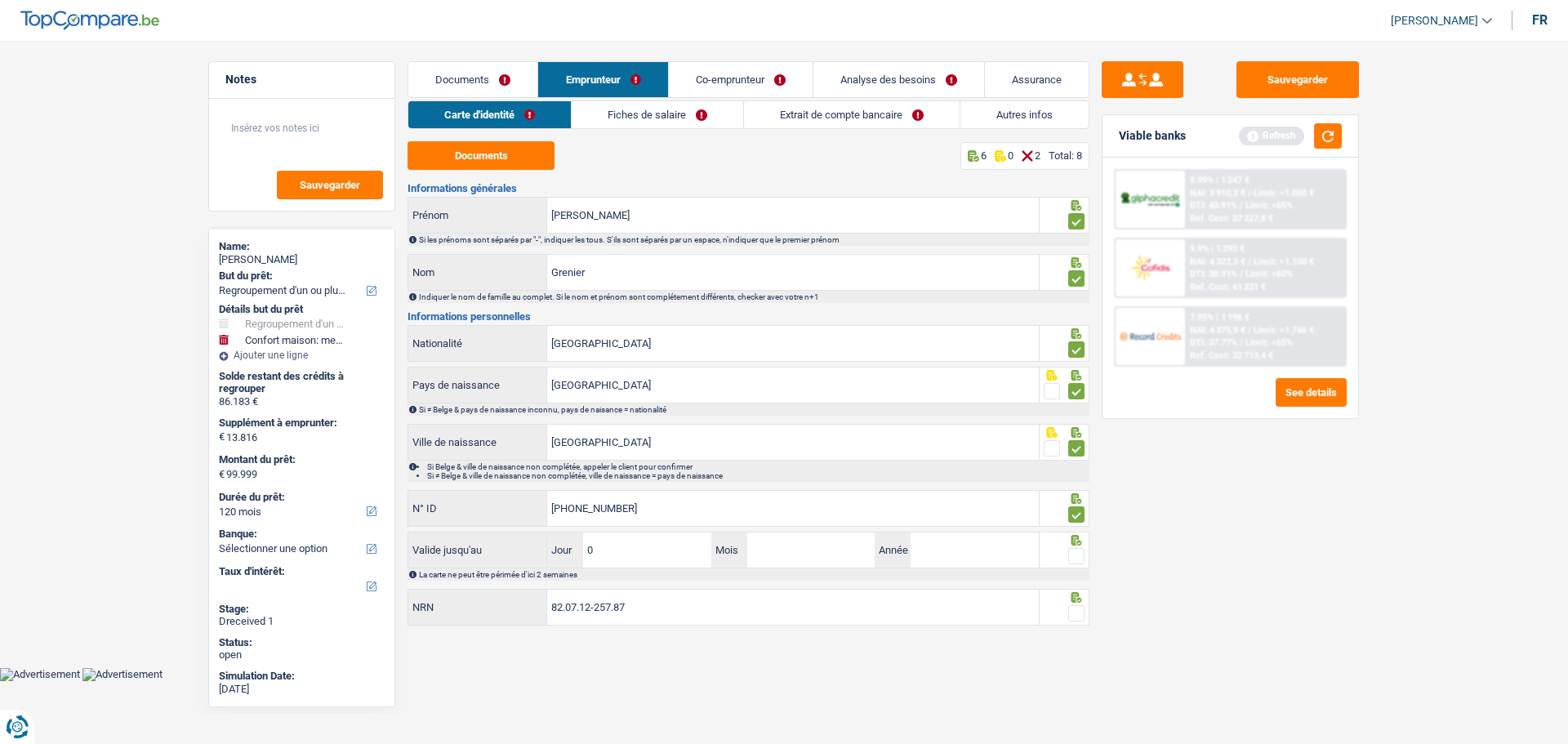 type on "08" 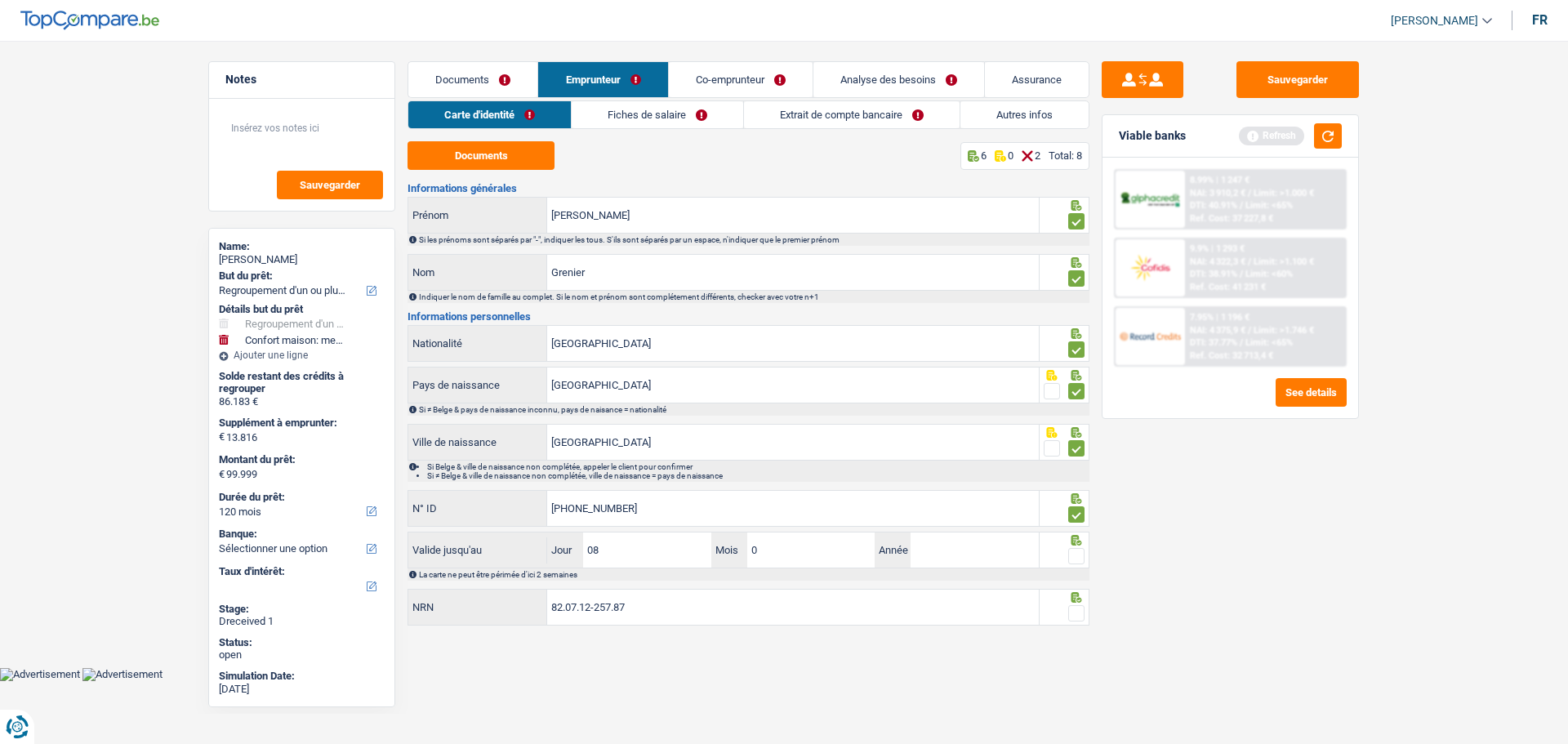 type on "02" 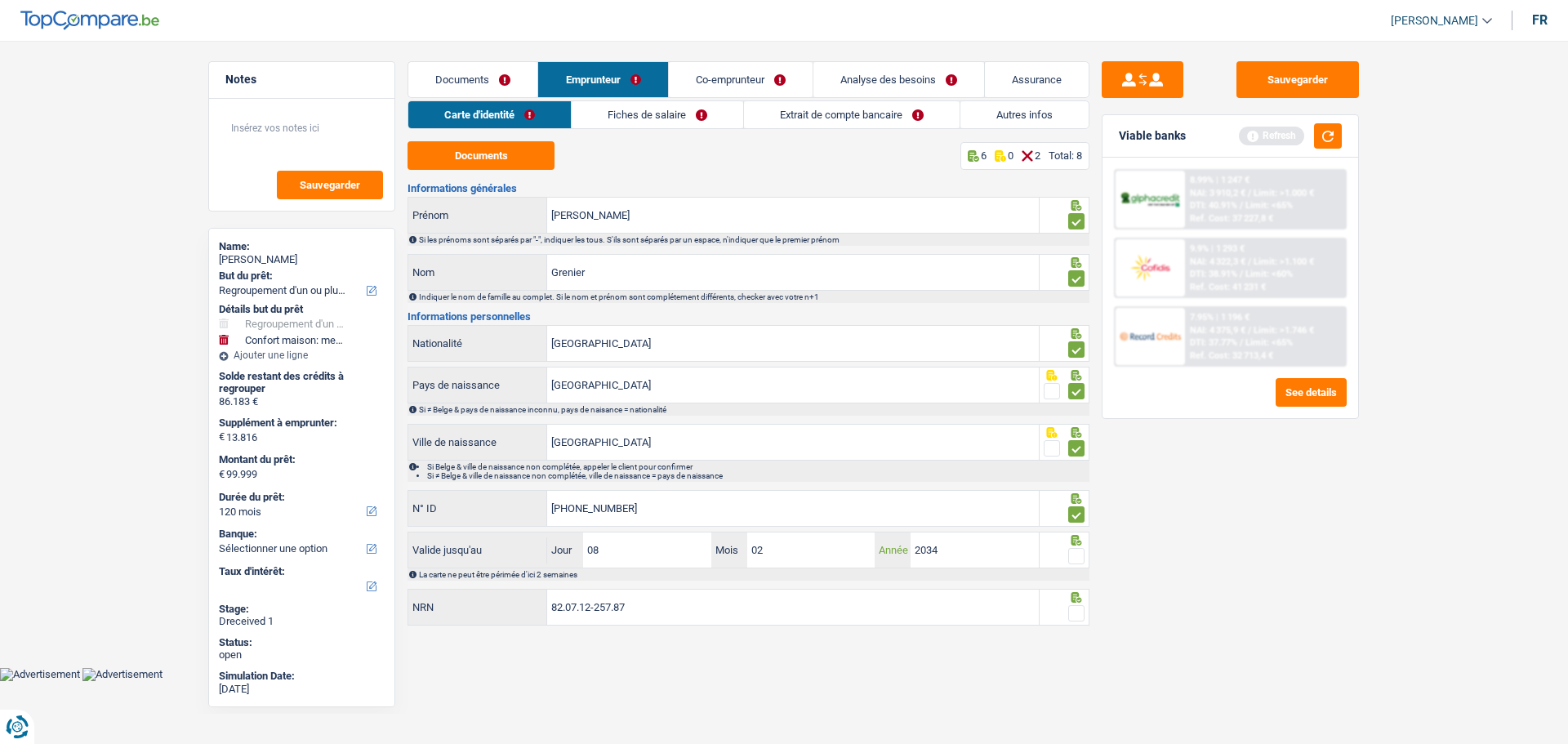 type on "2034" 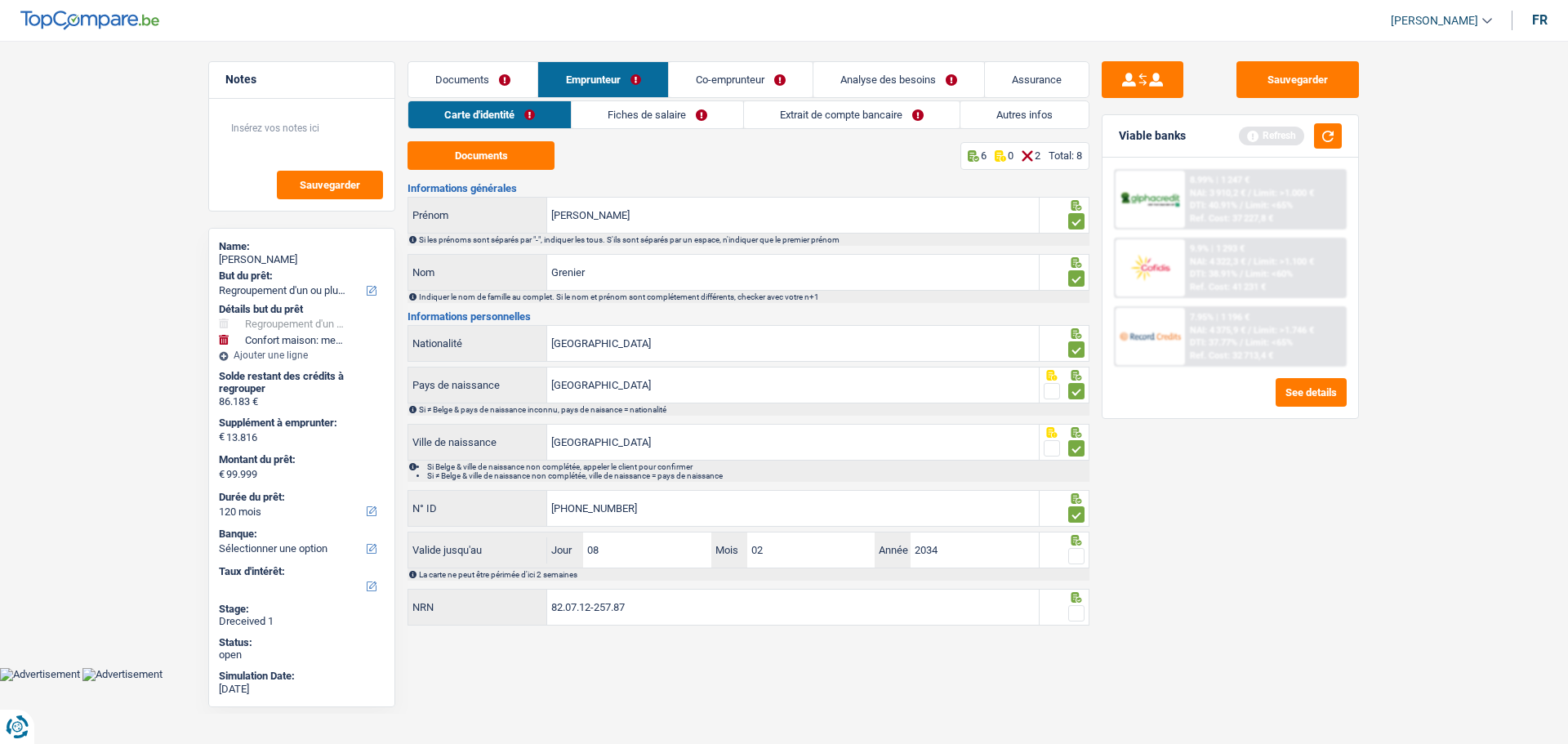 click at bounding box center [1076, 556] 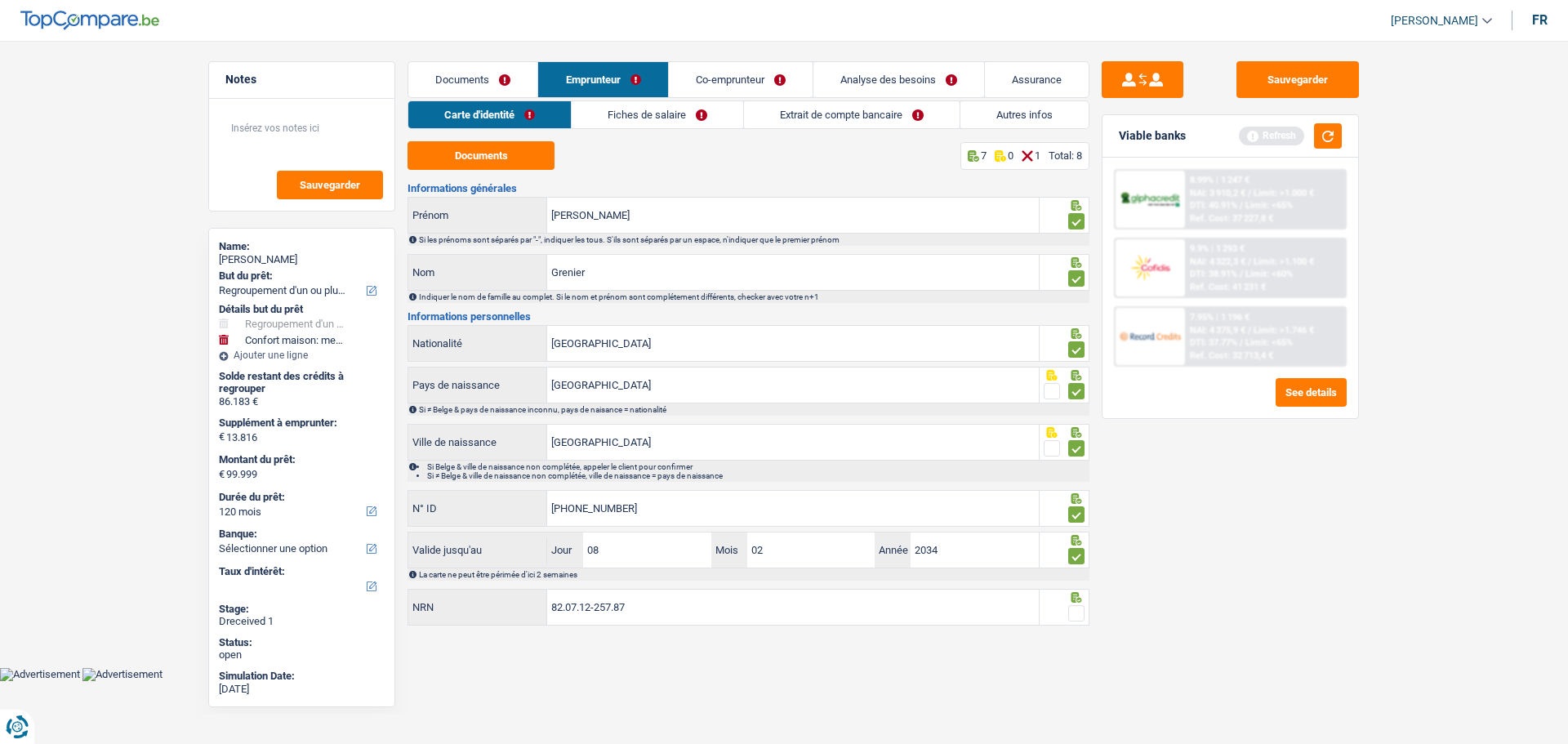 click at bounding box center (1076, 613) 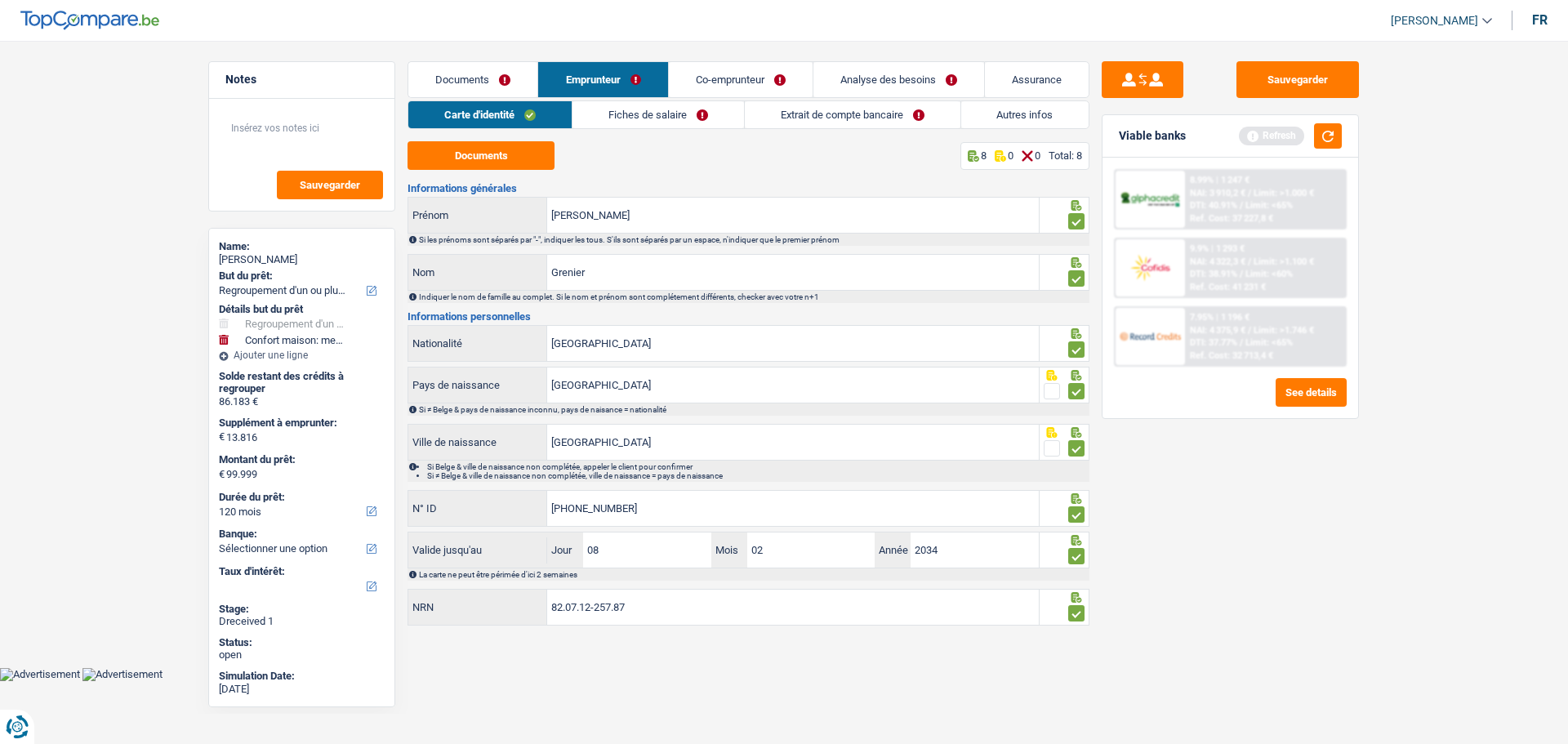click on "Fiches de salaire" at bounding box center [658, 114] 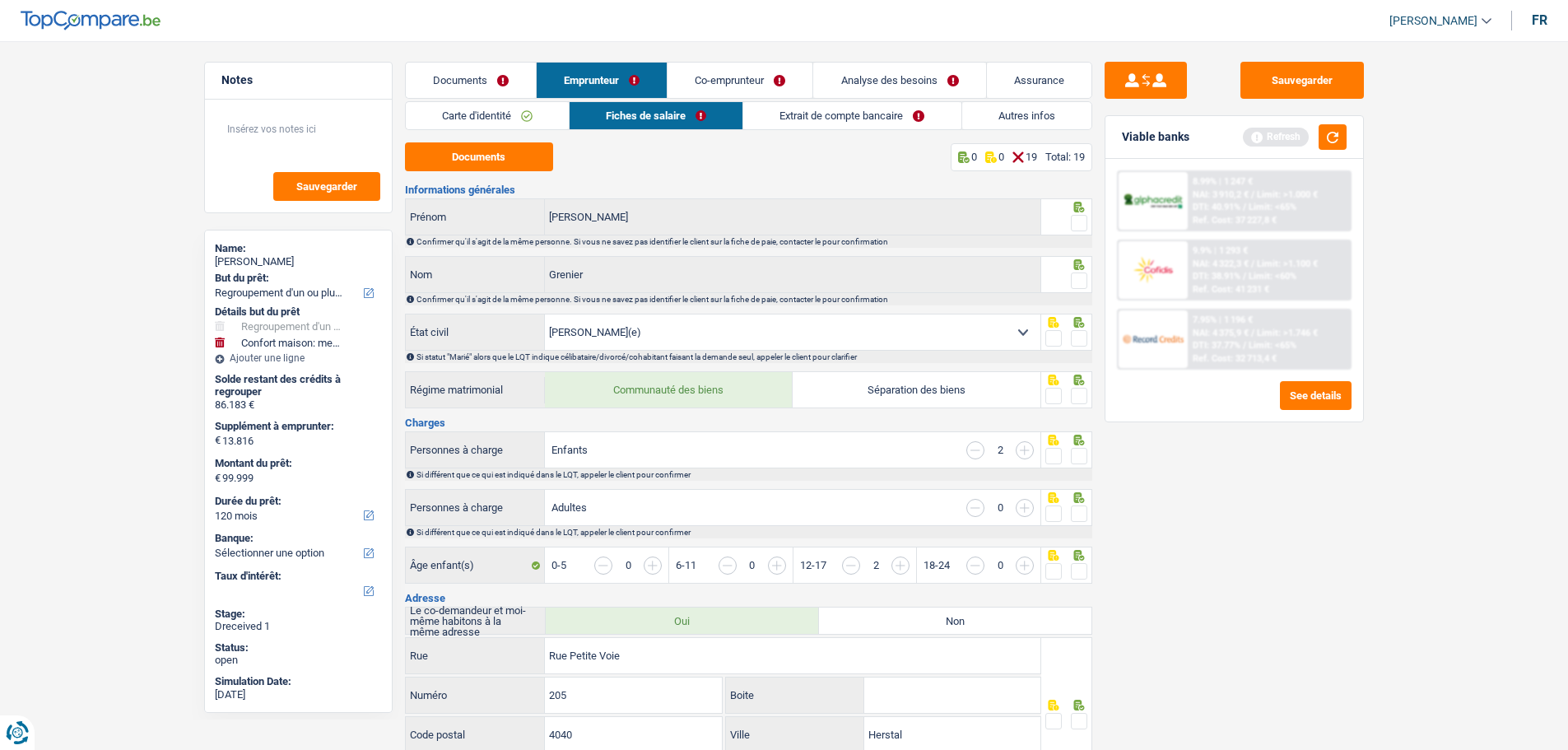 drag, startPoint x: 1080, startPoint y: 214, endPoint x: 1073, endPoint y: 259, distance: 45.54119 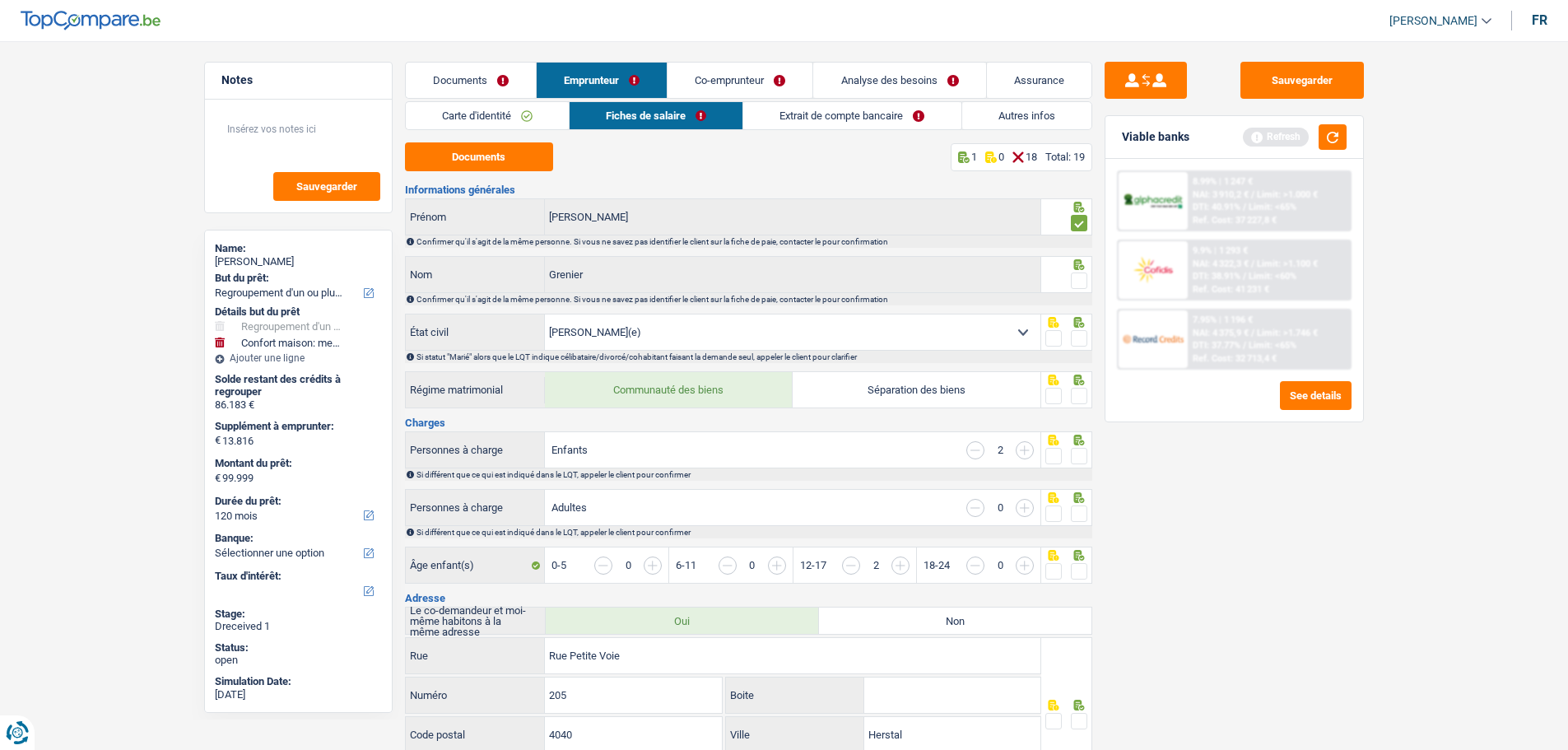 drag, startPoint x: 1077, startPoint y: 277, endPoint x: 649, endPoint y: 249, distance: 428.9149 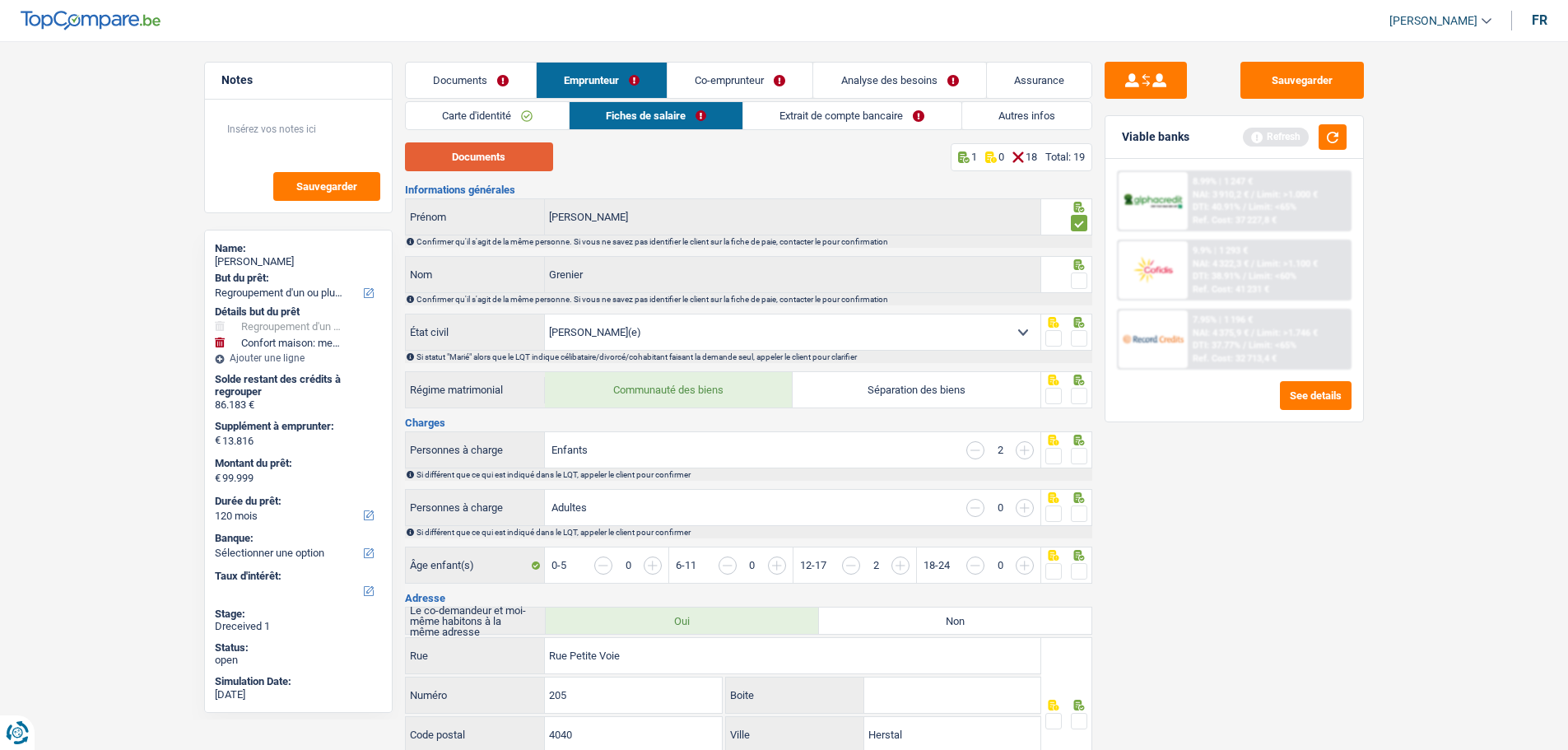 click on "Documents" at bounding box center [479, 156] 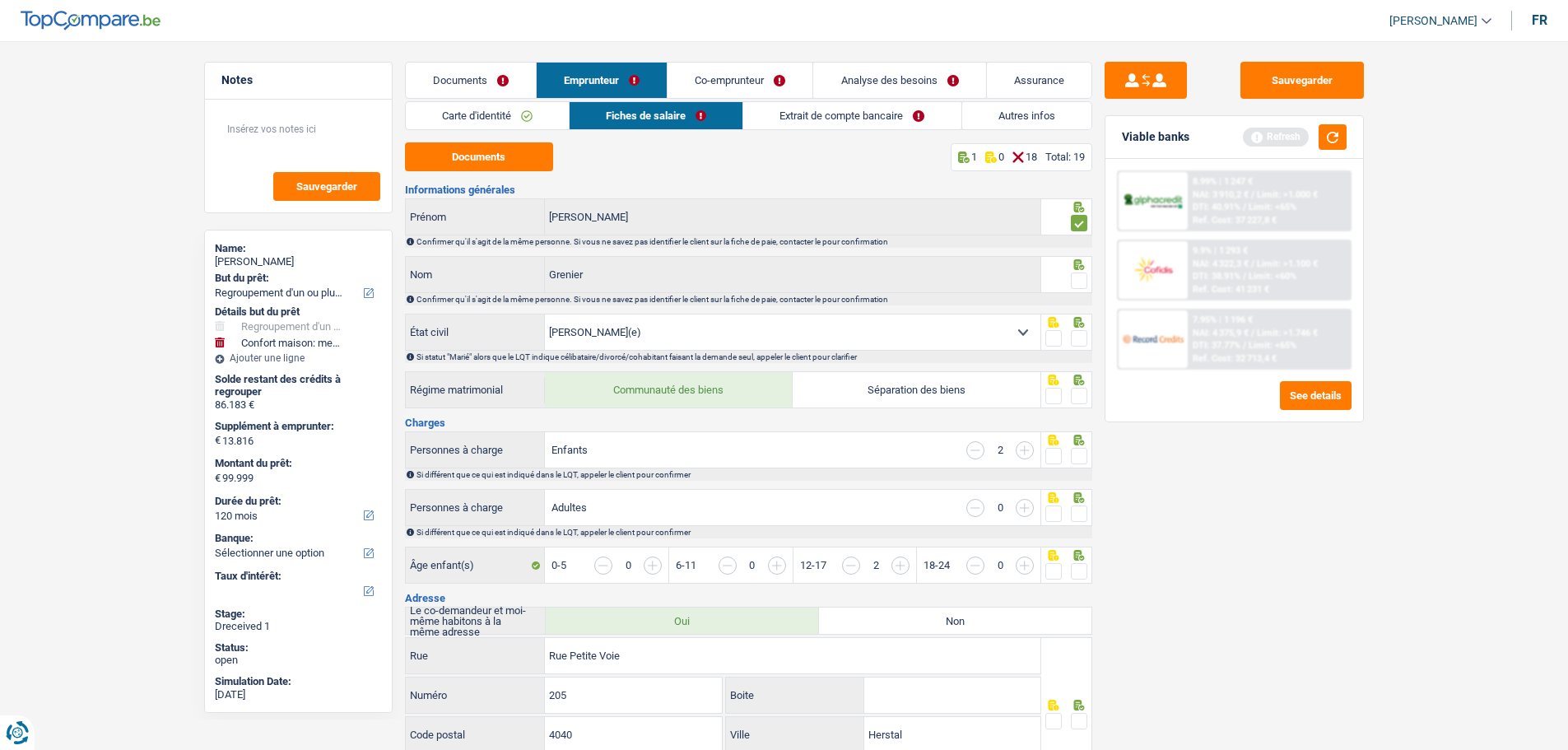 click at bounding box center [1066, 281] 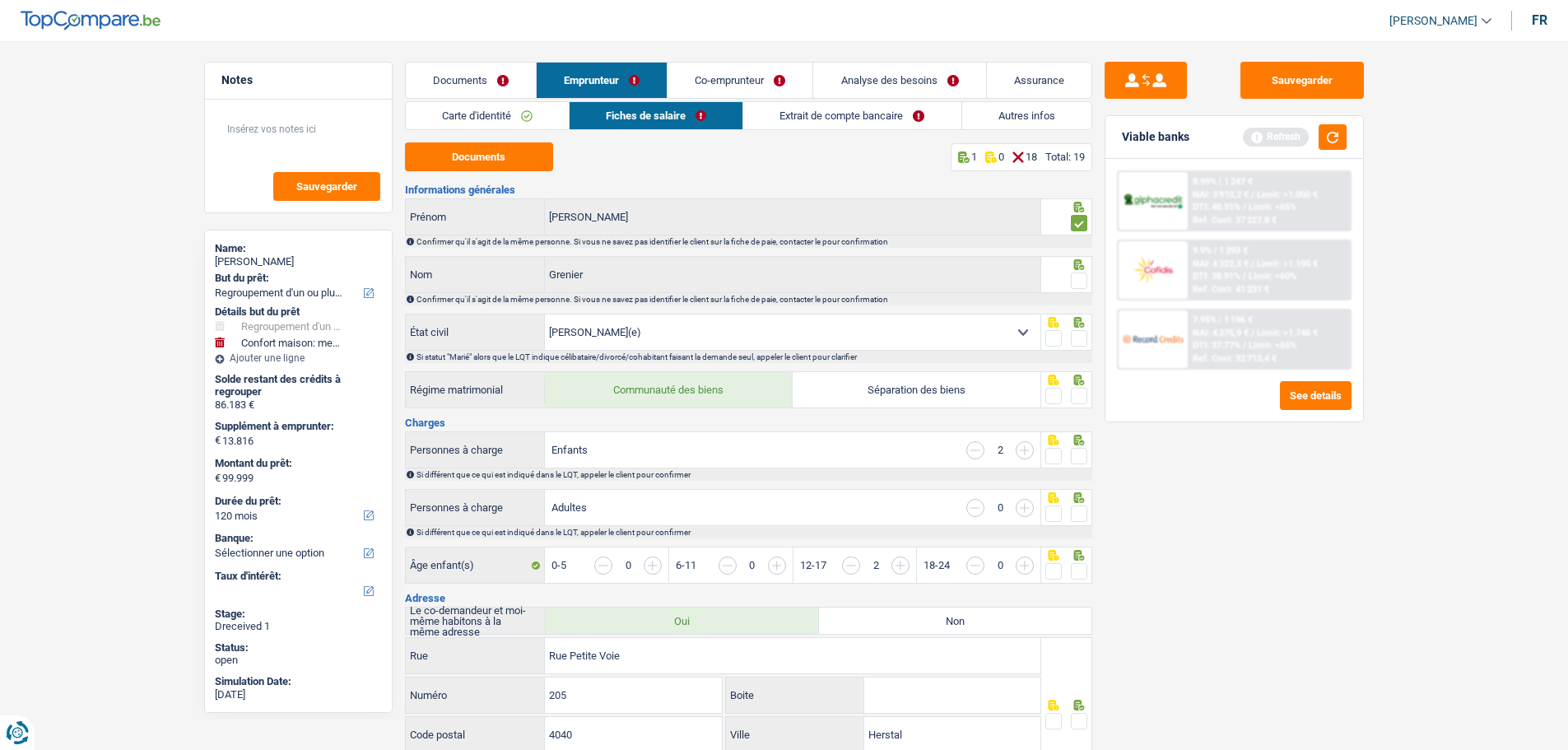 click at bounding box center [1079, 281] 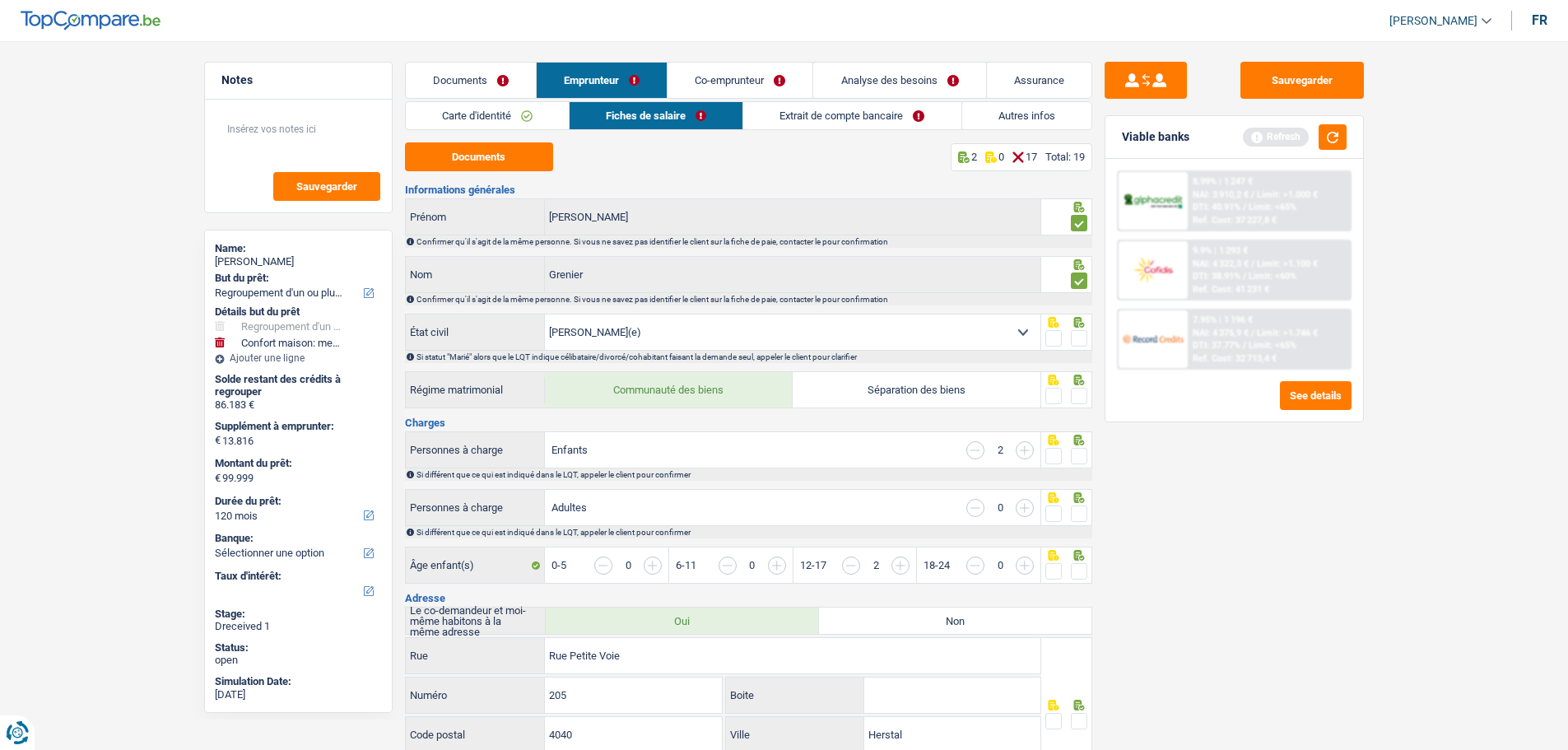click at bounding box center [1079, 338] 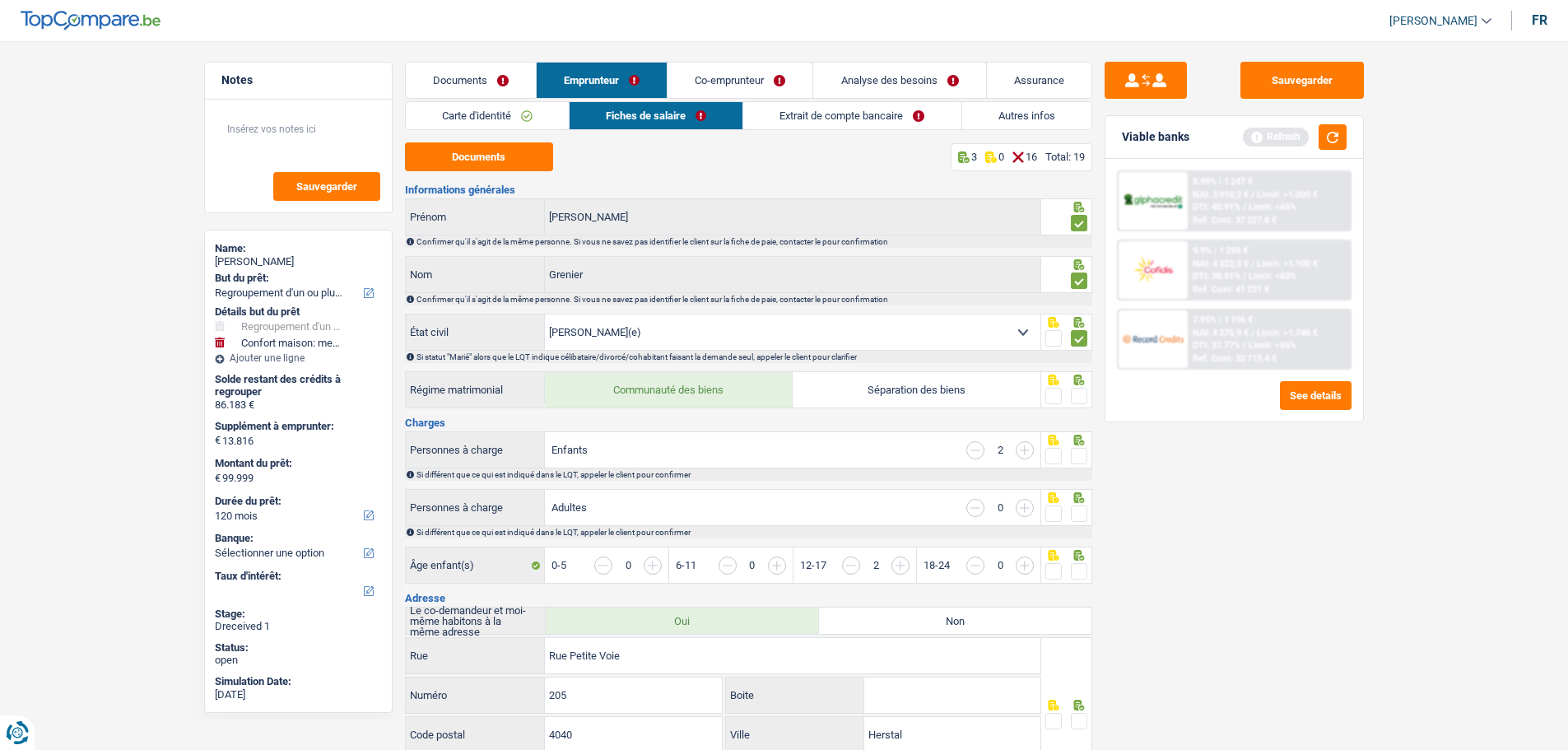 click at bounding box center [1079, 396] 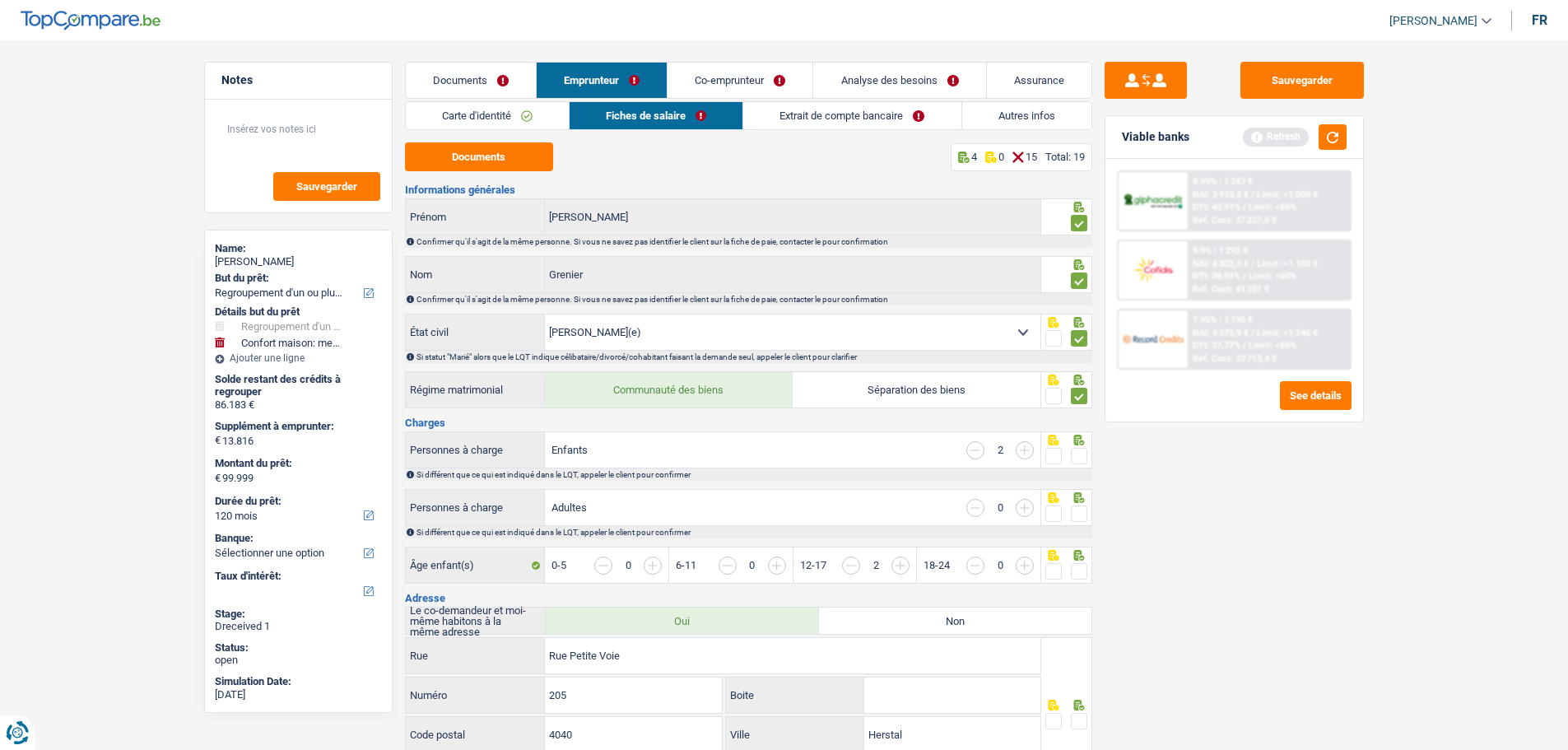click at bounding box center [1079, 456] 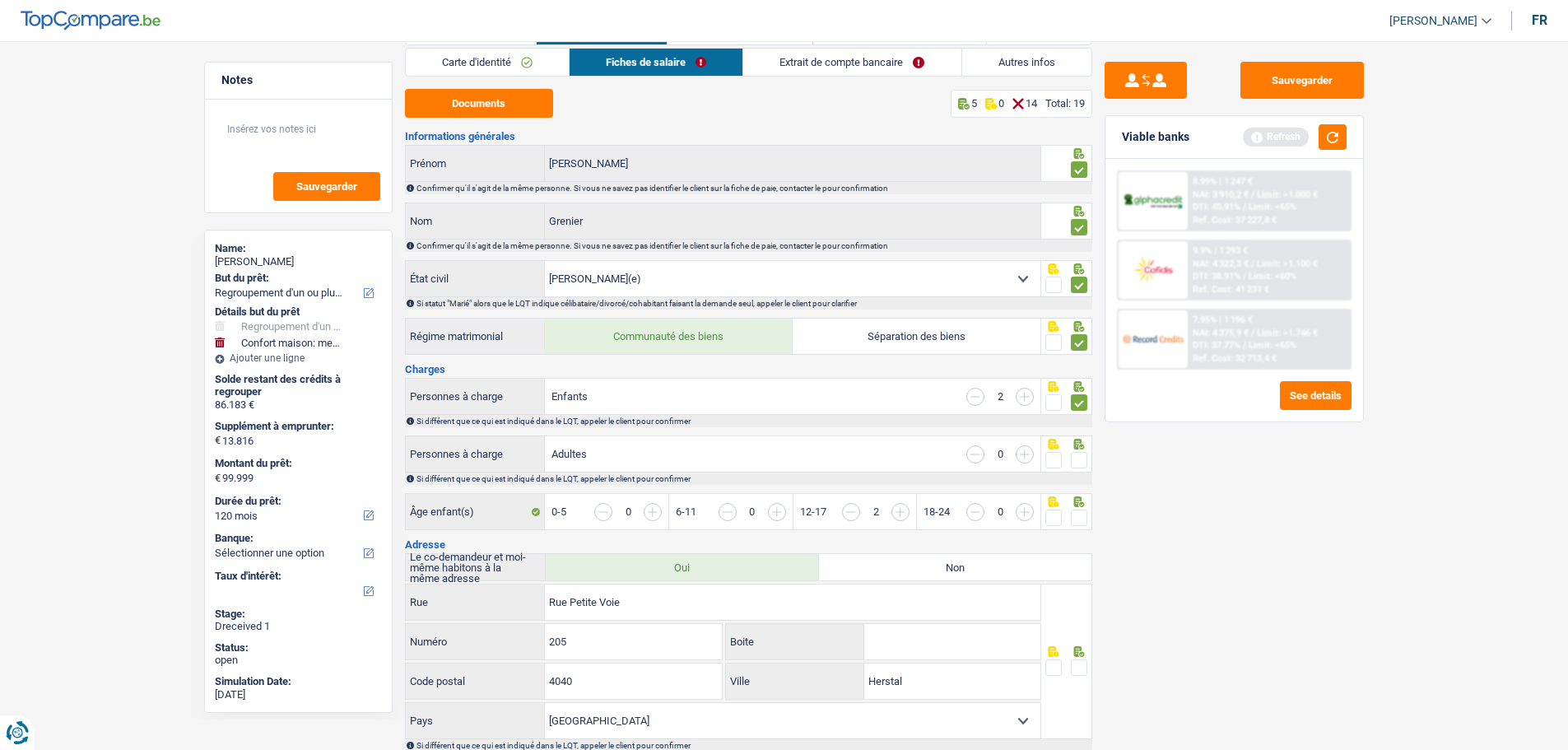 scroll, scrollTop: 82, scrollLeft: 0, axis: vertical 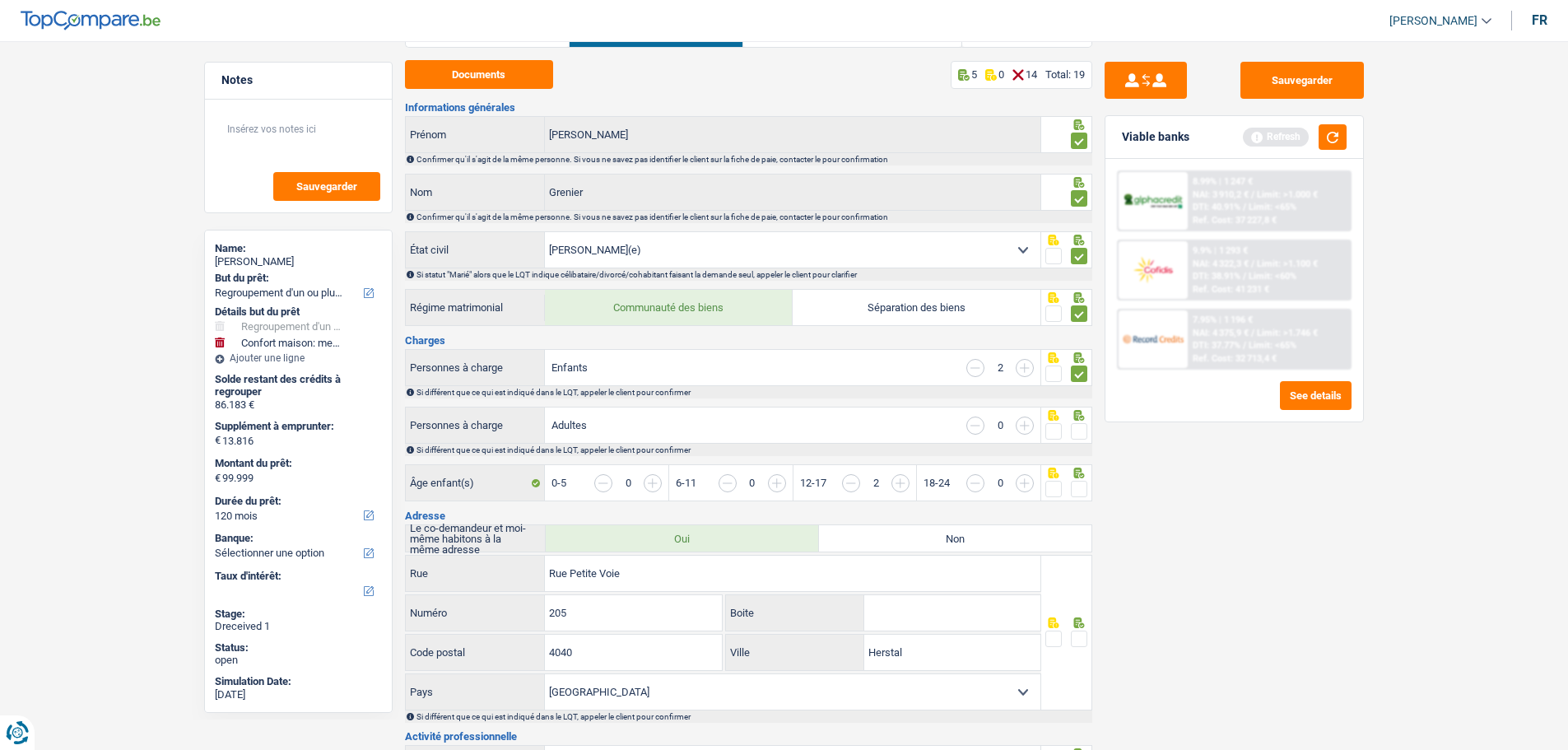 click at bounding box center (1079, 431) 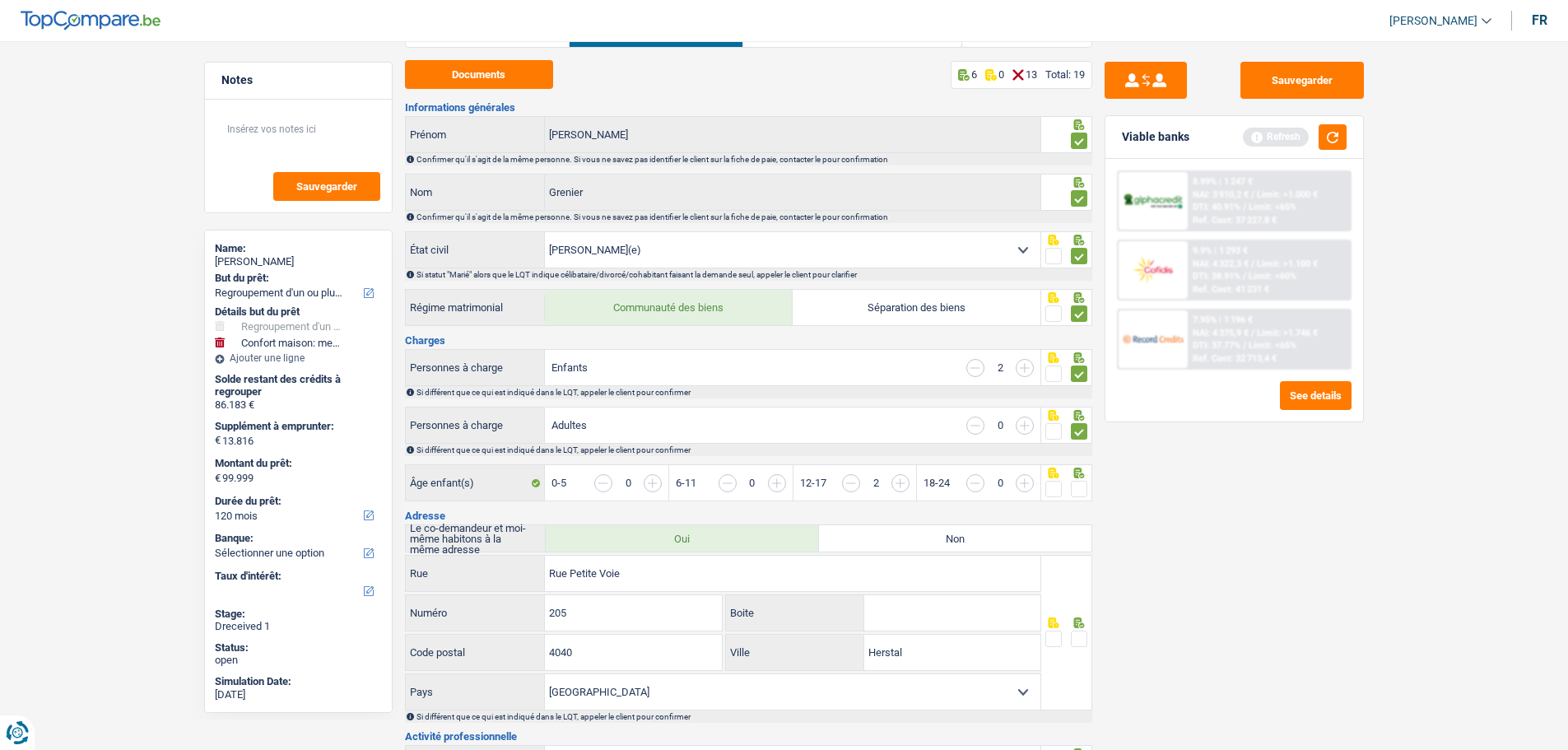 click at bounding box center [1079, 489] 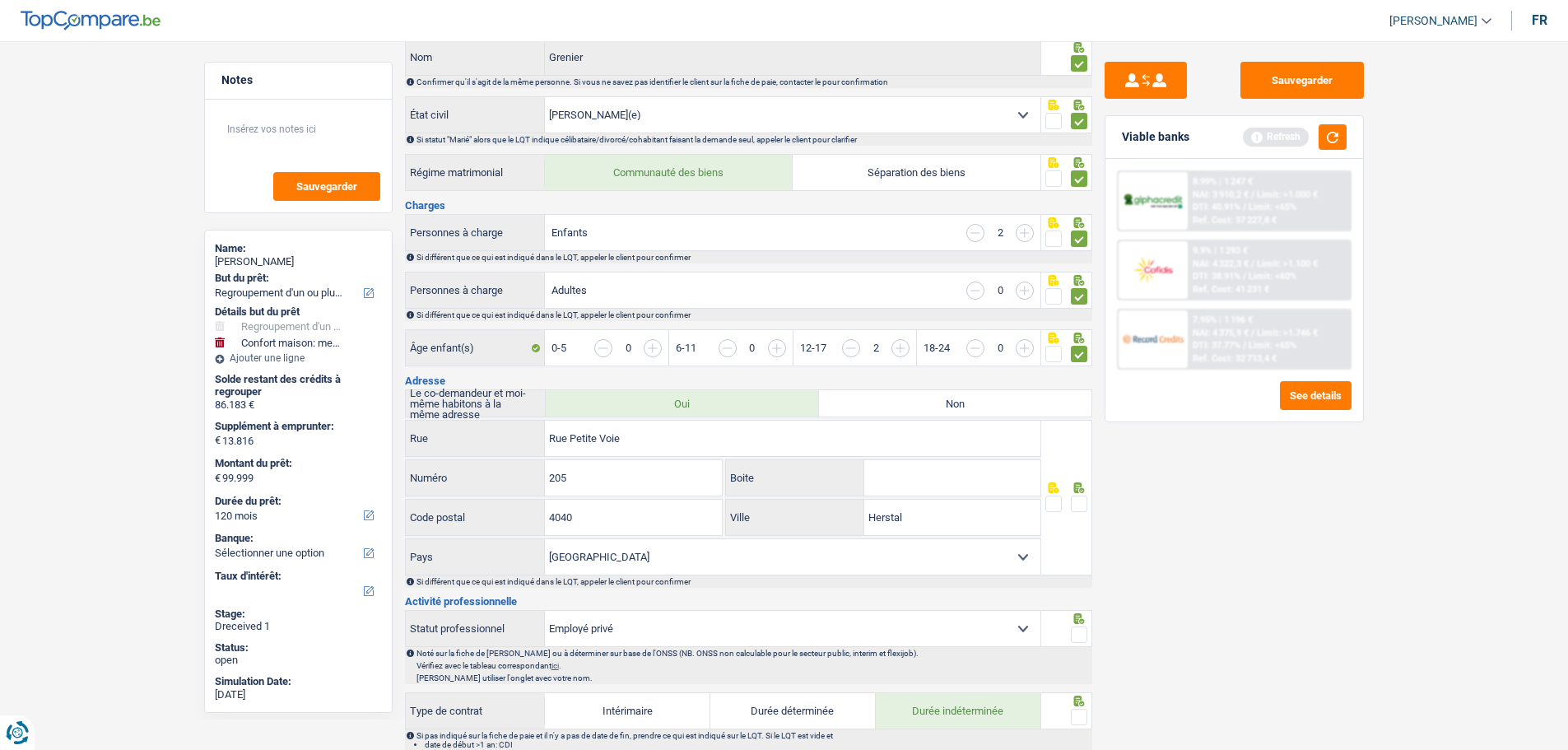 scroll, scrollTop: 247, scrollLeft: 0, axis: vertical 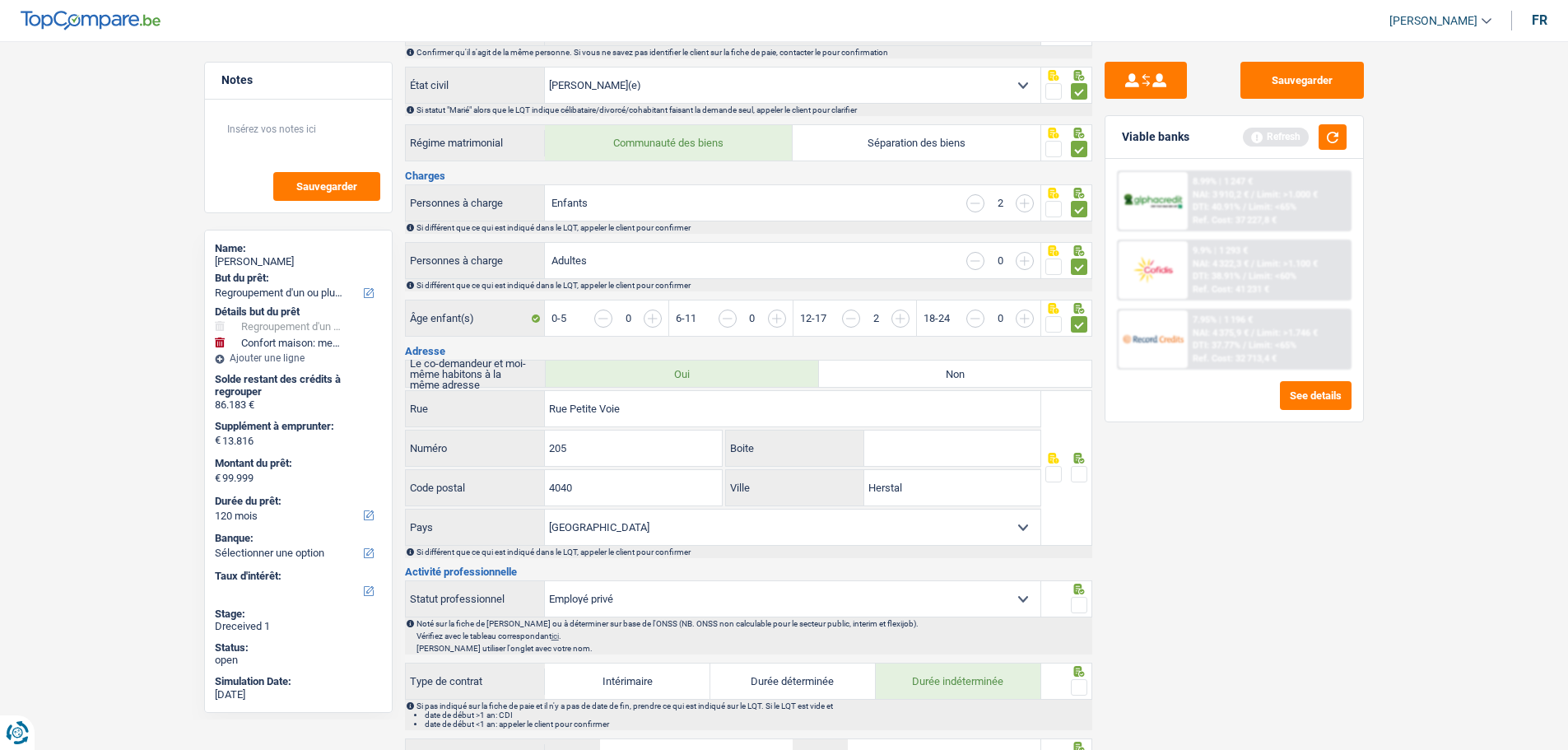 click at bounding box center (1067, 468) 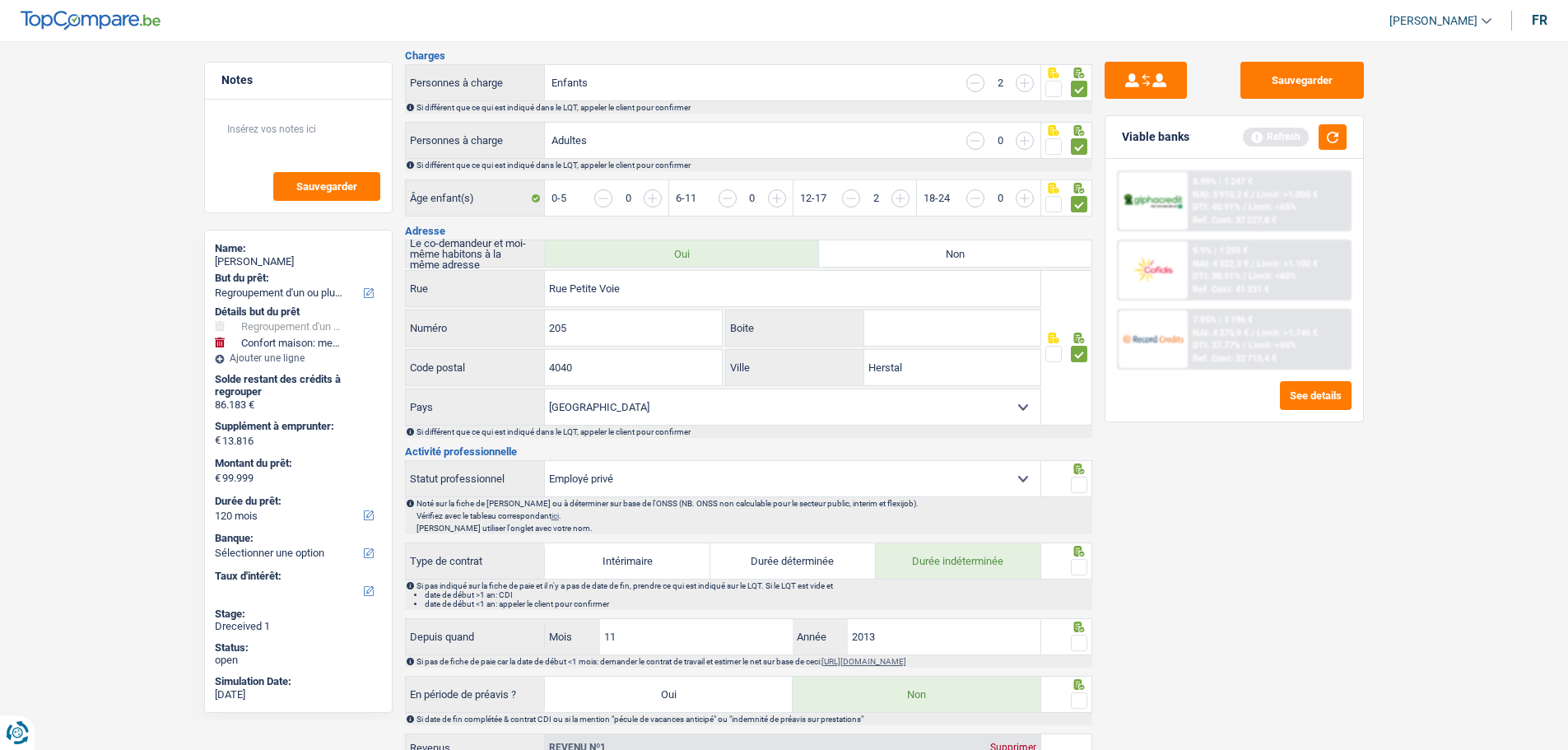 scroll, scrollTop: 412, scrollLeft: 0, axis: vertical 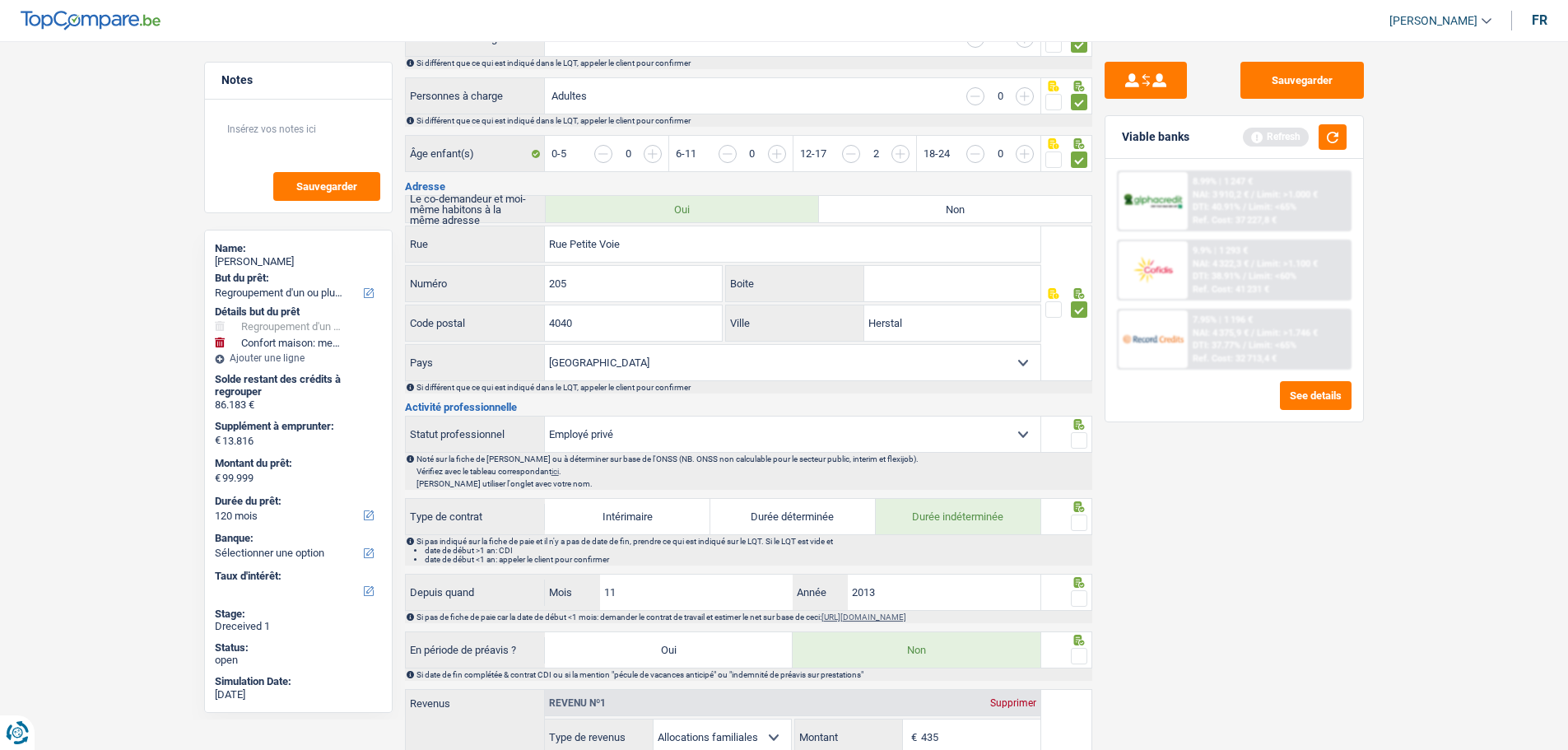 click at bounding box center (1079, 440) 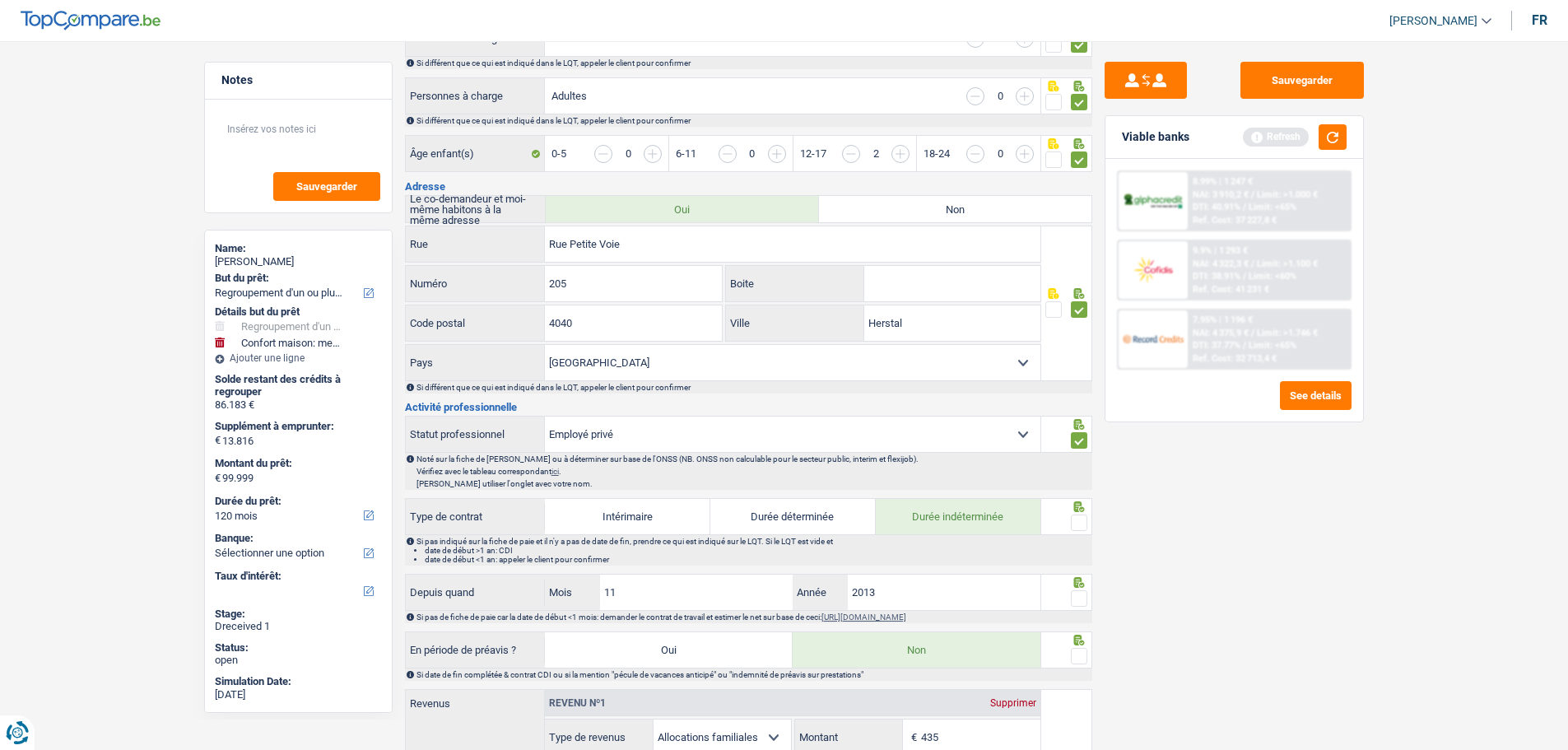 click at bounding box center (1079, 523) 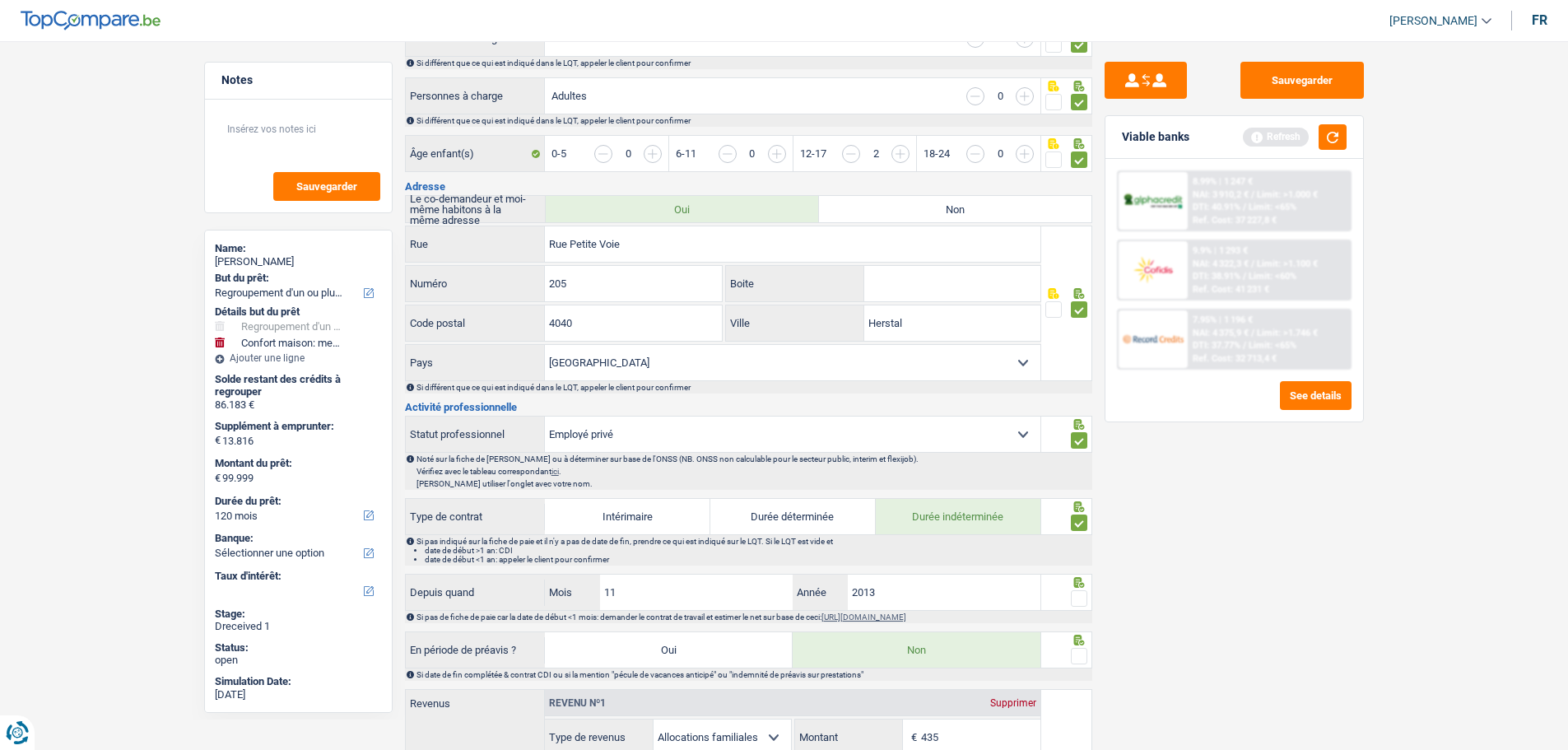 click at bounding box center (1079, 599) 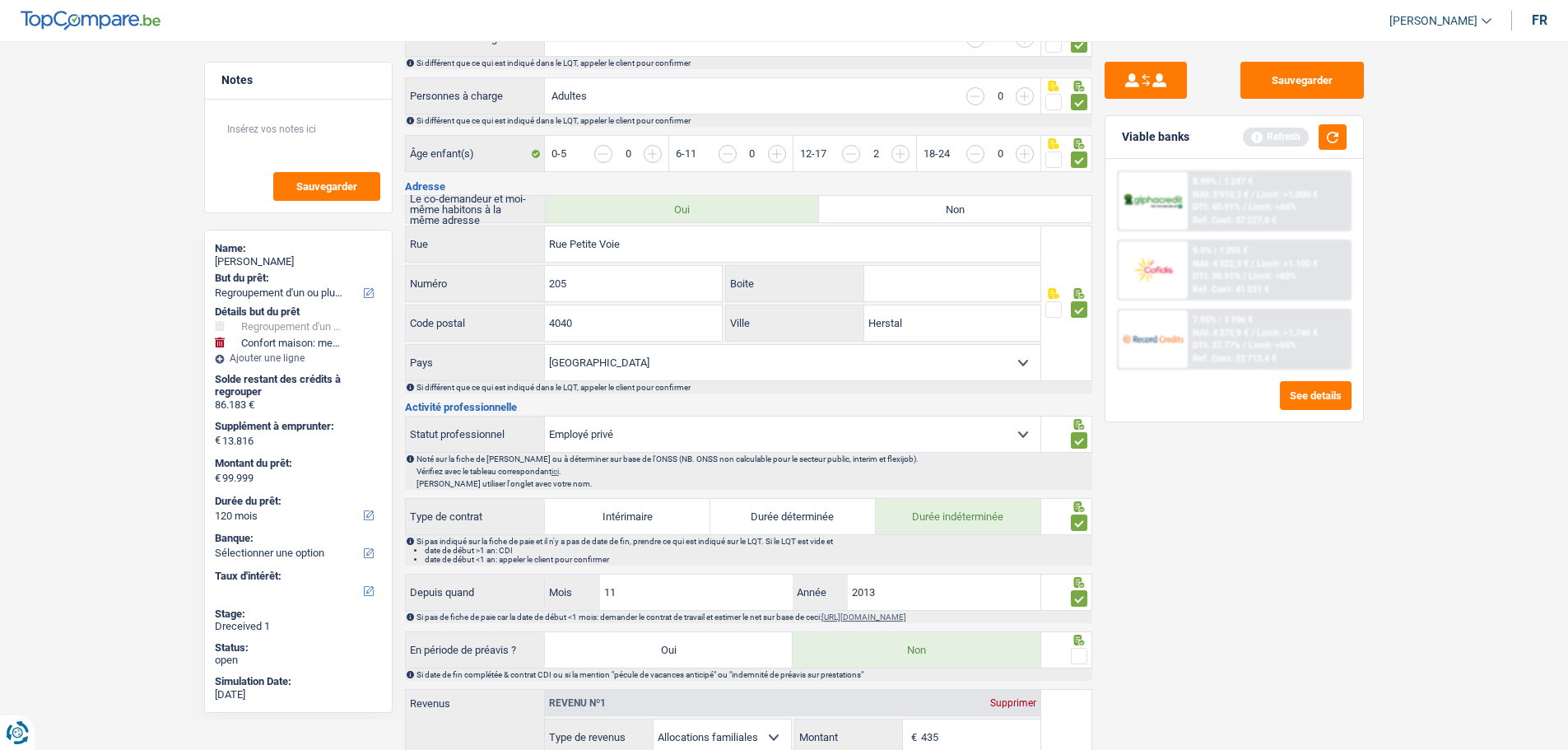 click at bounding box center [1079, 656] 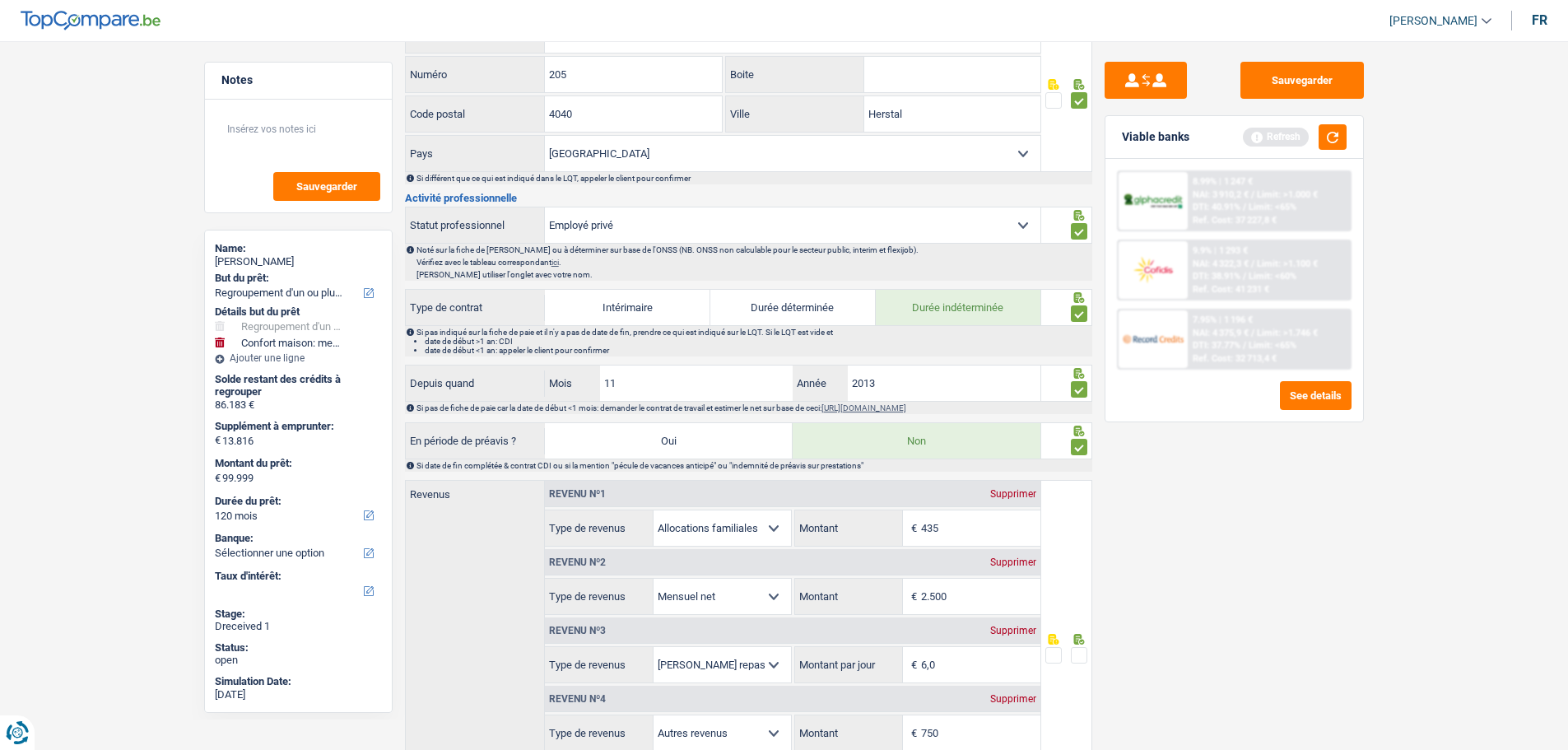 scroll, scrollTop: 659, scrollLeft: 0, axis: vertical 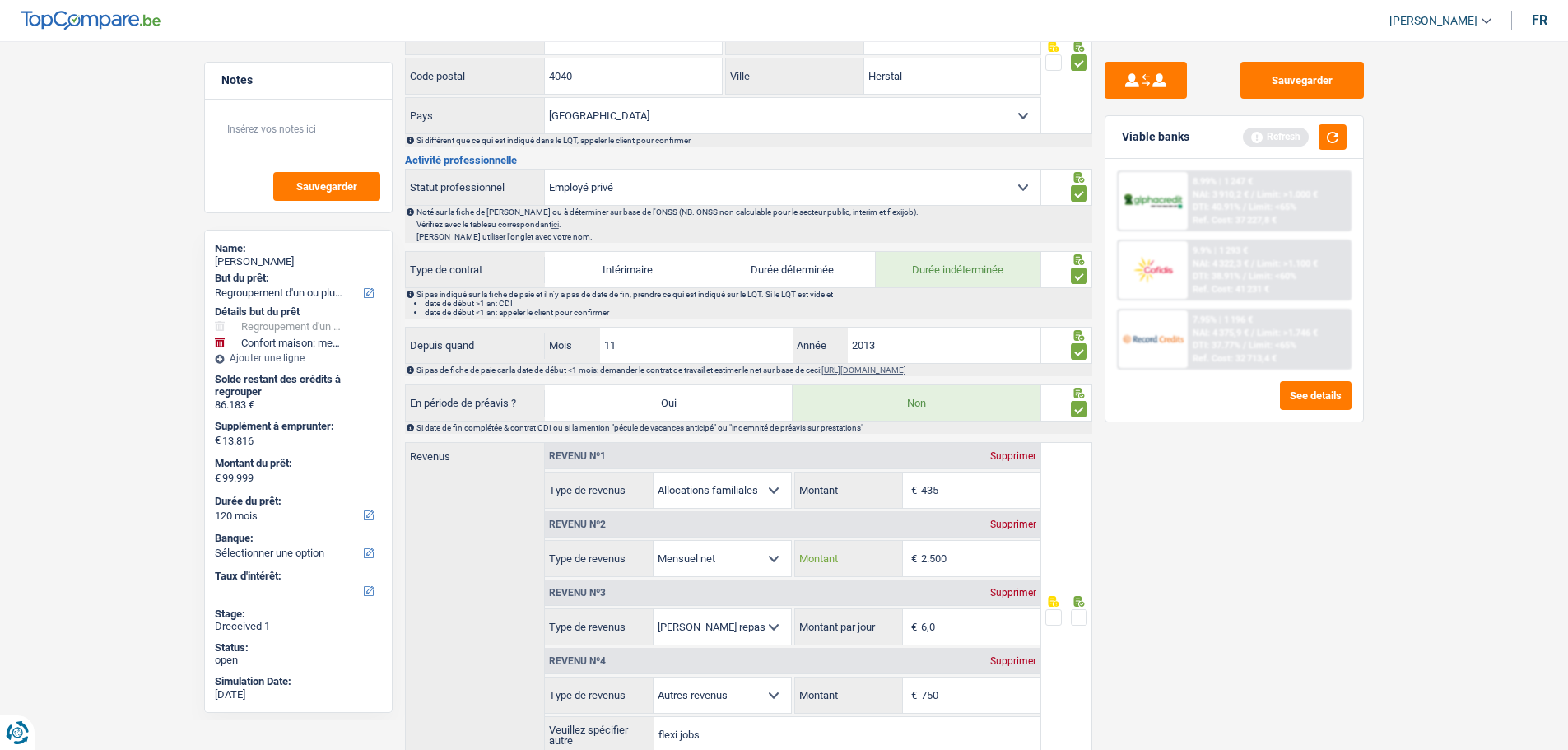 click on "2.500" at bounding box center (980, 558) 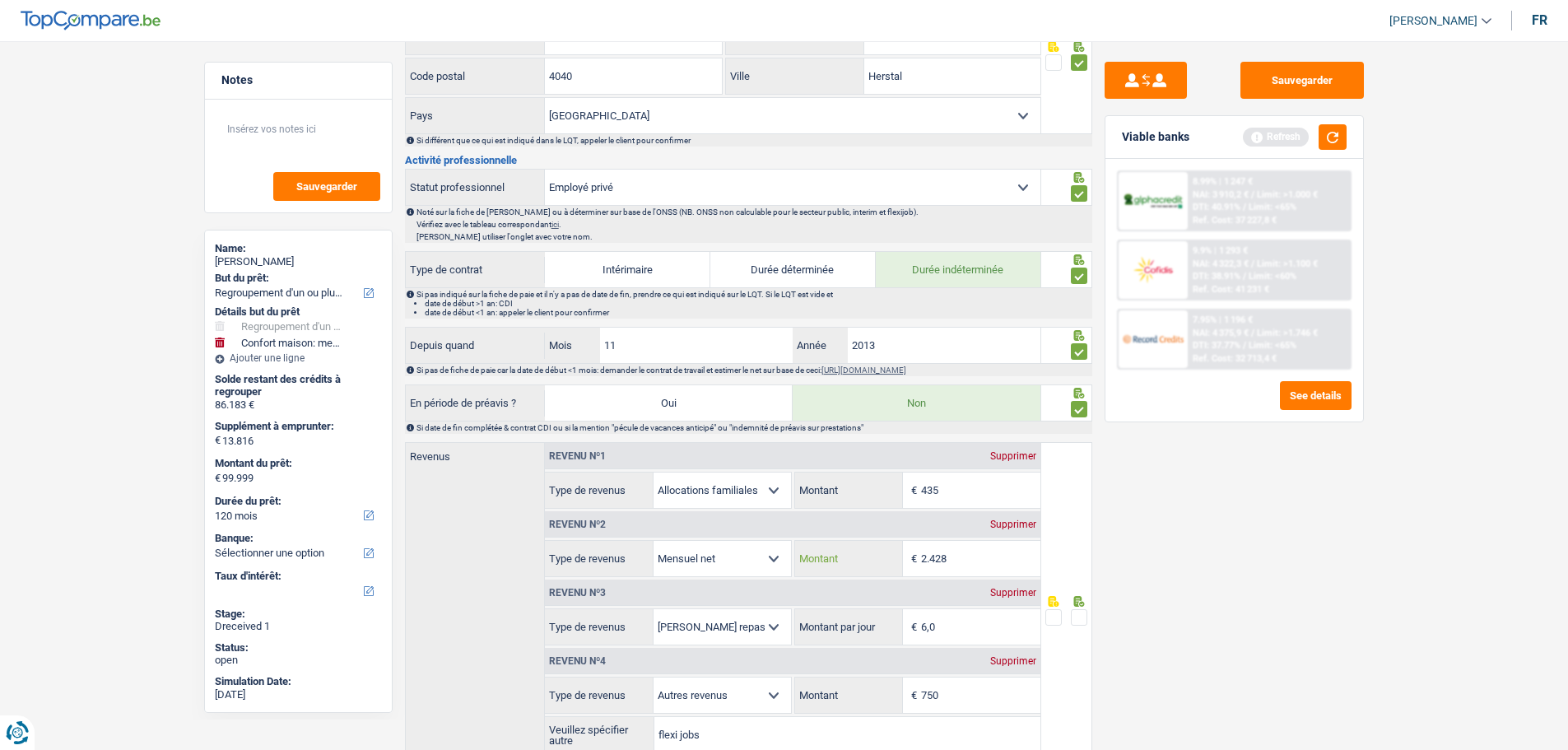 type on "2.428" 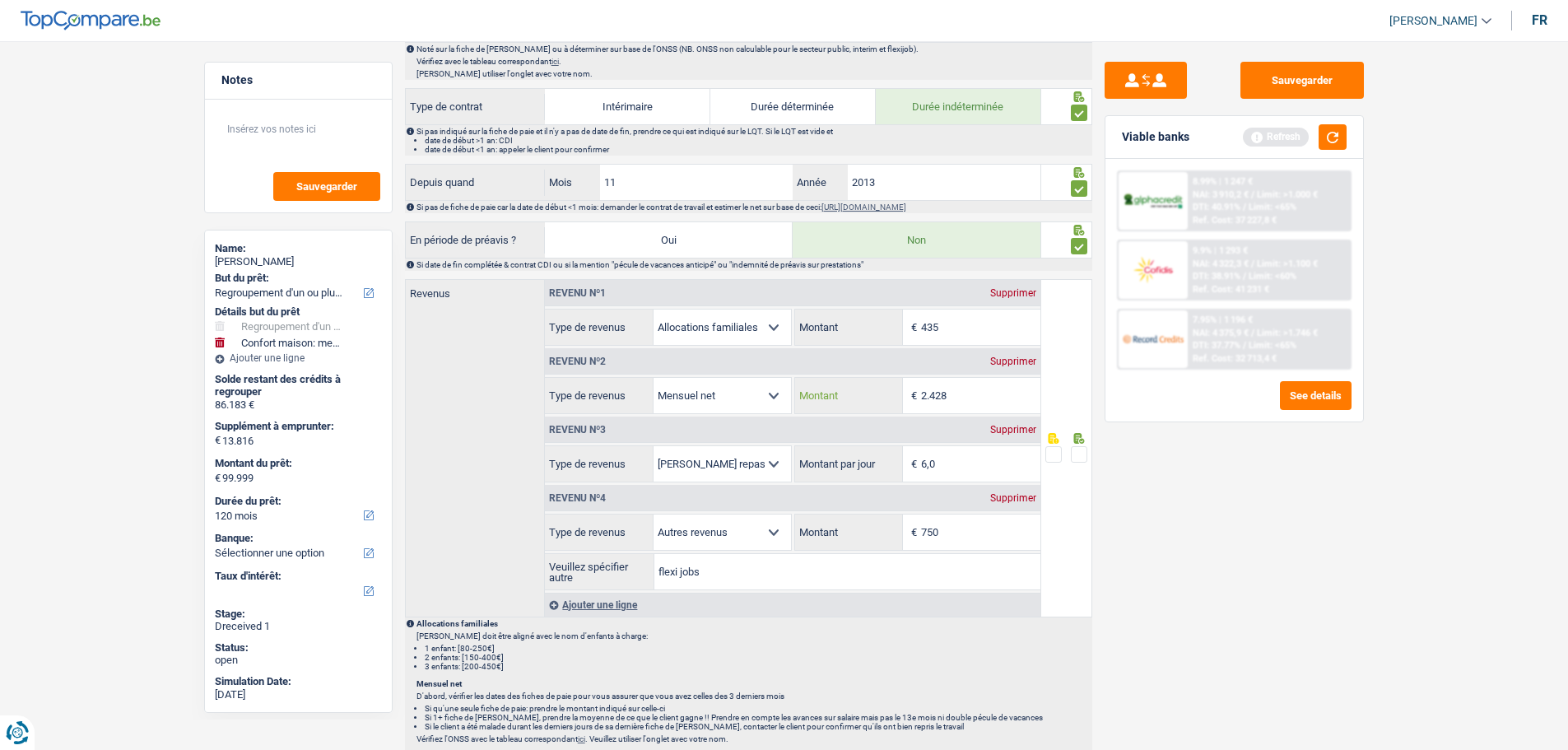 scroll, scrollTop: 823, scrollLeft: 0, axis: vertical 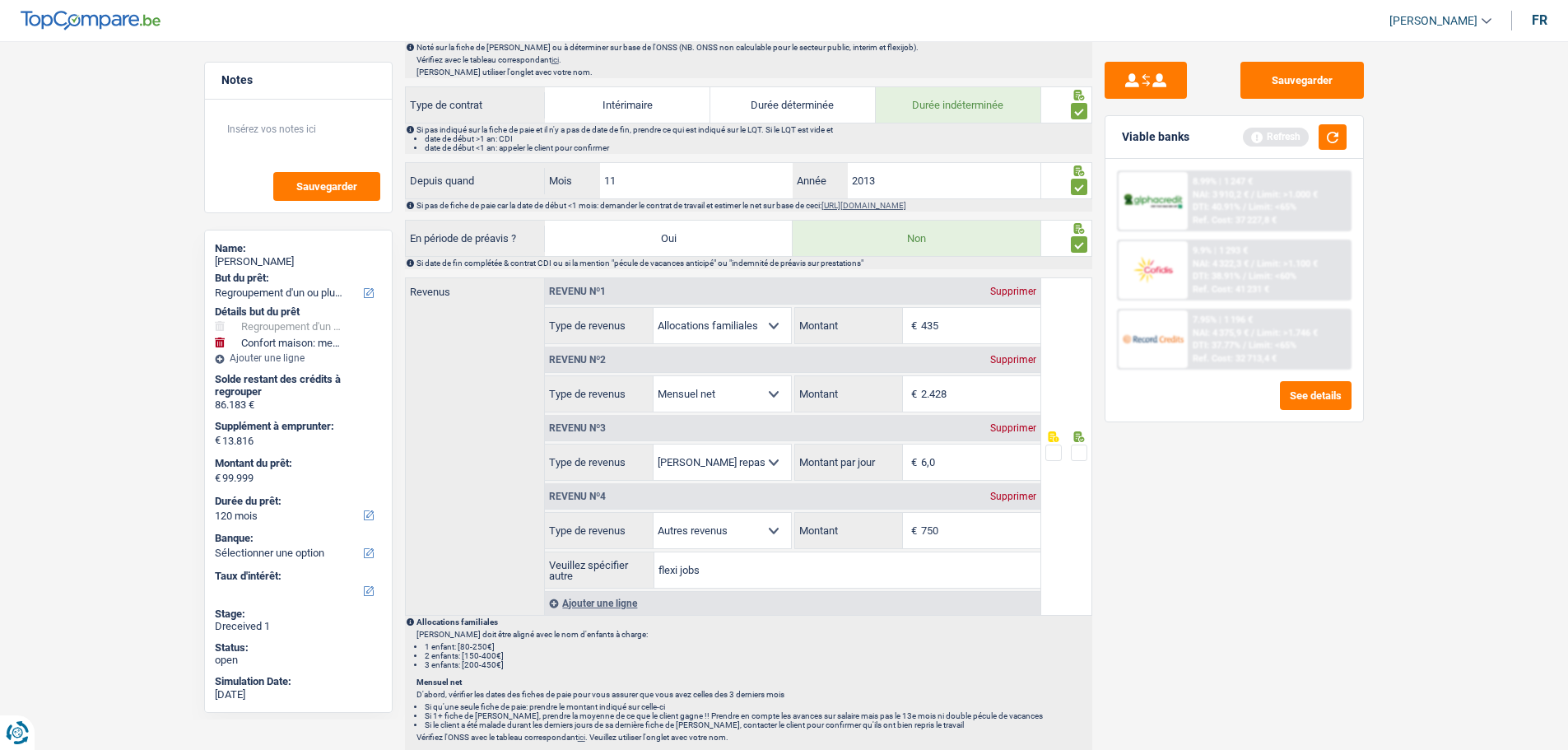 click at bounding box center (1079, 453) 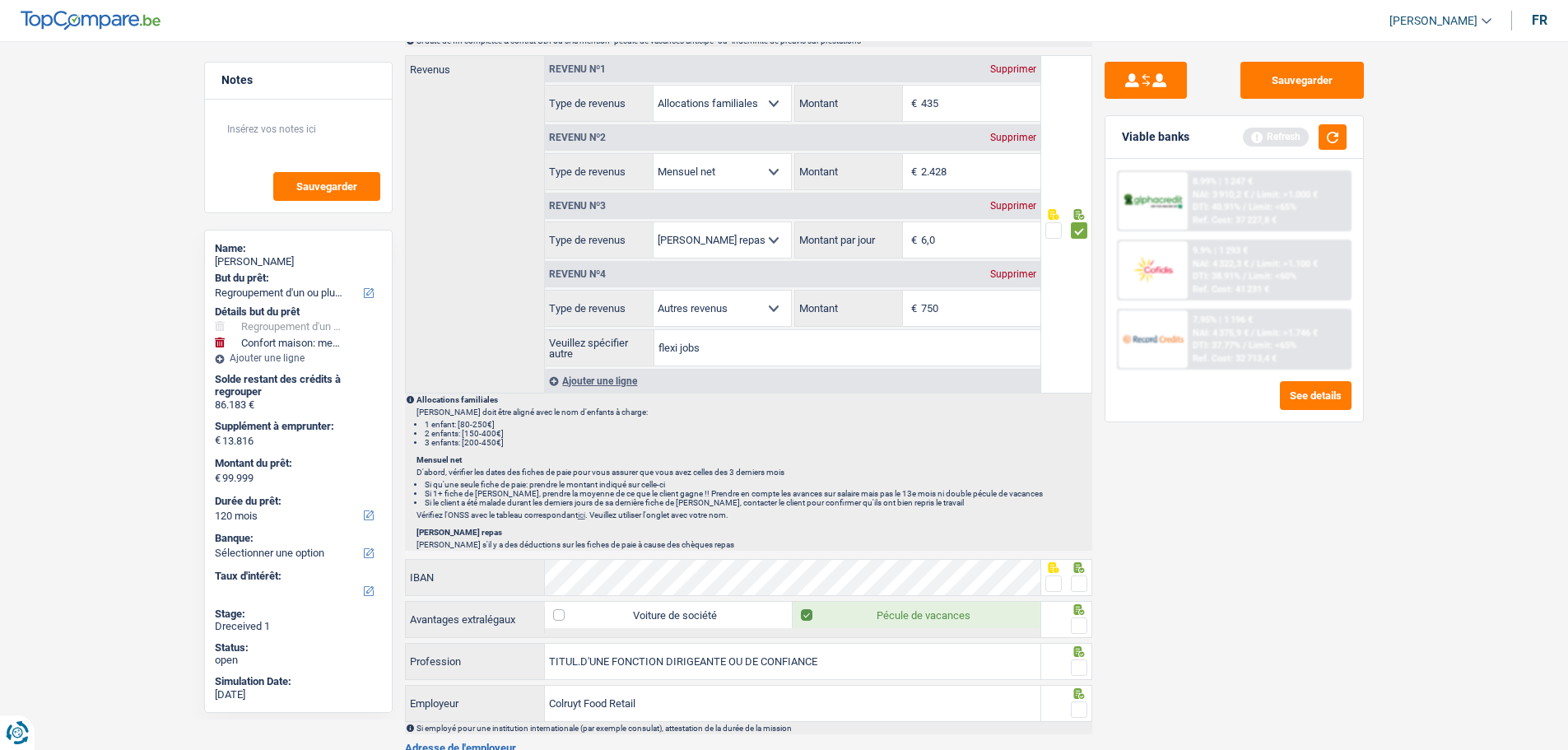 scroll, scrollTop: 1235, scrollLeft: 0, axis: vertical 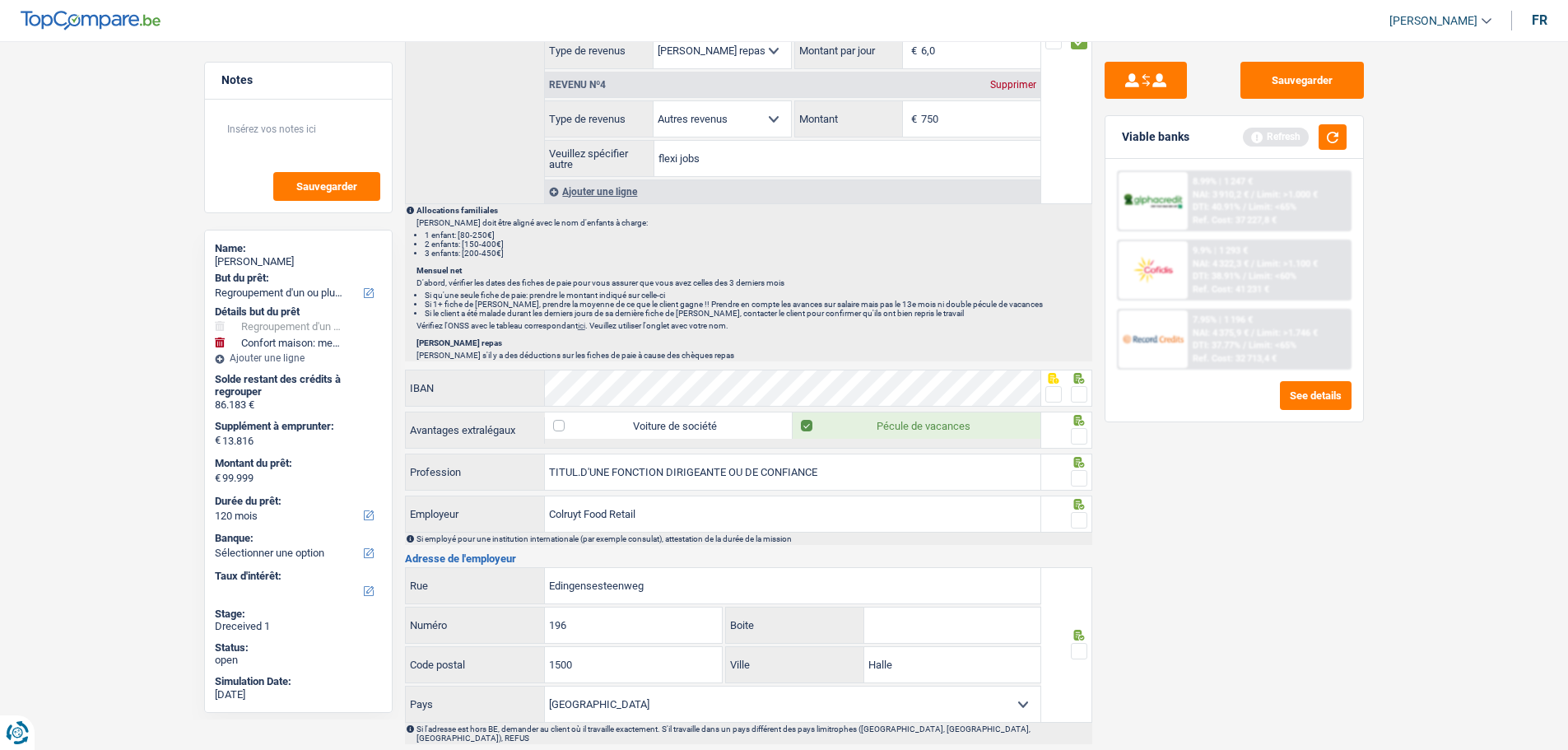 click at bounding box center [1079, 394] 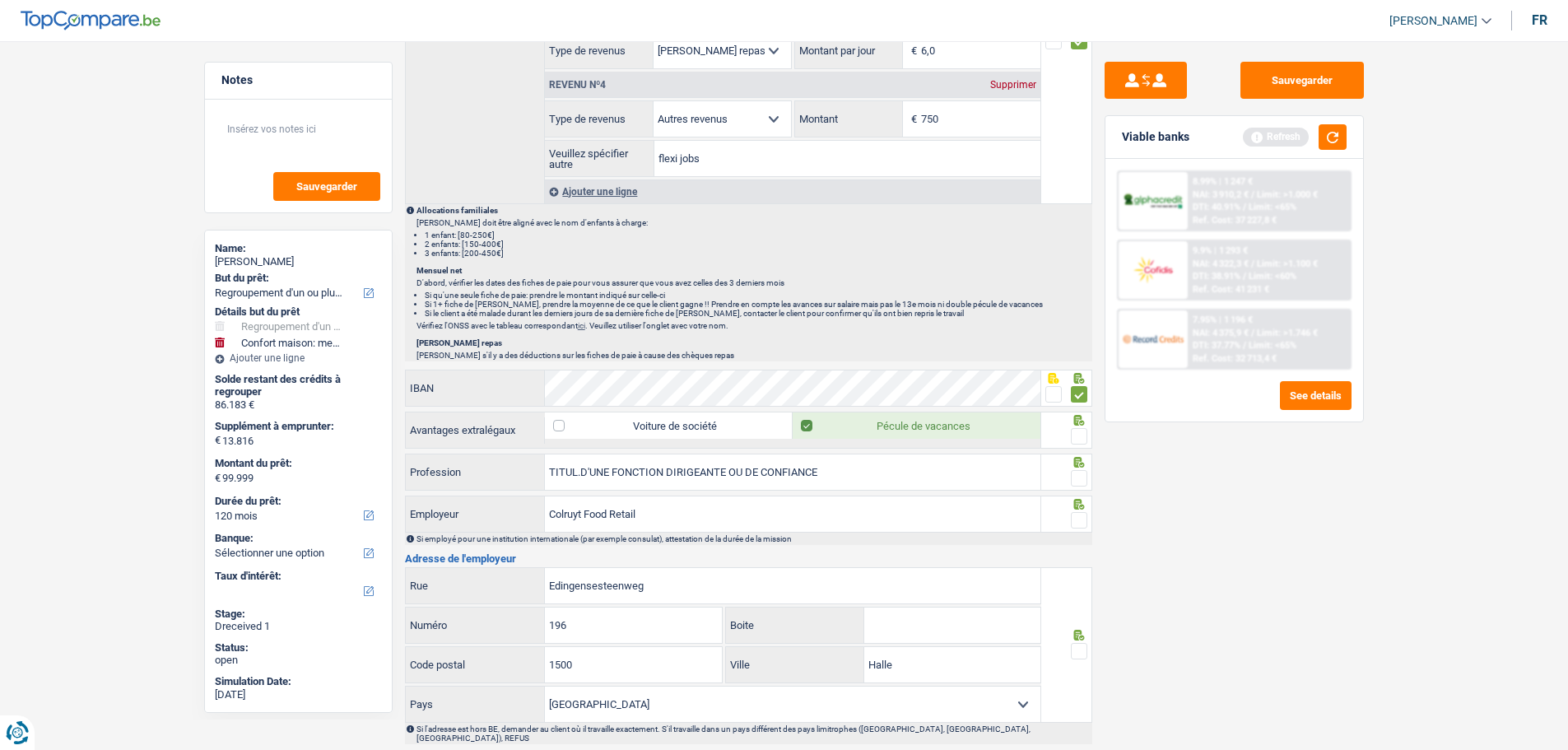 click at bounding box center (1079, 436) 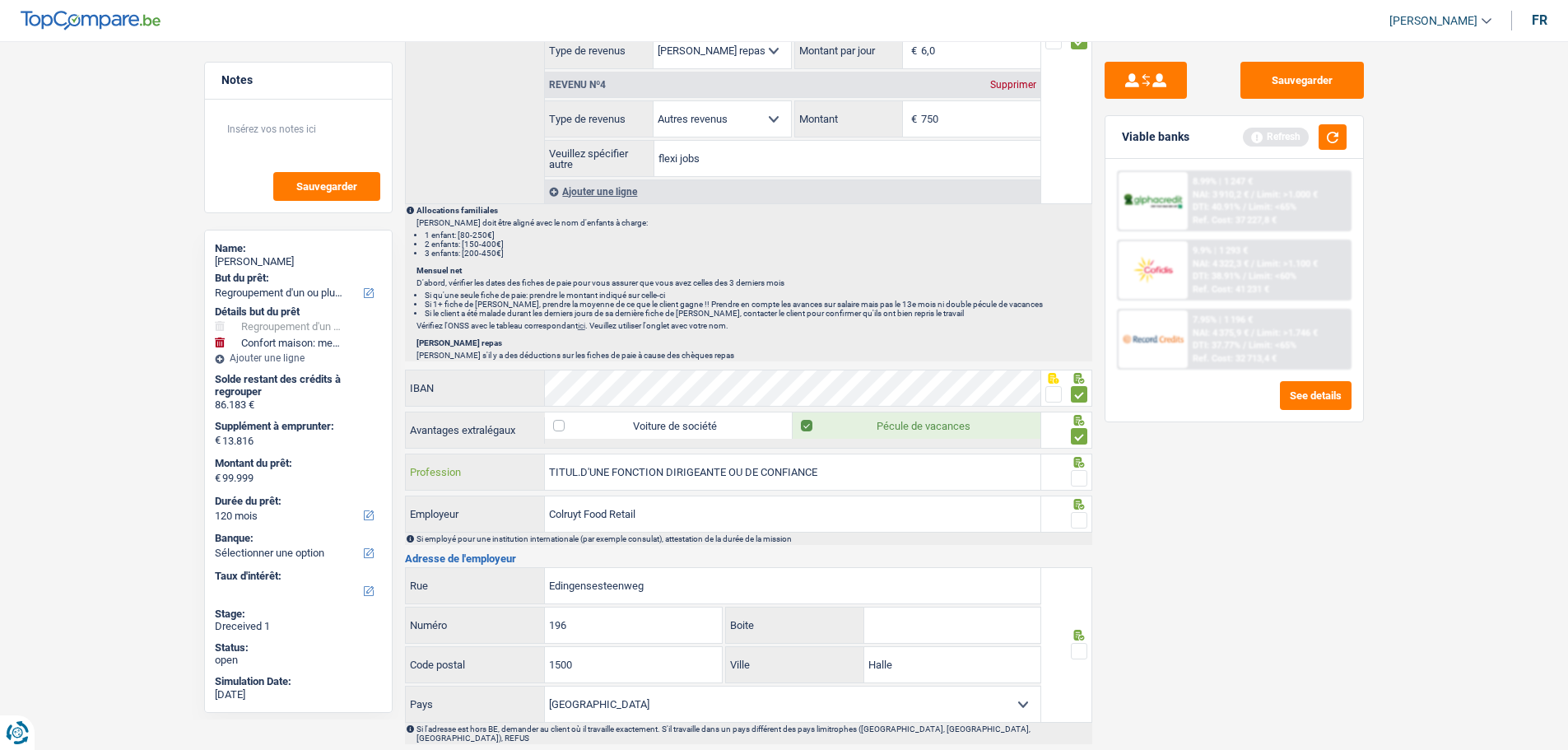 drag, startPoint x: 856, startPoint y: 467, endPoint x: 529, endPoint y: 466, distance: 327.00153 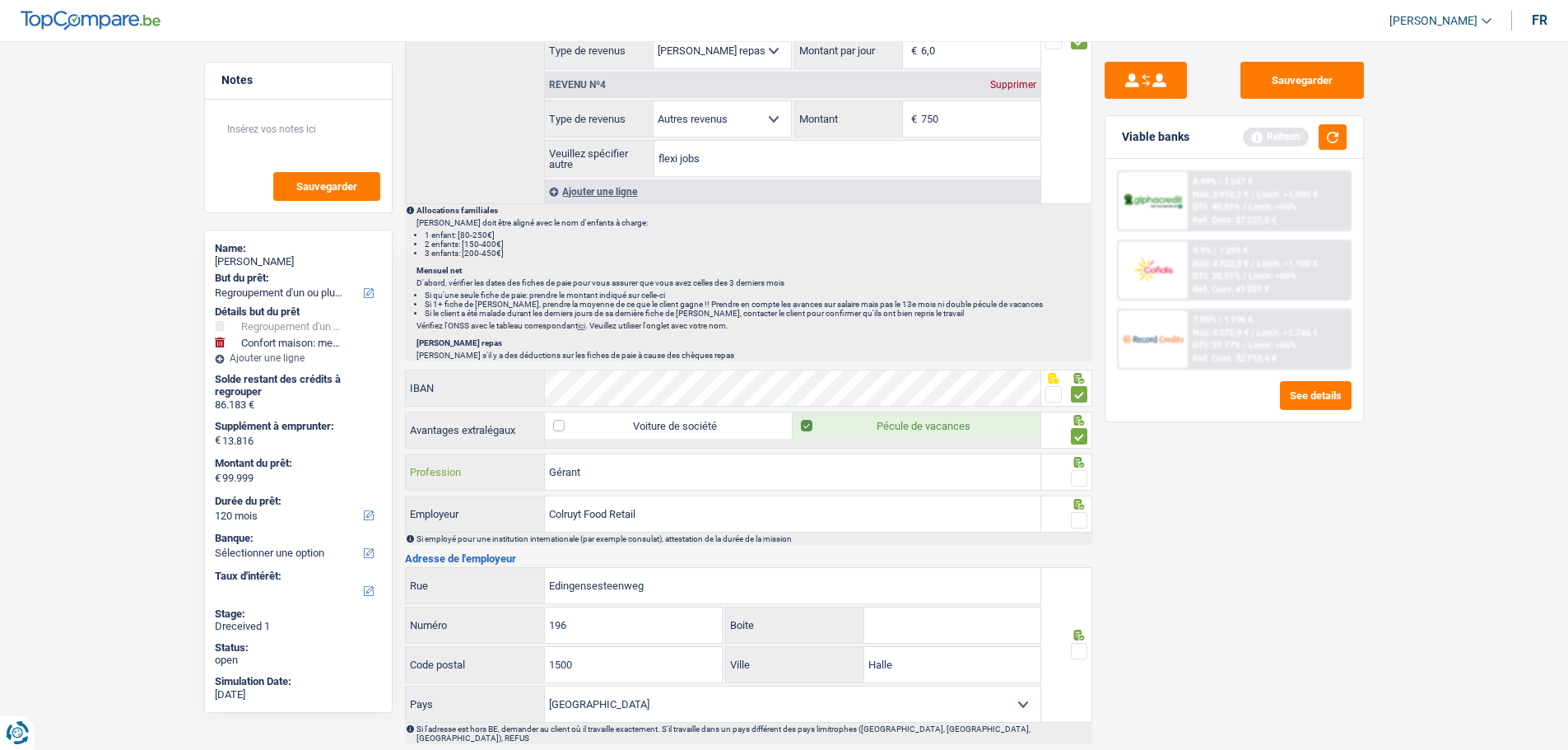 type on "Gérant" 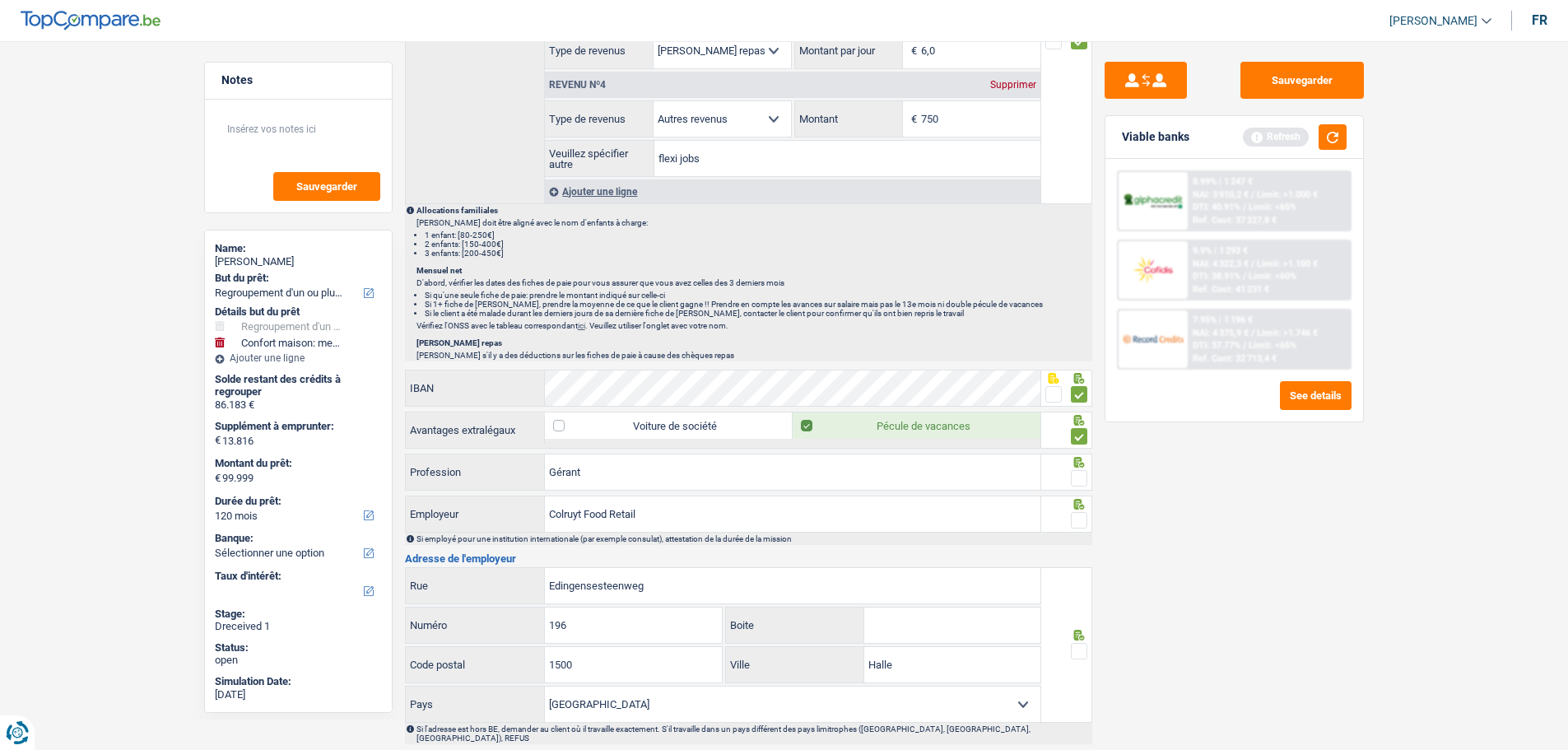 drag, startPoint x: 1082, startPoint y: 473, endPoint x: 1076, endPoint y: 497, distance: 24.738634 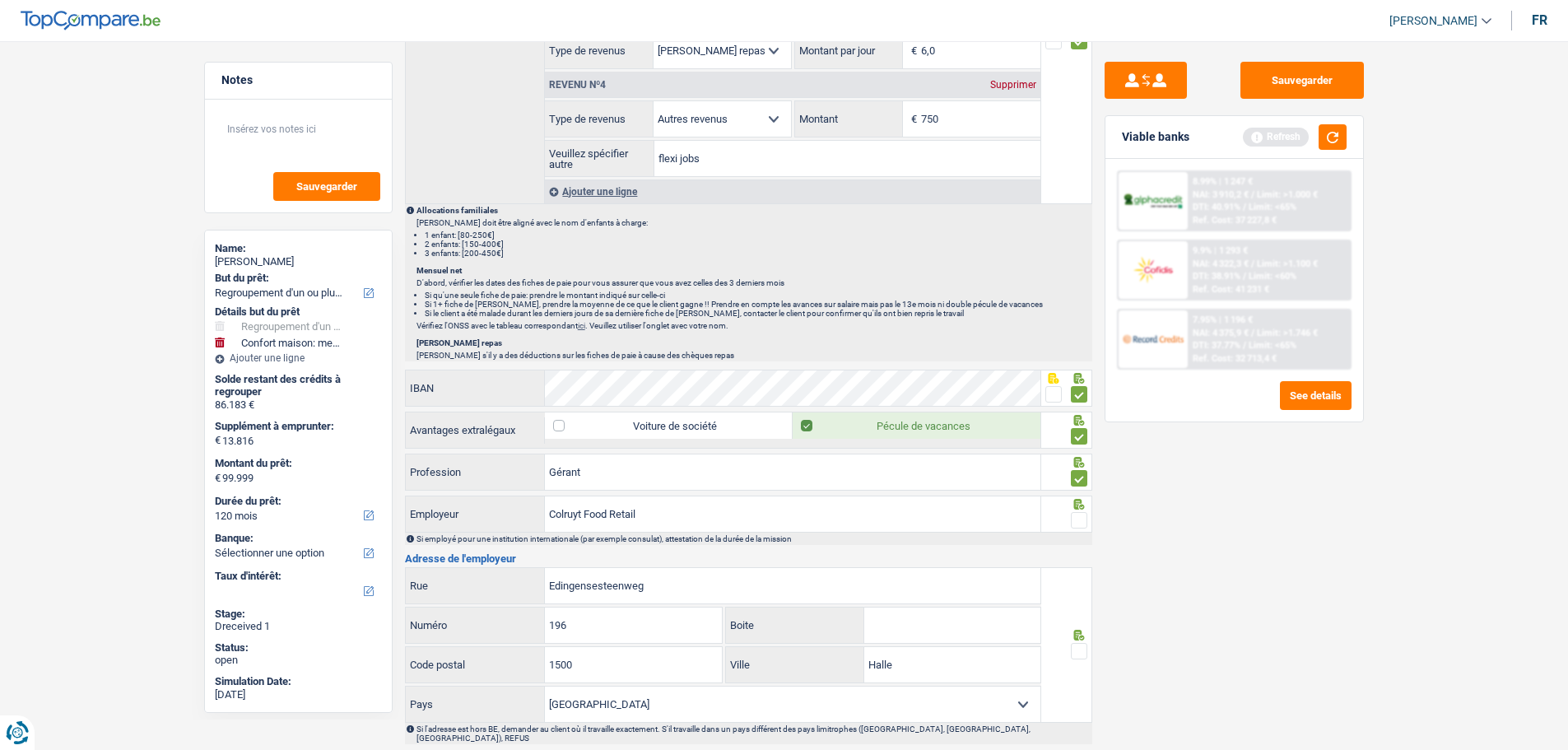 click at bounding box center [1079, 520] 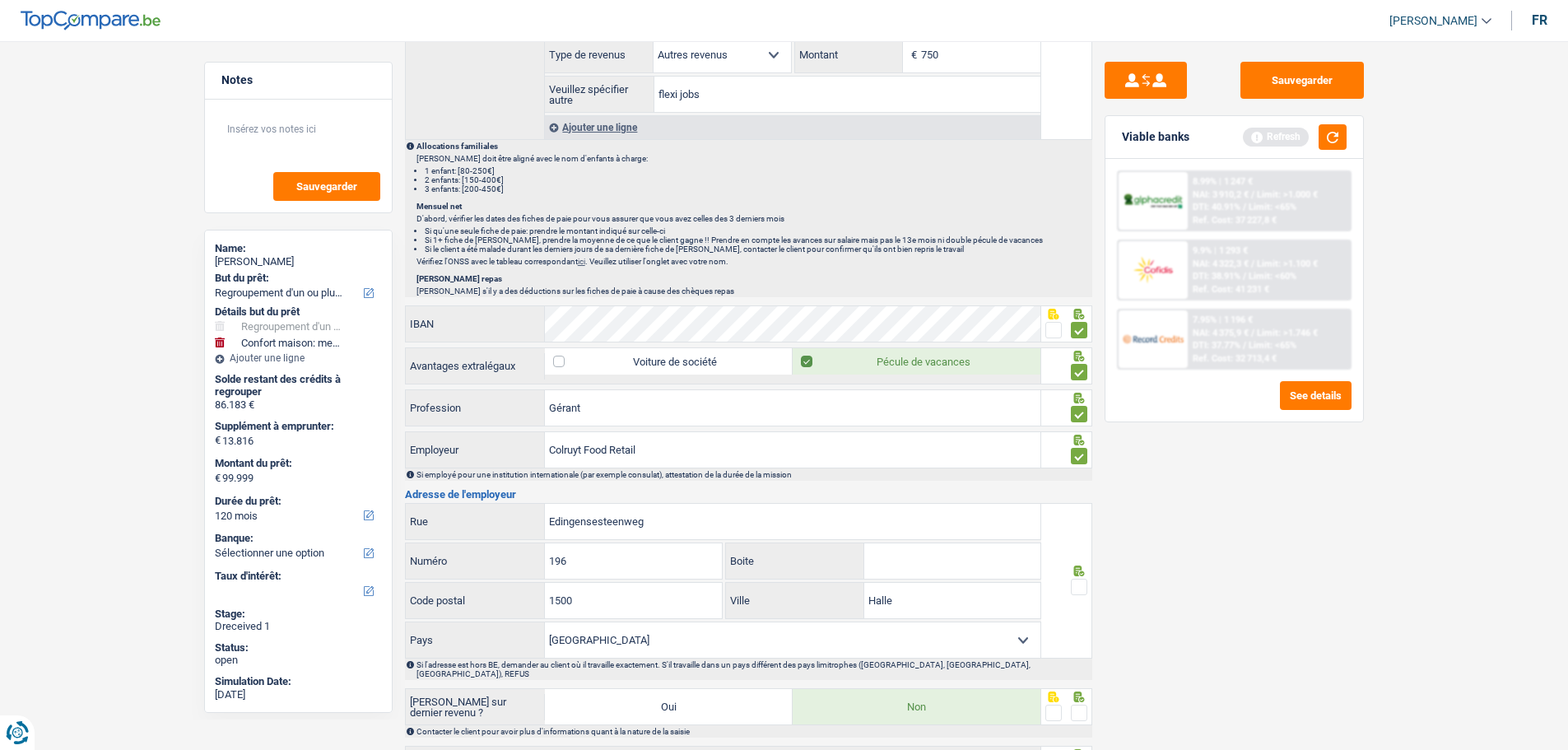 scroll, scrollTop: 1400, scrollLeft: 0, axis: vertical 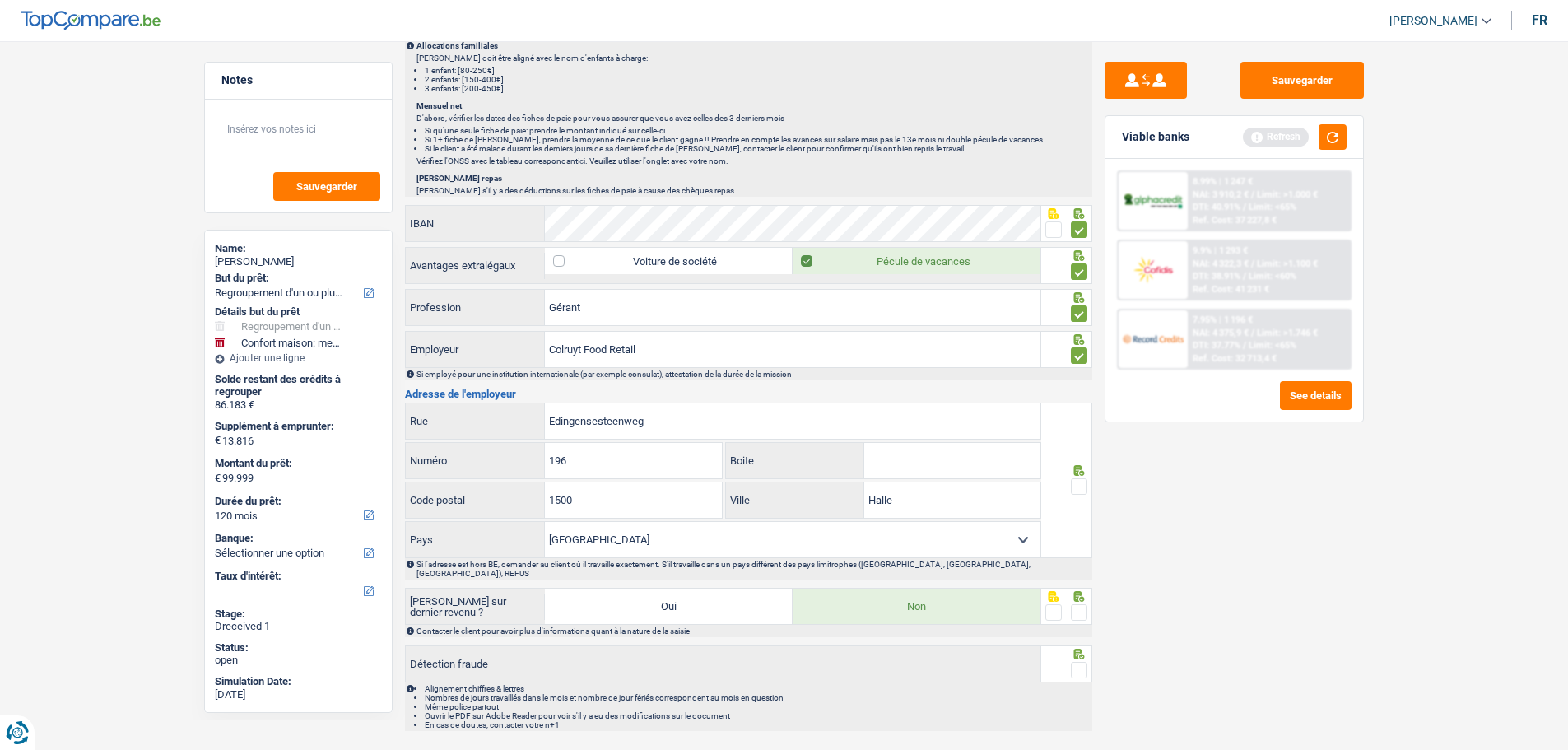 click at bounding box center [1079, 487] 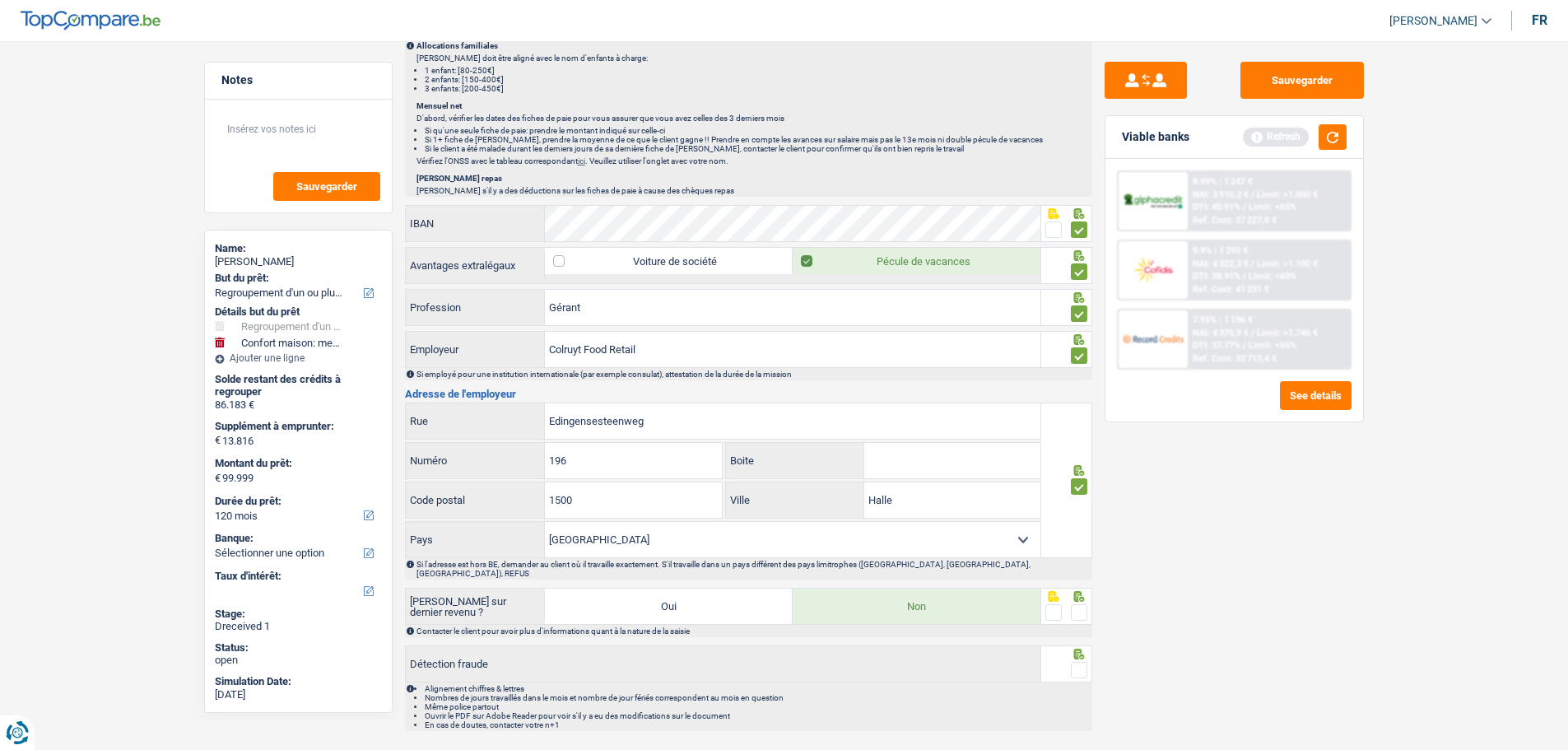 click at bounding box center [1079, 613] 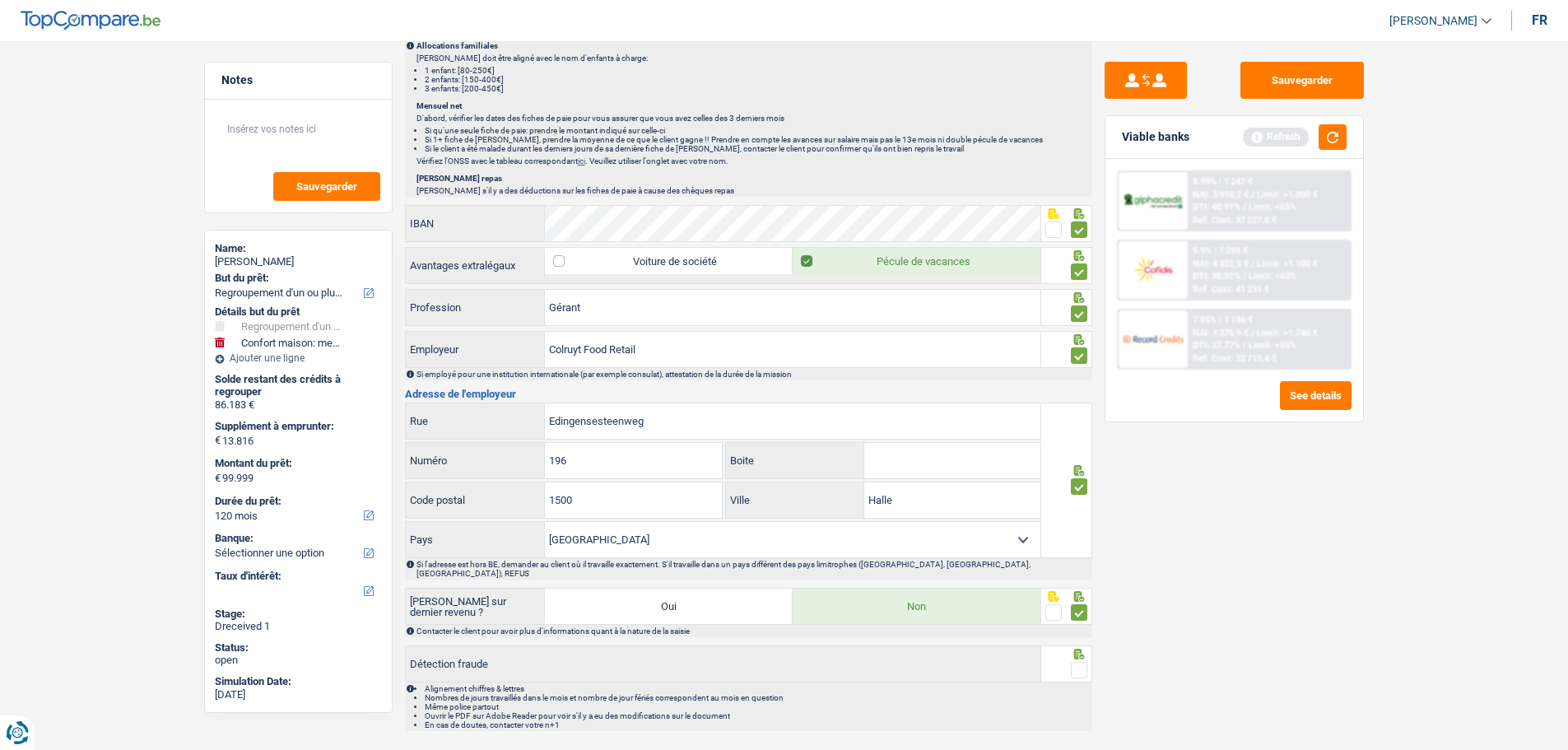 click at bounding box center [1079, 670] 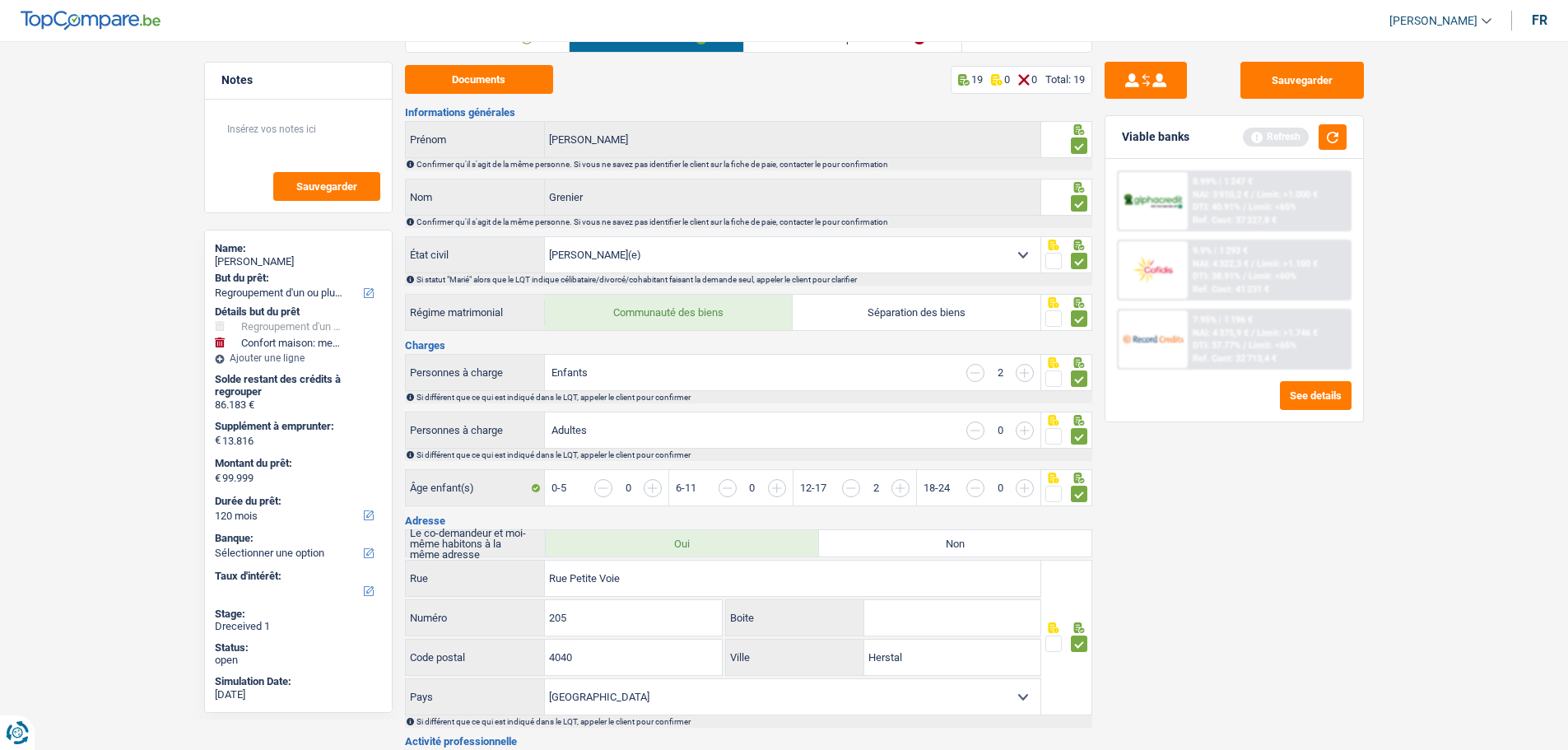 scroll, scrollTop: 0, scrollLeft: 0, axis: both 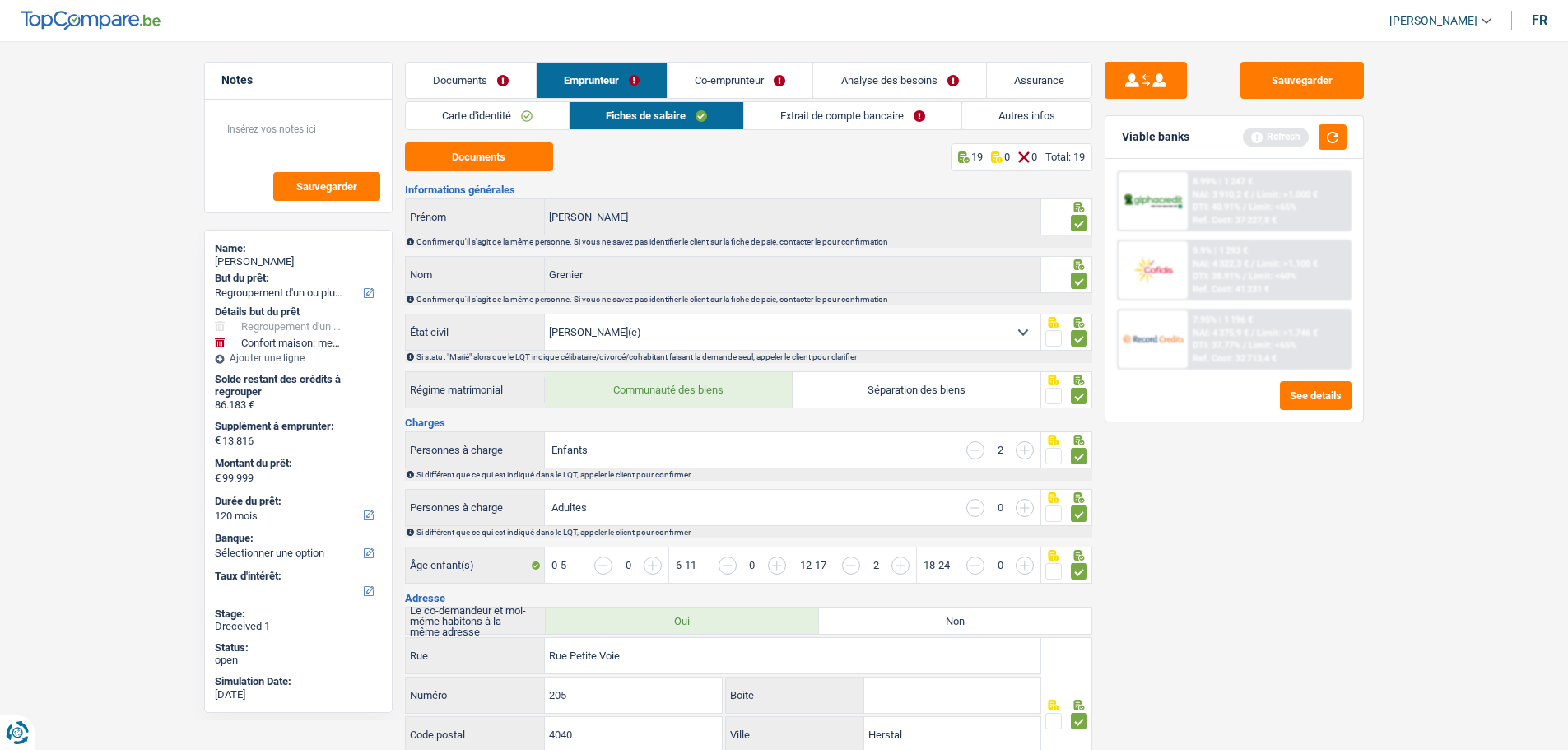 click on "Extrait de compte bancaire" at bounding box center [853, 115] 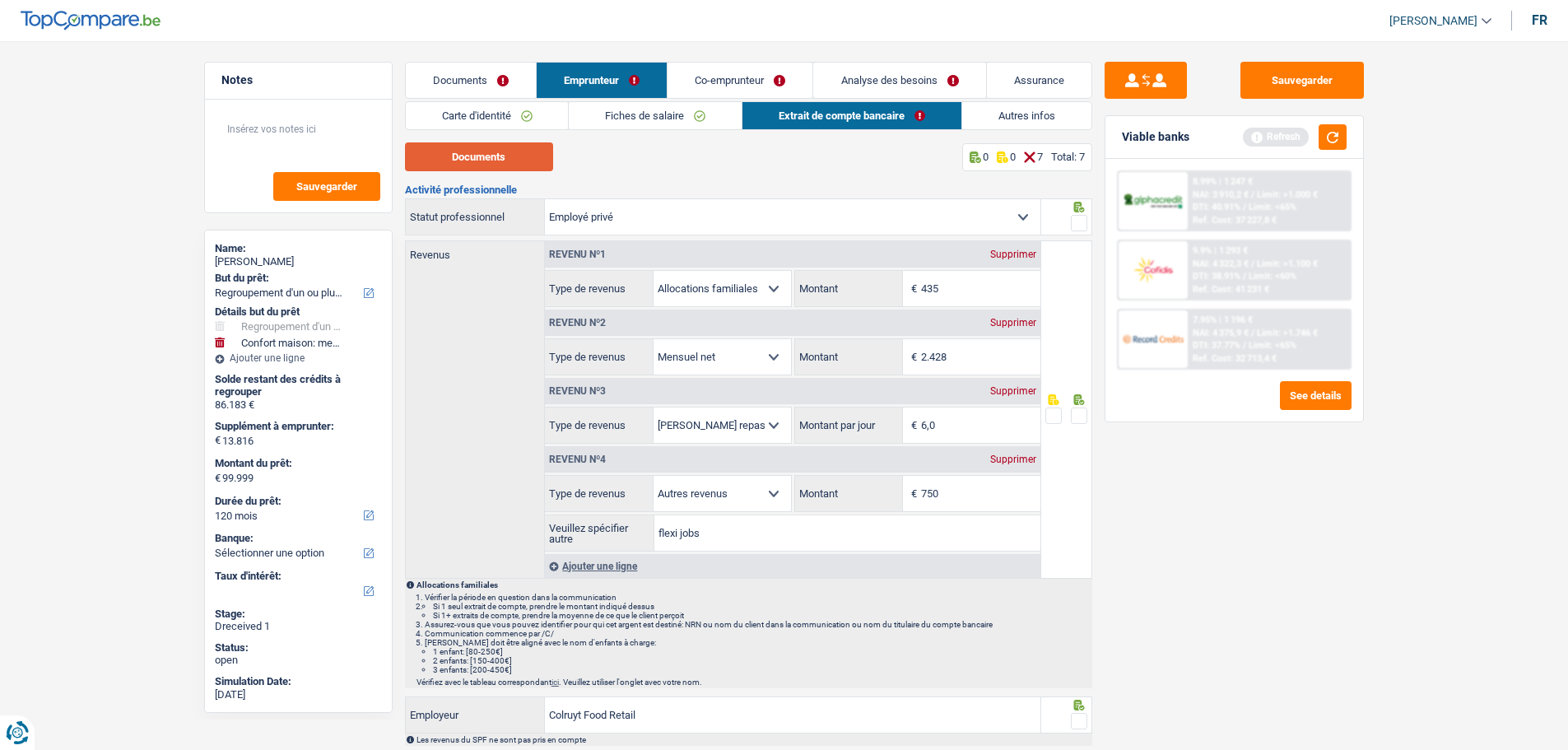 click on "Documents" at bounding box center (479, 156) 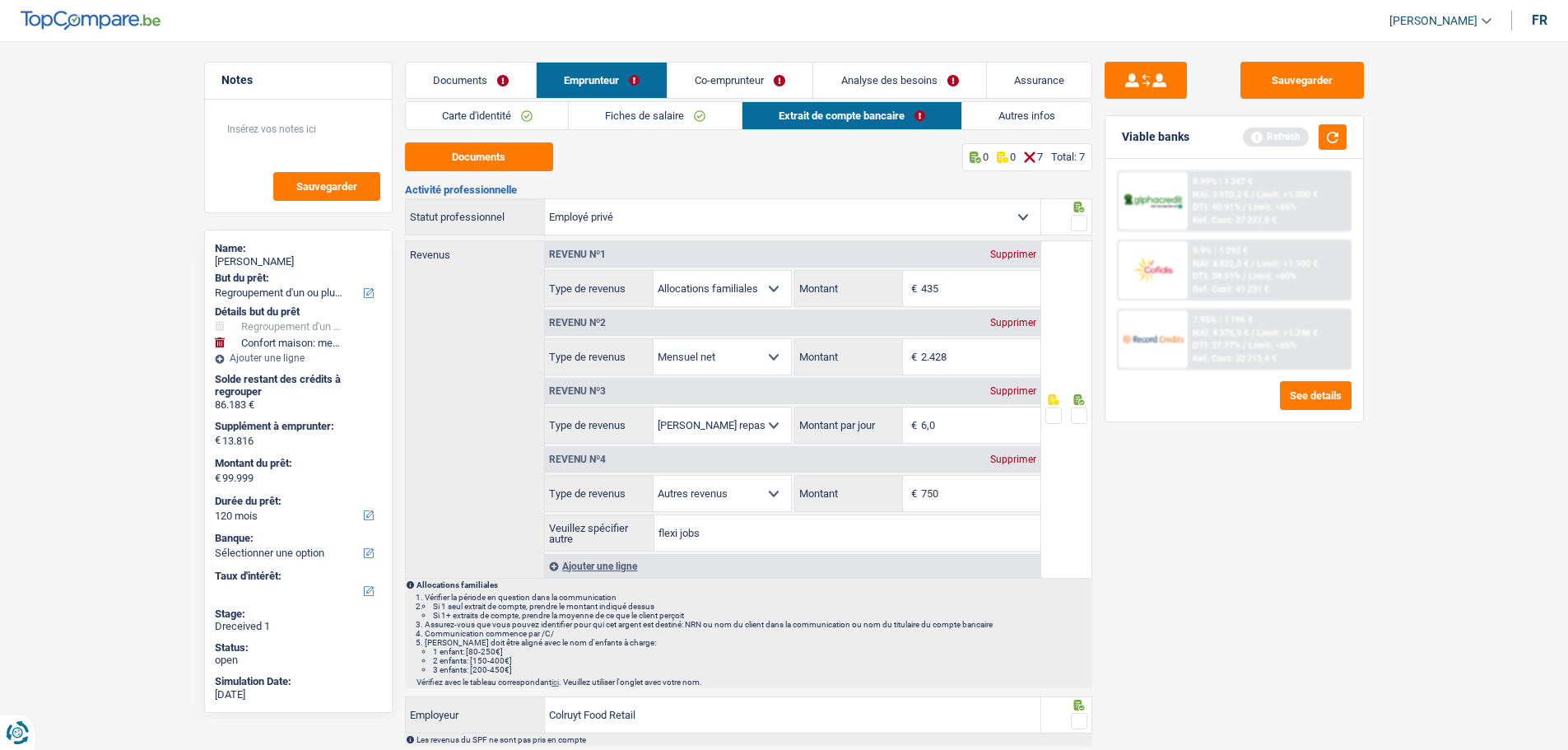 click on "Documents" at bounding box center [471, 80] 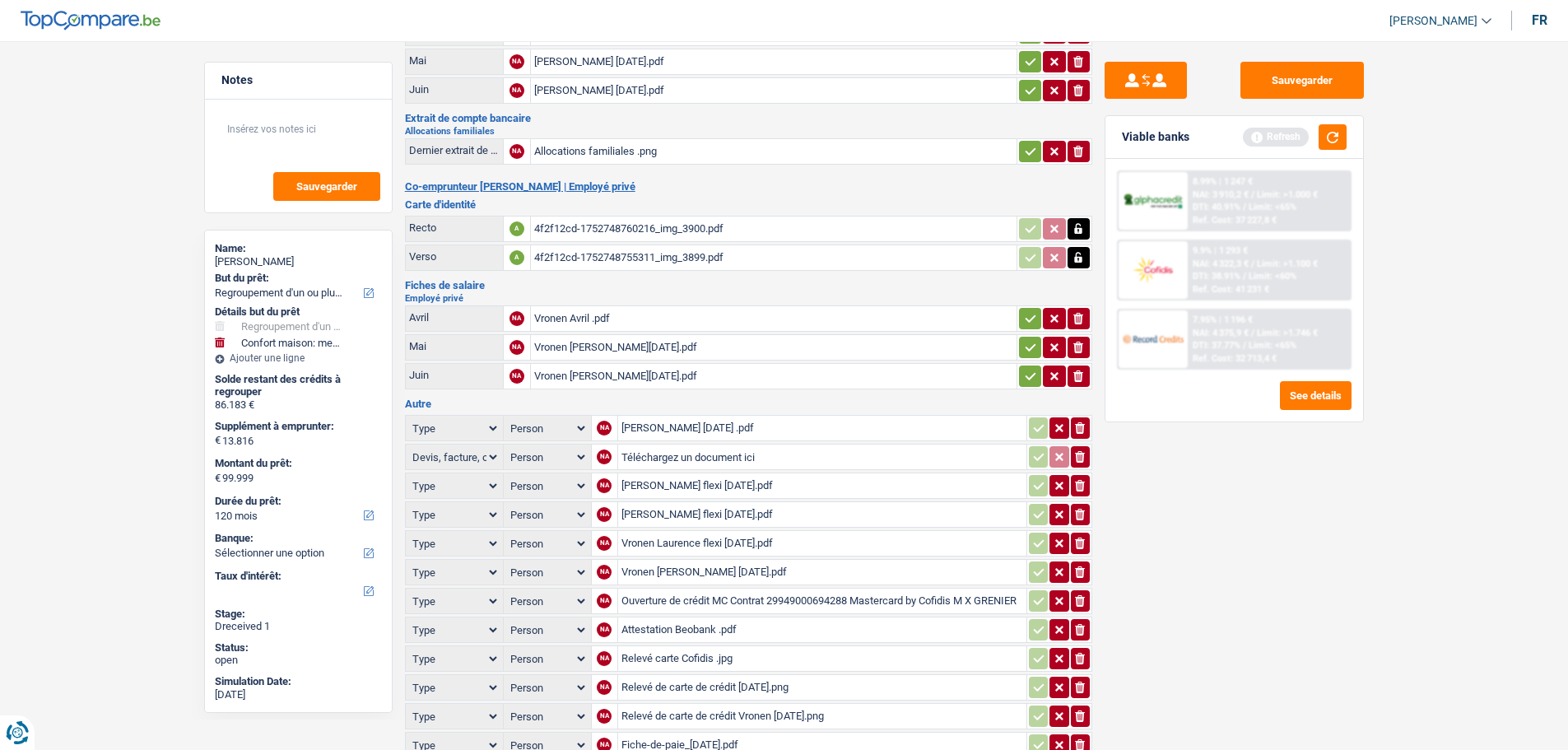 scroll, scrollTop: 247, scrollLeft: 0, axis: vertical 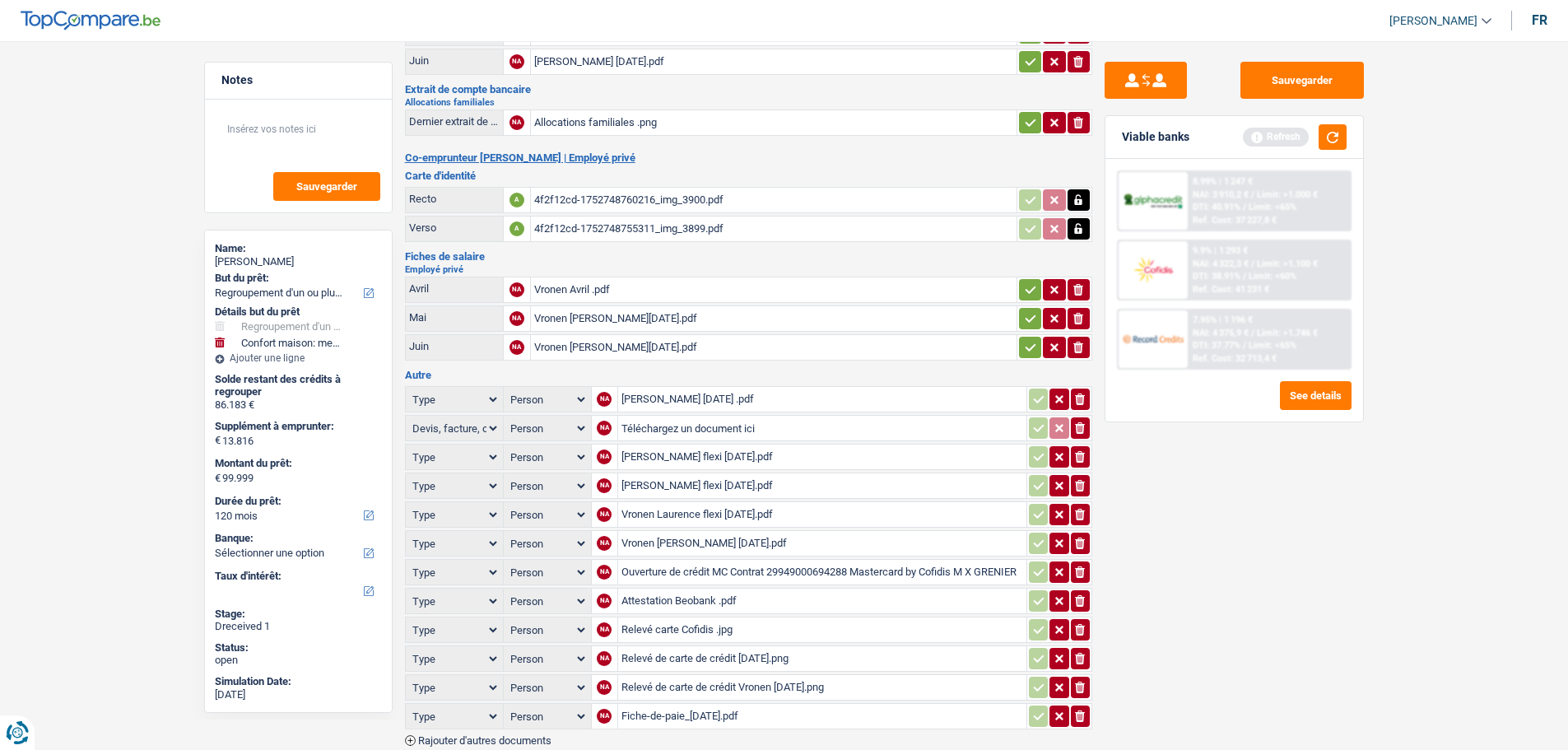 click on "Type
Analyse des besoins pour l'assurance
Attestation d'invalidité
Attestation de votre employeur
Attestation perte de la carte d'identité
Autre
Avertissement extrait de rôle 2023 concernant vos revenus 2022
Avertissement extrait de rôle 2024 concernant vos revenus 2023
Bulletin d'impôt
Carte bancaire
Certificat de composition de ménage
Certificat de résidence élargi
Certificat médical
Contrat de bail" at bounding box center (454, 486) 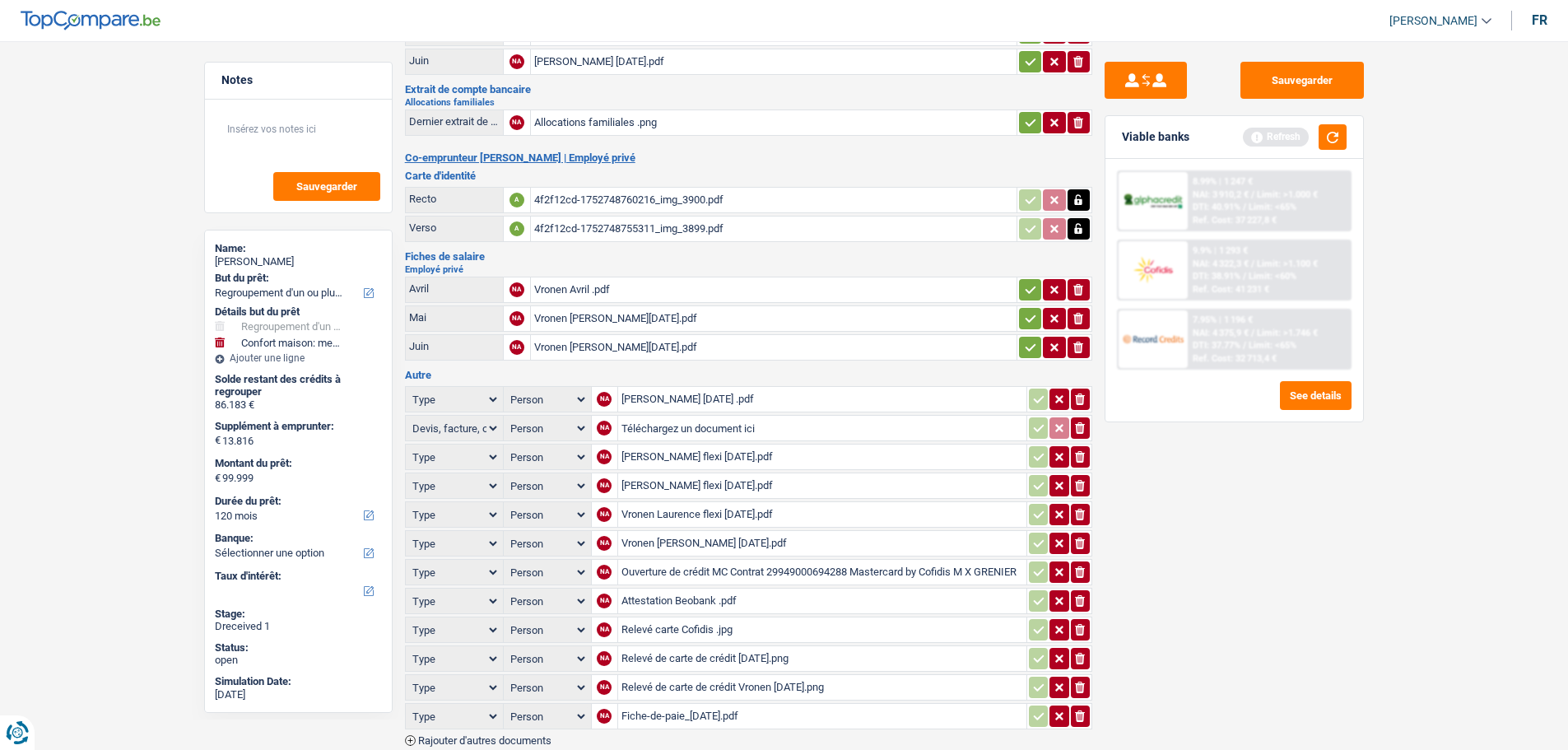 click on "Sauvegarder
Viable banks
Refresh
8.99% | 1 247 €
NAI: 3 910,2 €
/
Limit: >1.000 €
DTI: 40.91%
/
Limit: <65%
Ref. Cost: 37 227,8 €
9.9% | 1 293 €
NAI: 4 322,3 €
/
Limit: >1.100 €
DTI: 38.91%
/               /" at bounding box center [1234, 390] 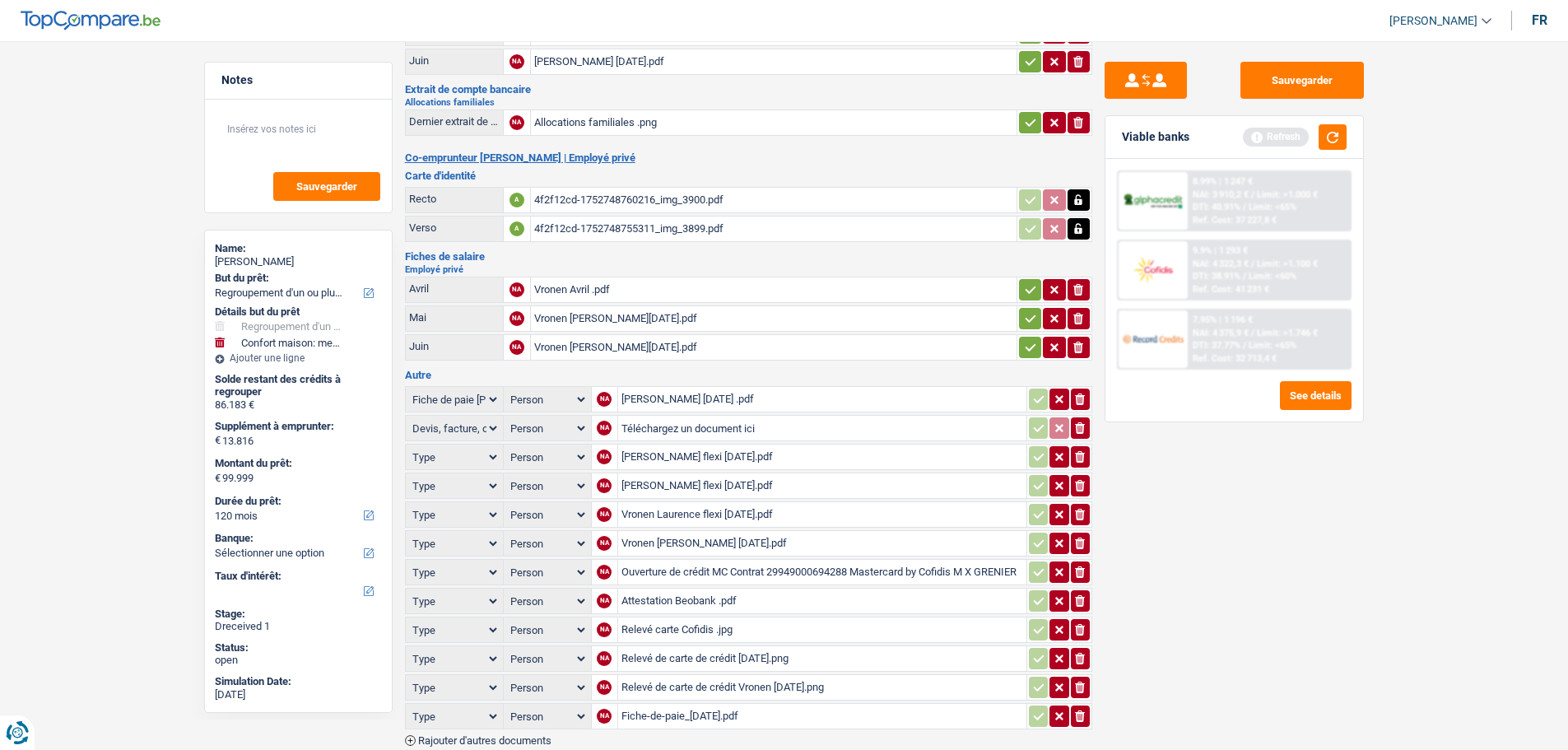 click on "Type
Analyse des besoins pour l'assurance
Attestation d'invalidité
Attestation de votre employeur
Attestation perte de la carte d'identité
Autre
Avertissement extrait de rôle 2023 concernant vos revenus 2022
Avertissement extrait de rôle 2024 concernant vos revenus 2023
Bulletin d'impôt
Carte bancaire
Certificat de composition de ménage
Certificat de résidence élargi
Certificat médical
Contrat de bail" at bounding box center [454, 399] 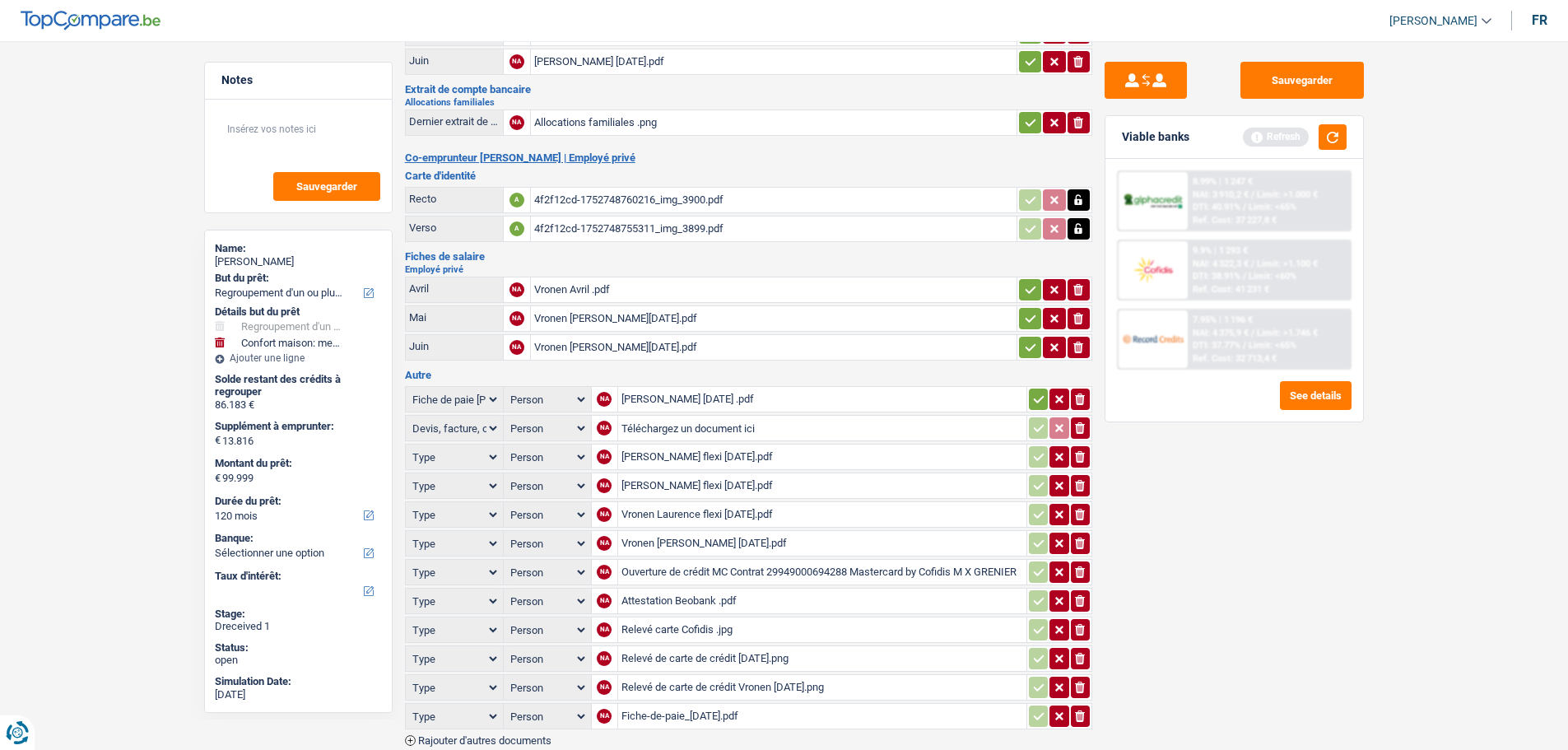 click on "Type
Analyse des besoins pour l'assurance
Attestation d'invalidité
Attestation de votre employeur
Attestation perte de la carte d'identité
Autre
Avertissement extrait de rôle 2023 concernant vos revenus 2022
Avertissement extrait de rôle 2024 concernant vos revenus 2023
Bulletin d'impôt
Carte bancaire
Certificat de composition de ménage
Certificat de résidence élargi
Certificat médical
Contrat de bail" at bounding box center [454, 457] 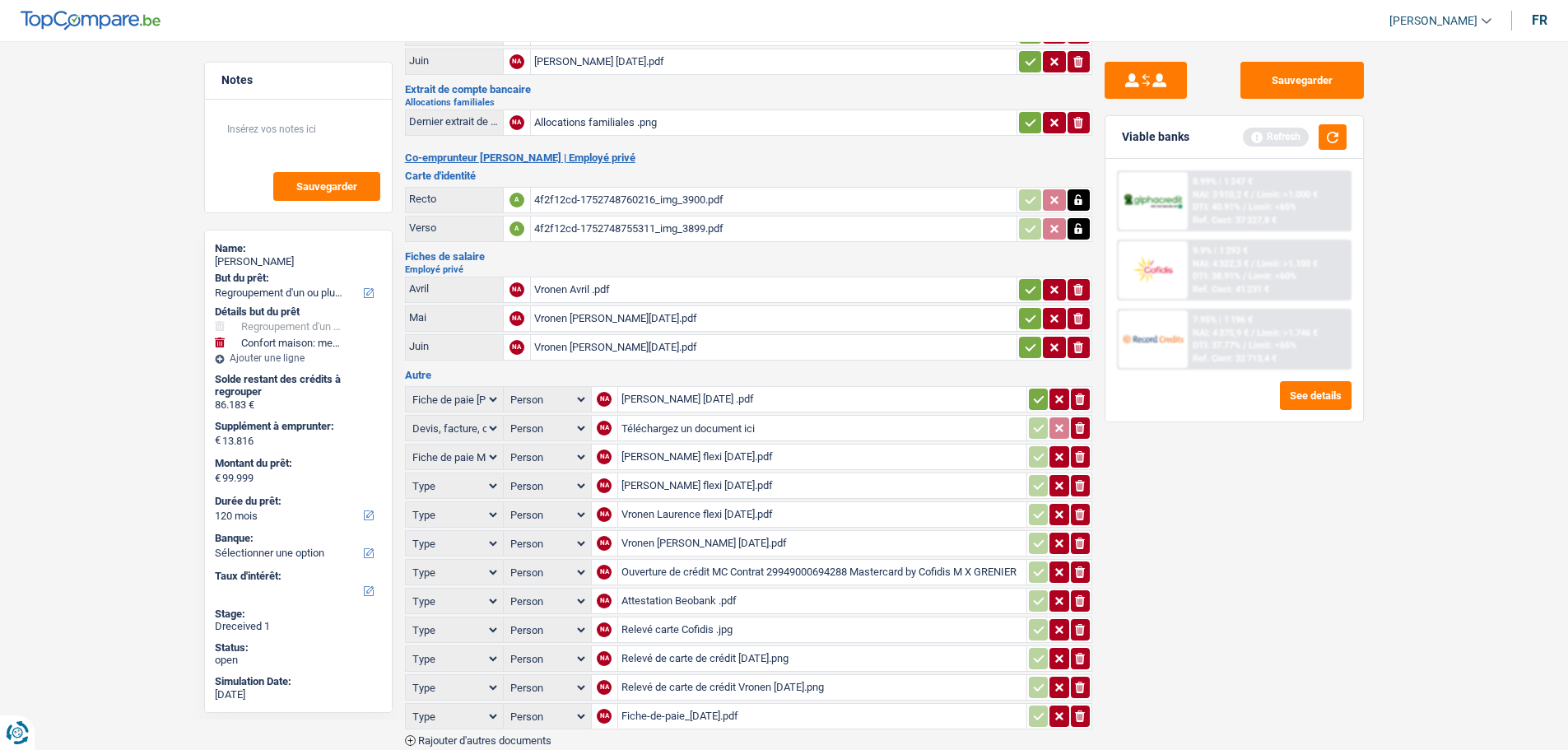 click on "Type
Analyse des besoins pour l'assurance
Attestation d'invalidité
Attestation de votre employeur
Attestation perte de la carte d'identité
Autre
Avertissement extrait de rôle 2023 concernant vos revenus 2022
Avertissement extrait de rôle 2024 concernant vos revenus 2023
Bulletin d'impôt
Carte bancaire
Certificat de composition de ménage
Certificat de résidence élargi
Certificat médical
Contrat de bail" at bounding box center (454, 457) 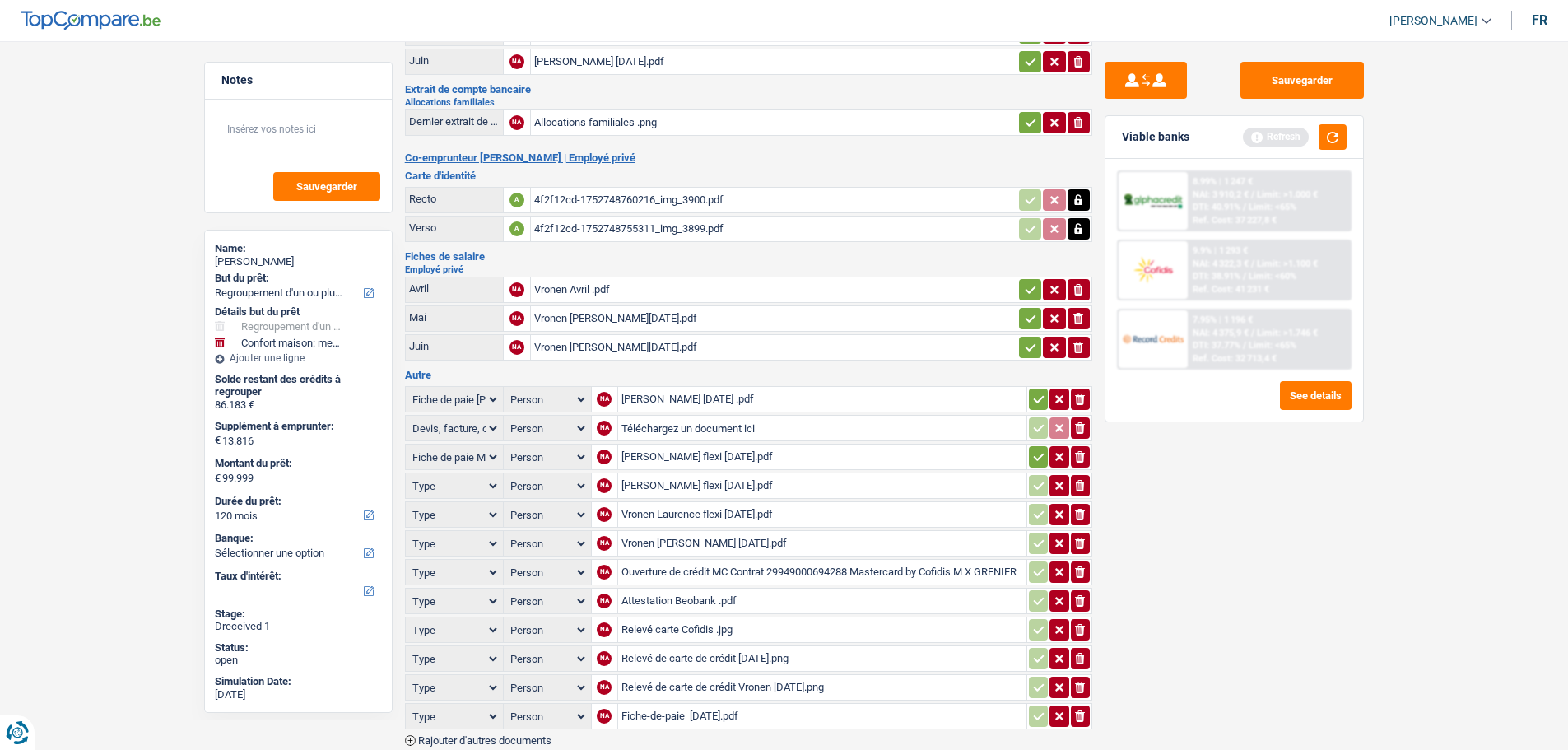 click on "Type
Analyse des besoins pour l'assurance
Attestation d'invalidité
Attestation de votre employeur
Attestation perte de la carte d'identité
Autre
Avertissement extrait de rôle 2023 concernant vos revenus 2022
Avertissement extrait de rôle 2024 concernant vos revenus 2023
Bulletin d'impôt
Carte bancaire
Certificat de composition de ménage
Certificat de résidence élargi
Certificat médical
Contrat de bail" at bounding box center (454, 486) 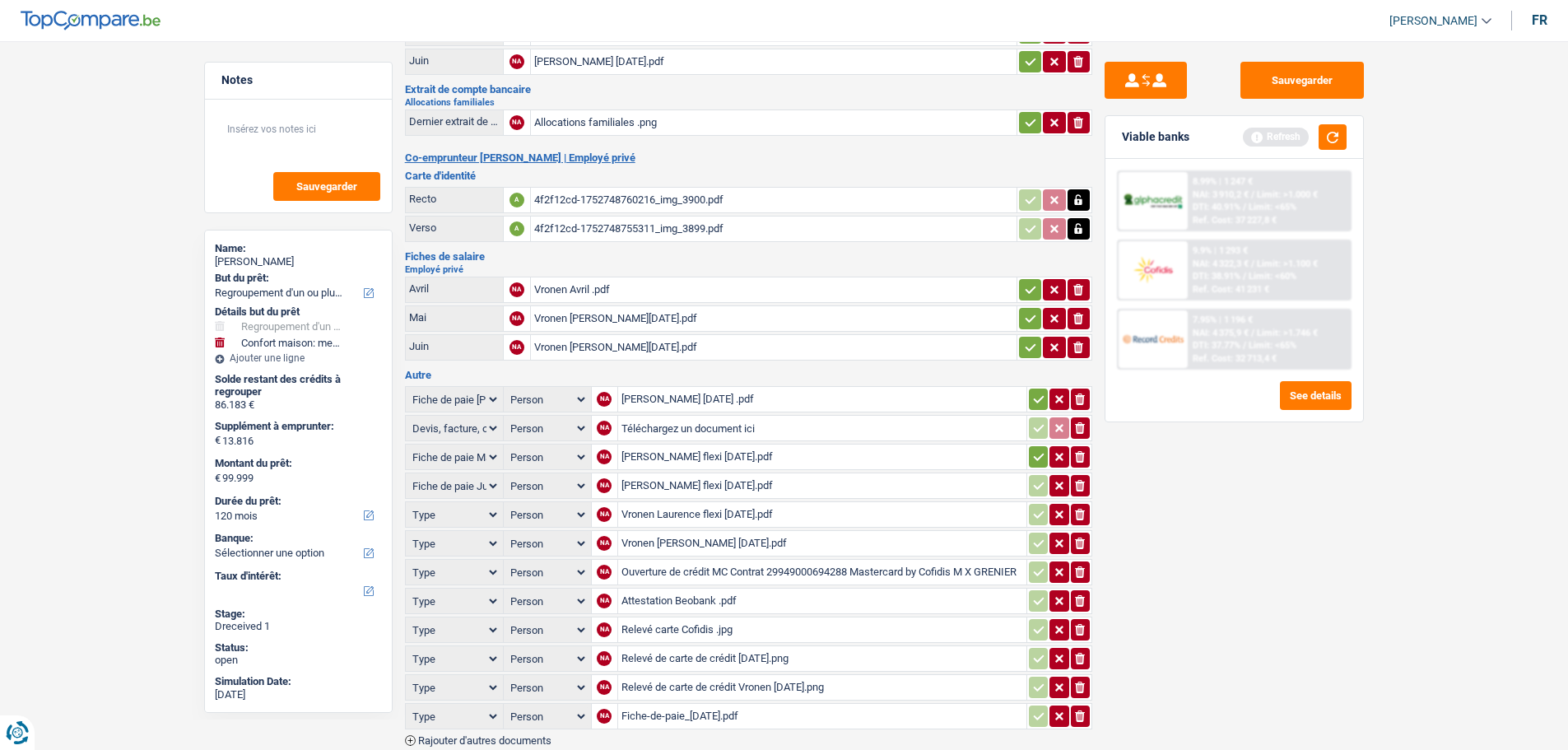 click on "Type
Analyse des besoins pour l'assurance
Attestation d'invalidité
Attestation de votre employeur
Attestation perte de la carte d'identité
Autre
Avertissement extrait de rôle 2023 concernant vos revenus 2022
Avertissement extrait de rôle 2024 concernant vos revenus 2023
Bulletin d'impôt
Carte bancaire
Certificat de composition de ménage
Certificat de résidence élargi
Certificat médical
Contrat de bail" at bounding box center (454, 486) 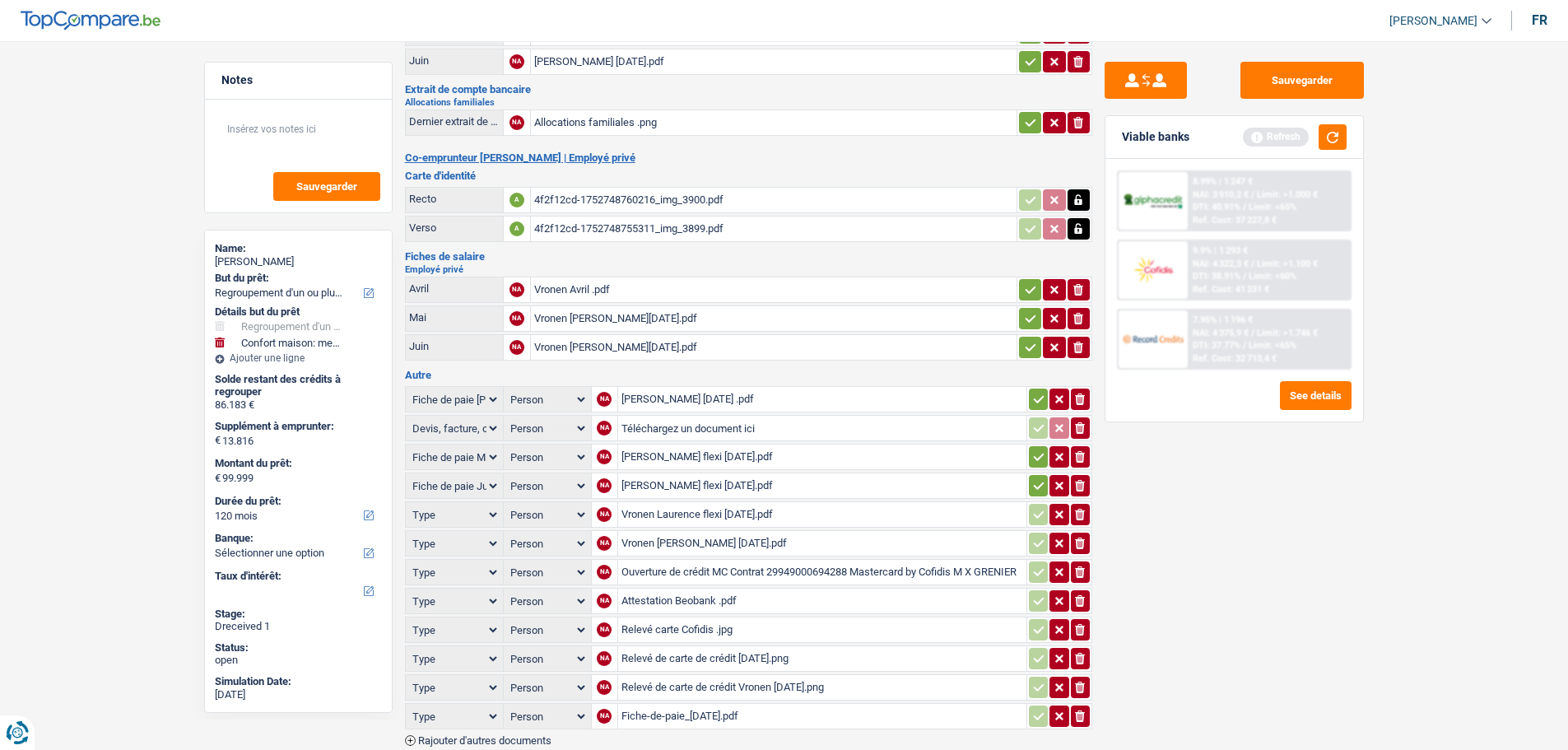 click on "Type
Analyse des besoins pour l'assurance
Attestation d'invalidité
Attestation de votre employeur
Attestation perte de la carte d'identité
Autre
Avertissement extrait de rôle 2023 concernant vos revenus 2022
Avertissement extrait de rôle 2024 concernant vos revenus 2023
Bulletin d'impôt
Carte bancaire
Certificat de composition de ménage
Certificat de résidence élargi
Certificat médical
Contrat de bail" at bounding box center (454, 515) 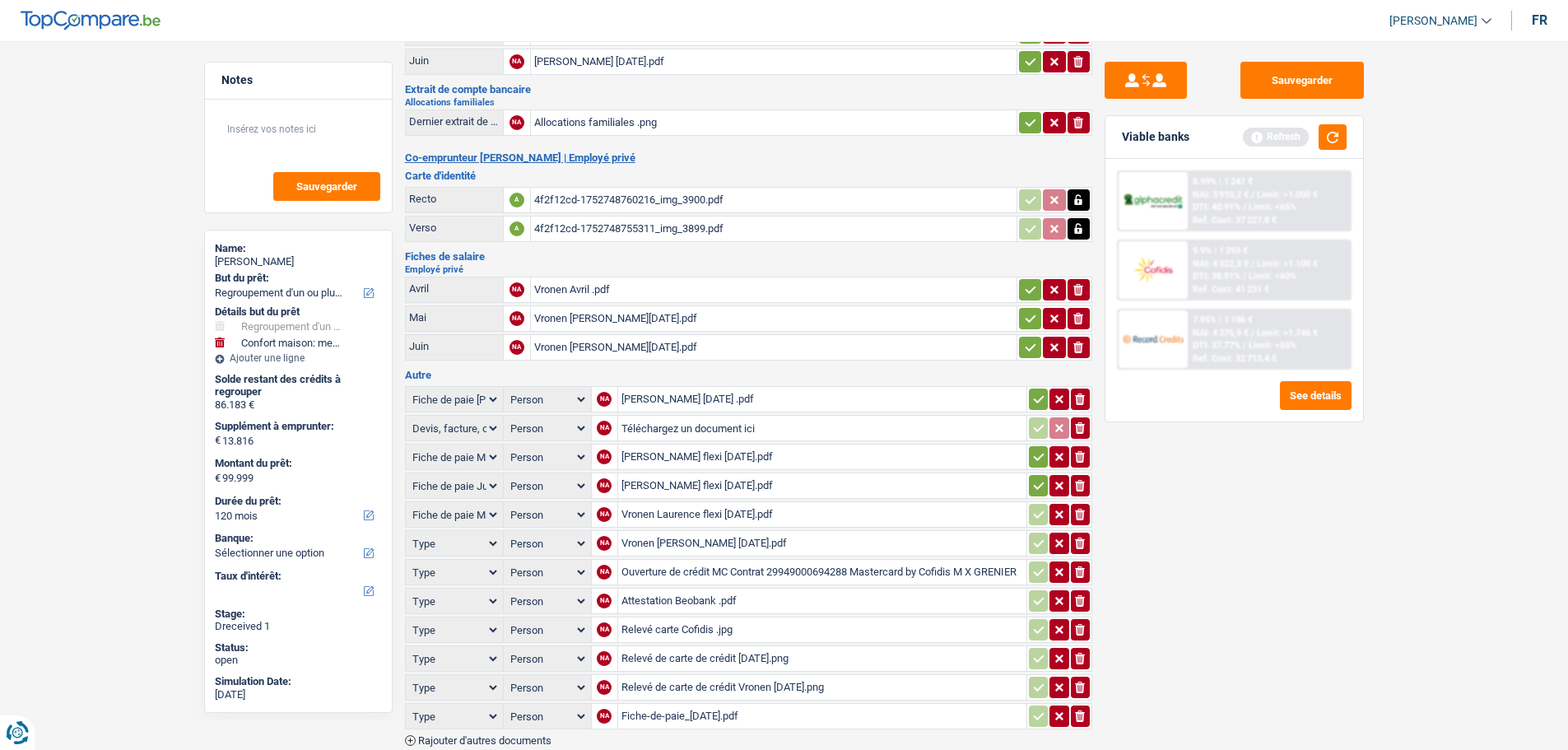 click on "Type
Analyse des besoins pour l'assurance
Attestation d'invalidité
Attestation de votre employeur
Attestation perte de la carte d'identité
Autre
Avertissement extrait de rôle 2023 concernant vos revenus 2022
Avertissement extrait de rôle 2024 concernant vos revenus 2023
Bulletin d'impôt
Carte bancaire
Certificat de composition de ménage
Certificat de résidence élargi
Certificat médical
Contrat de bail" at bounding box center (454, 515) 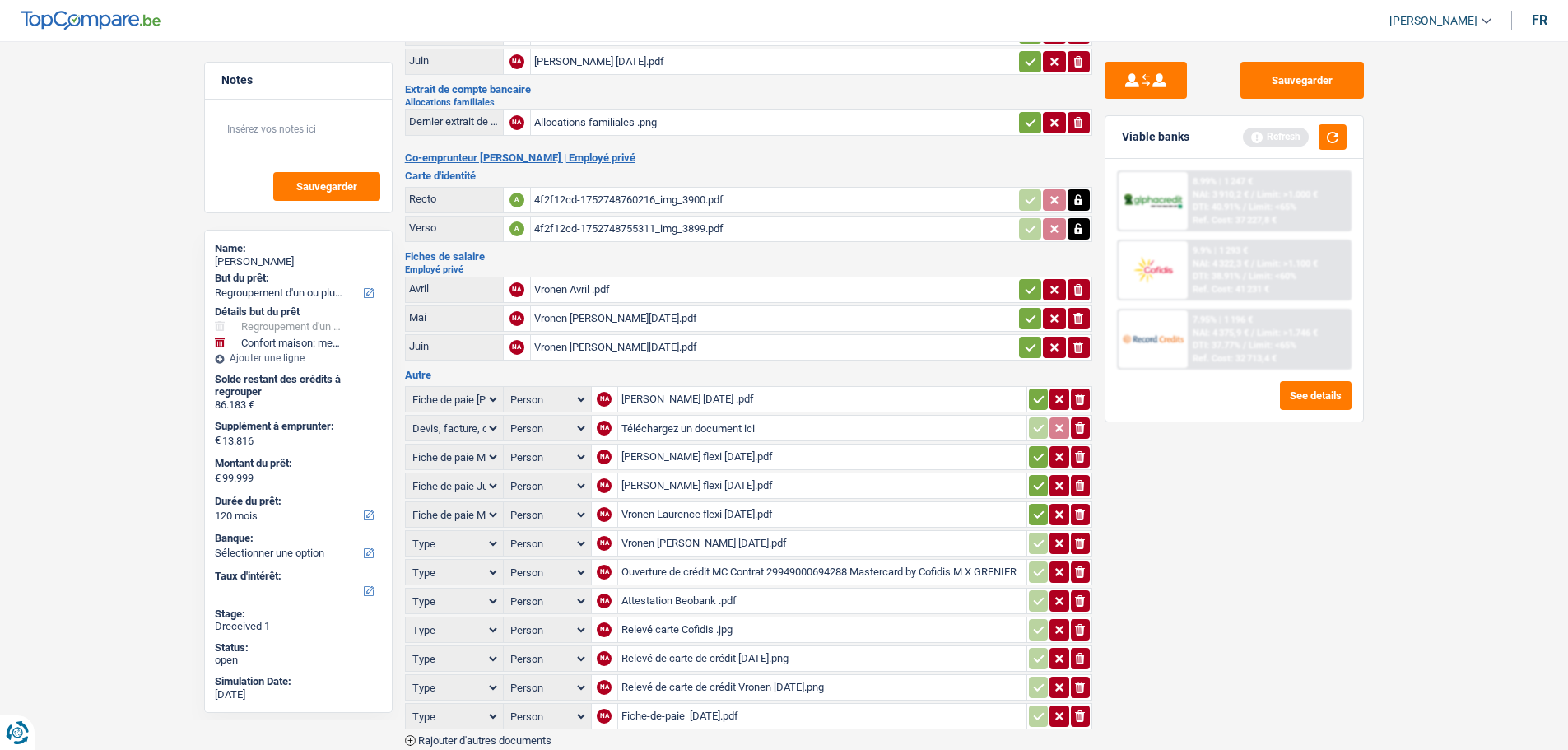 click on "Type
Analyse des besoins pour l'assurance
Attestation d'invalidité
Attestation de votre employeur
Attestation perte de la carte d'identité
Autre
Avertissement extrait de rôle 2023 concernant vos revenus 2022
Avertissement extrait de rôle 2024 concernant vos revenus 2023
Bulletin d'impôt
Carte bancaire
Certificat de composition de ménage
Certificat de résidence élargi
Certificat médical
Contrat de bail" at bounding box center [454, 543] 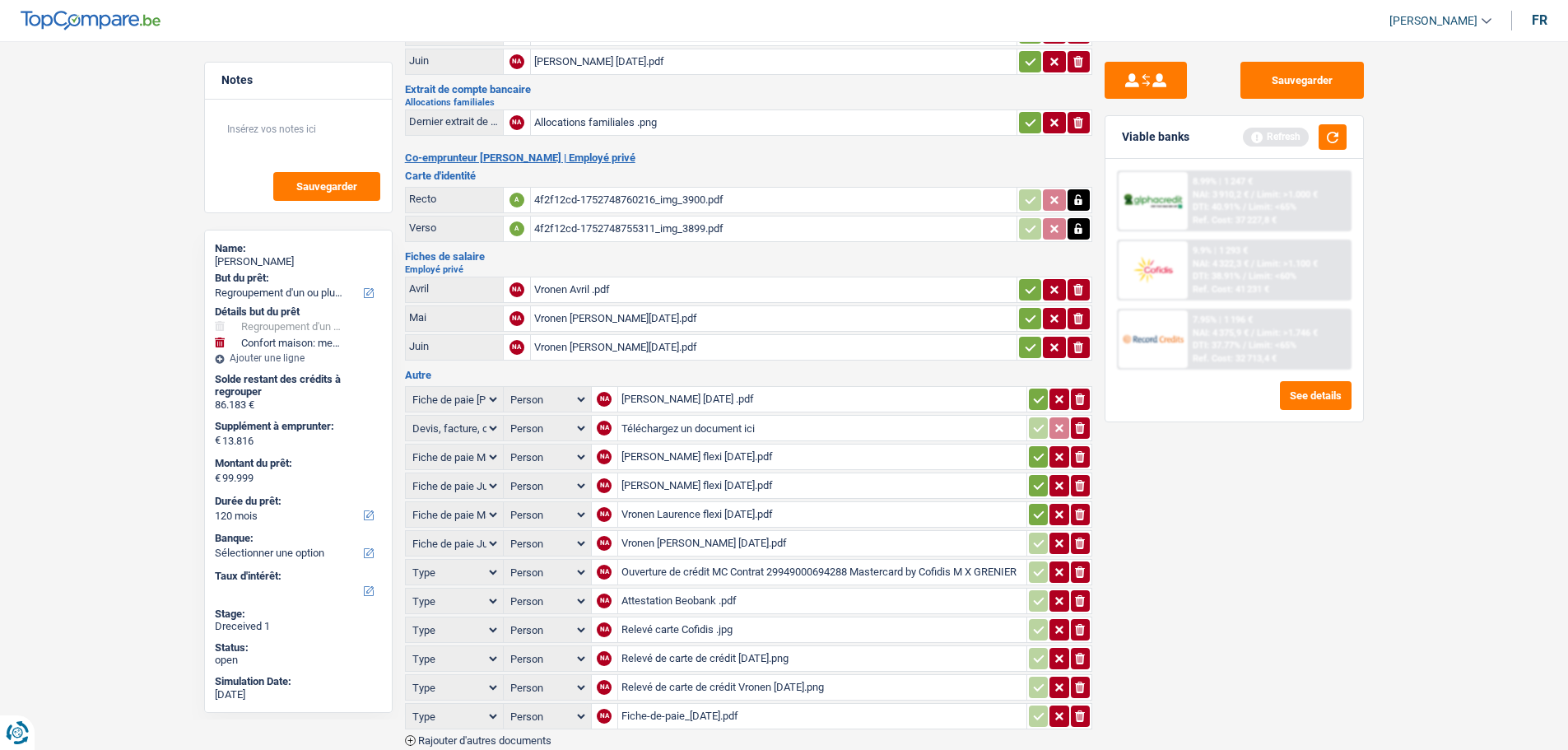 click on "Type
Analyse des besoins pour l'assurance
Attestation d'invalidité
Attestation de votre employeur
Attestation perte de la carte d'identité
Autre
Avertissement extrait de rôle 2023 concernant vos revenus 2022
Avertissement extrait de rôle 2024 concernant vos revenus 2023
Bulletin d'impôt
Carte bancaire
Certificat de composition de ménage
Certificat de résidence élargi
Certificat médical
Contrat de bail" at bounding box center [454, 543] 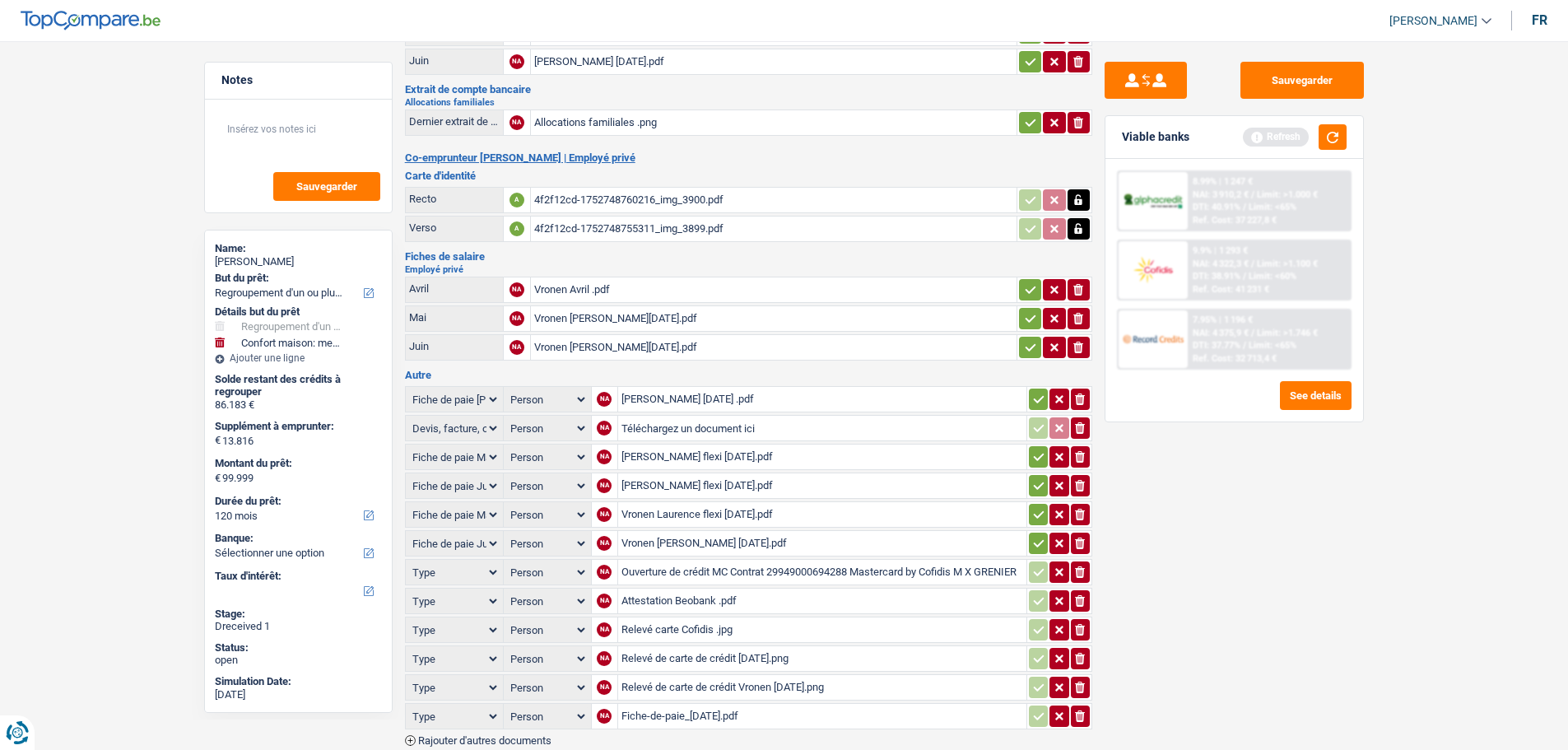click on "Type
Analyse des besoins pour l'assurance
Attestation d'invalidité
Attestation de votre employeur
Attestation perte de la carte d'identité
Autre
Avertissement extrait de rôle 2023 concernant vos revenus 2022
Avertissement extrait de rôle 2024 concernant vos revenus 2023
Bulletin d'impôt
Carte bancaire
Certificat de composition de ménage
Certificat de résidence élargi
Certificat médical
Contrat de bail" at bounding box center (454, 572) 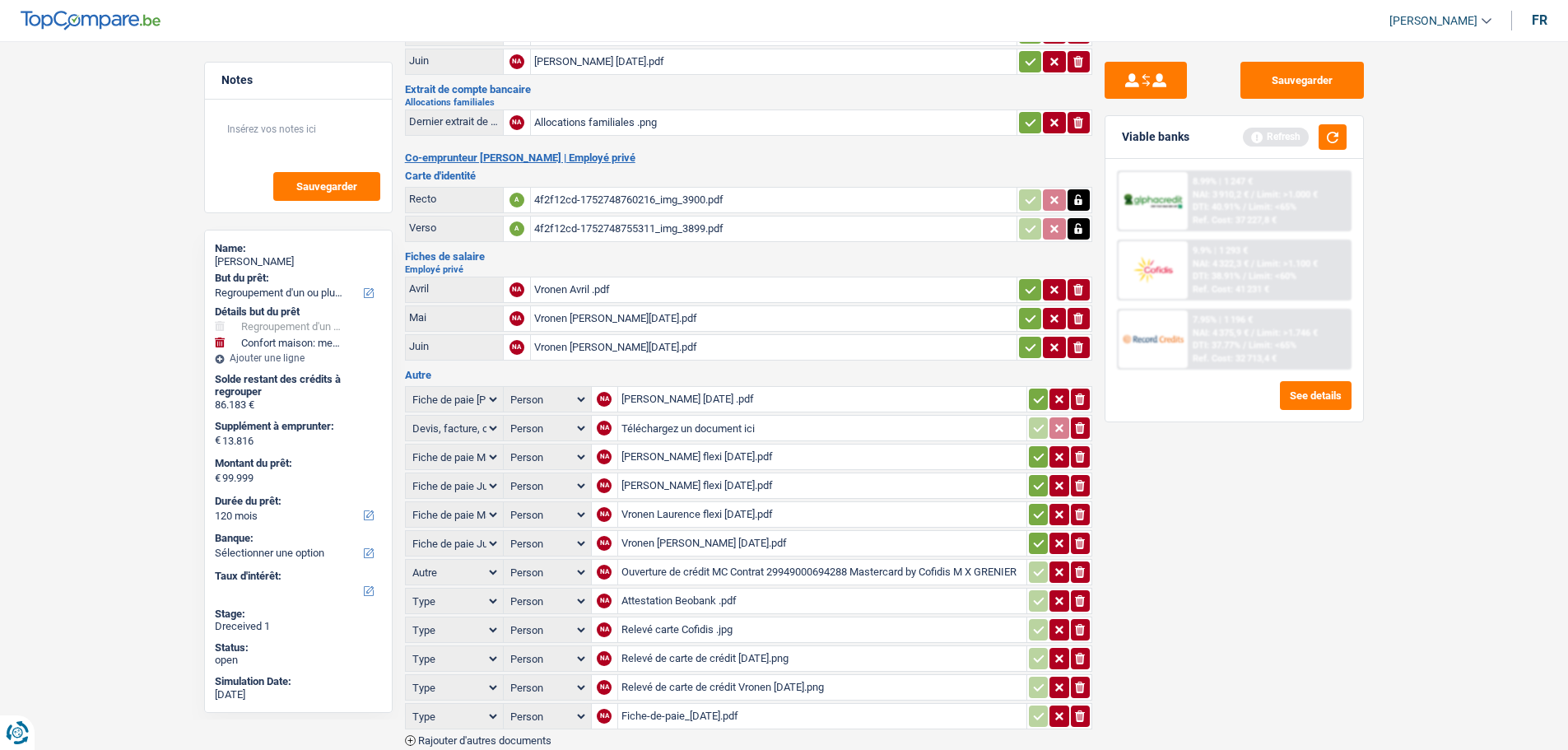 click on "Type
Analyse des besoins pour l'assurance
Attestation d'invalidité
Attestation de votre employeur
Attestation perte de la carte d'identité
Autre
Avertissement extrait de rôle 2023 concernant vos revenus 2022
Avertissement extrait de rôle 2024 concernant vos revenus 2023
Bulletin d'impôt
Carte bancaire
Certificat de composition de ménage
Certificat de résidence élargi
Certificat médical
Contrat de bail" at bounding box center (454, 572) 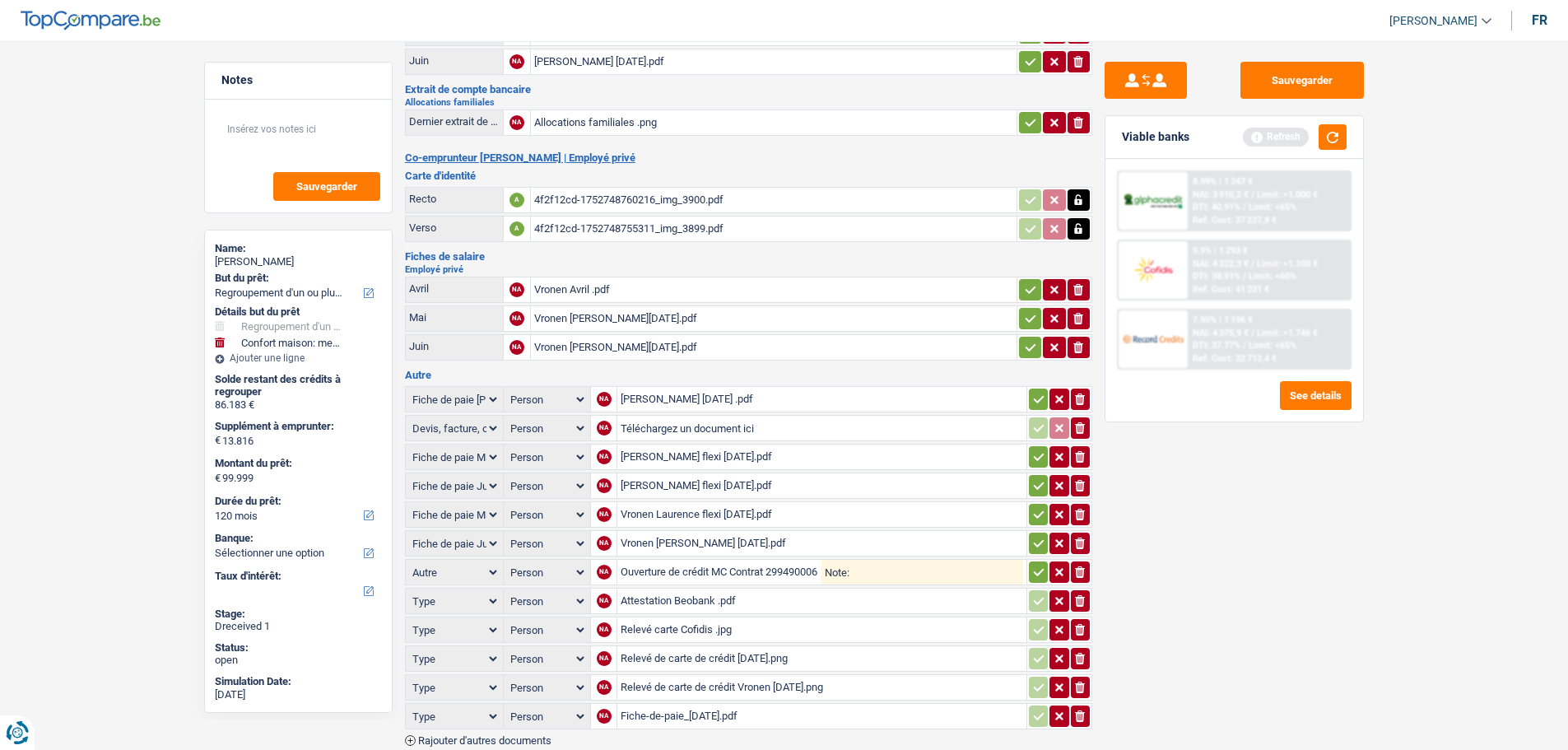 click on "Type
Analyse des besoins pour l'assurance
Attestation d'invalidité
Attestation de votre employeur
Attestation perte de la carte d'identité
Autre
Avertissement extrait de rôle 2023 concernant vos revenus 2022
Avertissement extrait de rôle 2024 concernant vos revenus 2023
Bulletin d'impôt
Carte bancaire
Certificat de composition de ménage
Certificat de résidence élargi
Certificat médical
Contrat de bail" at bounding box center (454, 601) 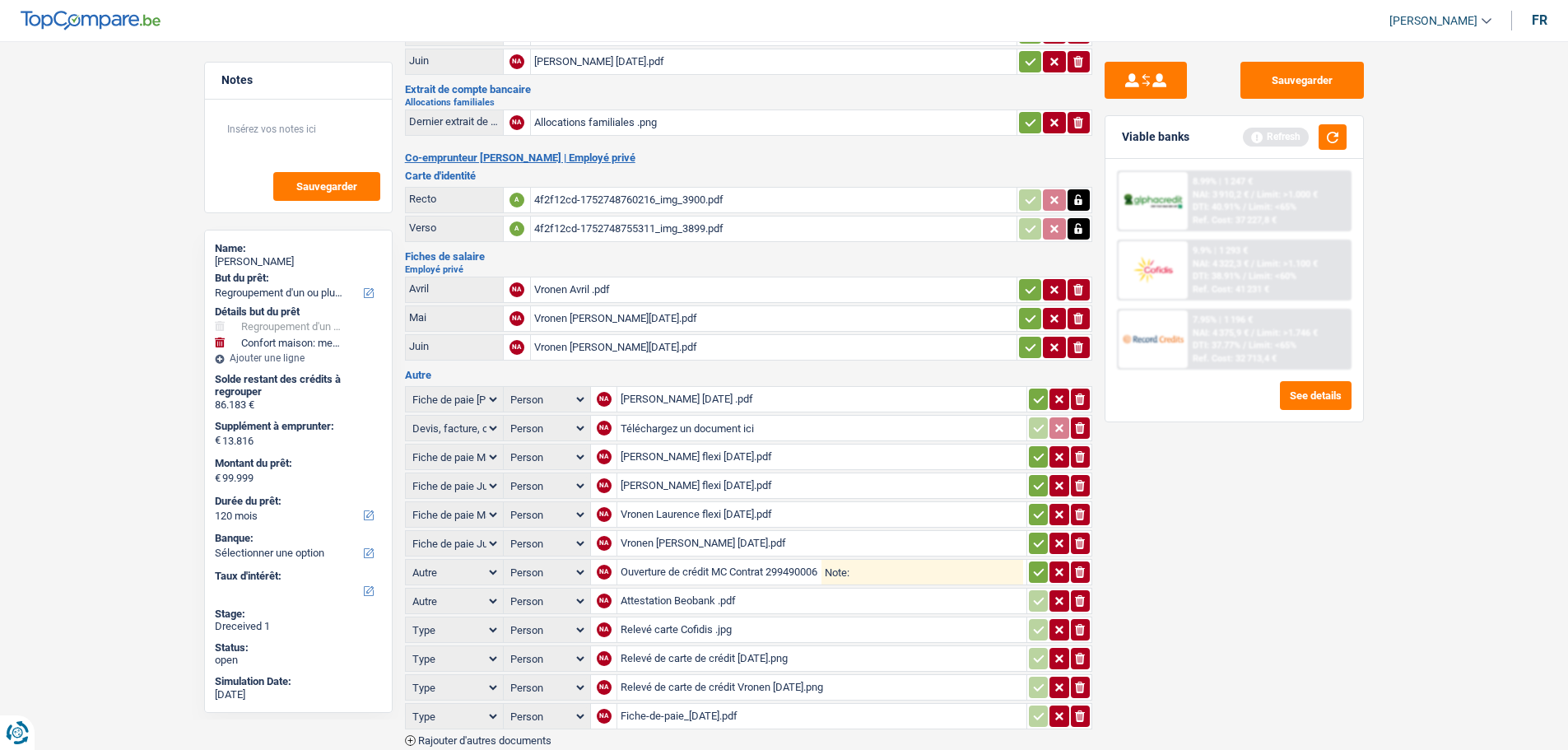 click on "Type
Analyse des besoins pour l'assurance
Attestation d'invalidité
Attestation de votre employeur
Attestation perte de la carte d'identité
Autre
Avertissement extrait de rôle 2023 concernant vos revenus 2022
Avertissement extrait de rôle 2024 concernant vos revenus 2023
Bulletin d'impôt
Carte bancaire
Certificat de composition de ménage
Certificat de résidence élargi
Certificat médical
Contrat de bail" at bounding box center (454, 601) 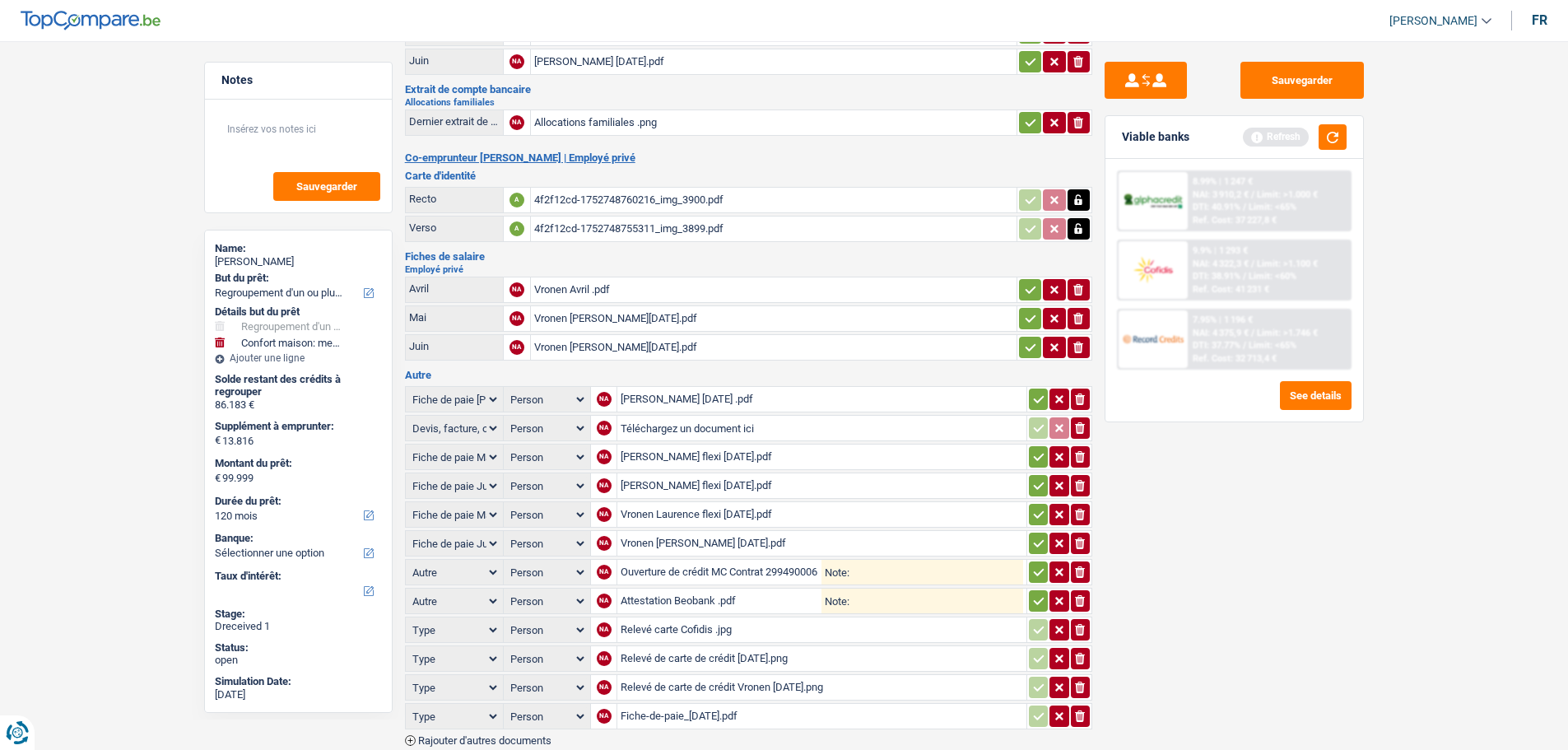 click on "Type
Analyse des besoins pour l'assurance
Attestation d'invalidité
Attestation de votre employeur
Attestation perte de la carte d'identité
Autre
Avertissement extrait de rôle 2023 concernant vos revenus 2022
Avertissement extrait de rôle 2024 concernant vos revenus 2023
Bulletin d'impôt
Carte bancaire
Certificat de composition de ménage
Certificat de résidence élargi
Certificat médical
Contrat de bail" at bounding box center (454, 630) 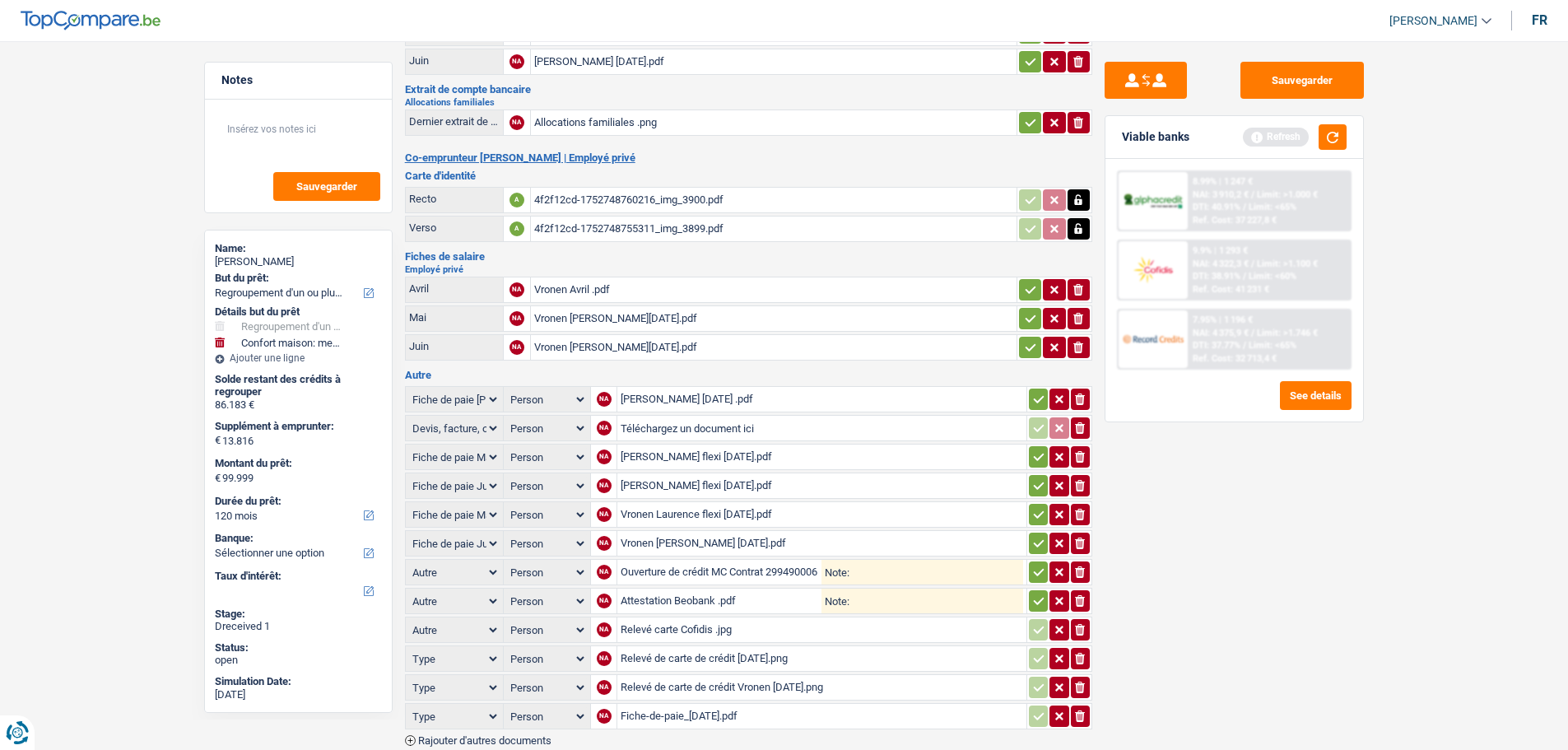 click on "Type
Analyse des besoins pour l'assurance
Attestation d'invalidité
Attestation de votre employeur
Attestation perte de la carte d'identité
Autre
Avertissement extrait de rôle 2023 concernant vos revenus 2022
Avertissement extrait de rôle 2024 concernant vos revenus 2023
Bulletin d'impôt
Carte bancaire
Certificat de composition de ménage
Certificat de résidence élargi
Certificat médical
Contrat de bail" at bounding box center [454, 630] 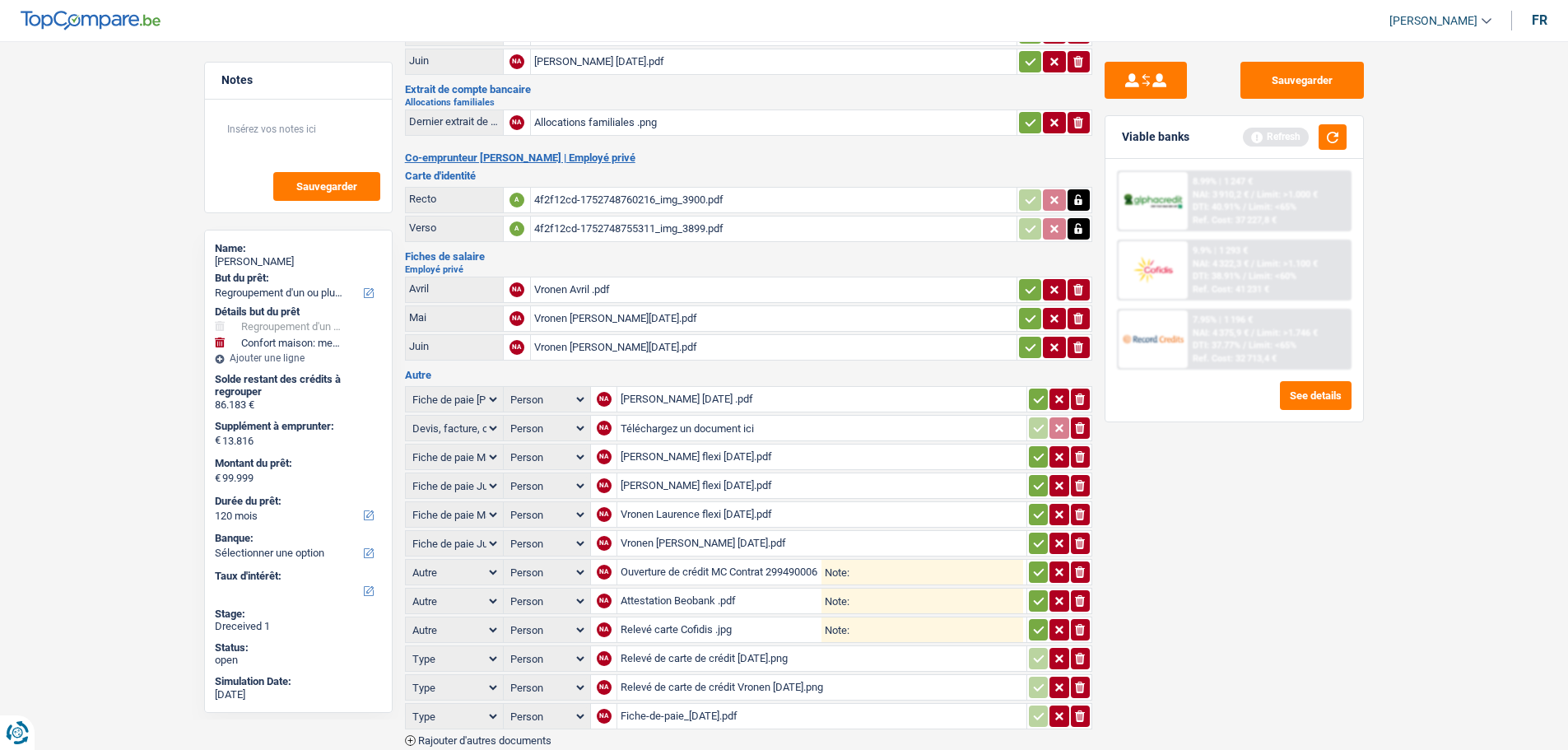 click on "Type
Analyse des besoins pour l'assurance
Attestation d'invalidité
Attestation de votre employeur
Attestation perte de la carte d'identité
Autre
Avertissement extrait de rôle 2023 concernant vos revenus 2022
Avertissement extrait de rôle 2024 concernant vos revenus 2023
Bulletin d'impôt
Carte bancaire
Certificat de composition de ménage
Certificat de résidence élargi
Certificat médical
Contrat de bail" at bounding box center (454, 659) 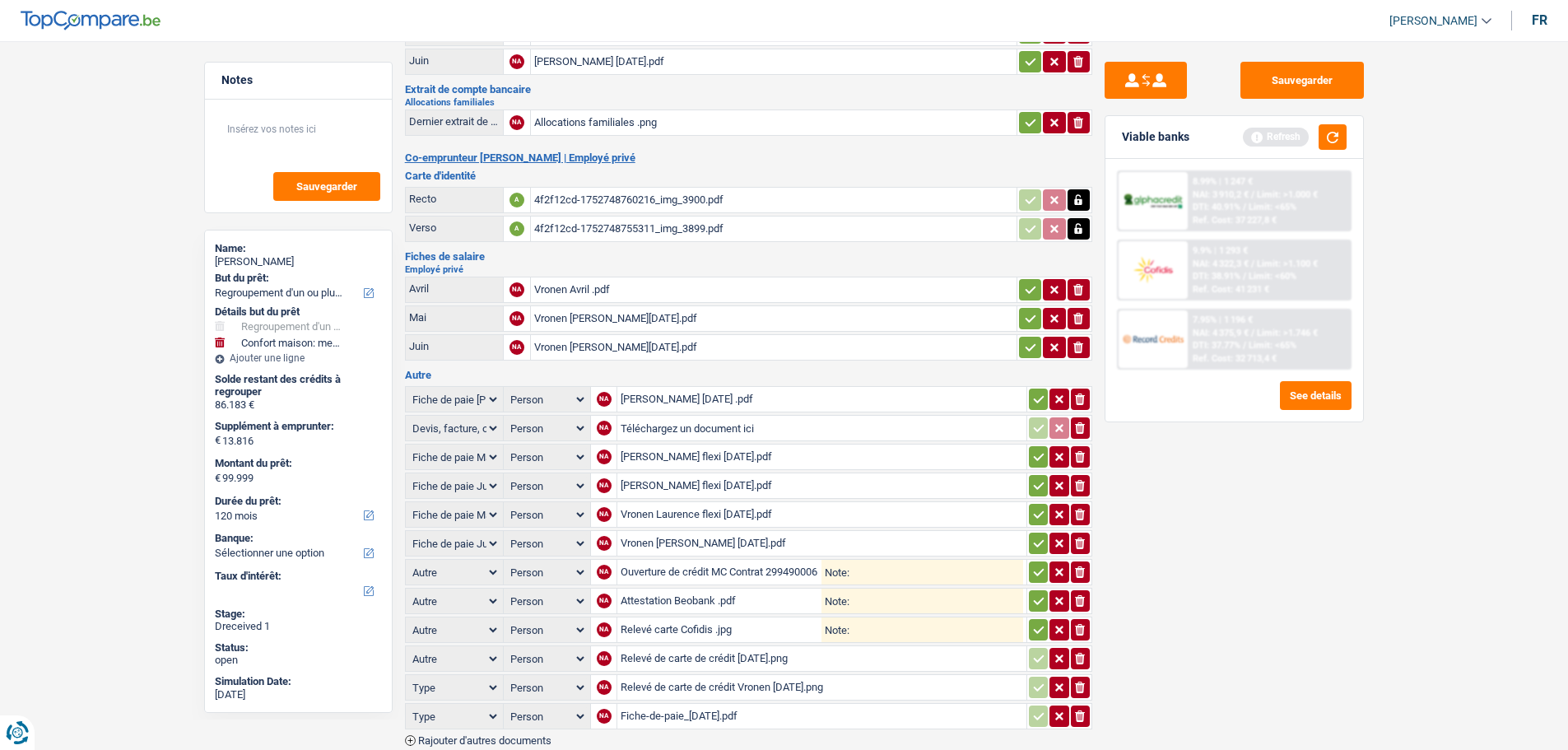 click on "Type
Analyse des besoins pour l'assurance
Attestation d'invalidité
Attestation de votre employeur
Attestation perte de la carte d'identité
Autre
Avertissement extrait de rôle 2023 concernant vos revenus 2022
Avertissement extrait de rôle 2024 concernant vos revenus 2023
Bulletin d'impôt
Carte bancaire
Certificat de composition de ménage
Certificat de résidence élargi
Certificat médical
Contrat de bail" at bounding box center [454, 659] 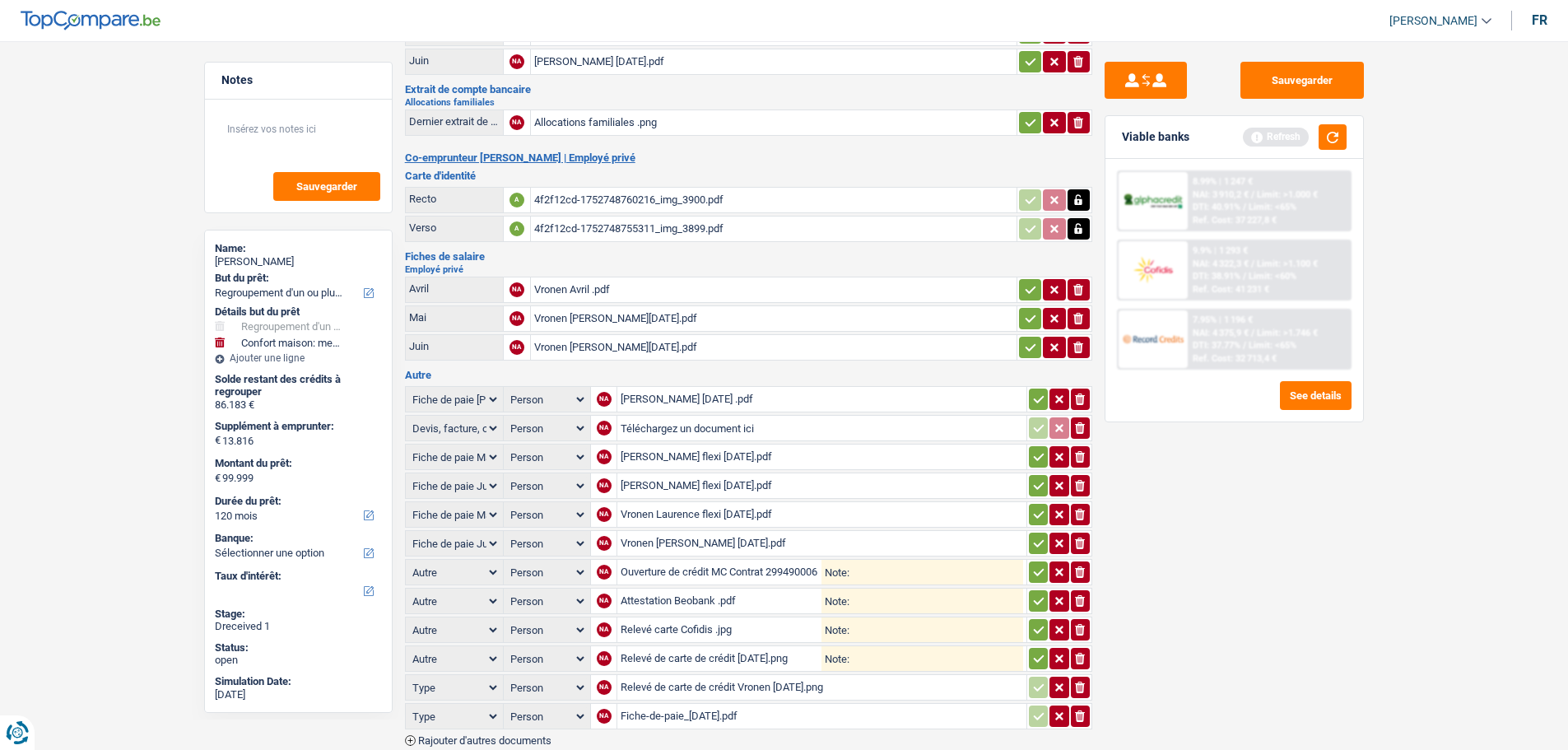 click on "Type
Analyse des besoins pour l'assurance
Attestation d'invalidité
Attestation de votre employeur
Attestation perte de la carte d'identité
Autre
Avertissement extrait de rôle 2023 concernant vos revenus 2022
Avertissement extrait de rôle 2024 concernant vos revenus 2023
Bulletin d'impôt
Carte bancaire
Certificat de composition de ménage
Certificat de résidence élargi
Certificat médical
Contrat de bail" at bounding box center [454, 687] 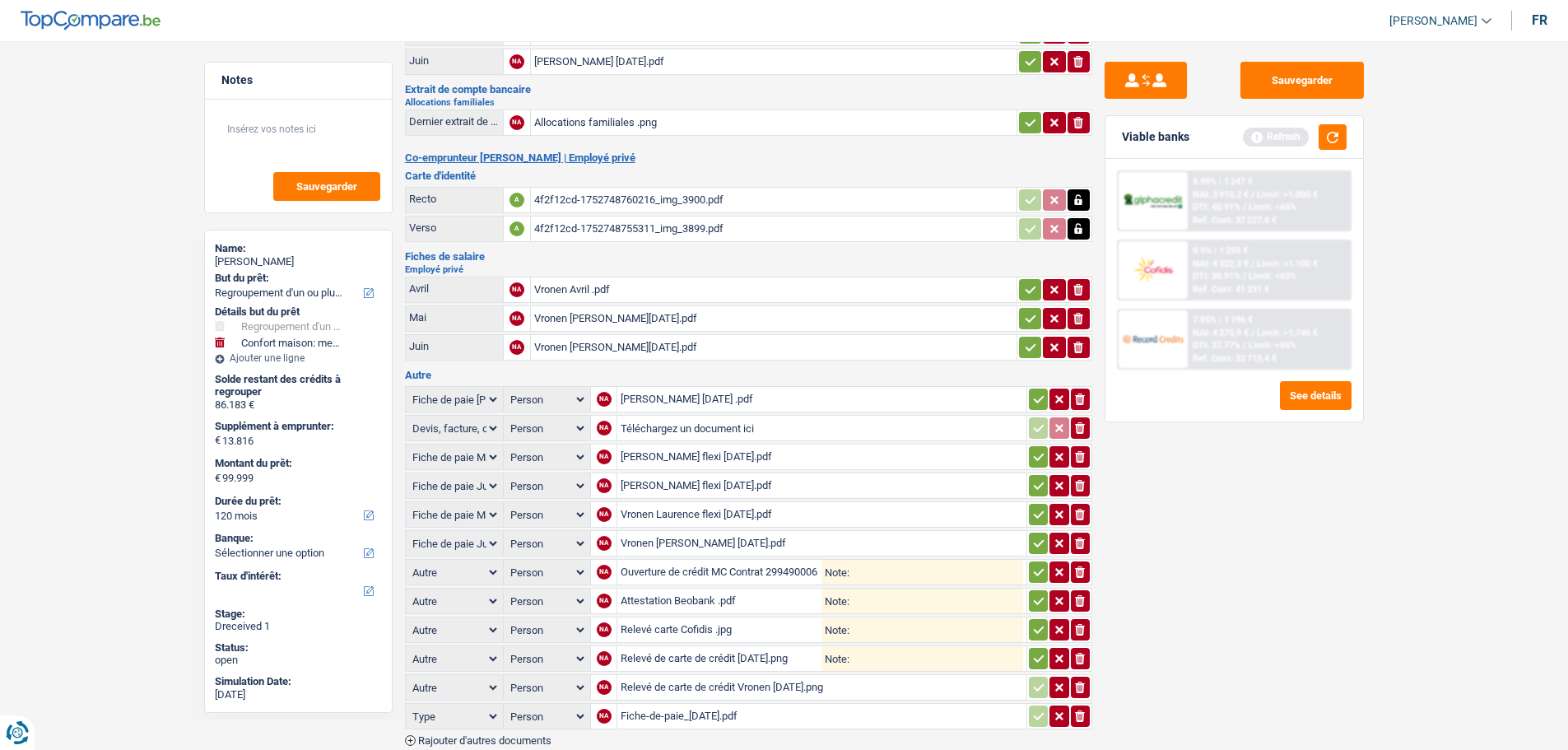 click on "Type
Analyse des besoins pour l'assurance
Attestation d'invalidité
Attestation de votre employeur
Attestation perte de la carte d'identité
Autre
Avertissement extrait de rôle 2023 concernant vos revenus 2022
Avertissement extrait de rôle 2024 concernant vos revenus 2023
Bulletin d'impôt
Carte bancaire
Certificat de composition de ménage
Certificat de résidence élargi
Certificat médical
Contrat de bail" at bounding box center (454, 687) 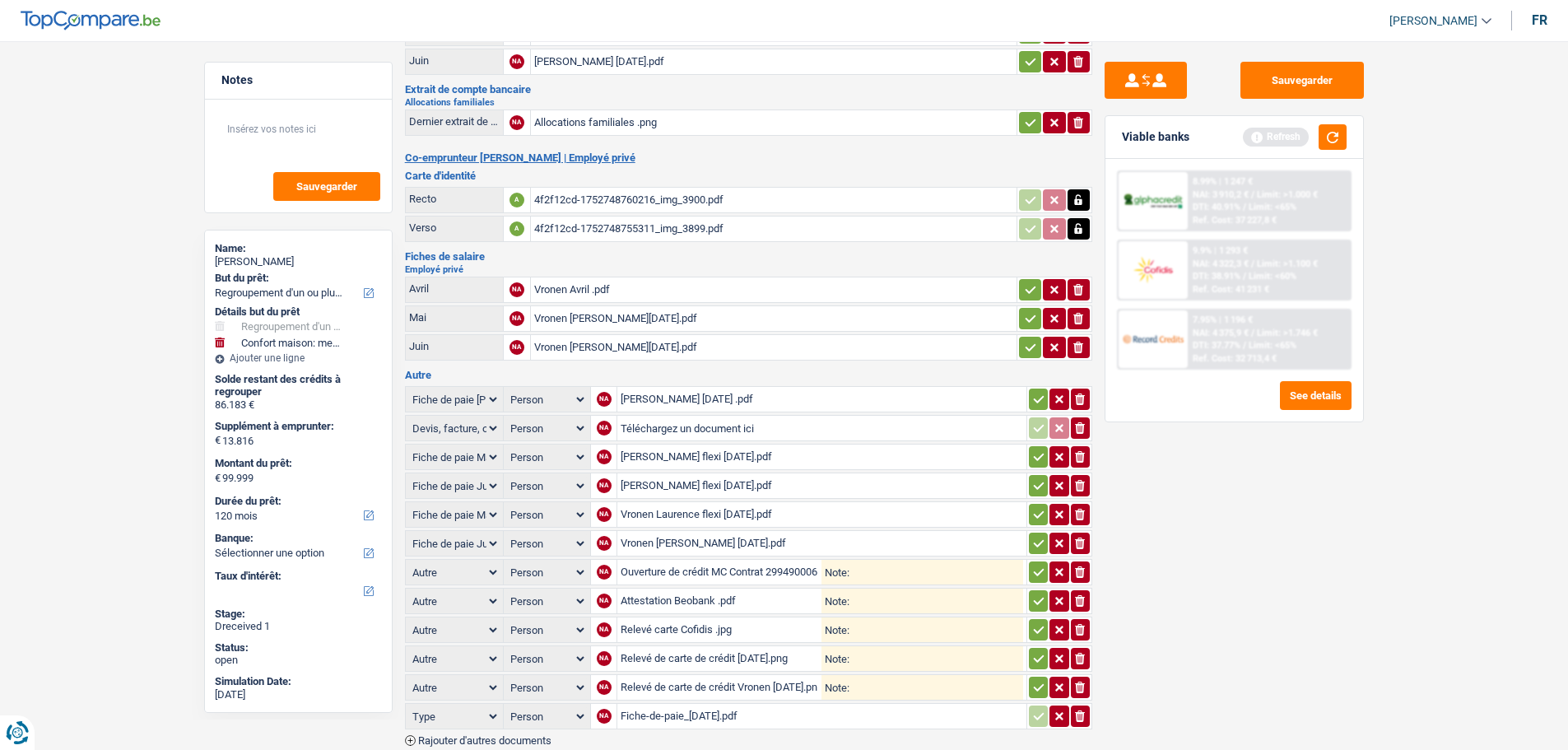 click on "Type
Analyse des besoins pour l'assurance
Attestation d'invalidité
Attestation de votre employeur
Attestation perte de la carte d'identité
Autre
Avertissement extrait de rôle 2023 concernant vos revenus 2022
Avertissement extrait de rôle 2024 concernant vos revenus 2023
Bulletin d'impôt
Carte bancaire
Certificat de composition de ménage
Certificat de résidence élargi
Certificat médical
Contrat de bail" at bounding box center [454, 716] 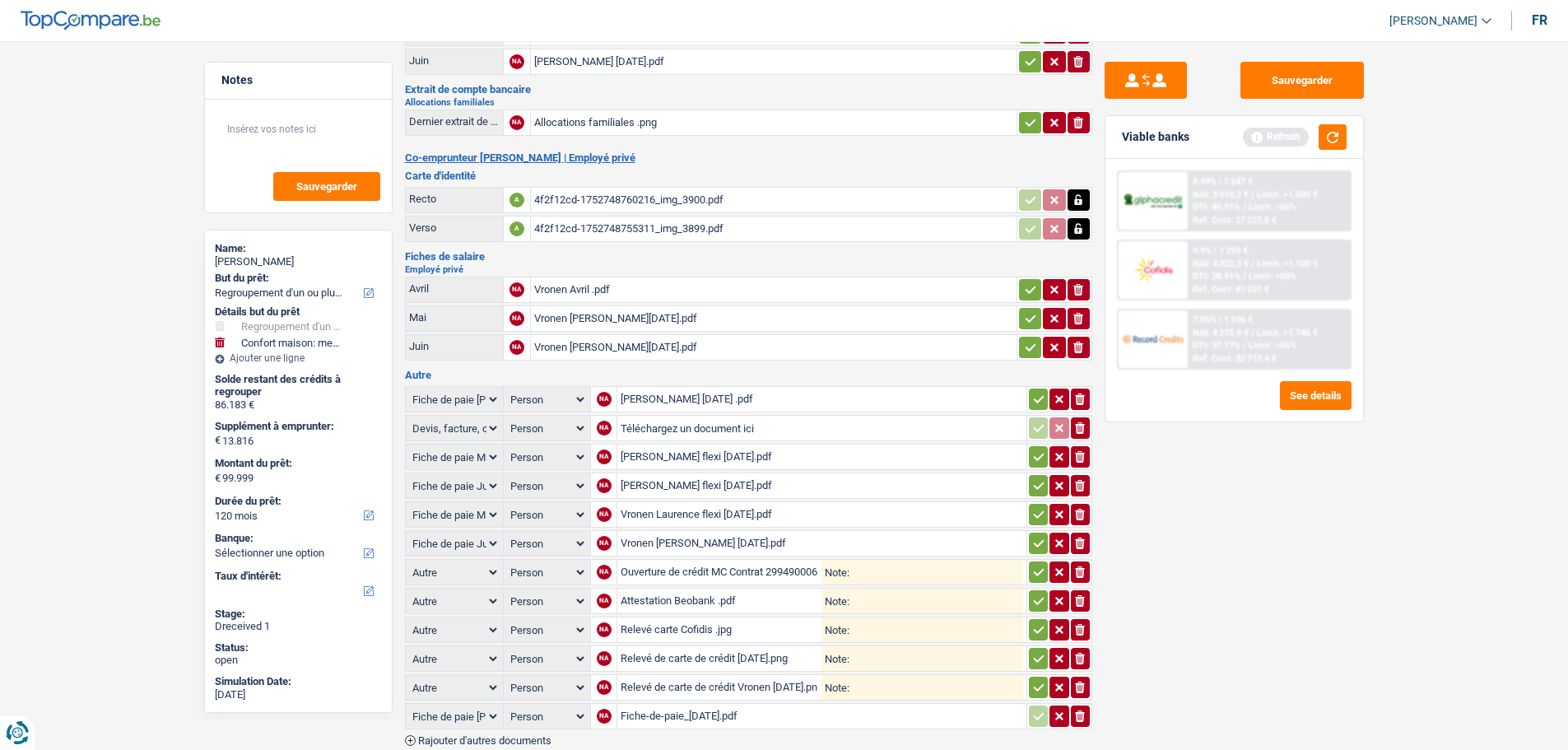 click on "Type
Analyse des besoins pour l'assurance
Attestation d'invalidité
Attestation de votre employeur
Attestation perte de la carte d'identité
Autre
Avertissement extrait de rôle 2023 concernant vos revenus 2022
Avertissement extrait de rôle 2024 concernant vos revenus 2023
Bulletin d'impôt
Carte bancaire
Certificat de composition de ménage
Certificat de résidence élargi
Certificat médical
Contrat de bail" at bounding box center [454, 716] 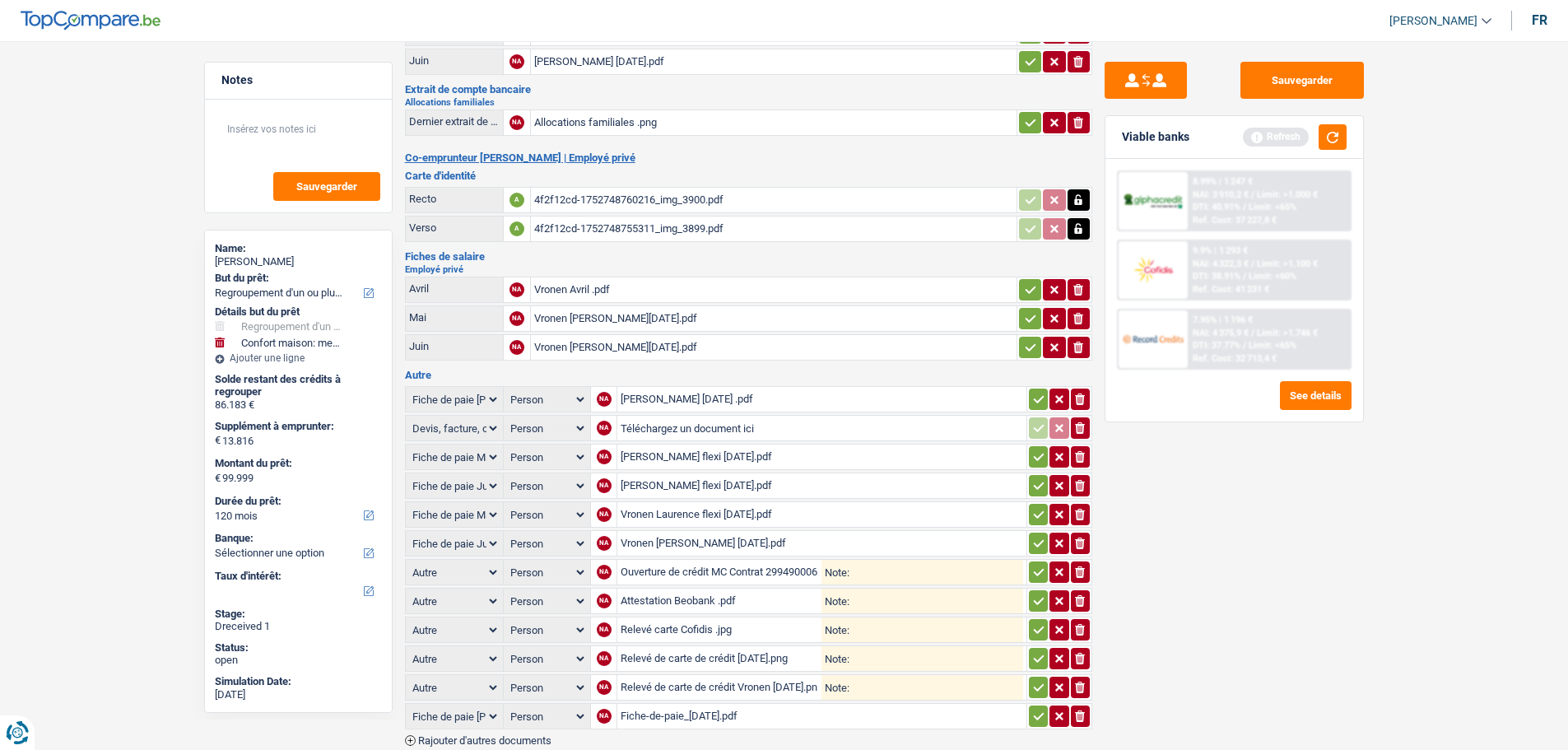 click on "Fiche-de-paie_02-05-2025.pdf" at bounding box center (821, 716) 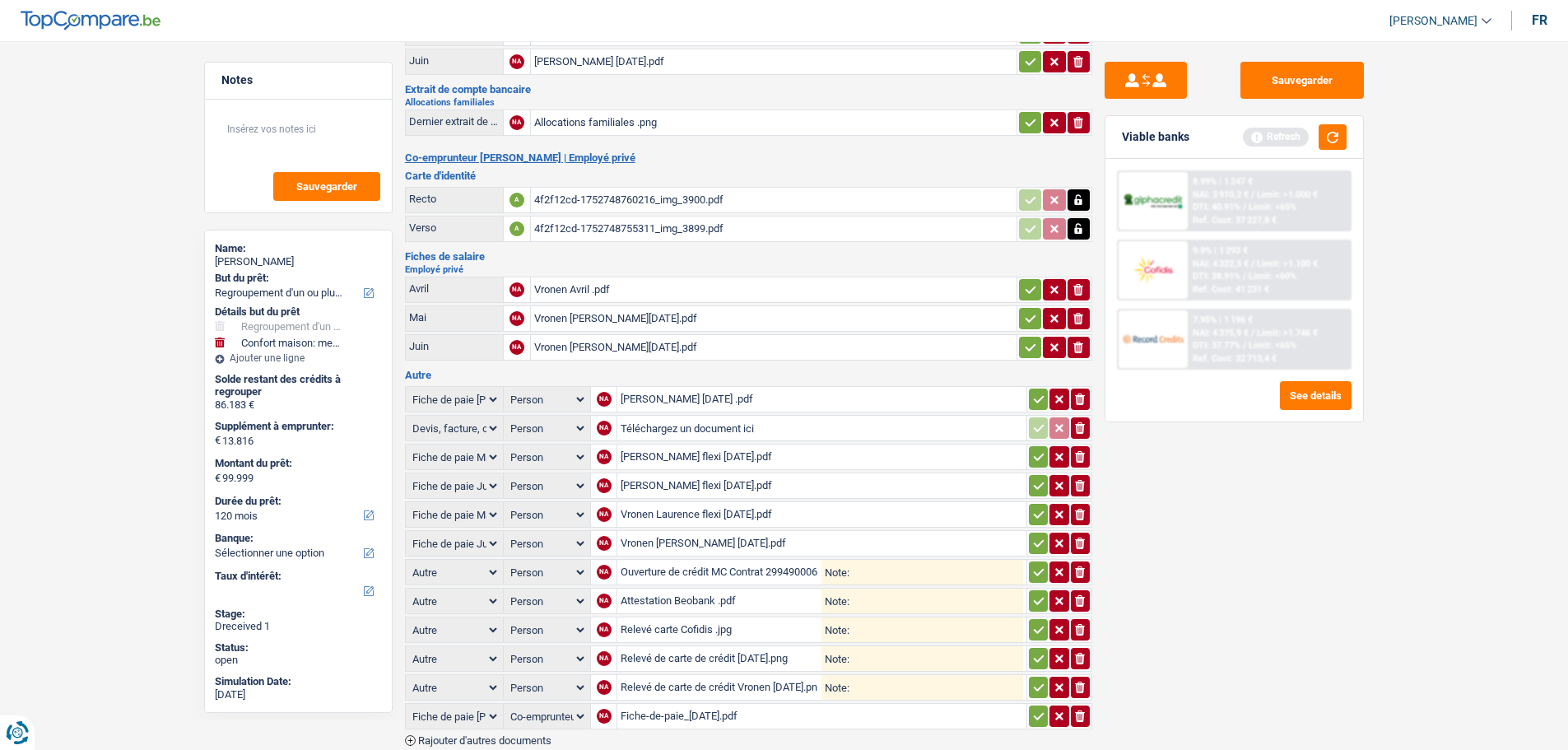 click on "Person
Emprunteur
Co-emprunteur" at bounding box center [547, 716] 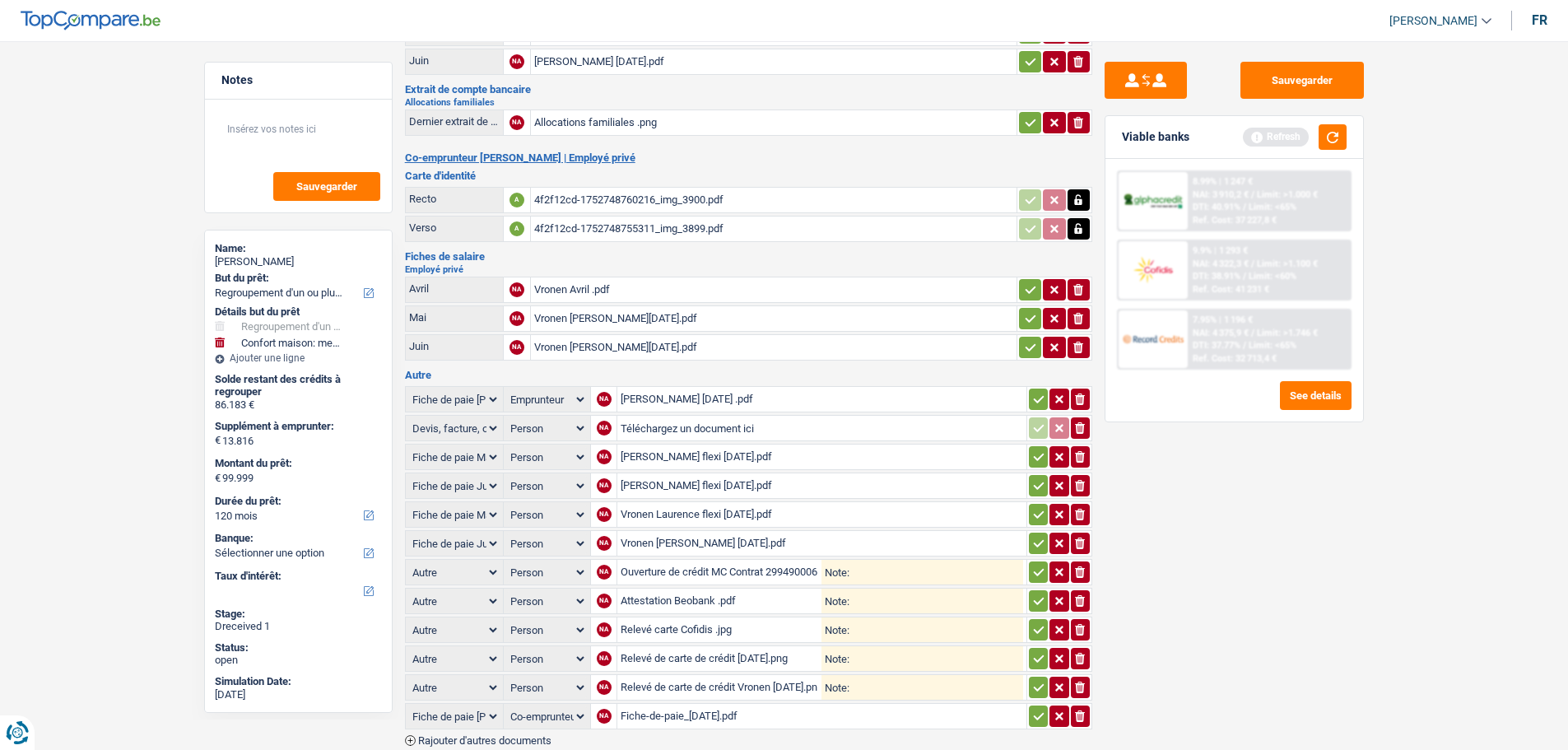 click on "Person
Emprunteur
Co-emprunteur" at bounding box center (547, 399) 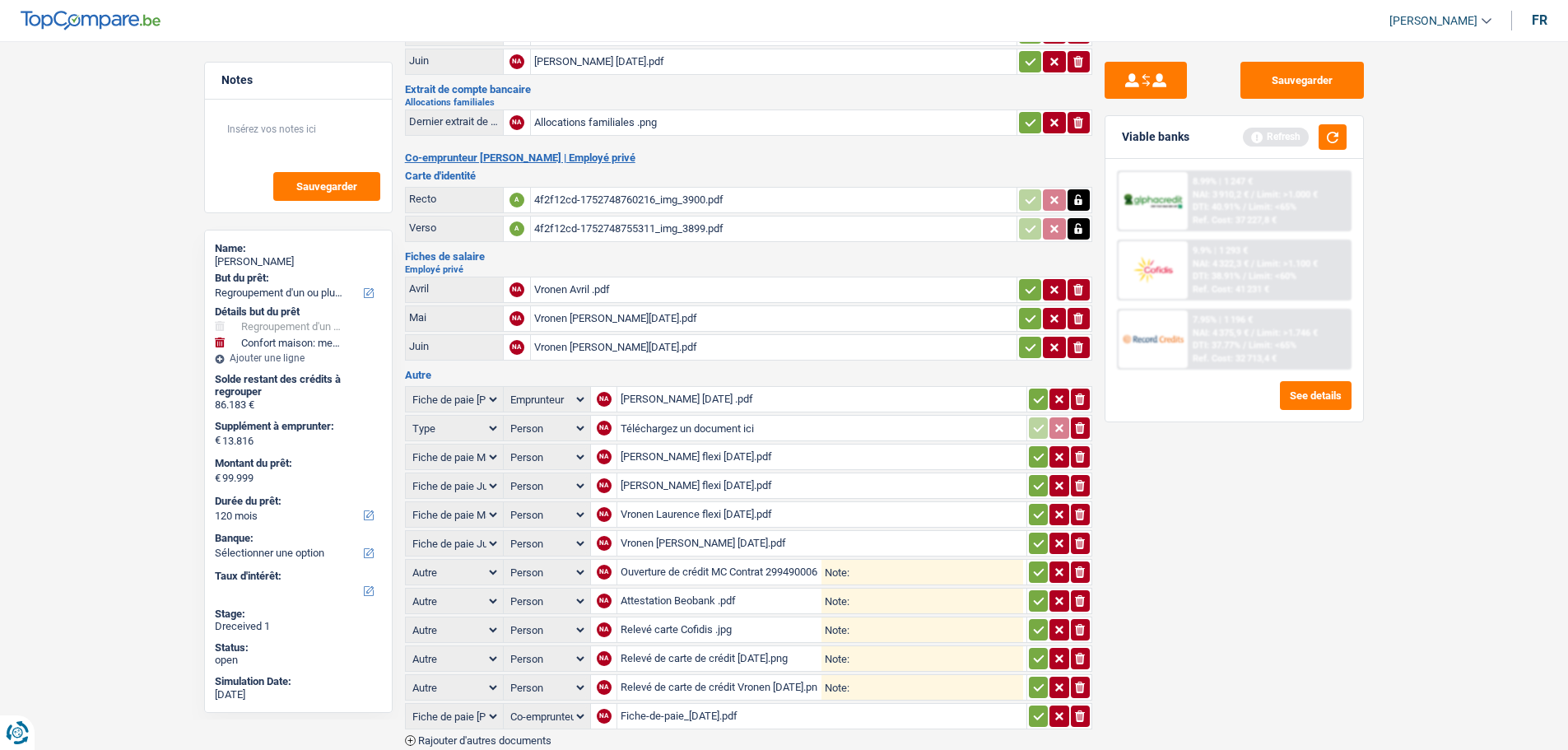 click on "ionicons-v5-e" at bounding box center [1080, 428] 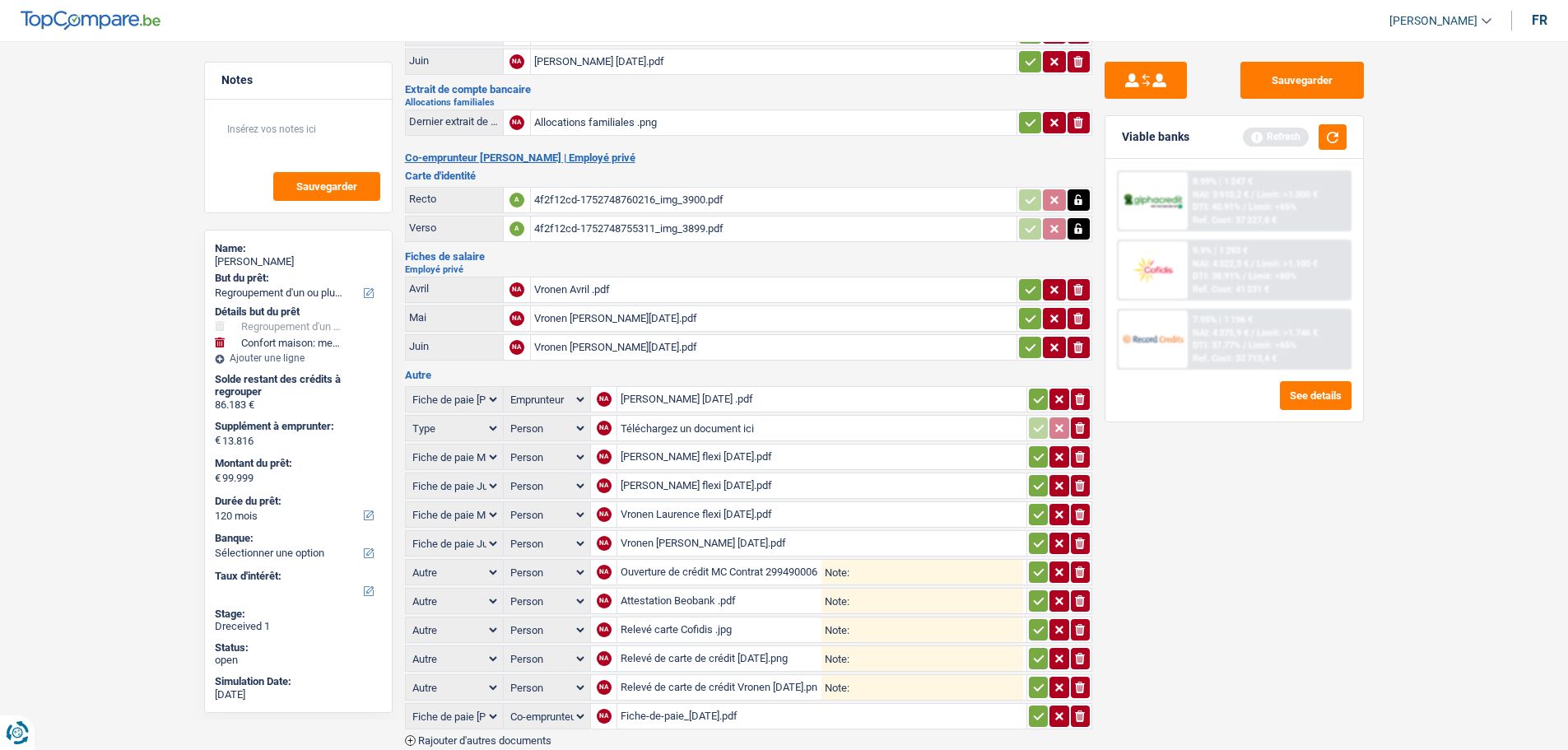 click on "Person
Emprunteur
Co-emprunteur" at bounding box center (547, 457) 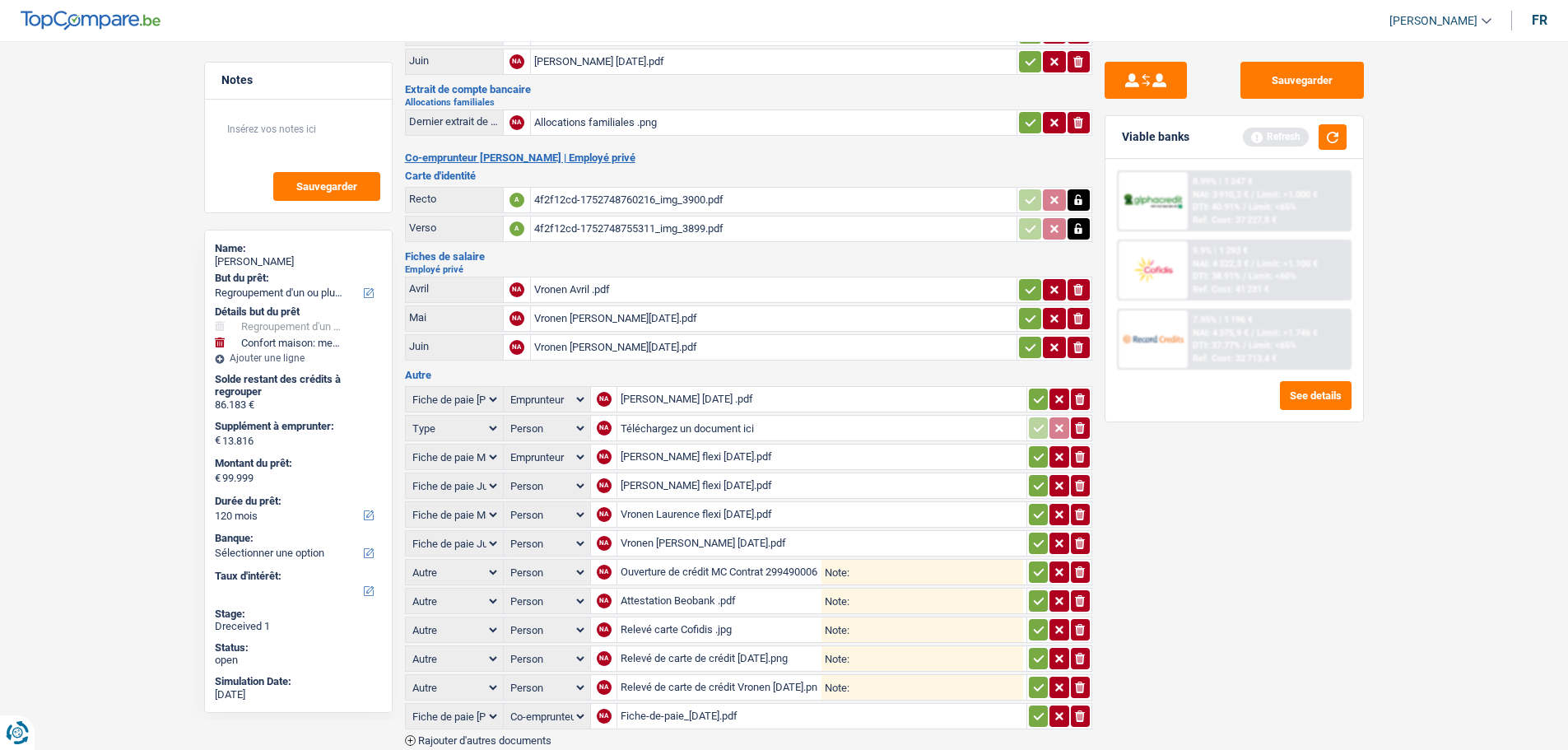 click on "Person
Emprunteur
Co-emprunteur" at bounding box center (547, 457) 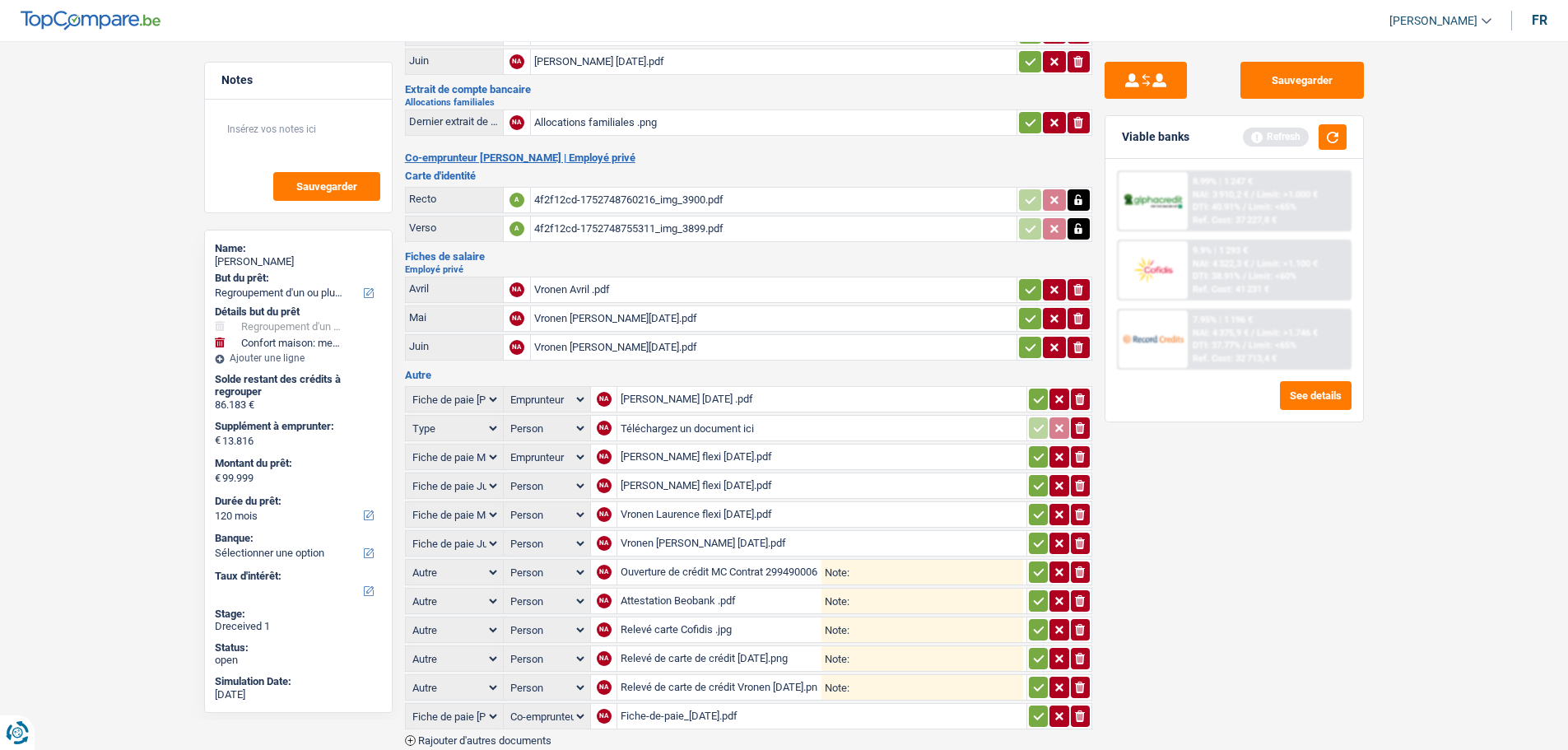 select on "applicant" 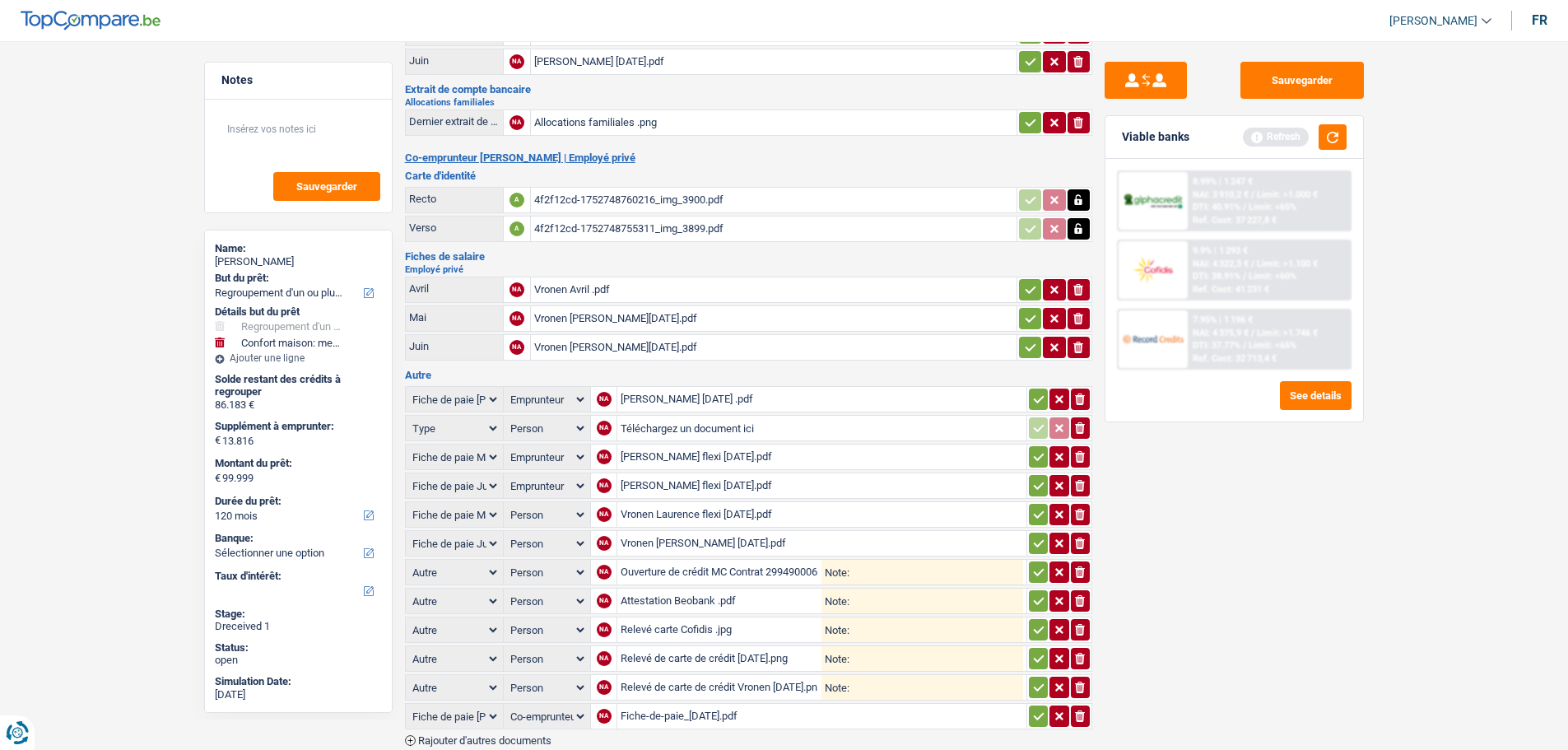 click on "Person
Emprunteur
Co-emprunteur" at bounding box center [547, 486] 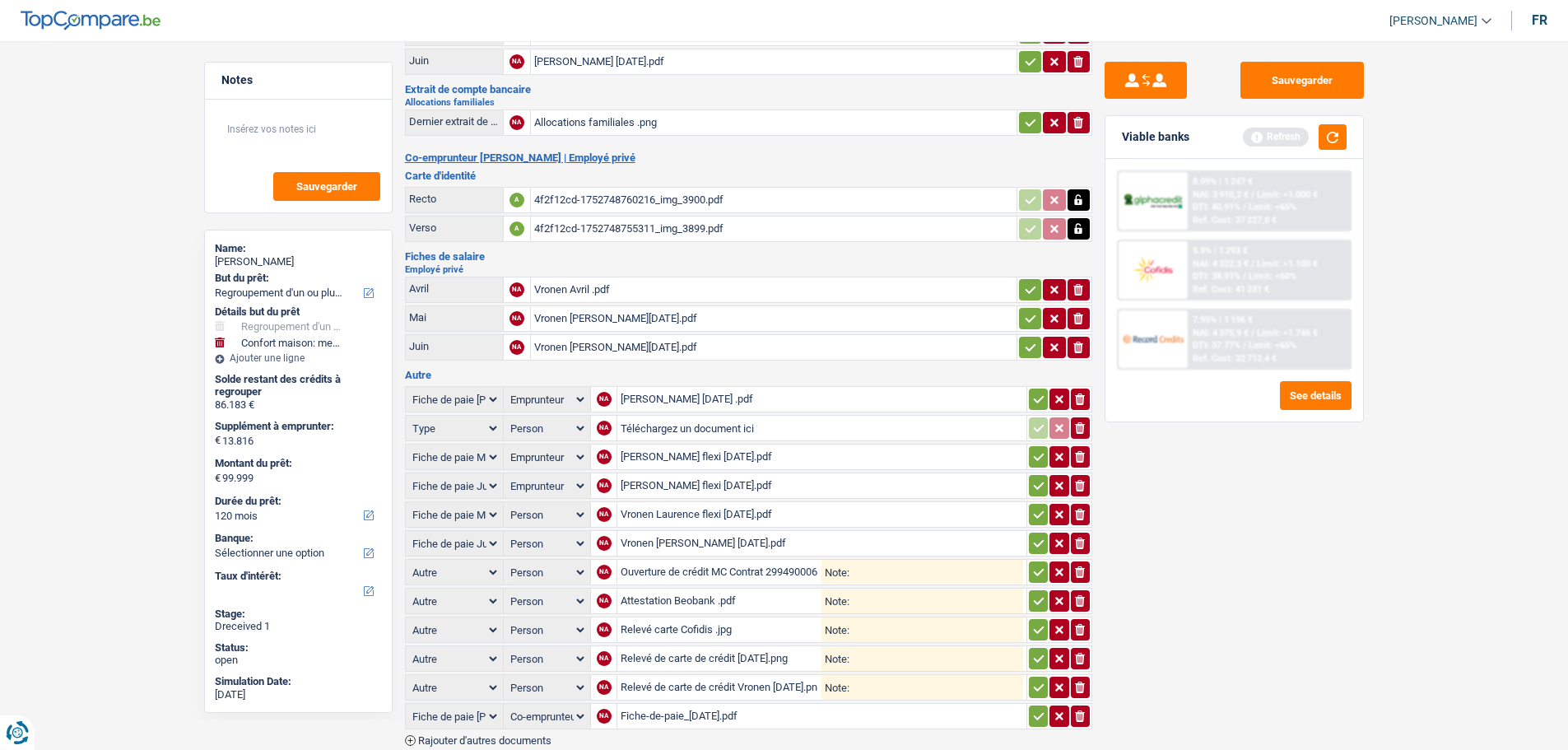 click on "Person
Emprunteur
Co-emprunteur" at bounding box center (547, 515) 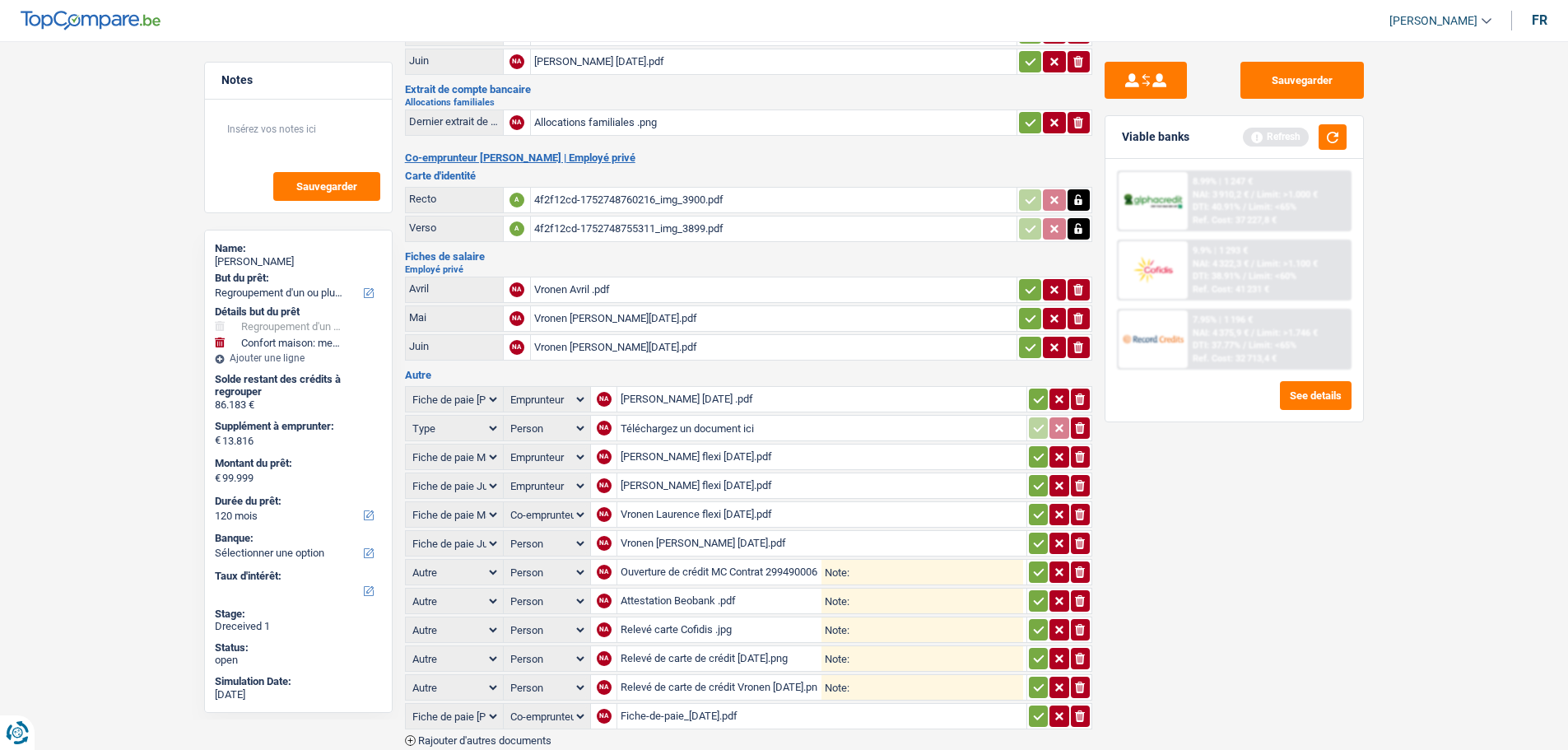 click on "Person
Emprunteur
Co-emprunteur" at bounding box center (547, 515) 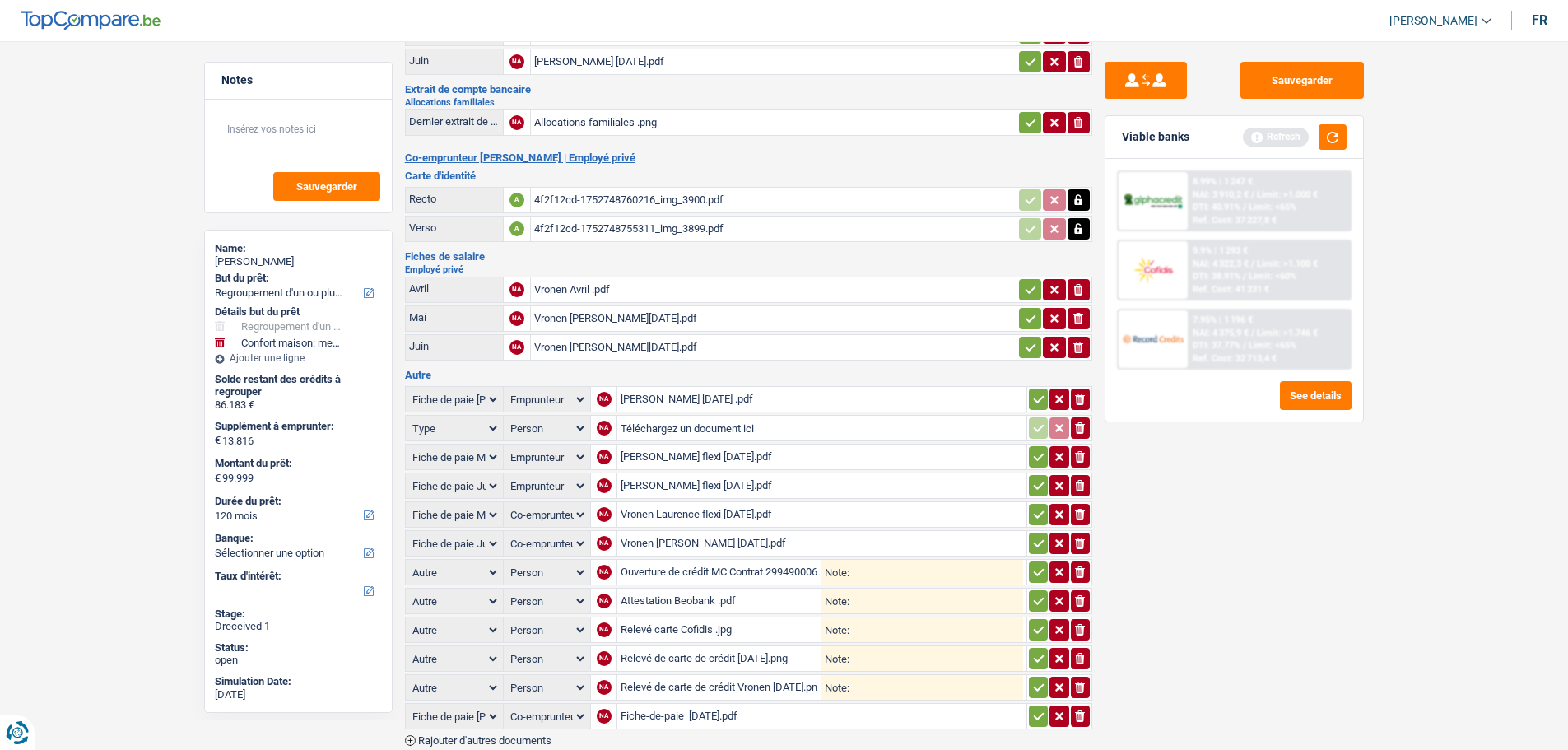 click on "Person
Emprunteur
Co-emprunteur" at bounding box center [547, 543] 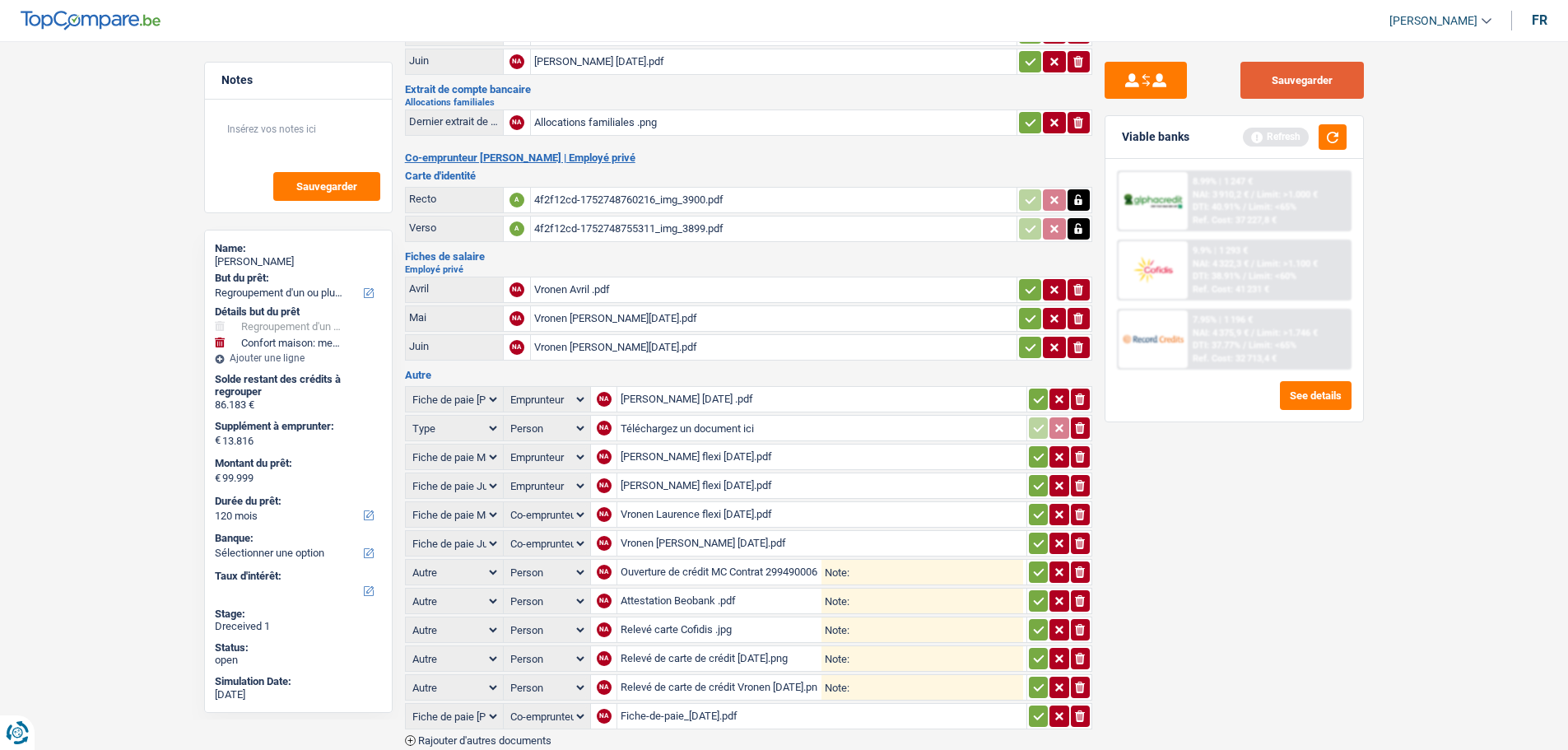 click on "Sauvegarder" at bounding box center (1302, 80) 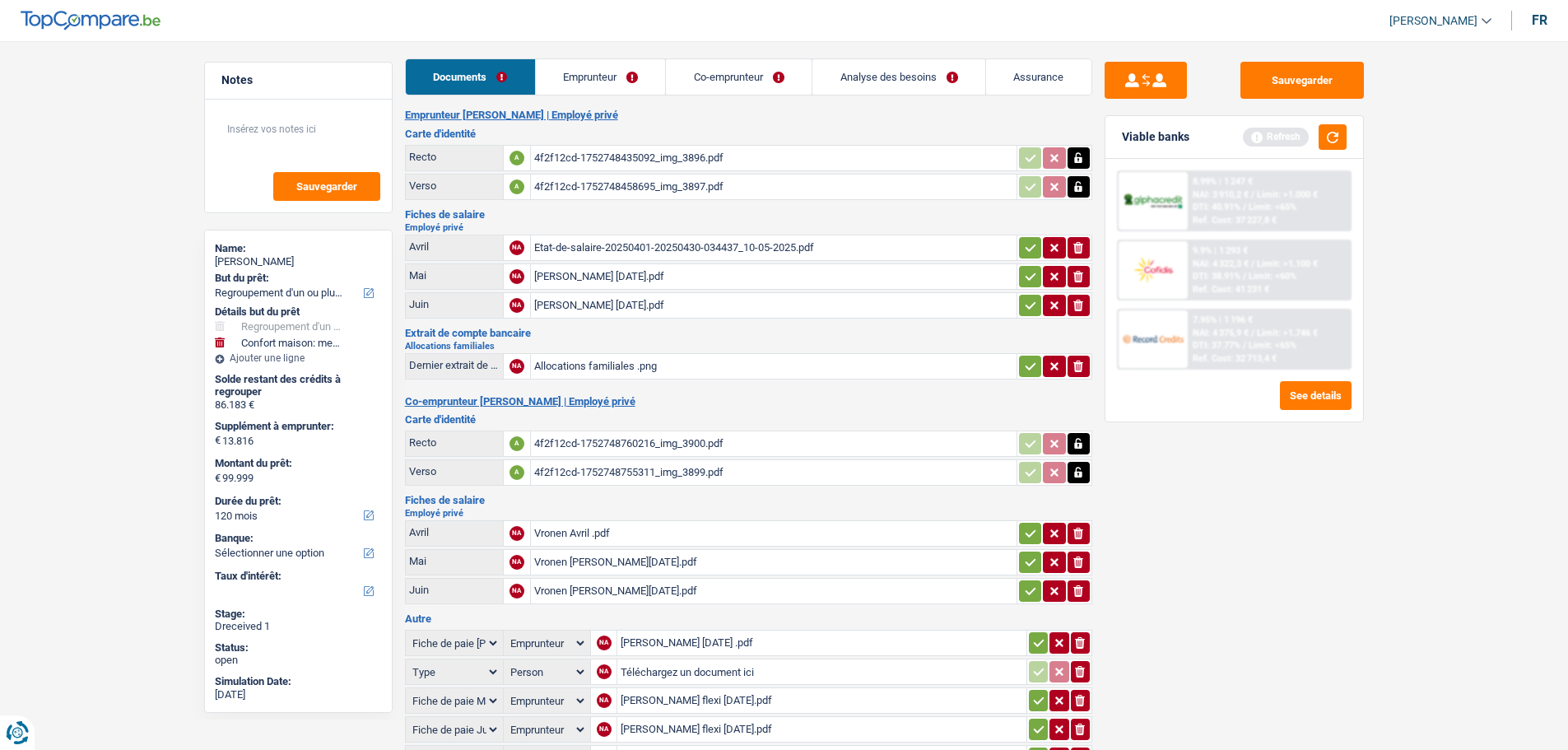 scroll, scrollTop: 0, scrollLeft: 0, axis: both 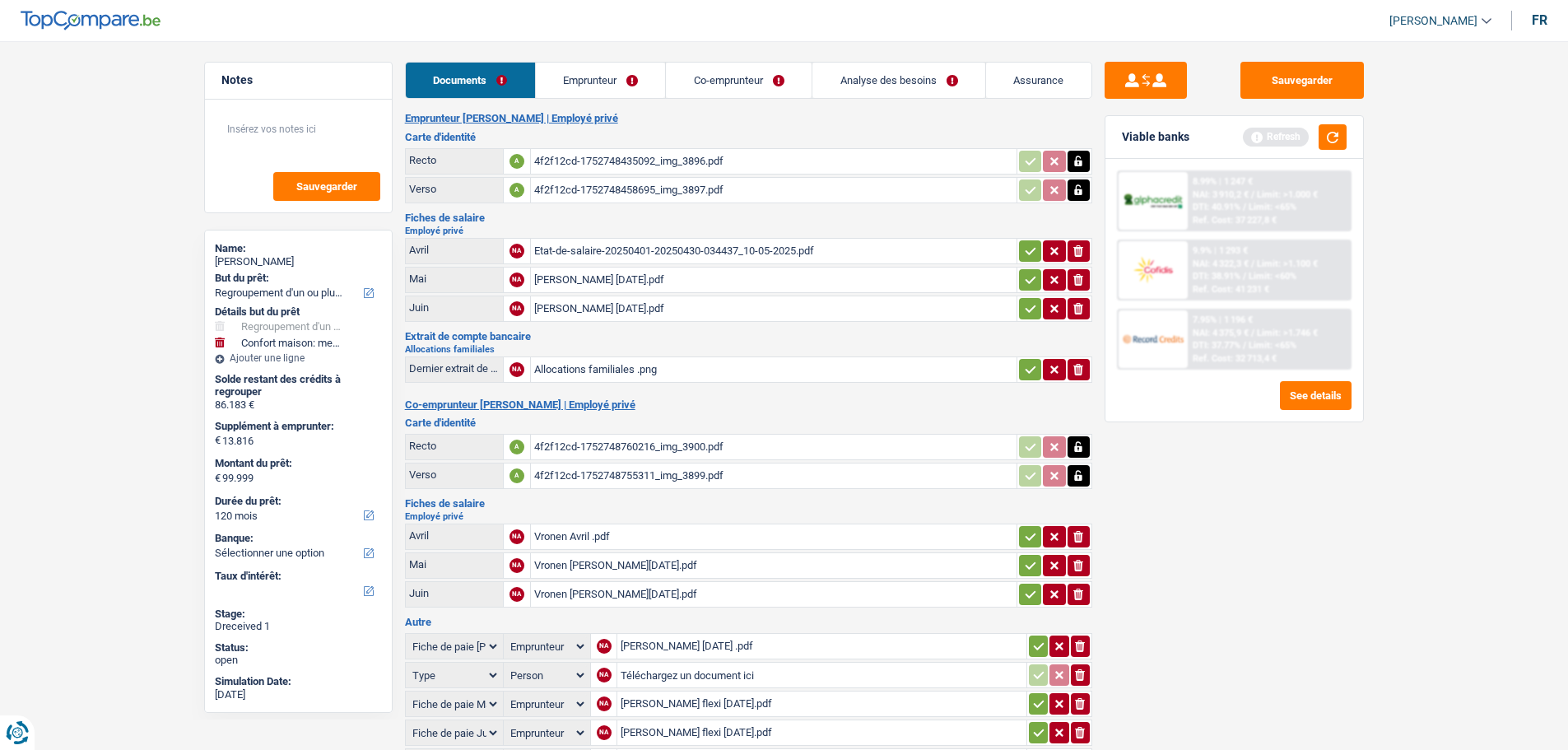 click on "Emprunteur" at bounding box center (601, 80) 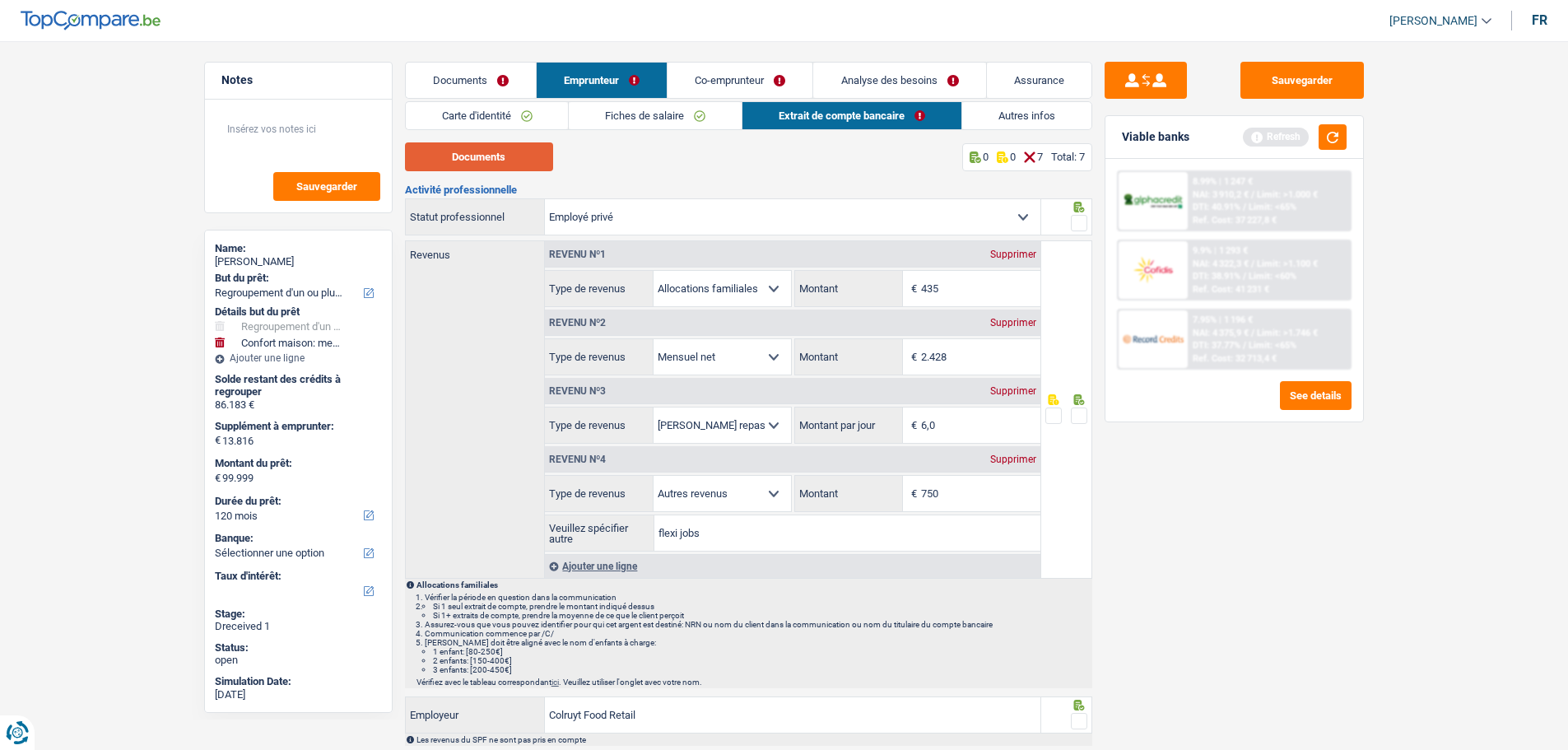 click on "Documents" at bounding box center [479, 156] 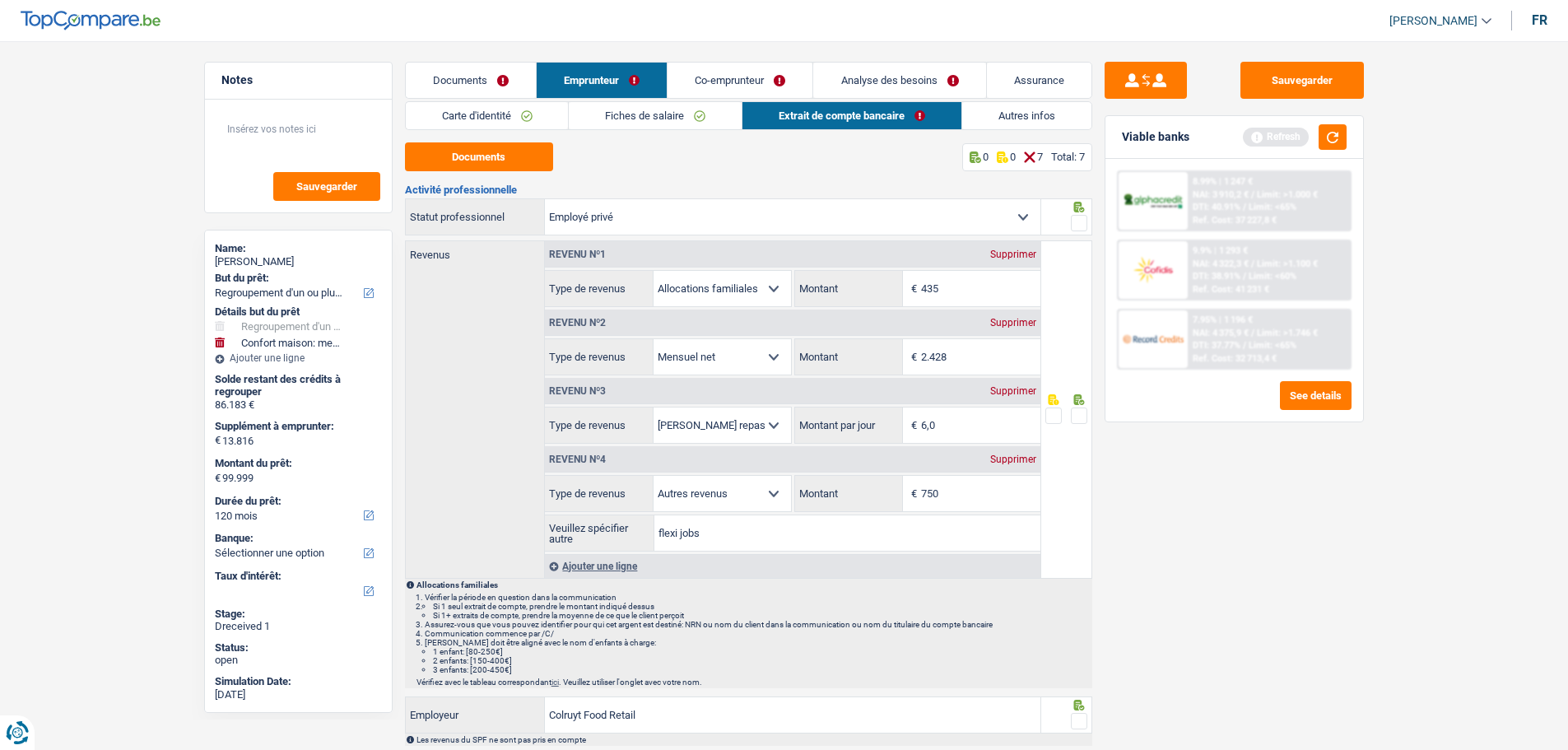 click on "Documents" at bounding box center (471, 80) 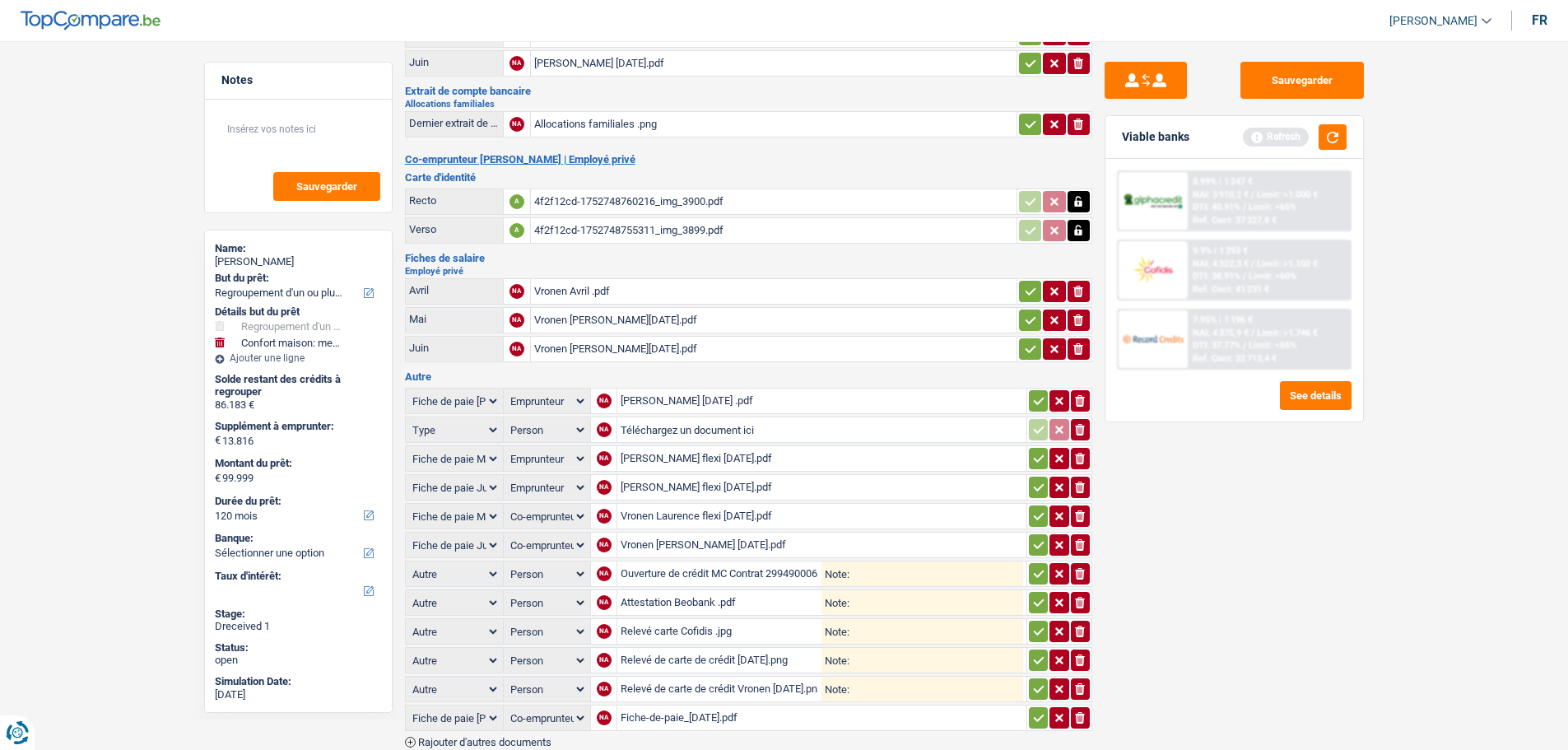 scroll, scrollTop: 247, scrollLeft: 0, axis: vertical 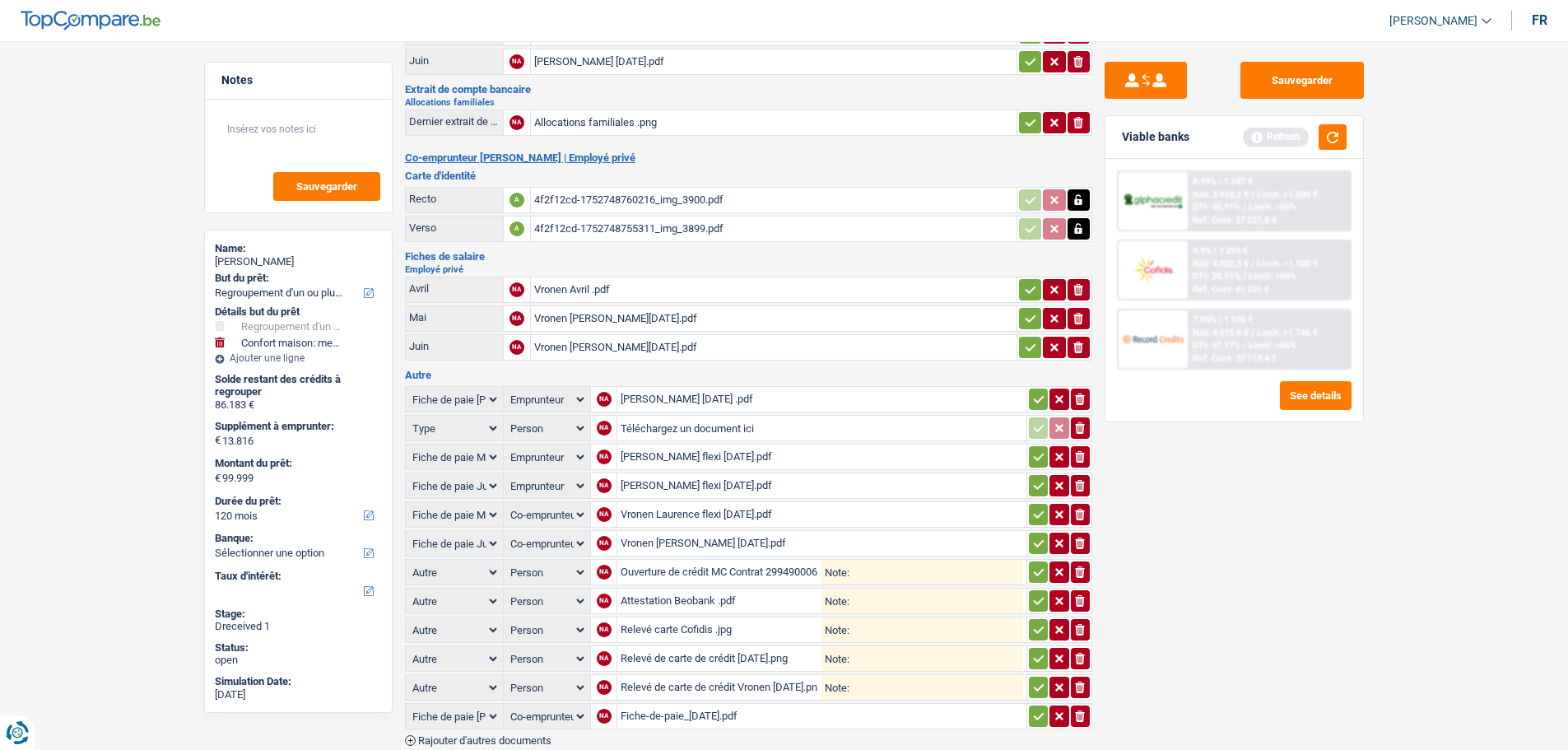 click 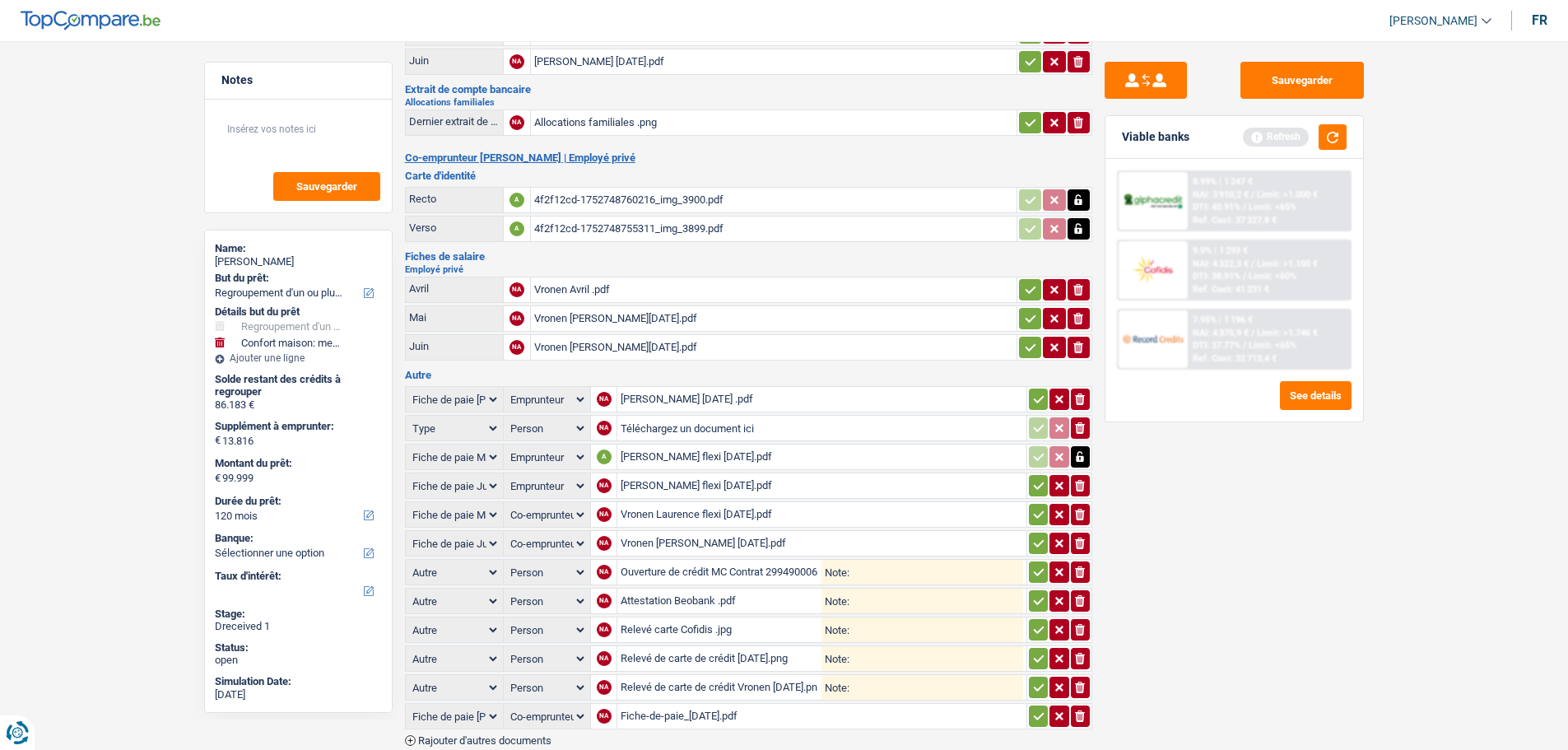 click 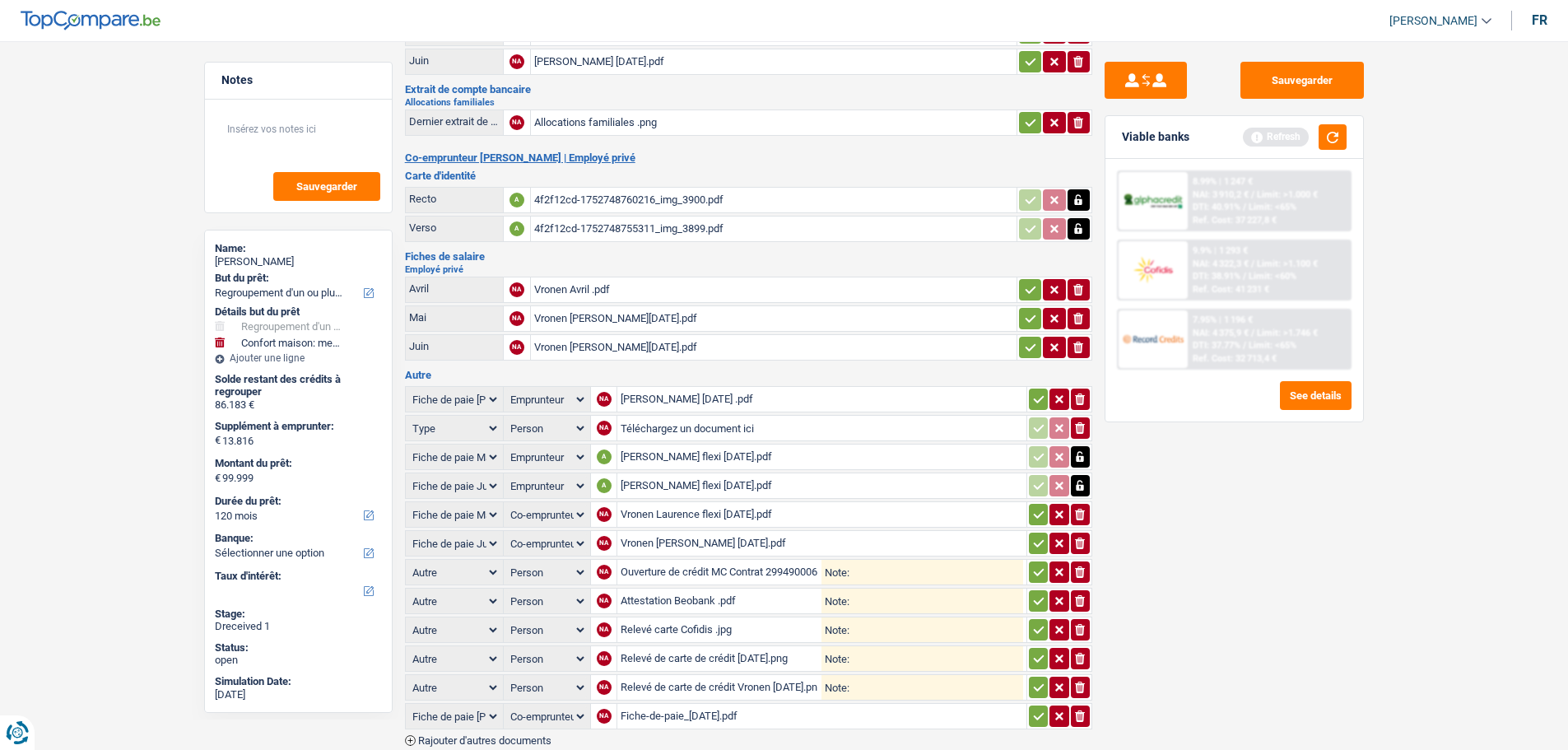 click 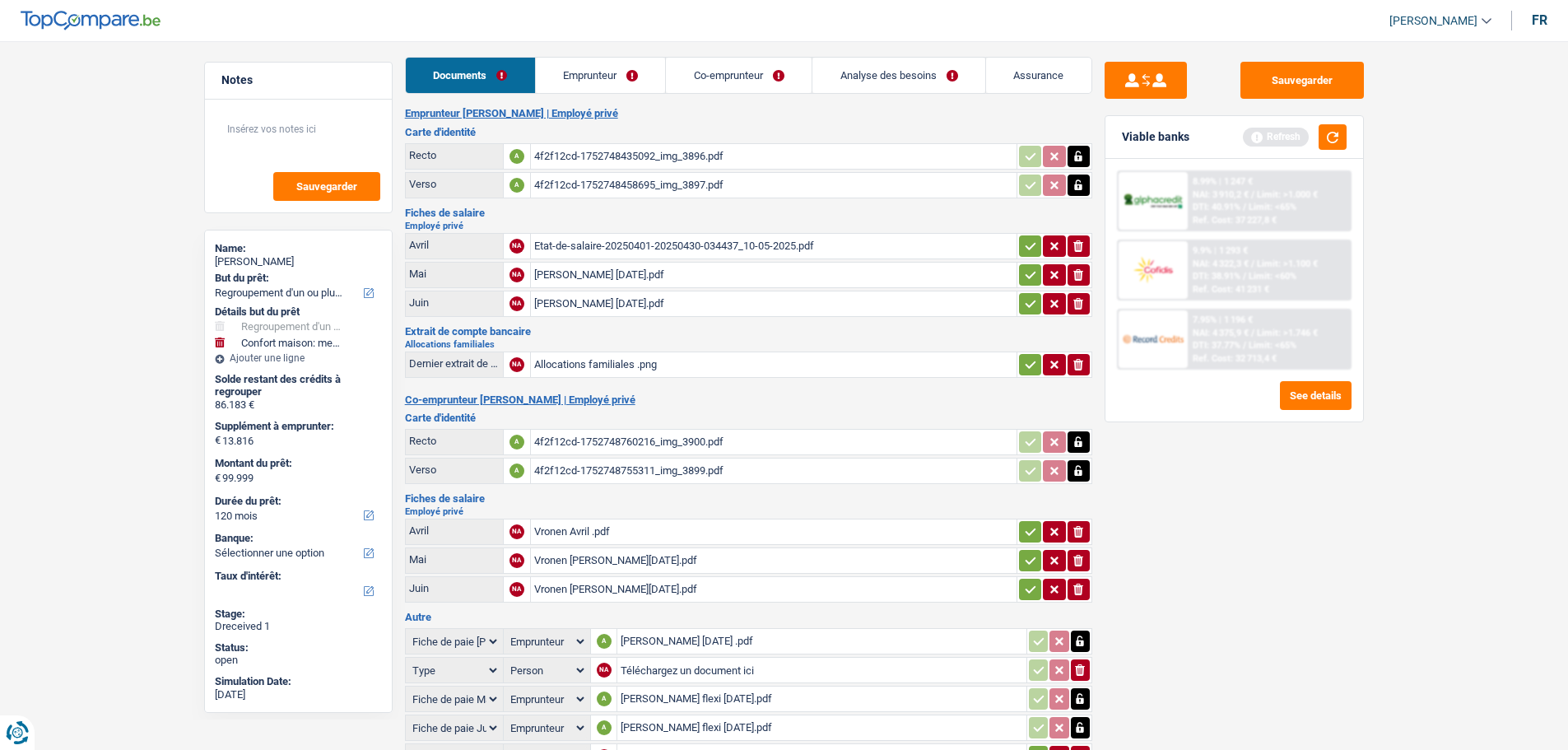 scroll, scrollTop: 0, scrollLeft: 0, axis: both 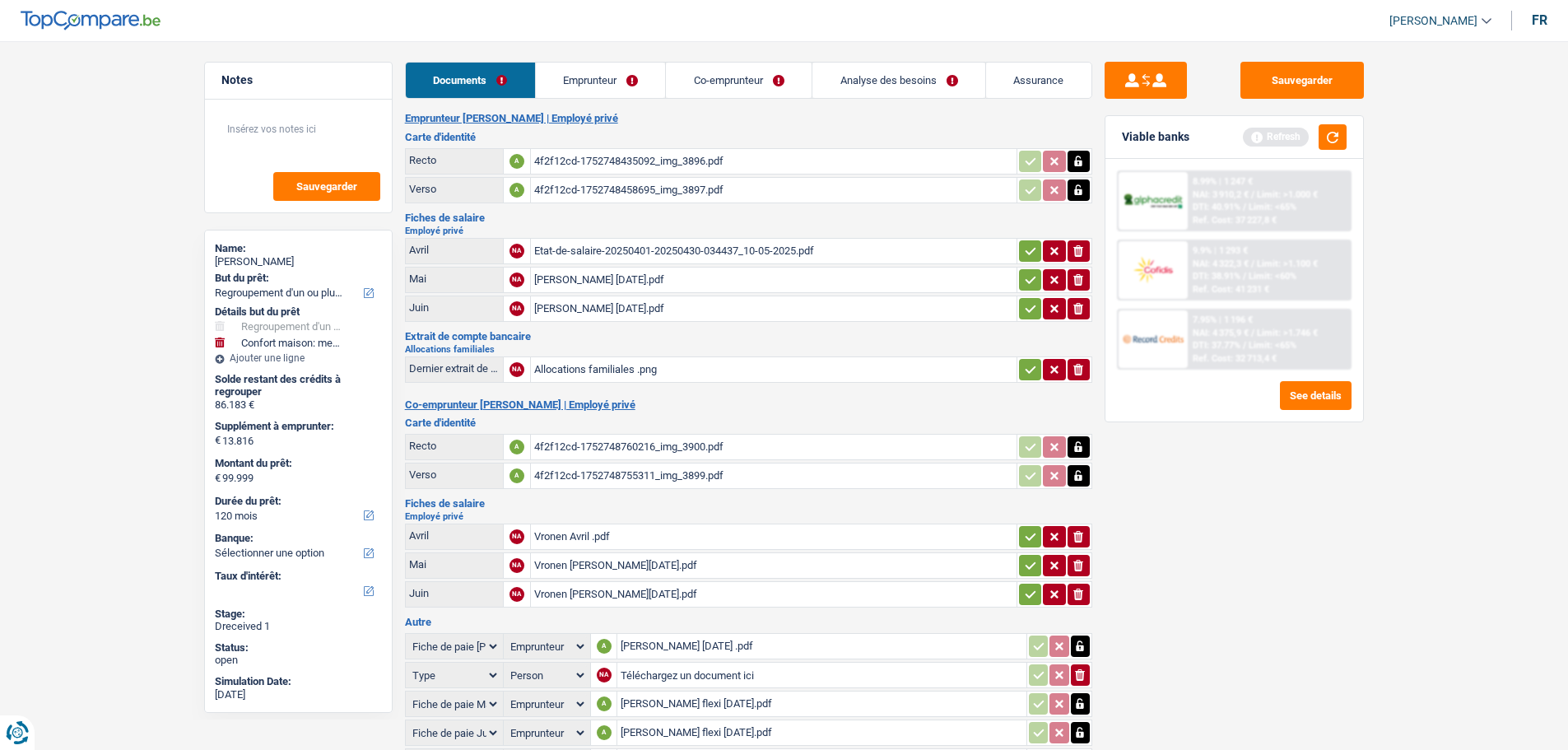 click 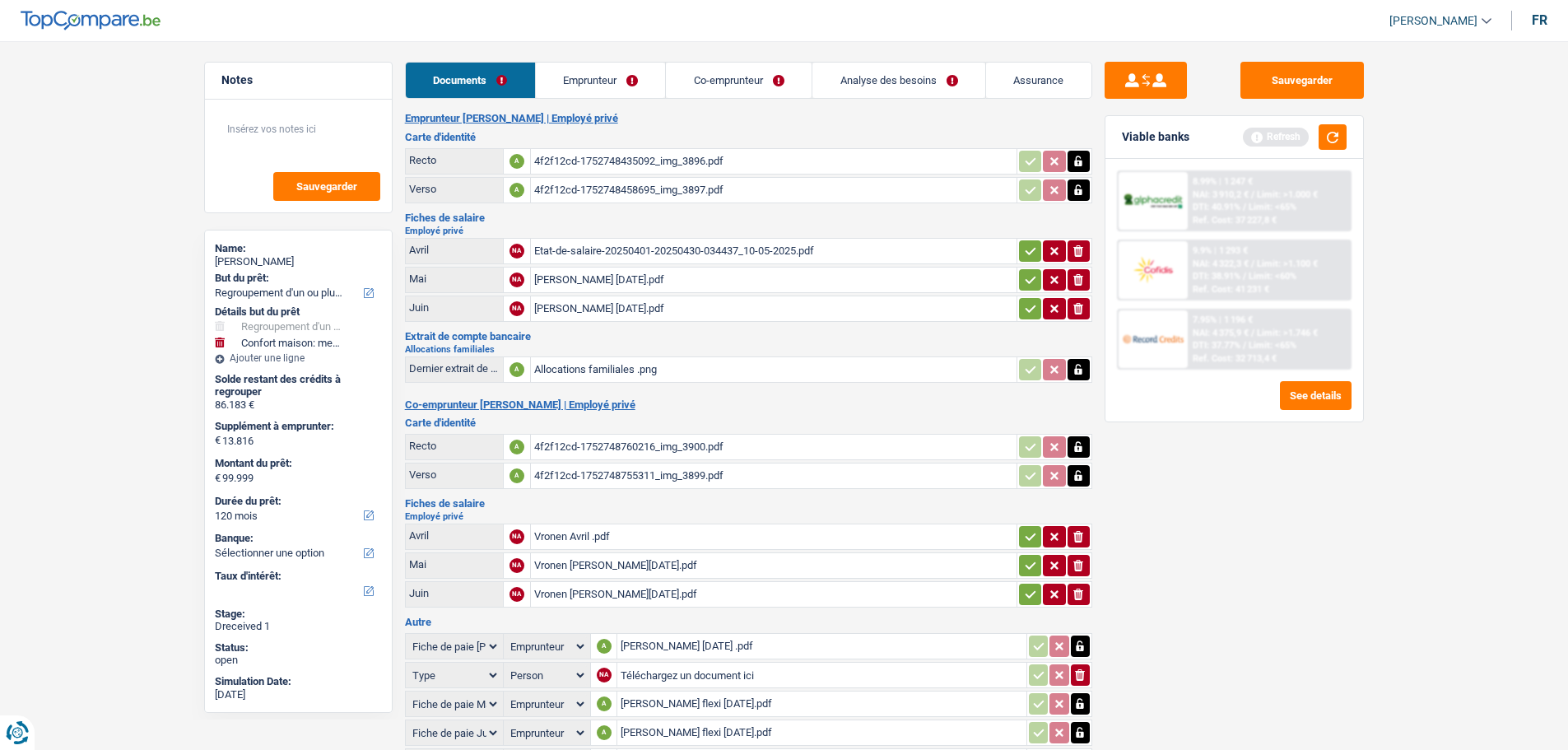 click on "ionicons-v5-e" at bounding box center [1054, 309] 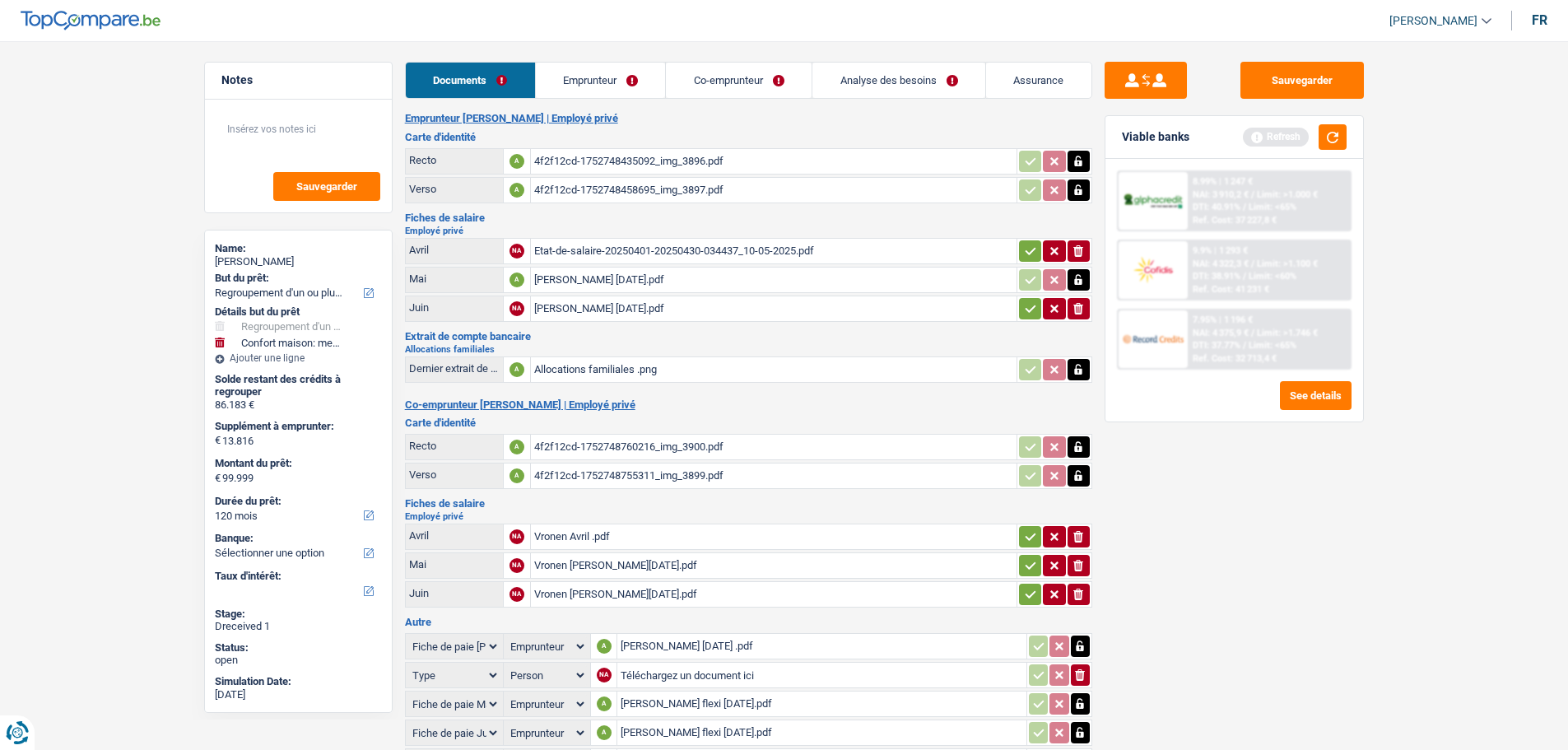 click 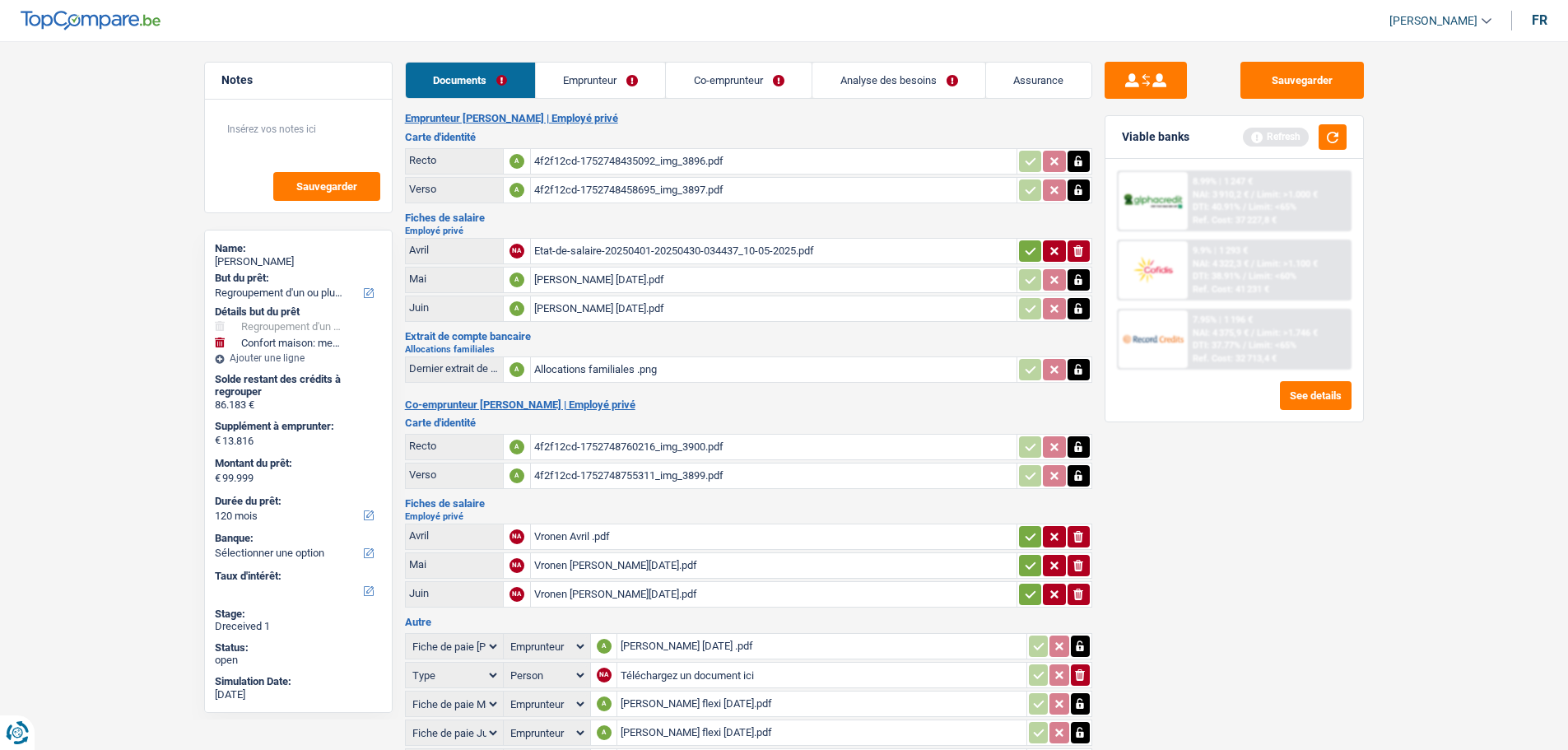 click 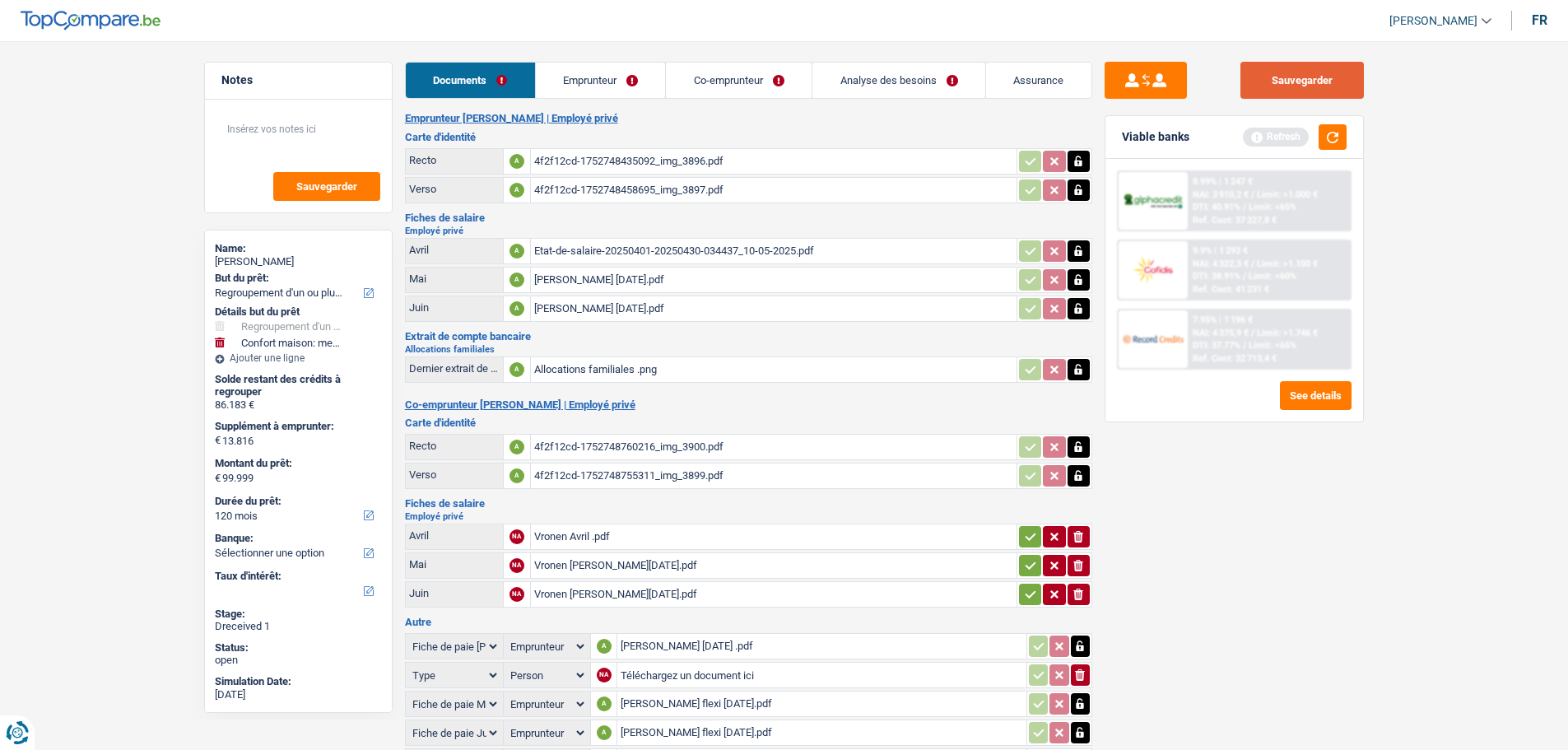 click on "Sauvegarder" at bounding box center (1302, 80) 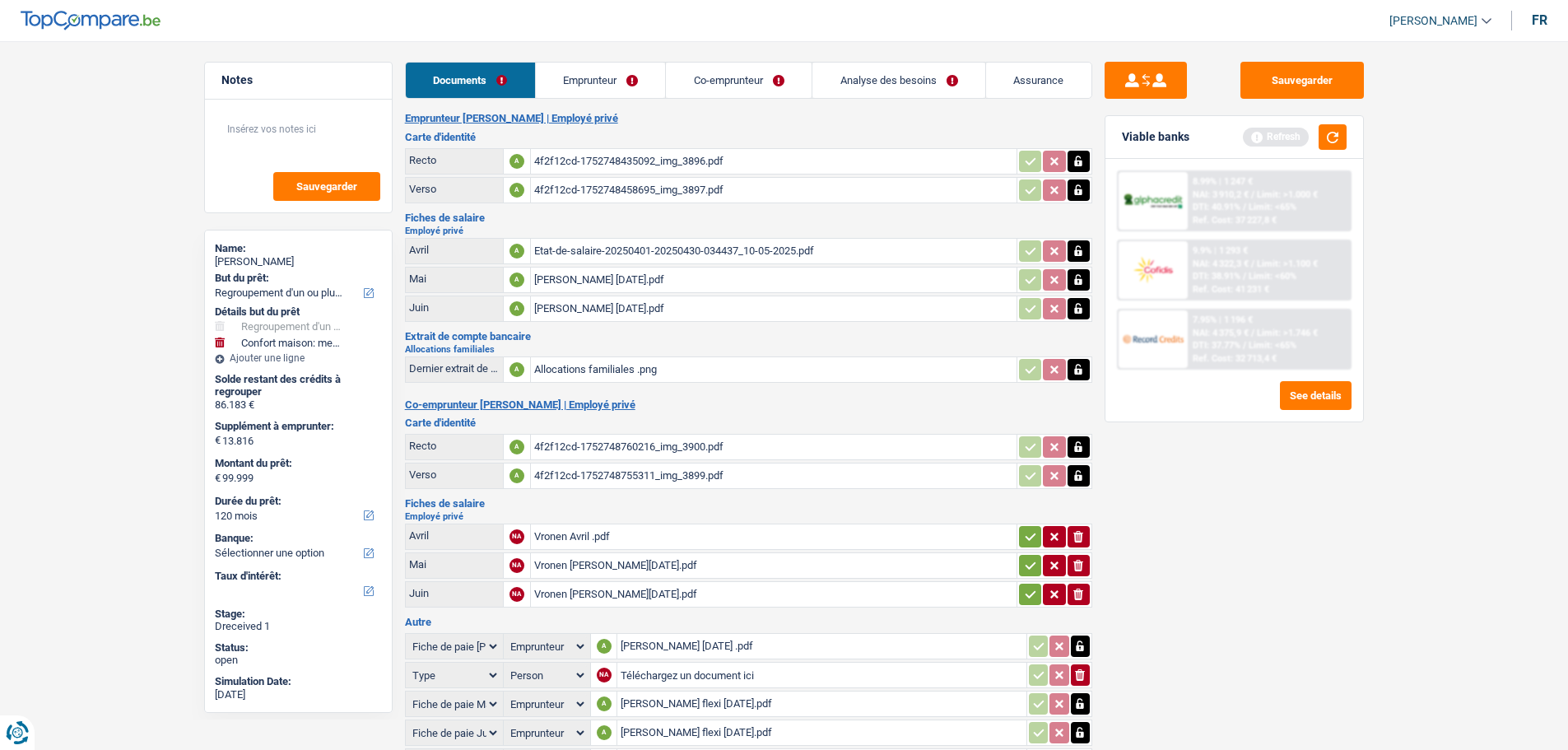 click on "Emprunteur" at bounding box center [601, 80] 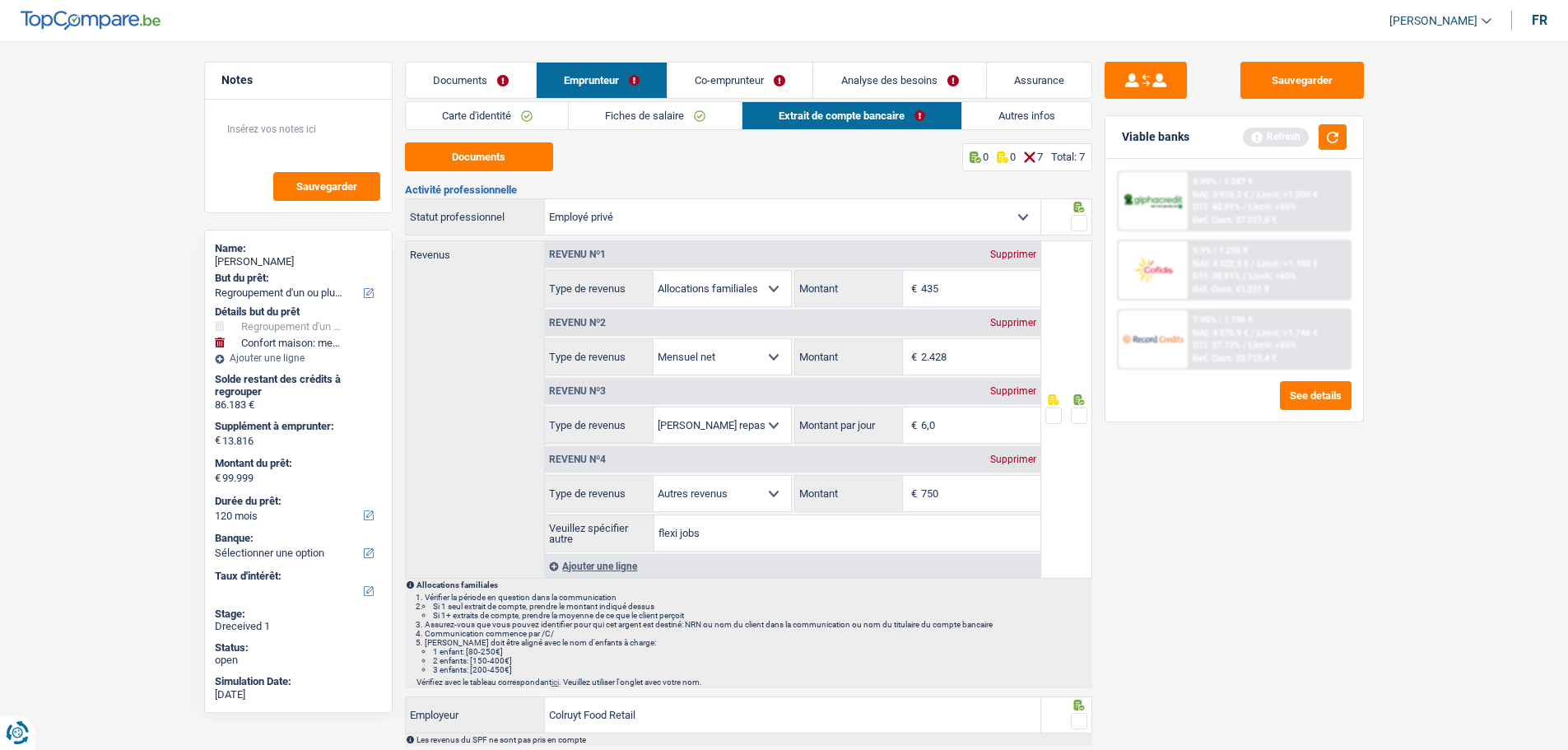 click on "Fiches de salaire" at bounding box center (655, 115) 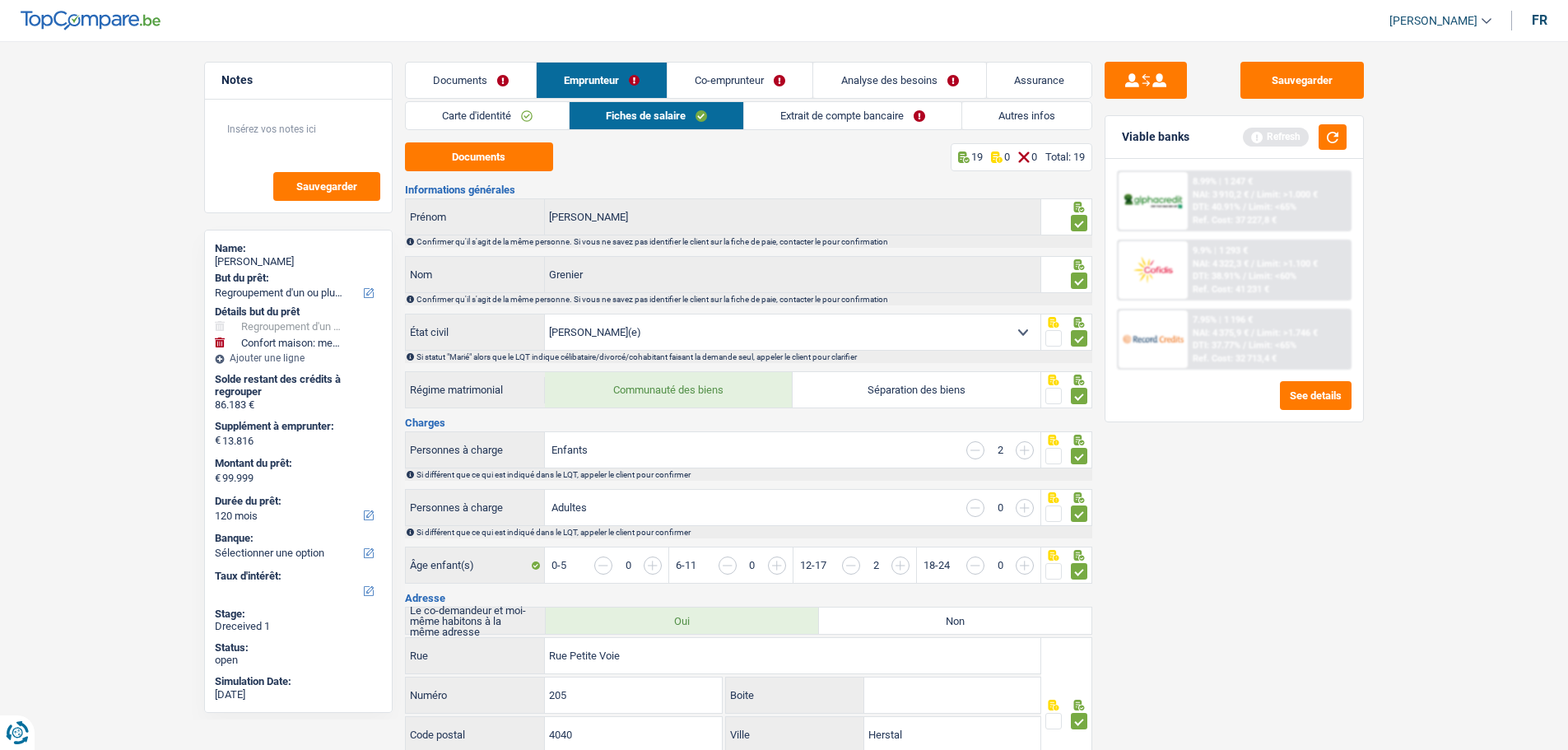click on "Extrait de compte bancaire" at bounding box center (853, 115) 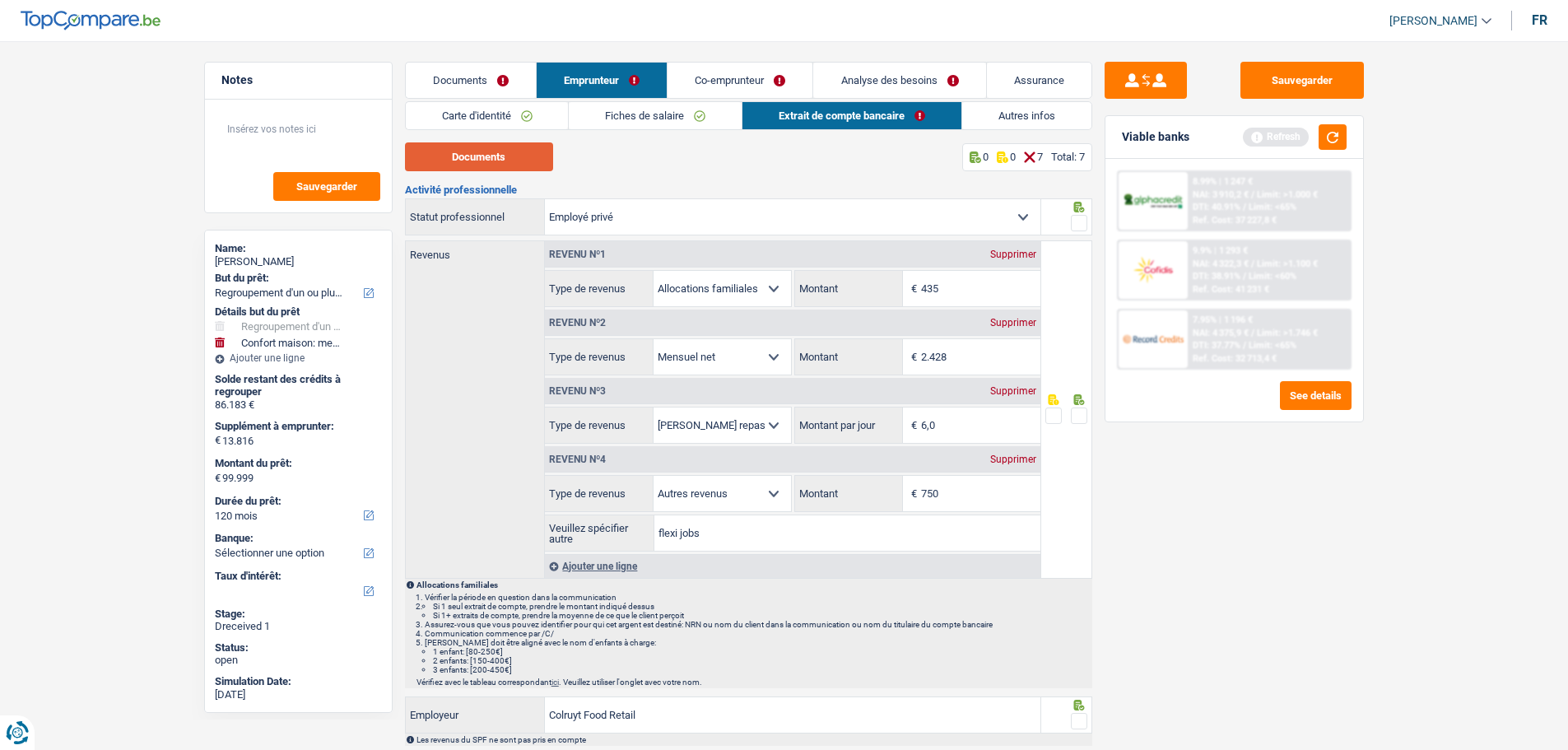 click on "Documents" at bounding box center [479, 156] 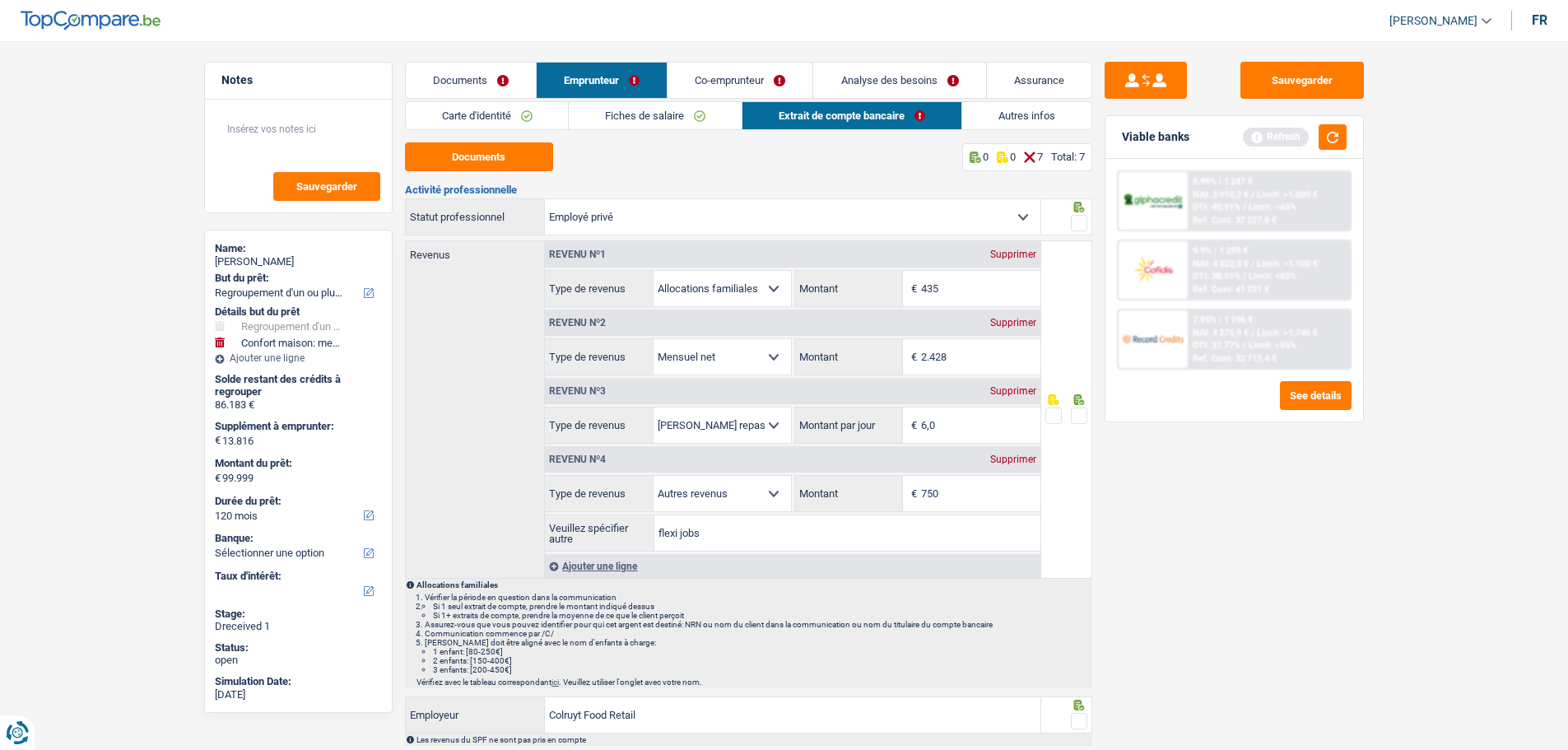click on "Documents" at bounding box center [471, 80] 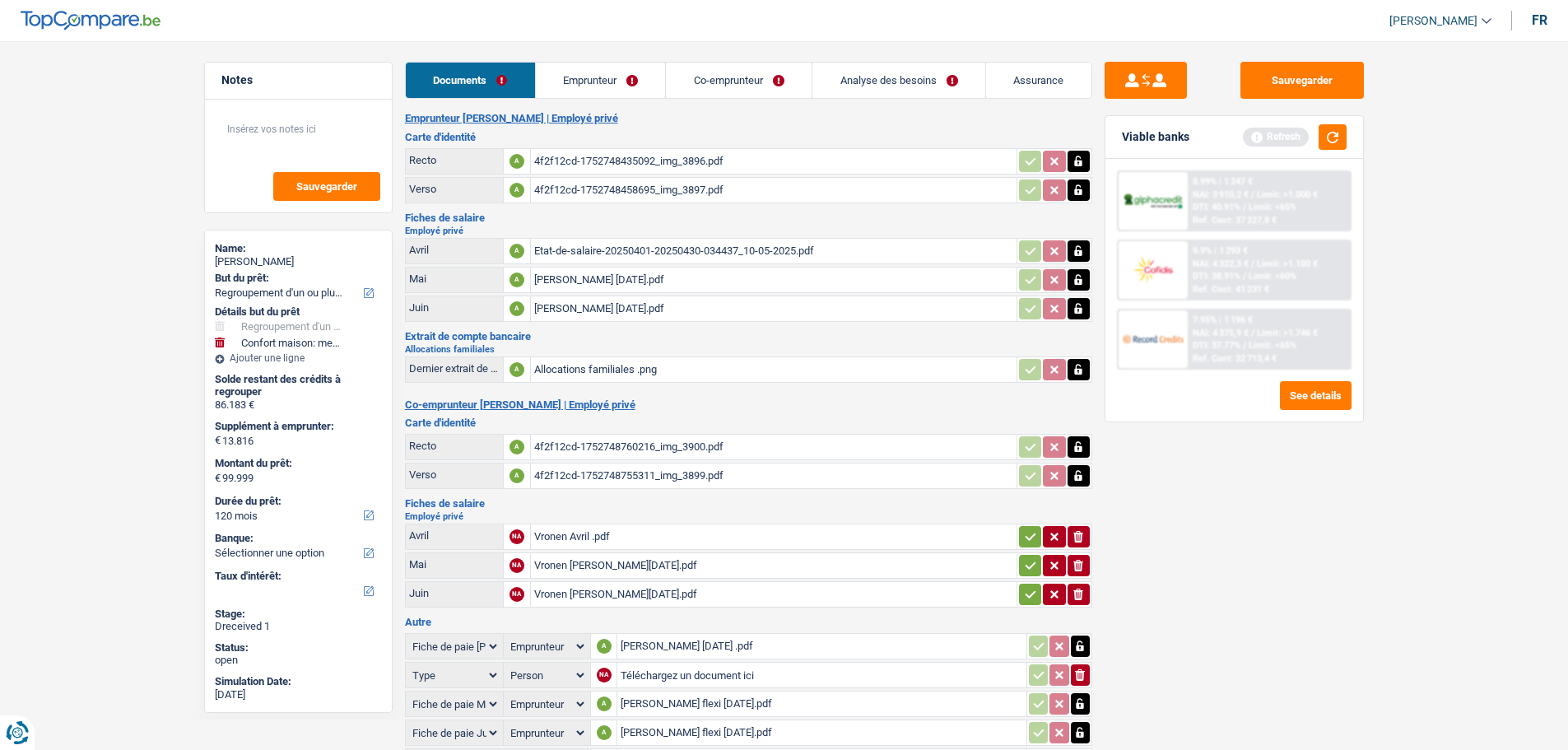 click on "Grenier Xavier Flexi Avril 2025 .pdf" at bounding box center (821, 646) 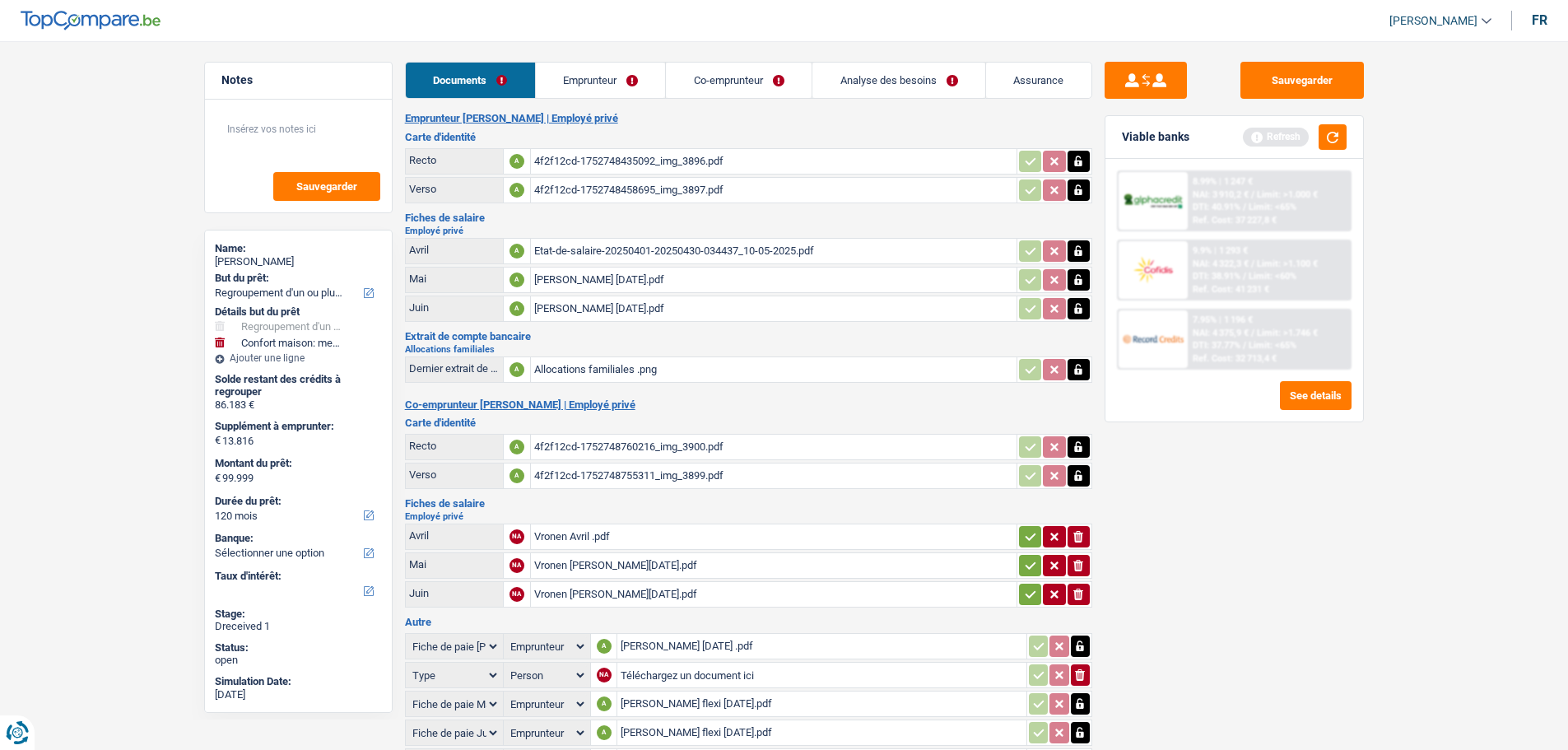 click on "Grenier Xavier flexi mai 2025.pdf" at bounding box center (821, 704) 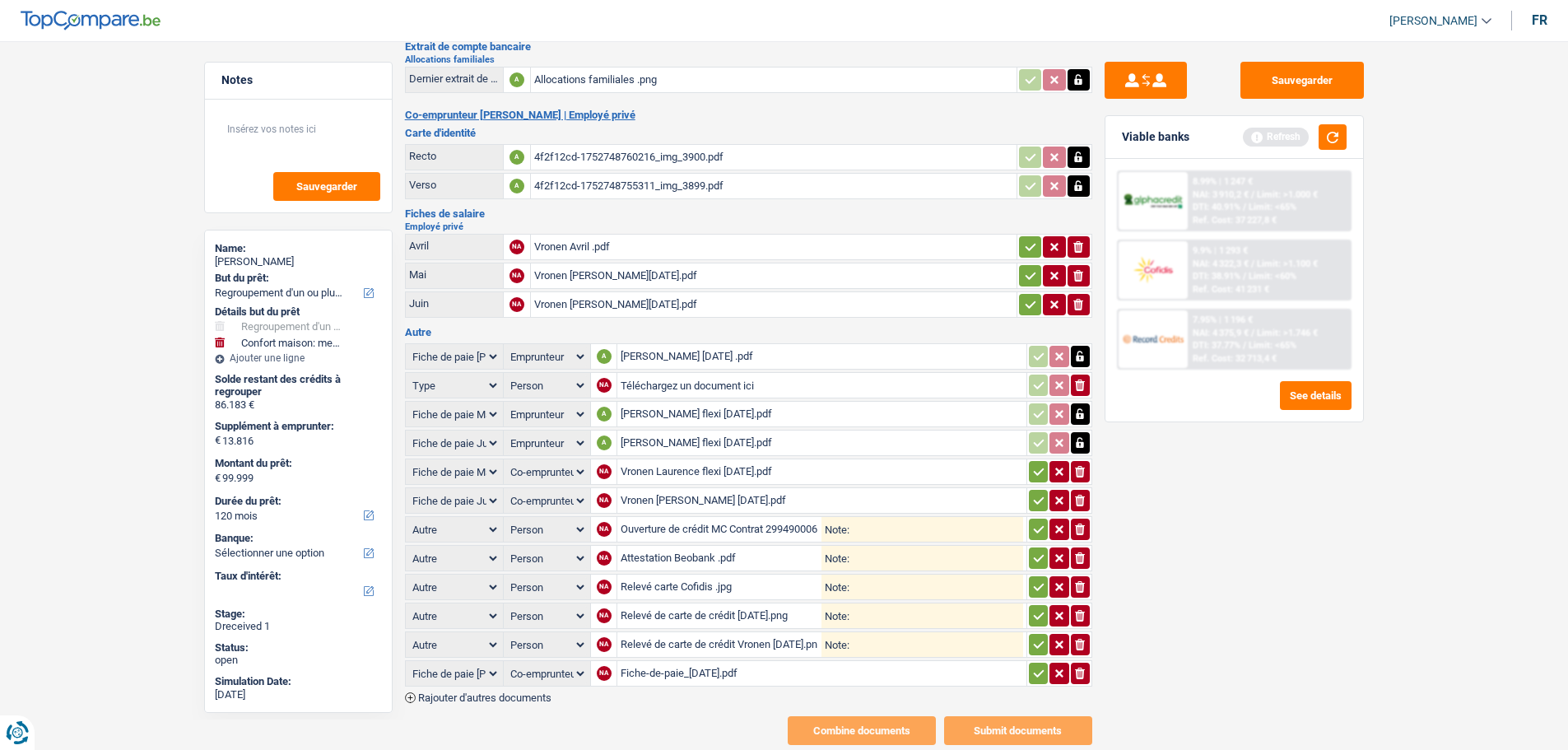scroll, scrollTop: 314, scrollLeft: 0, axis: vertical 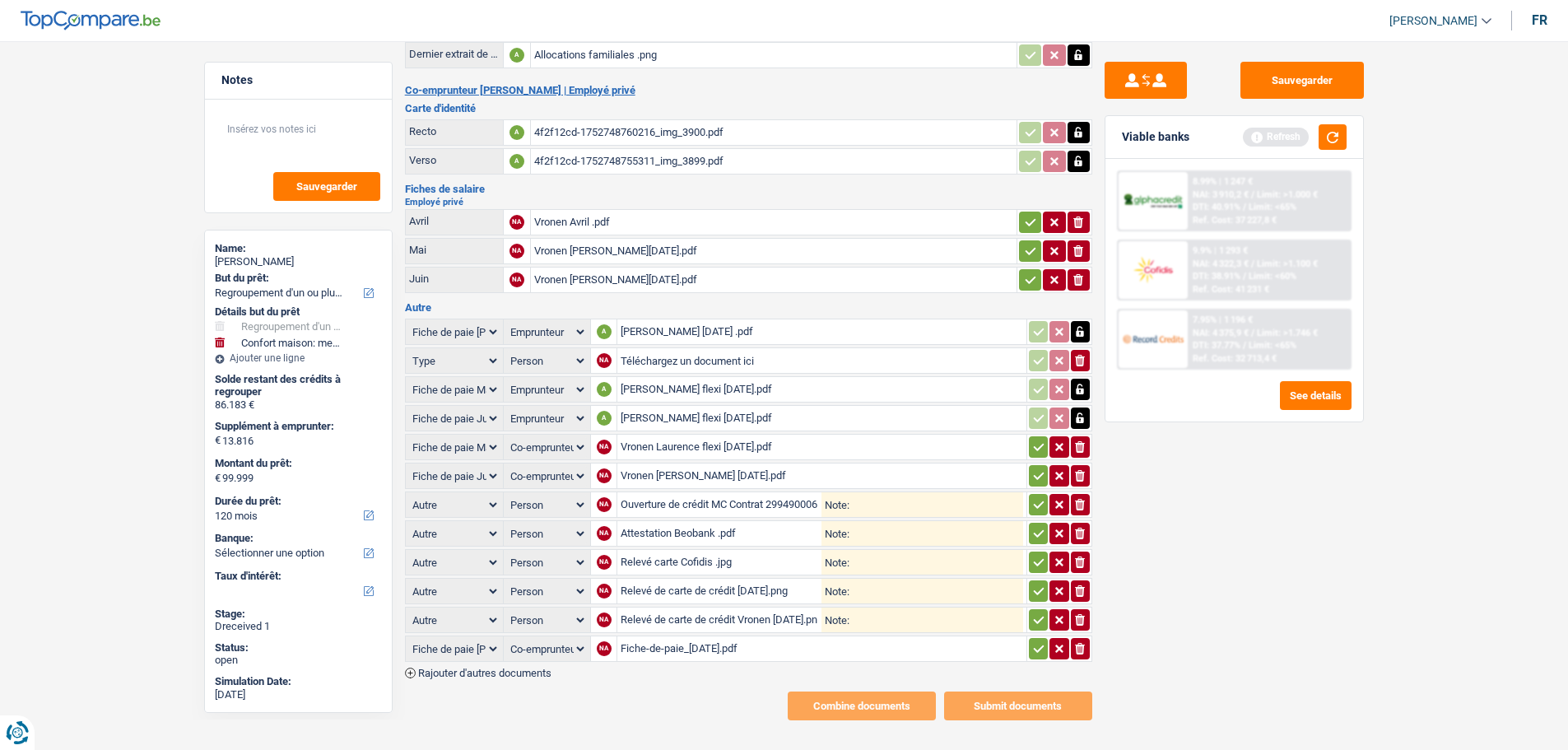 click on "Grenier Xavier flexi juin 2025.pdf" at bounding box center (821, 418) 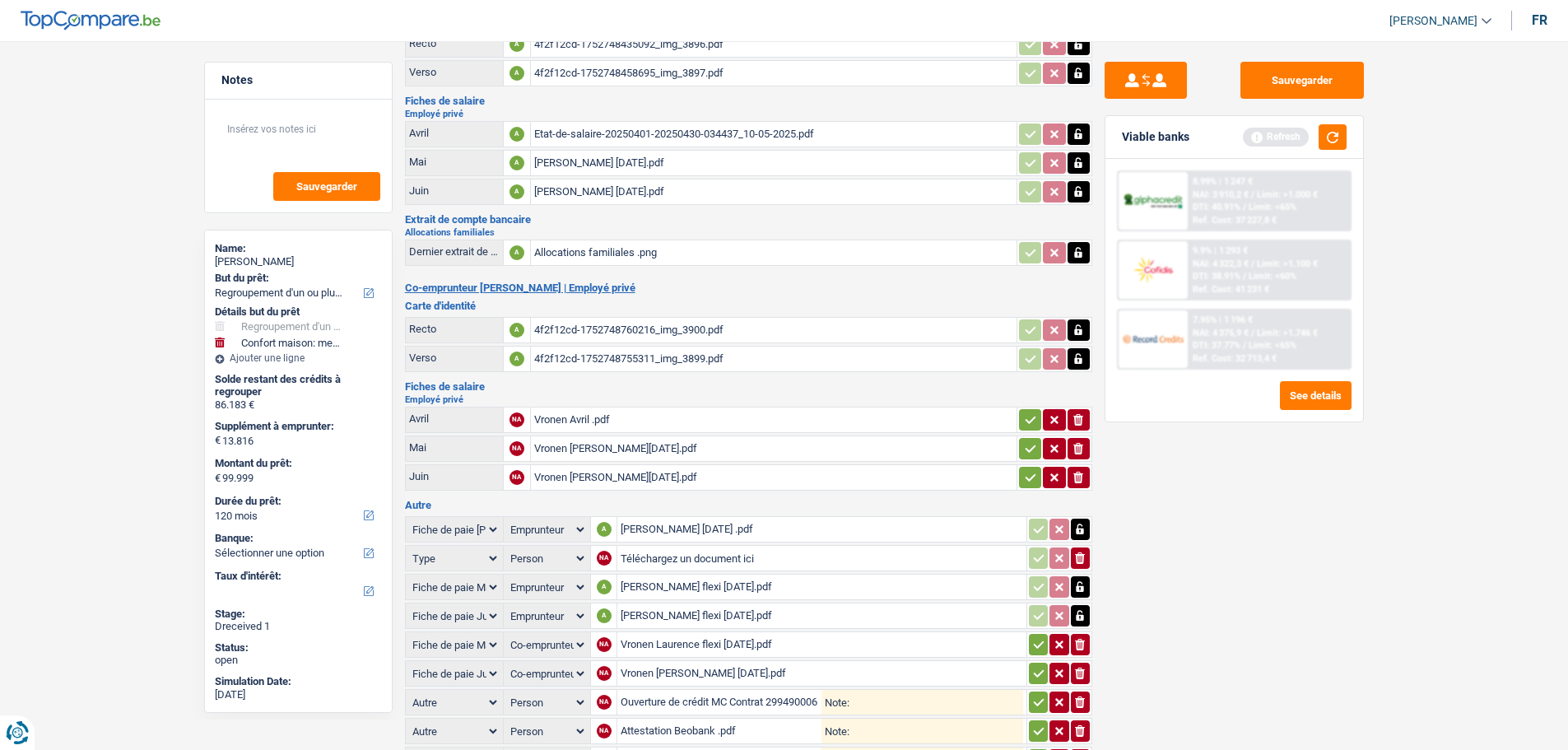 scroll, scrollTop: 0, scrollLeft: 0, axis: both 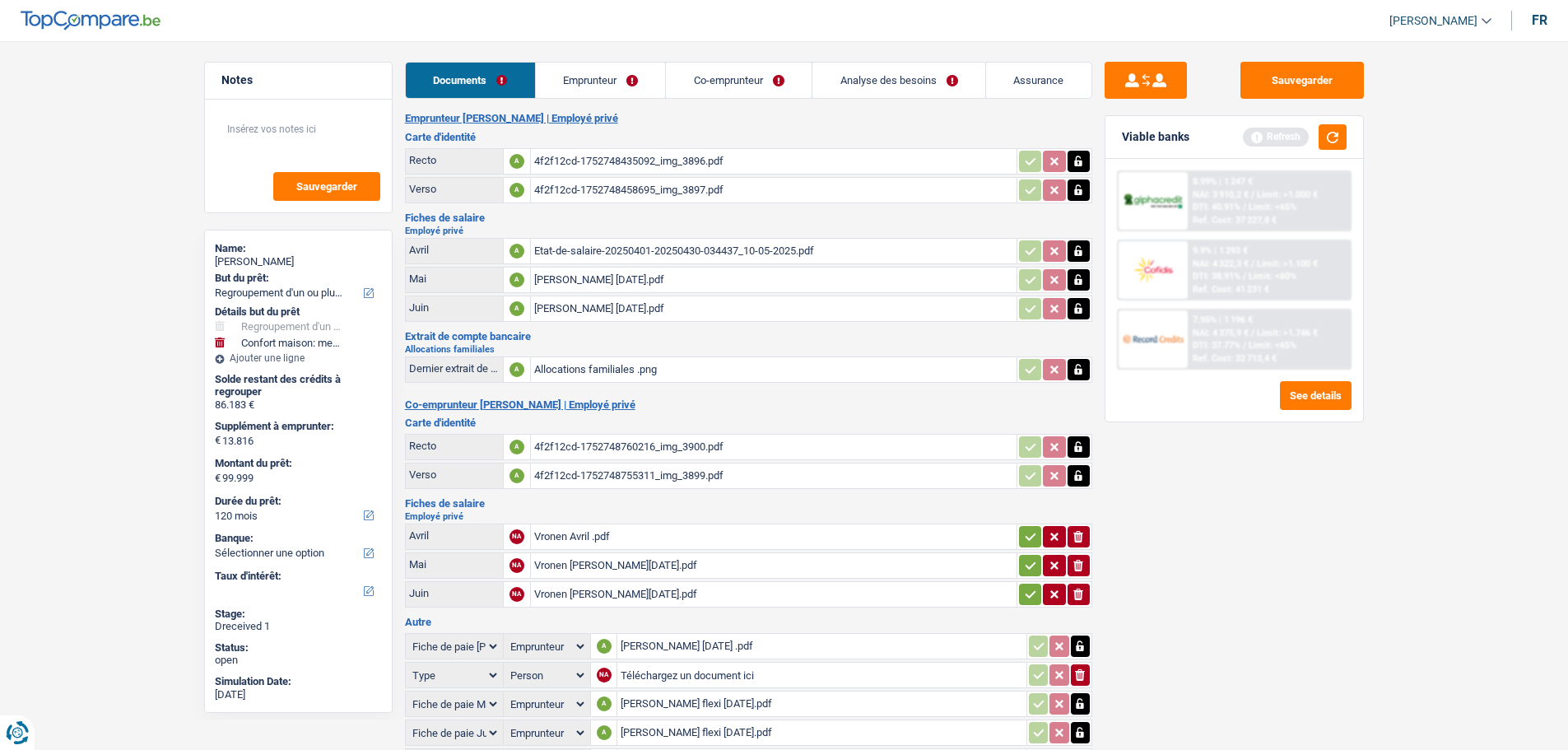click on "Emprunteur" at bounding box center [601, 80] 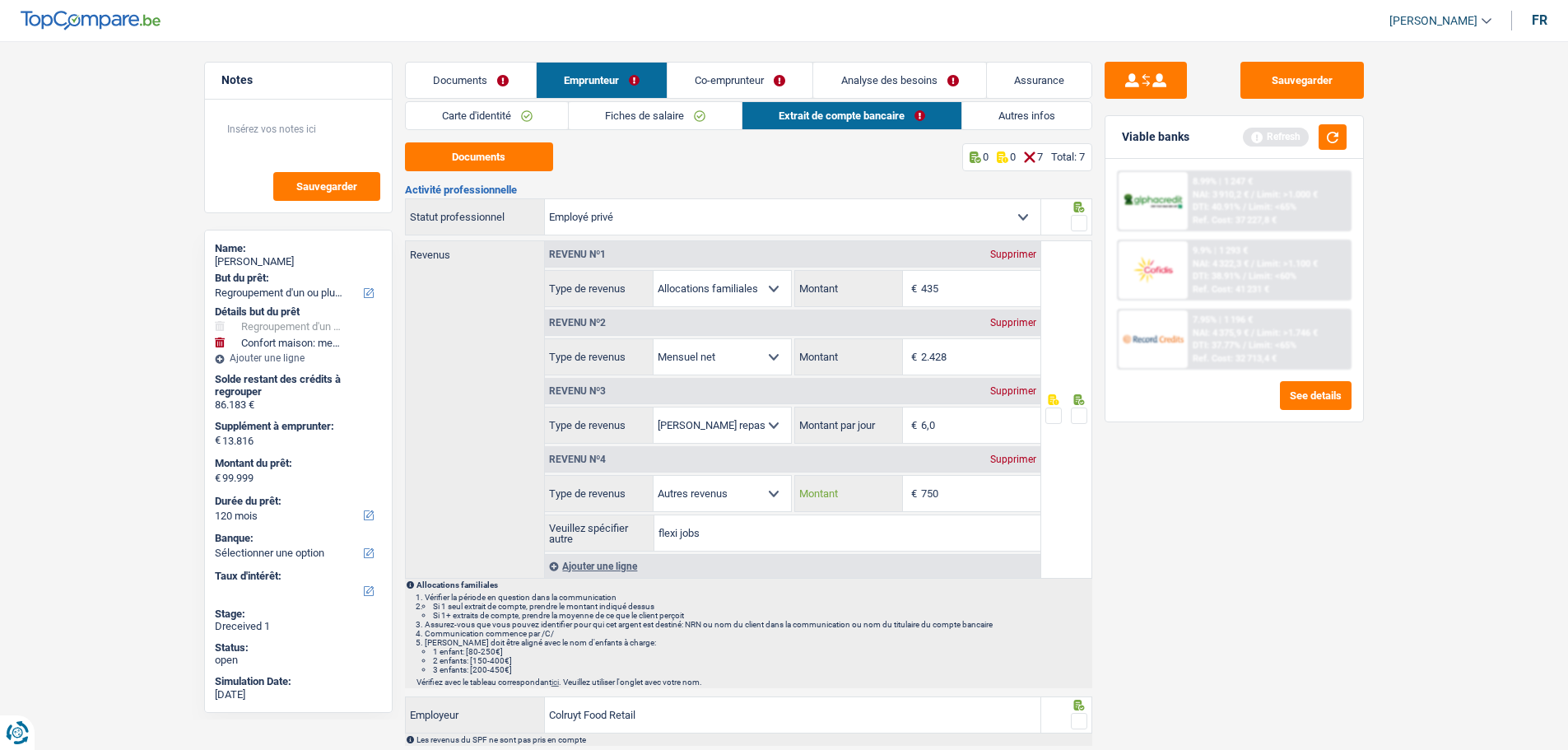 drag, startPoint x: 959, startPoint y: 485, endPoint x: 891, endPoint y: 486, distance: 68.007353 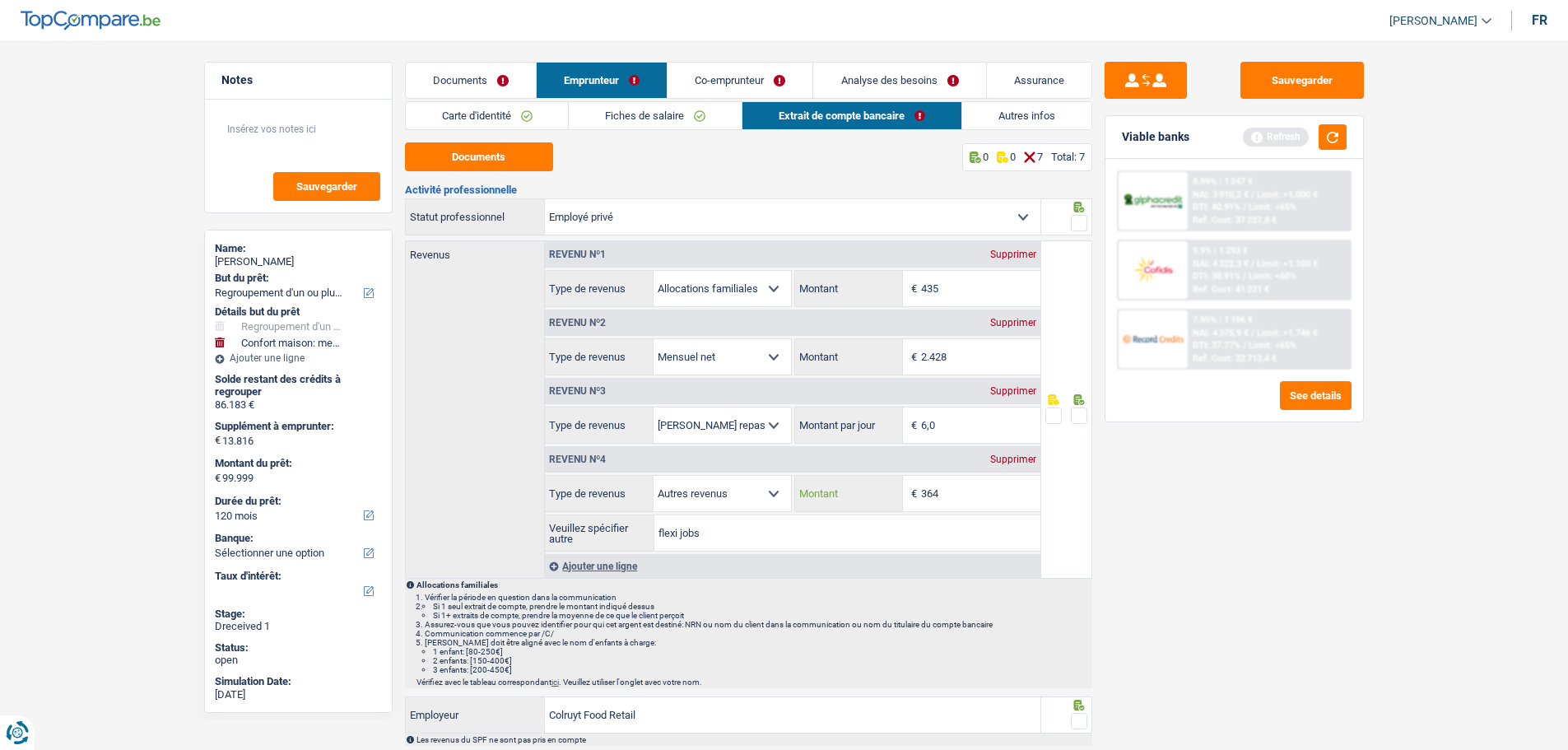type on "364" 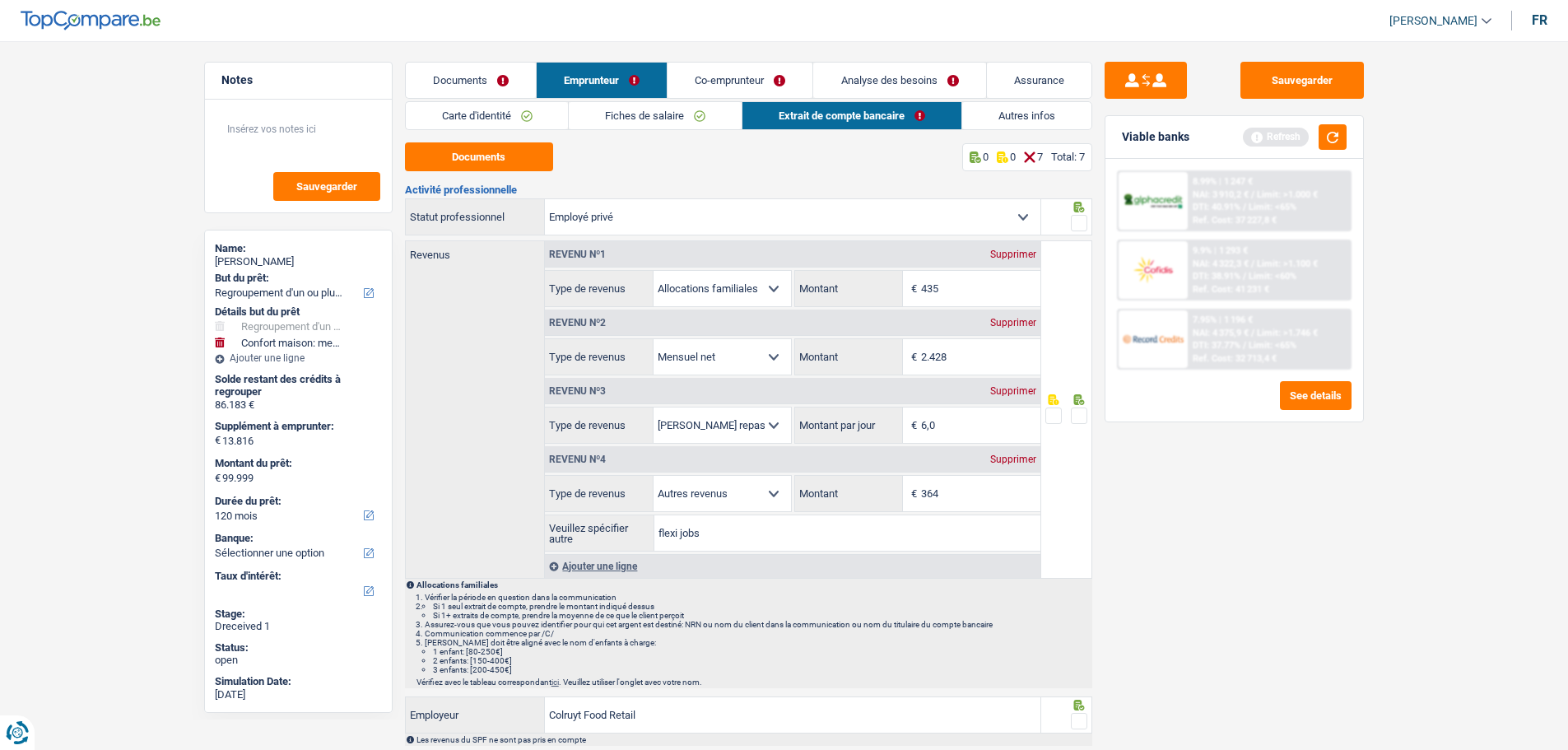 click at bounding box center [1079, 416] 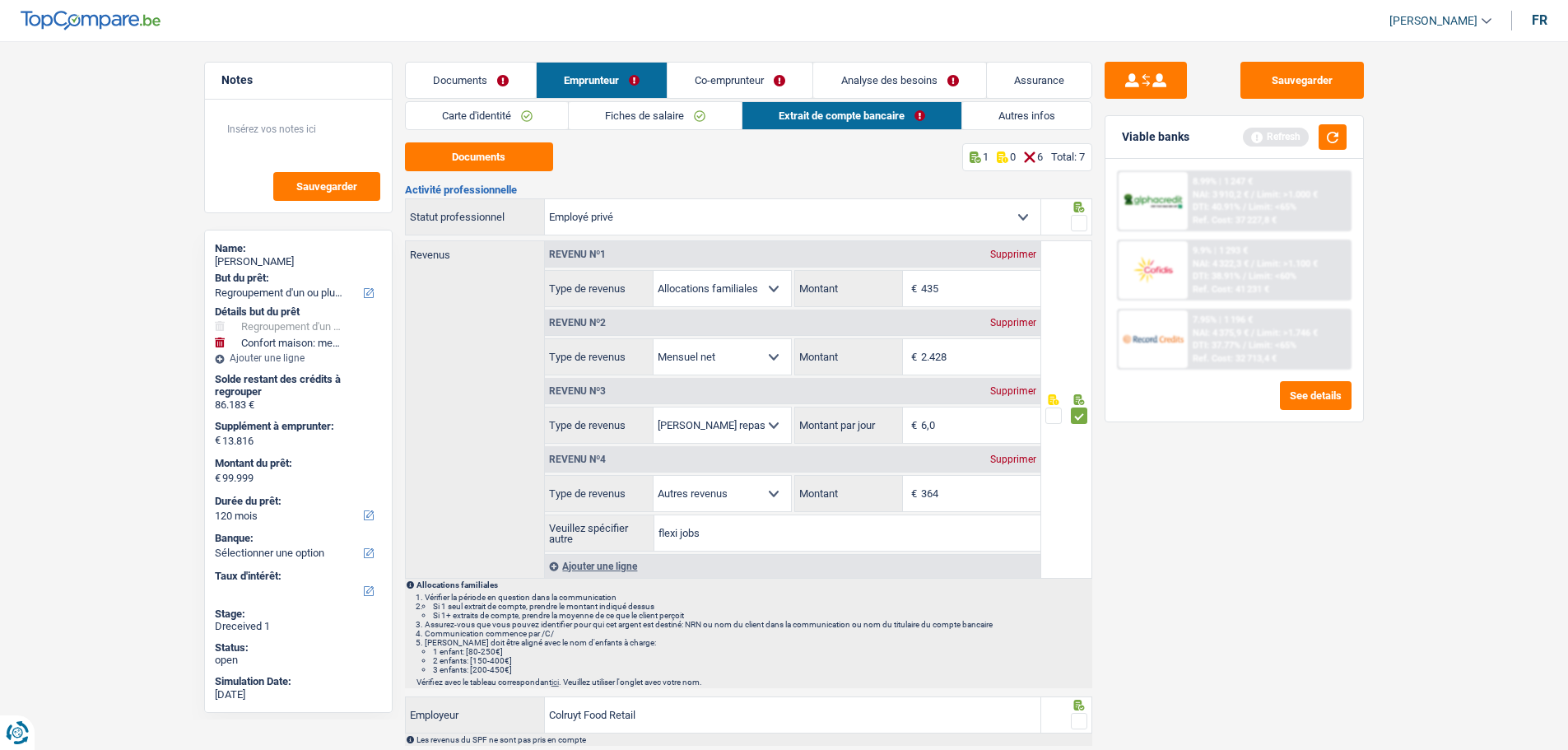 click at bounding box center [1079, 223] 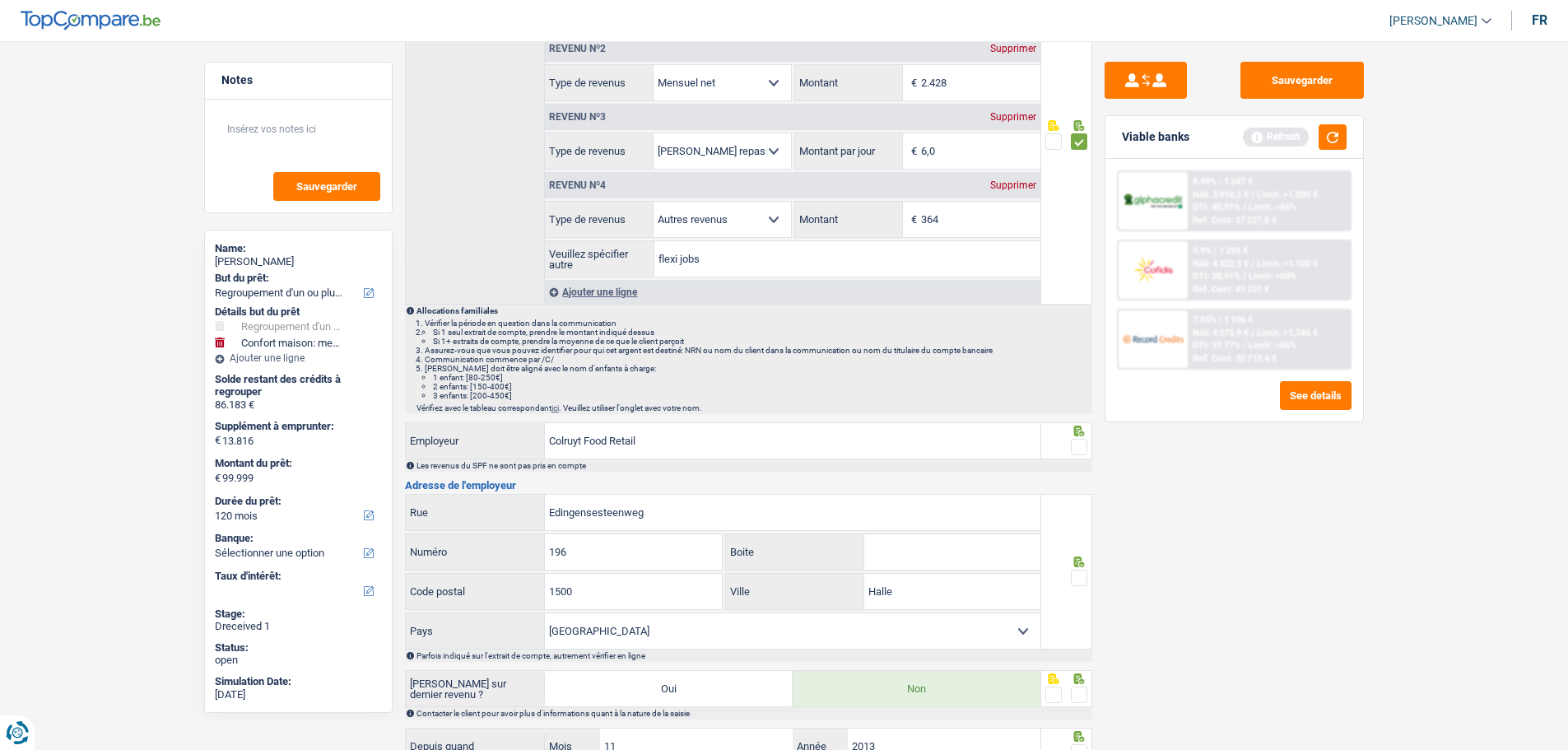 scroll, scrollTop: 329, scrollLeft: 0, axis: vertical 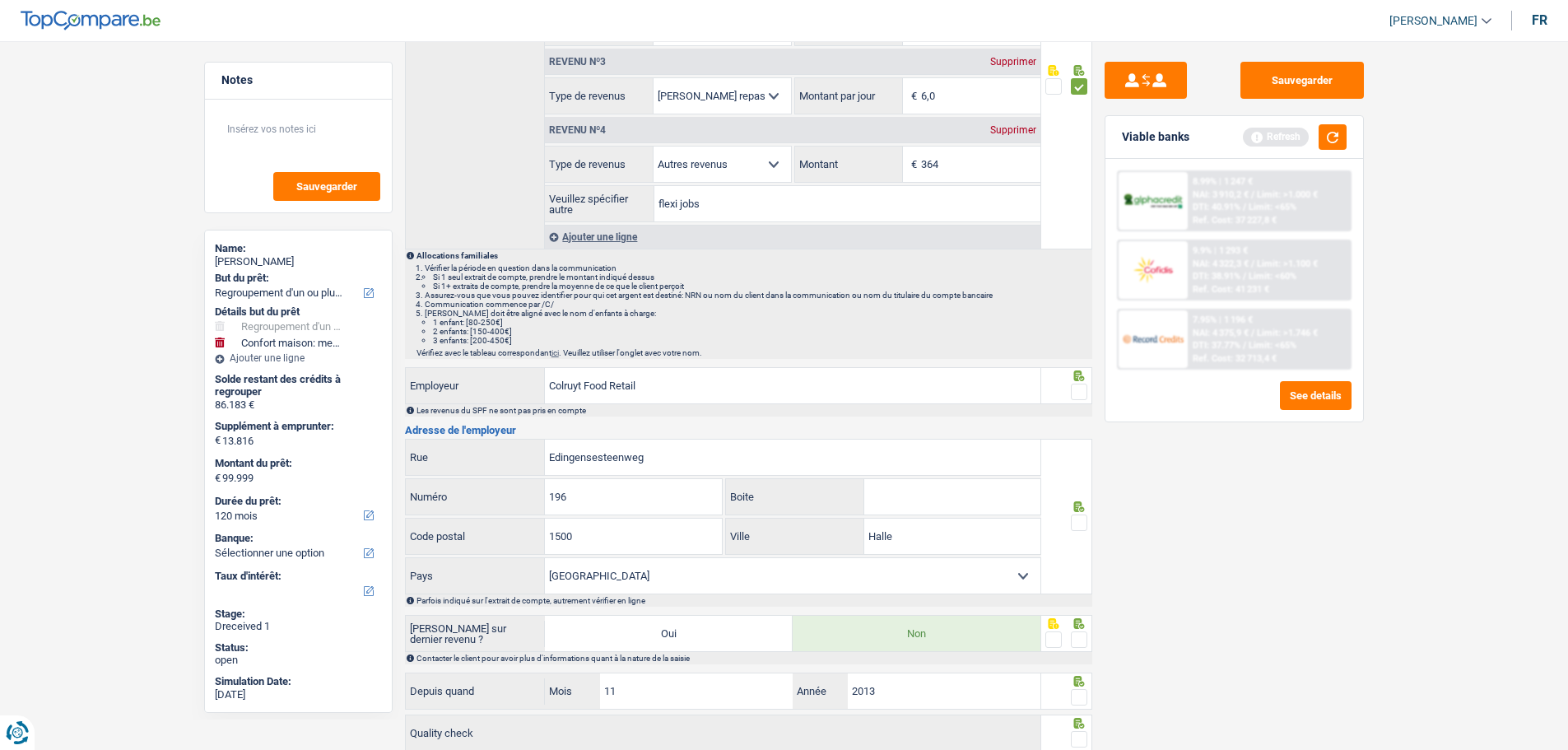 click at bounding box center [1079, 392] 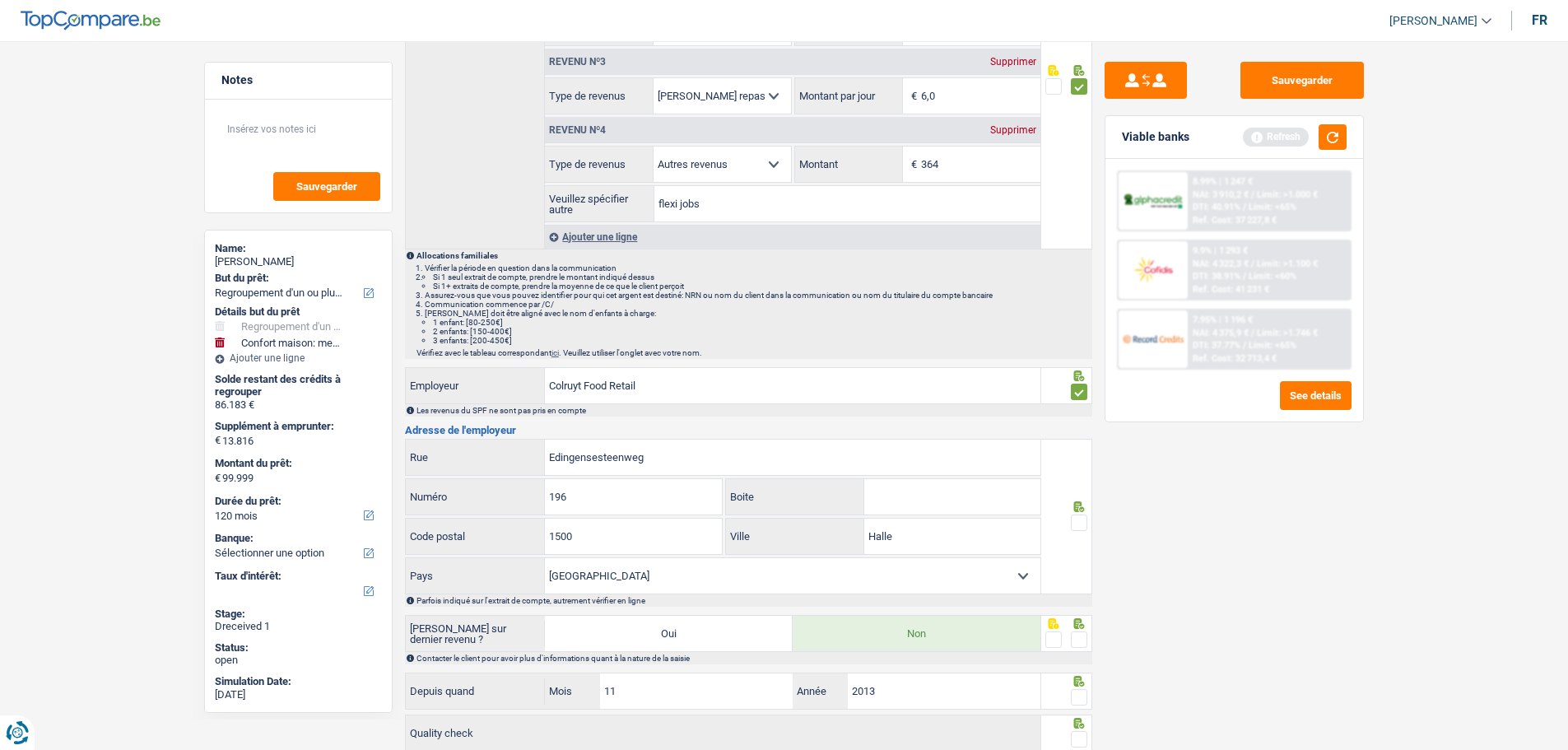 drag, startPoint x: 1083, startPoint y: 514, endPoint x: 1059, endPoint y: 526, distance: 26.832816 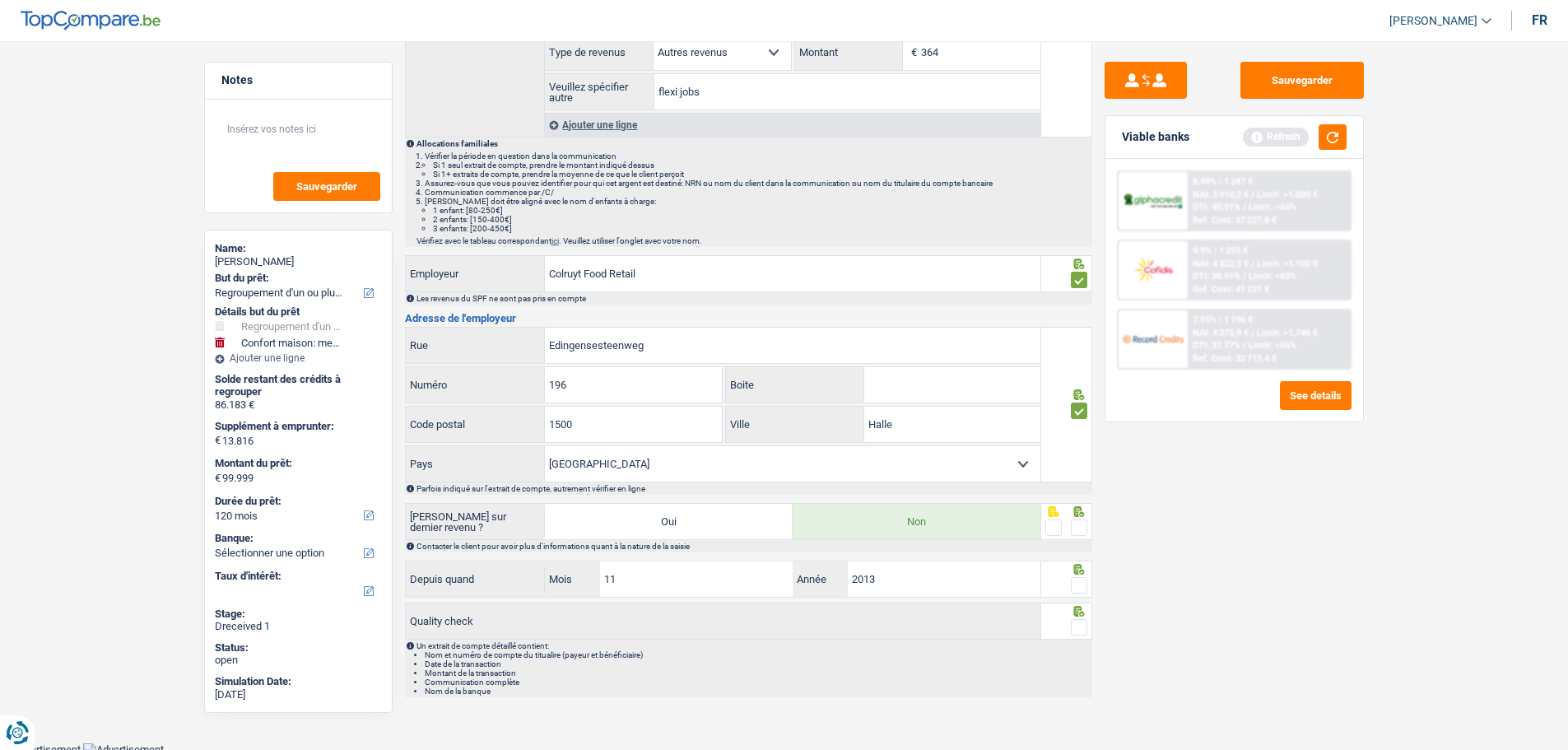 scroll, scrollTop: 443, scrollLeft: 0, axis: vertical 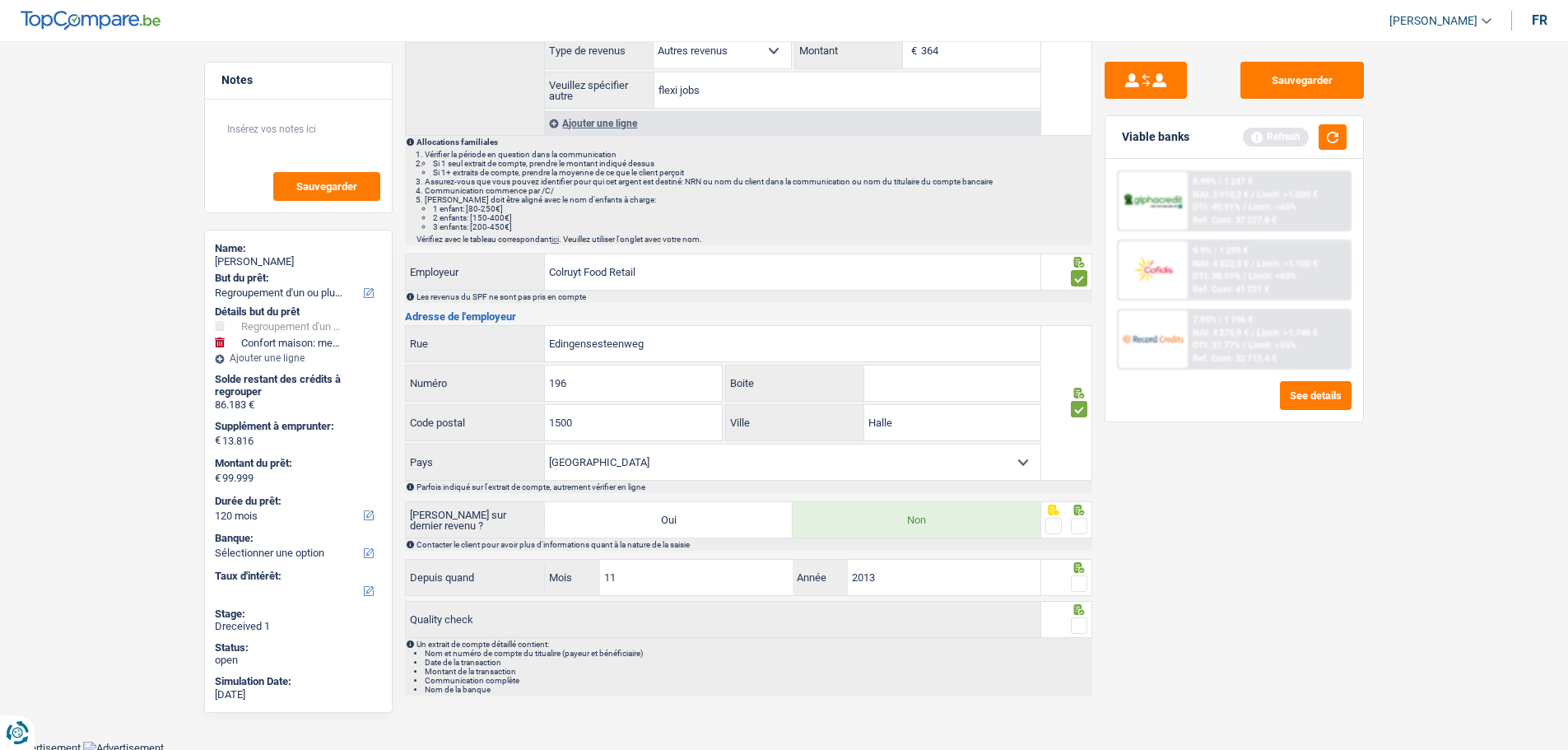 click at bounding box center [1079, 526] 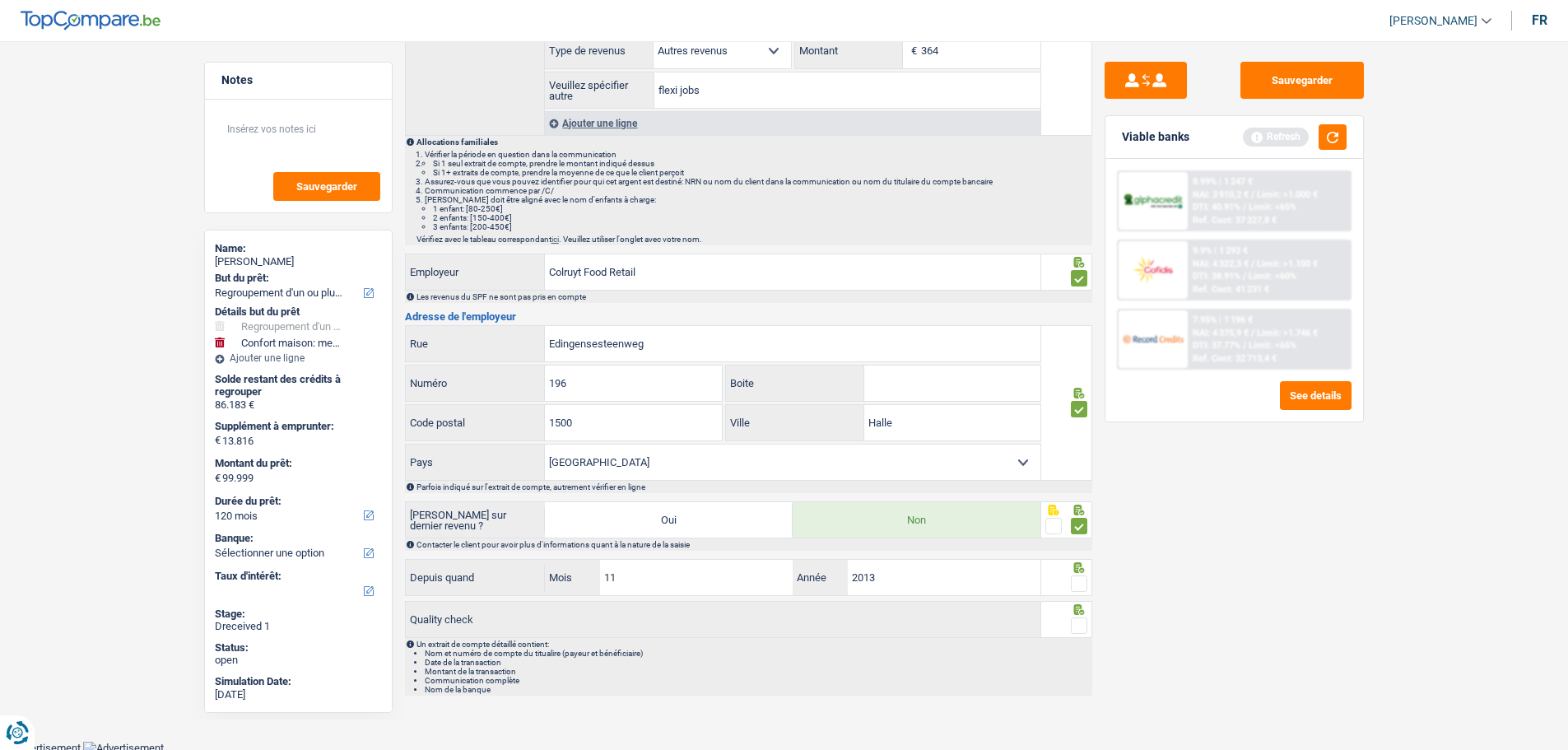 drag, startPoint x: 1076, startPoint y: 574, endPoint x: 1080, endPoint y: 608, distance: 34.234486 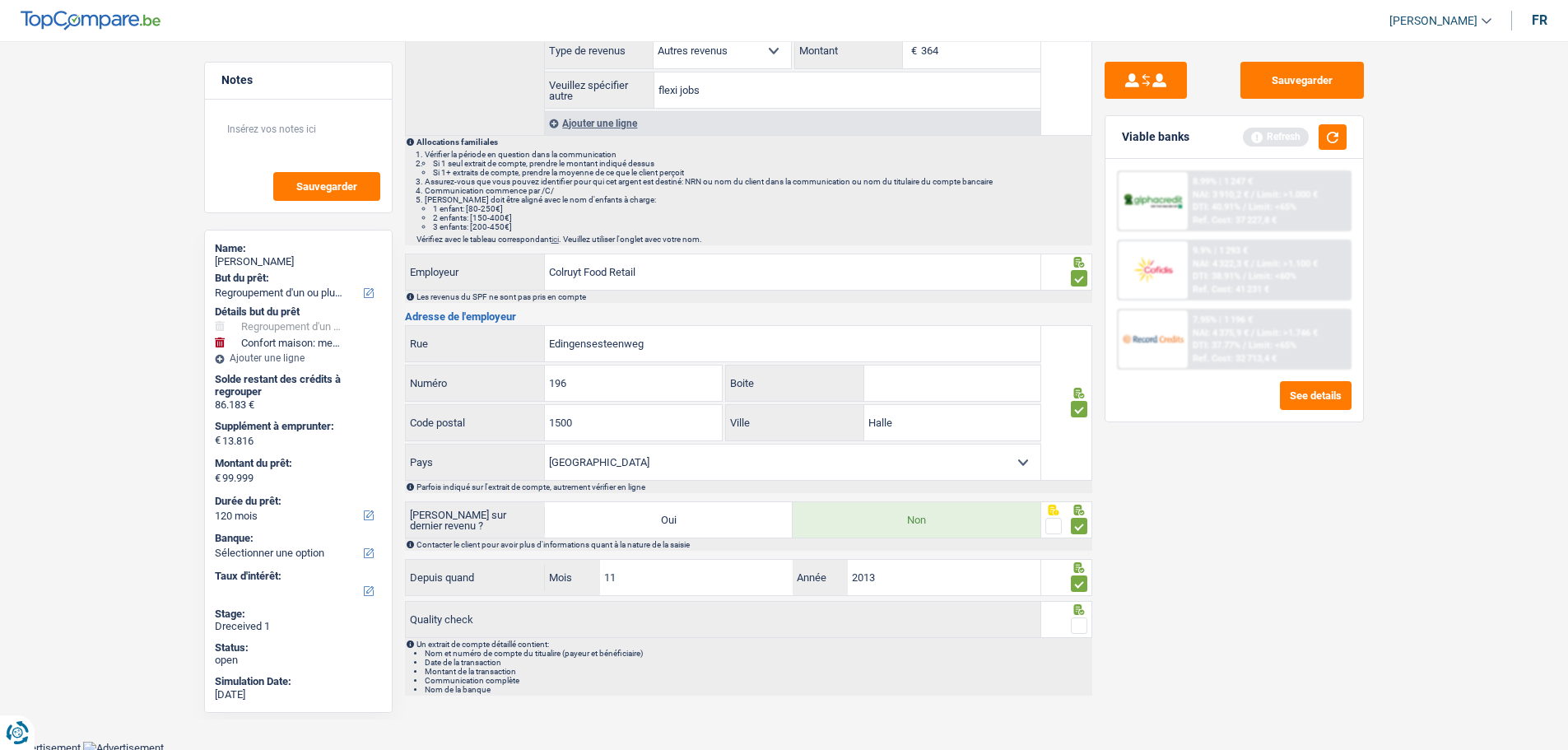 click at bounding box center [1079, 626] 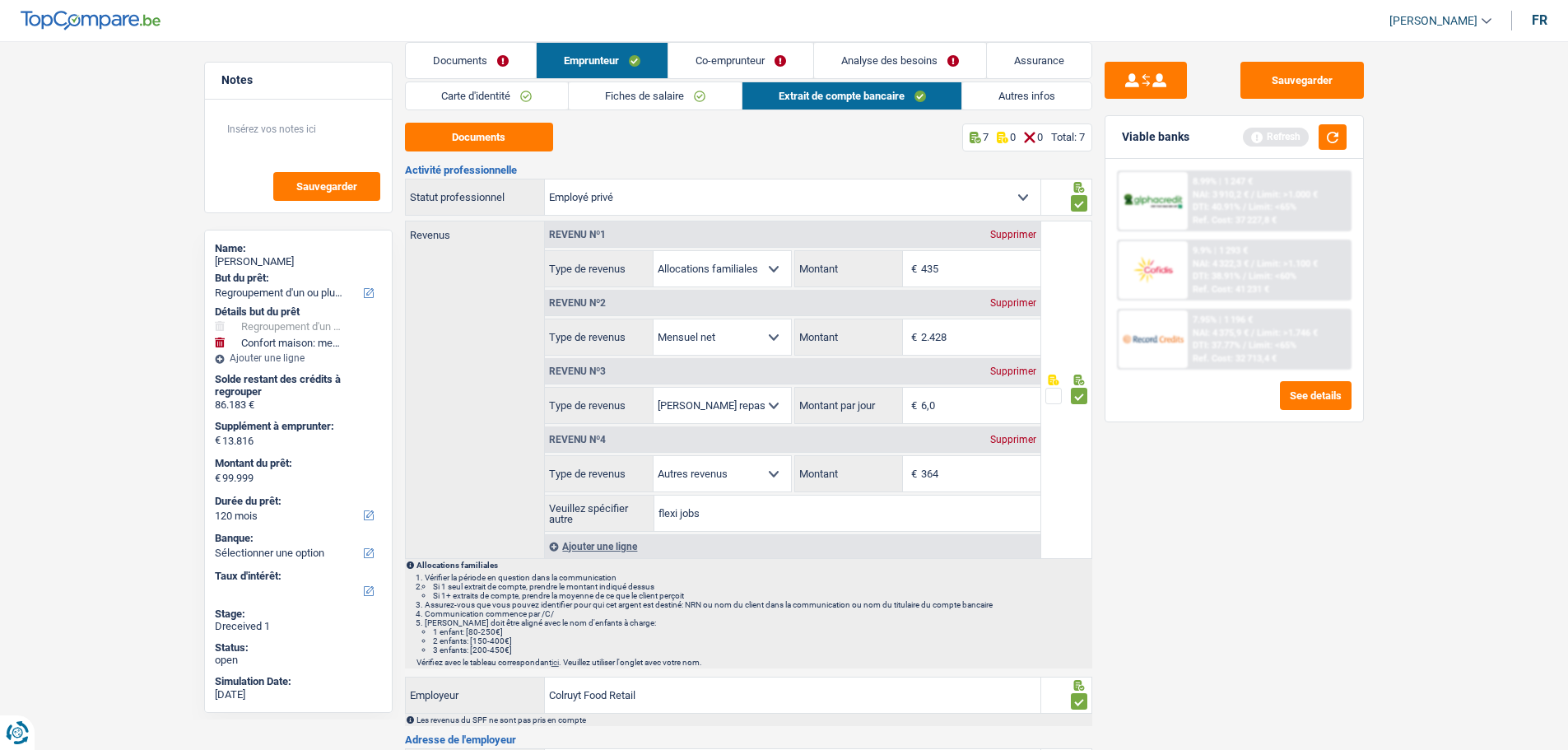 scroll, scrollTop: 0, scrollLeft: 0, axis: both 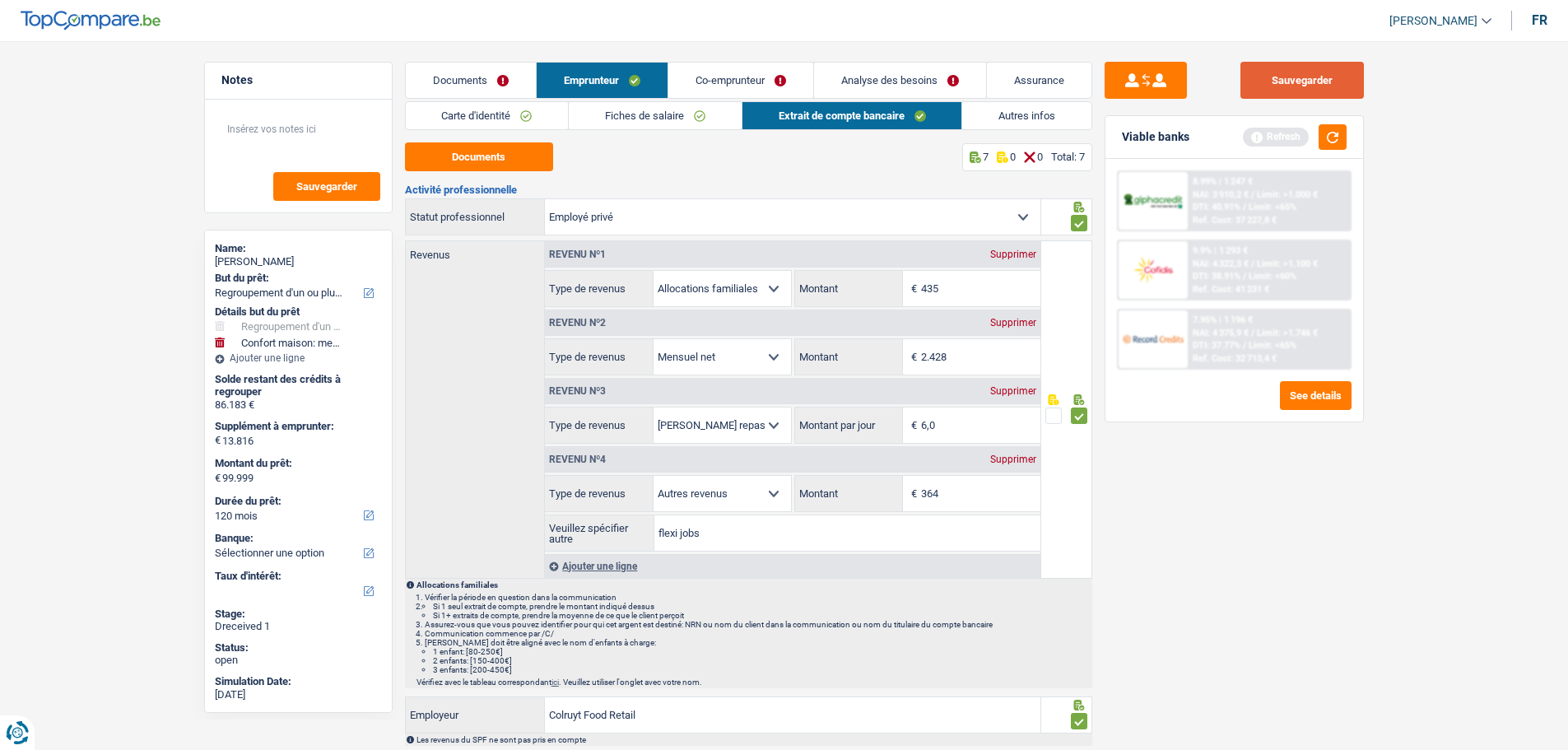 click on "Sauvegarder" at bounding box center (1302, 80) 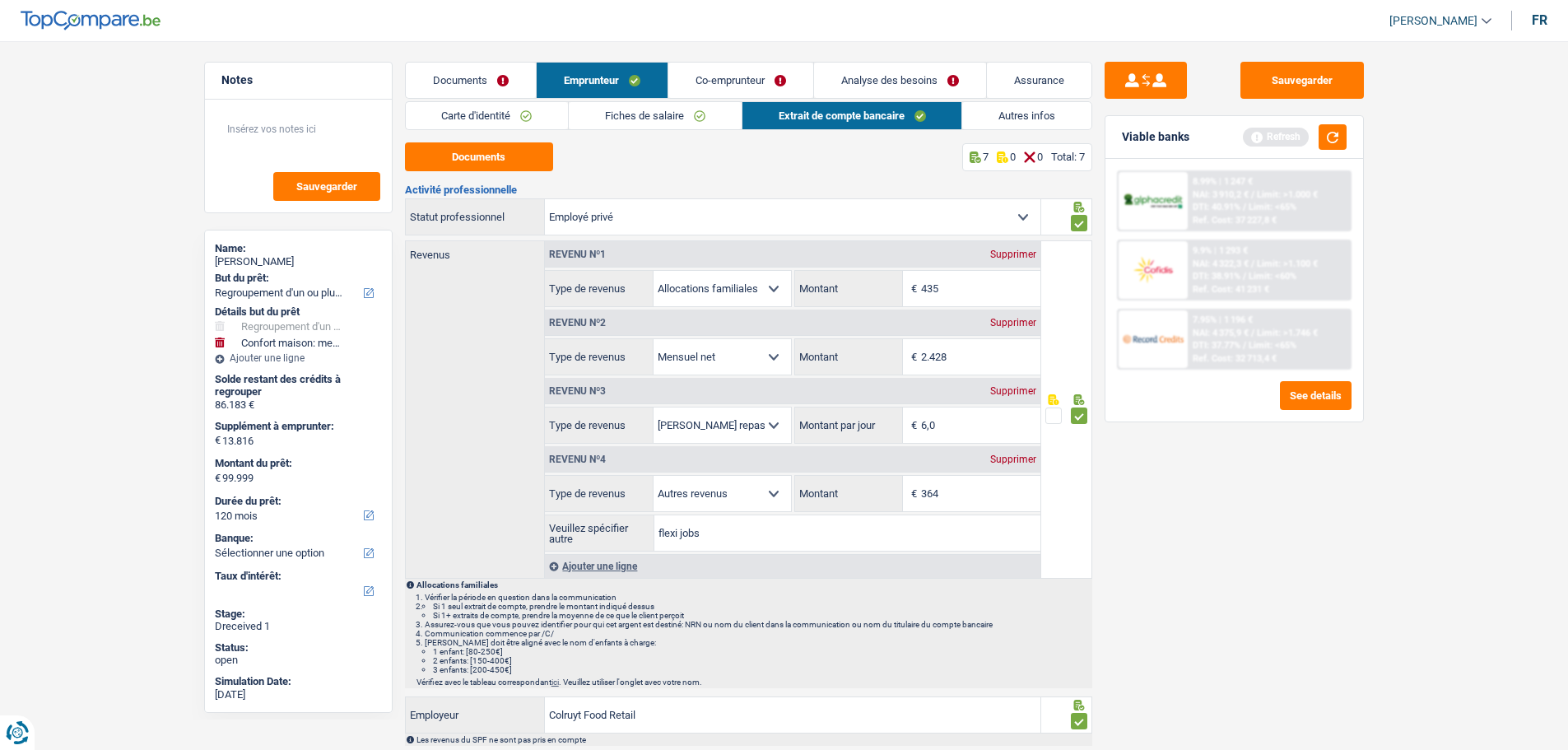 click on "Autres infos" at bounding box center (1026, 115) 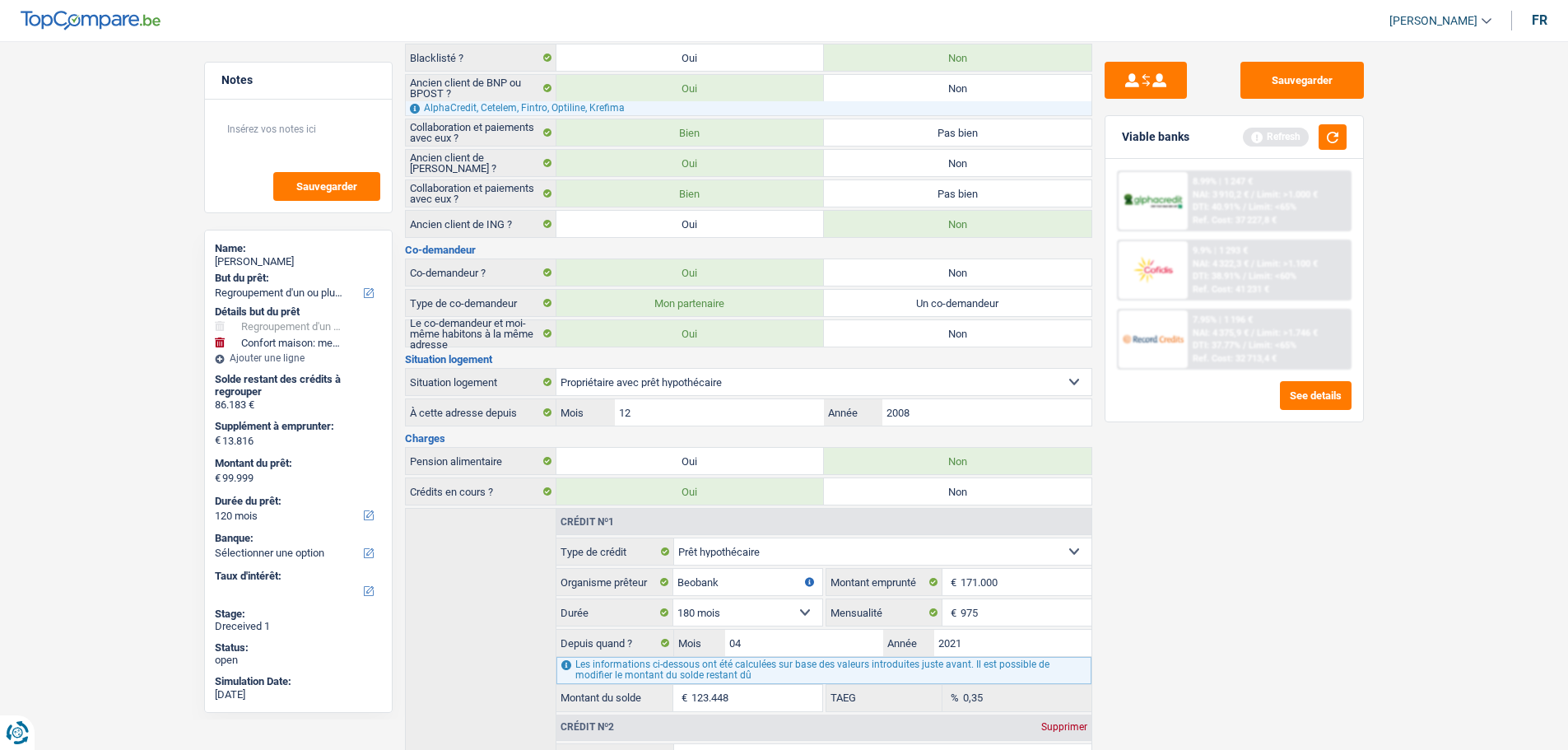 scroll, scrollTop: 0, scrollLeft: 0, axis: both 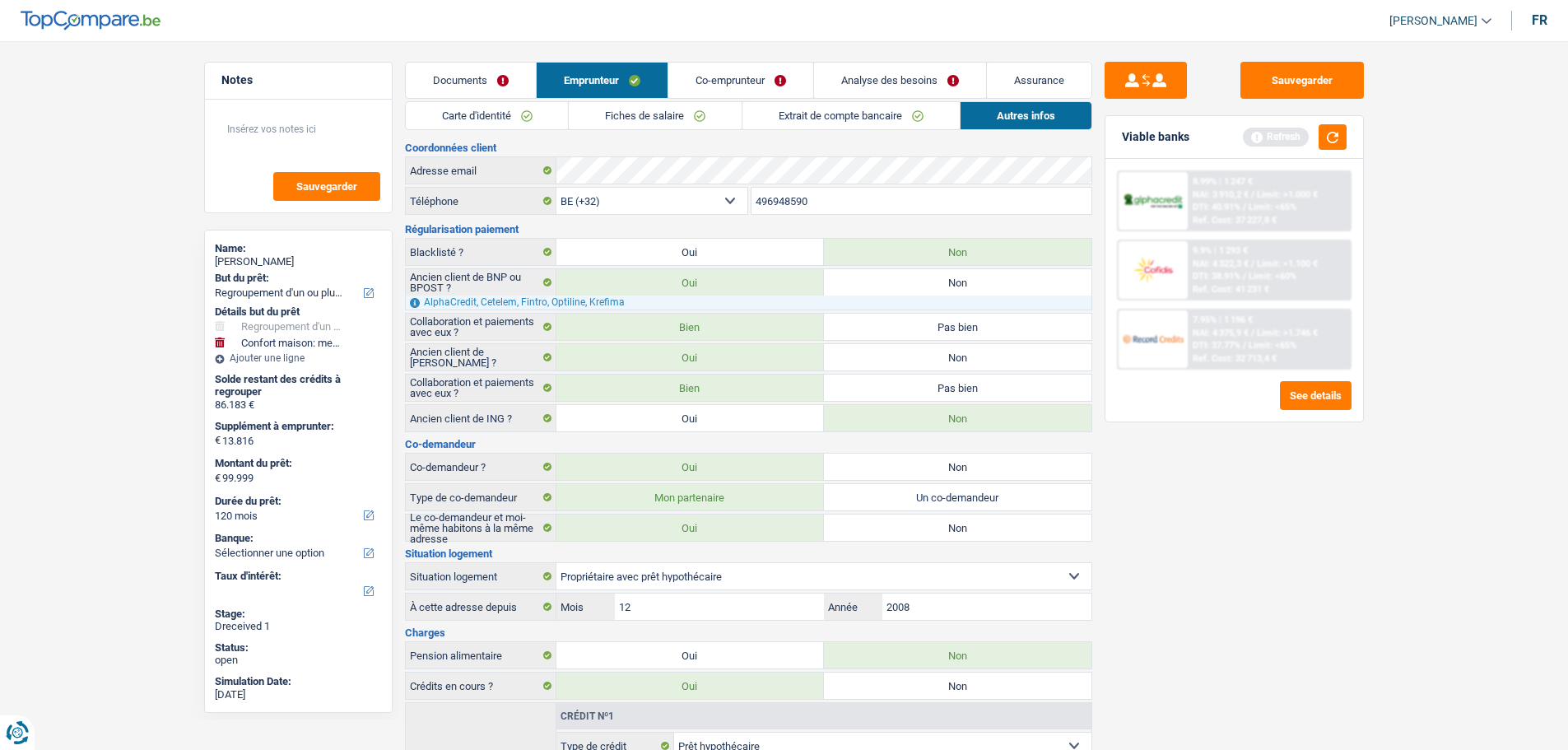click on "Co-emprunteur" at bounding box center (741, 80) 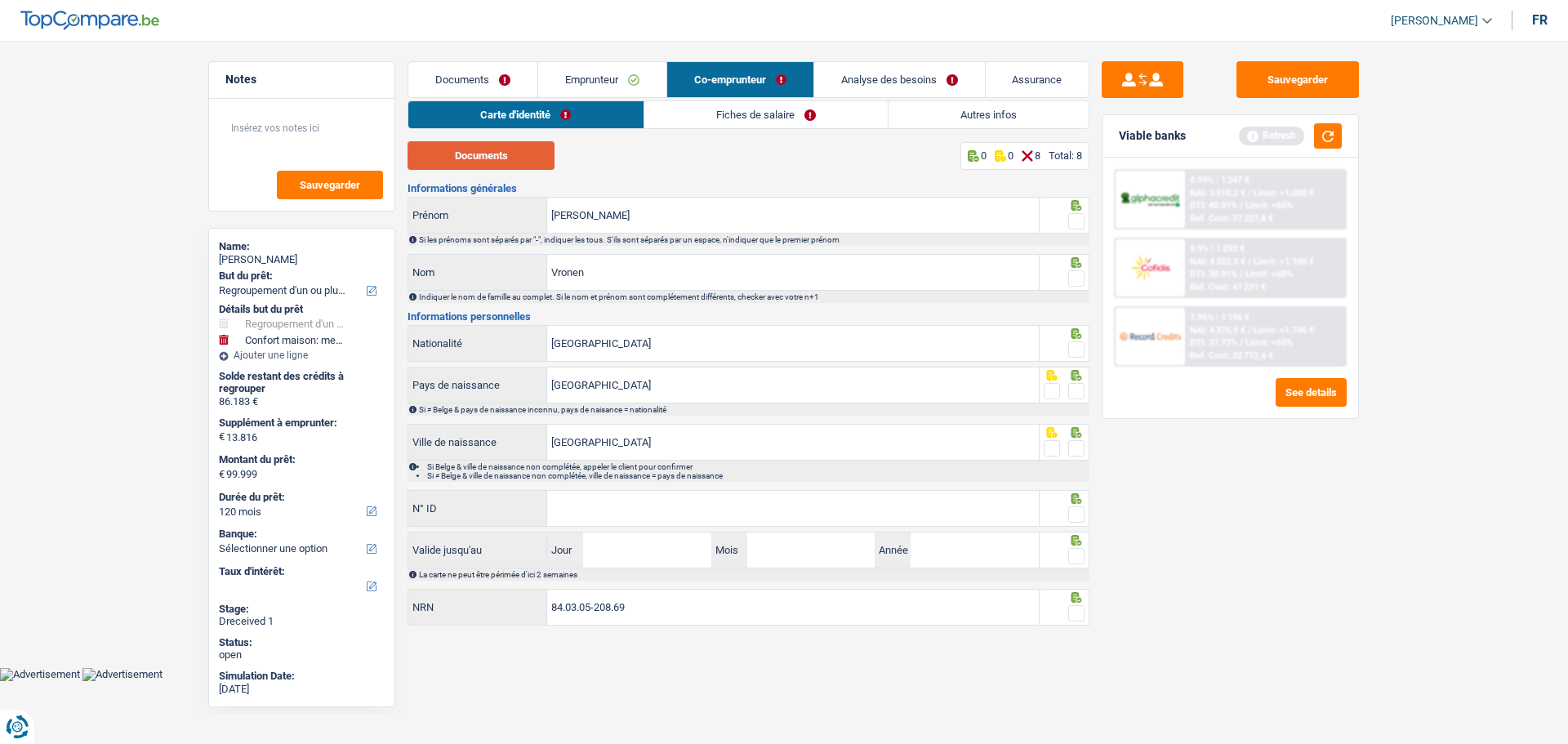 click on "Documents" at bounding box center (481, 155) 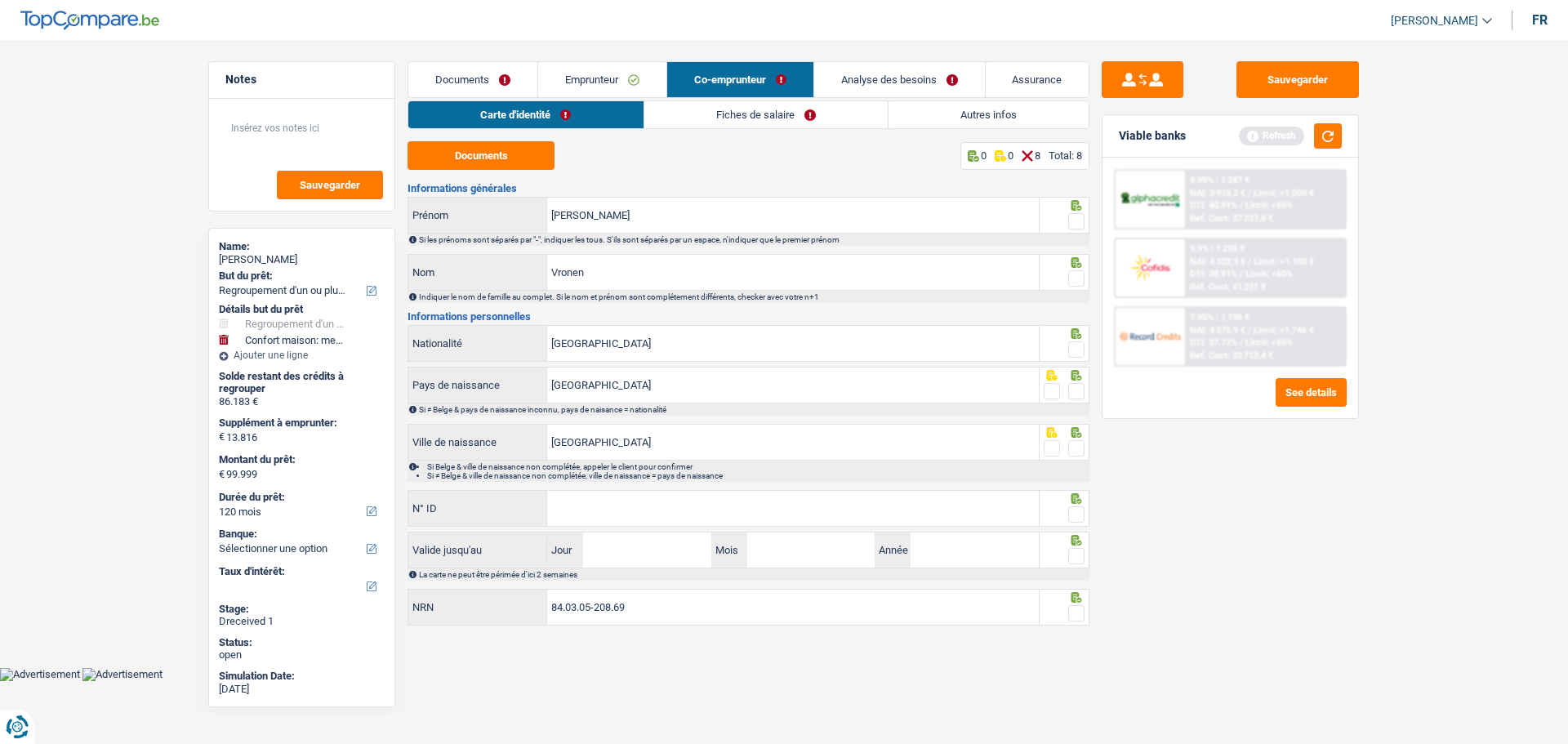 click at bounding box center (1076, 221) 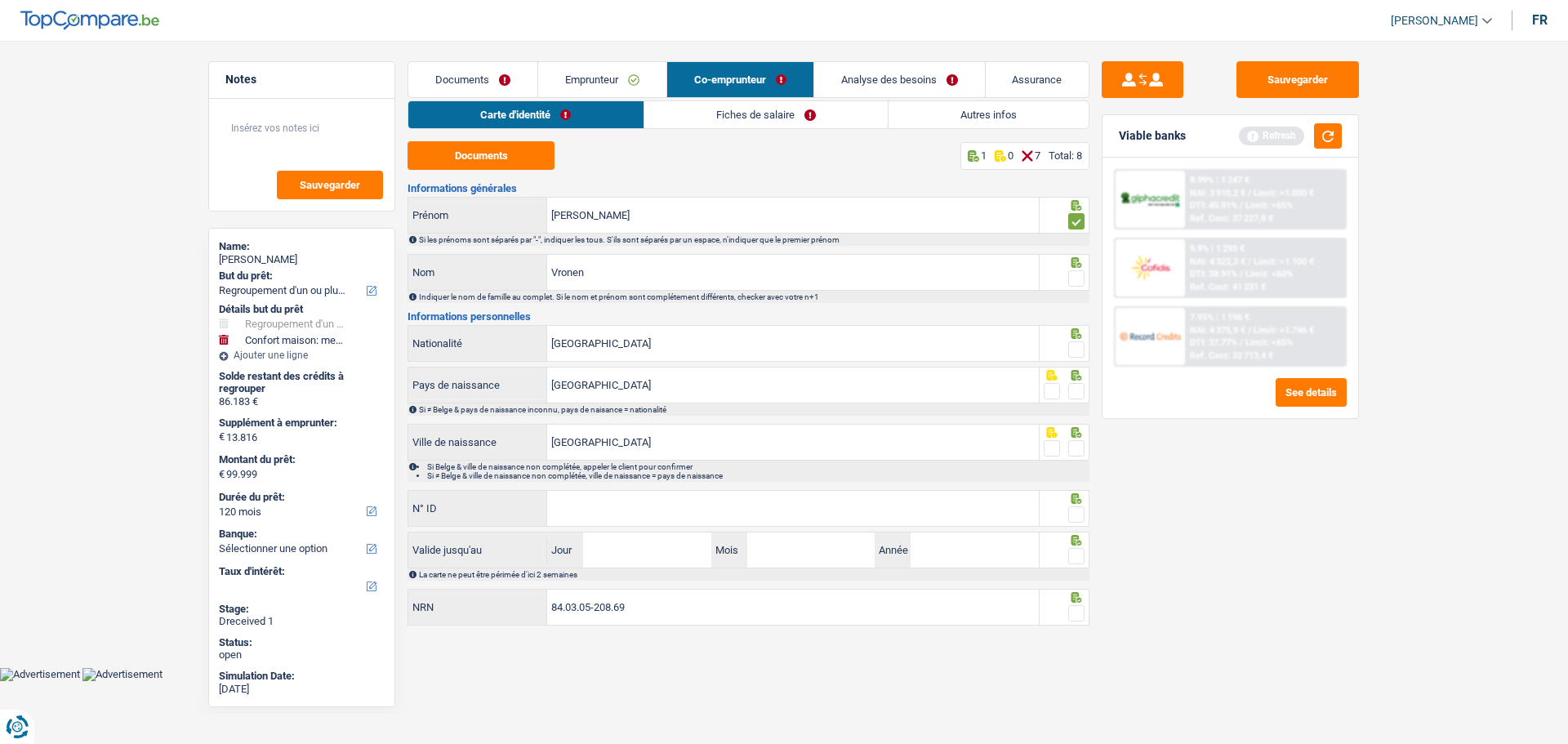 click at bounding box center [1076, 278] 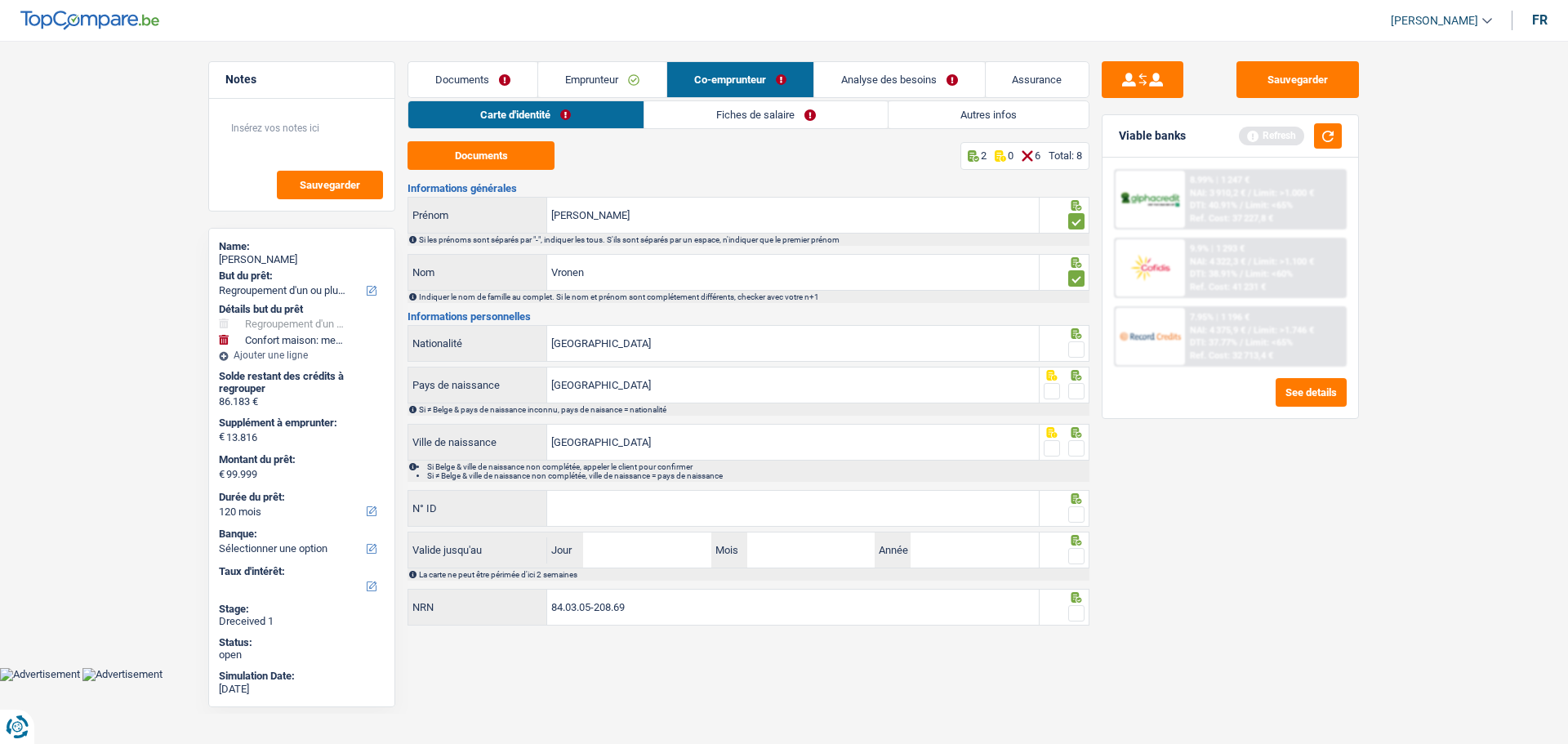 click at bounding box center [1076, 350] 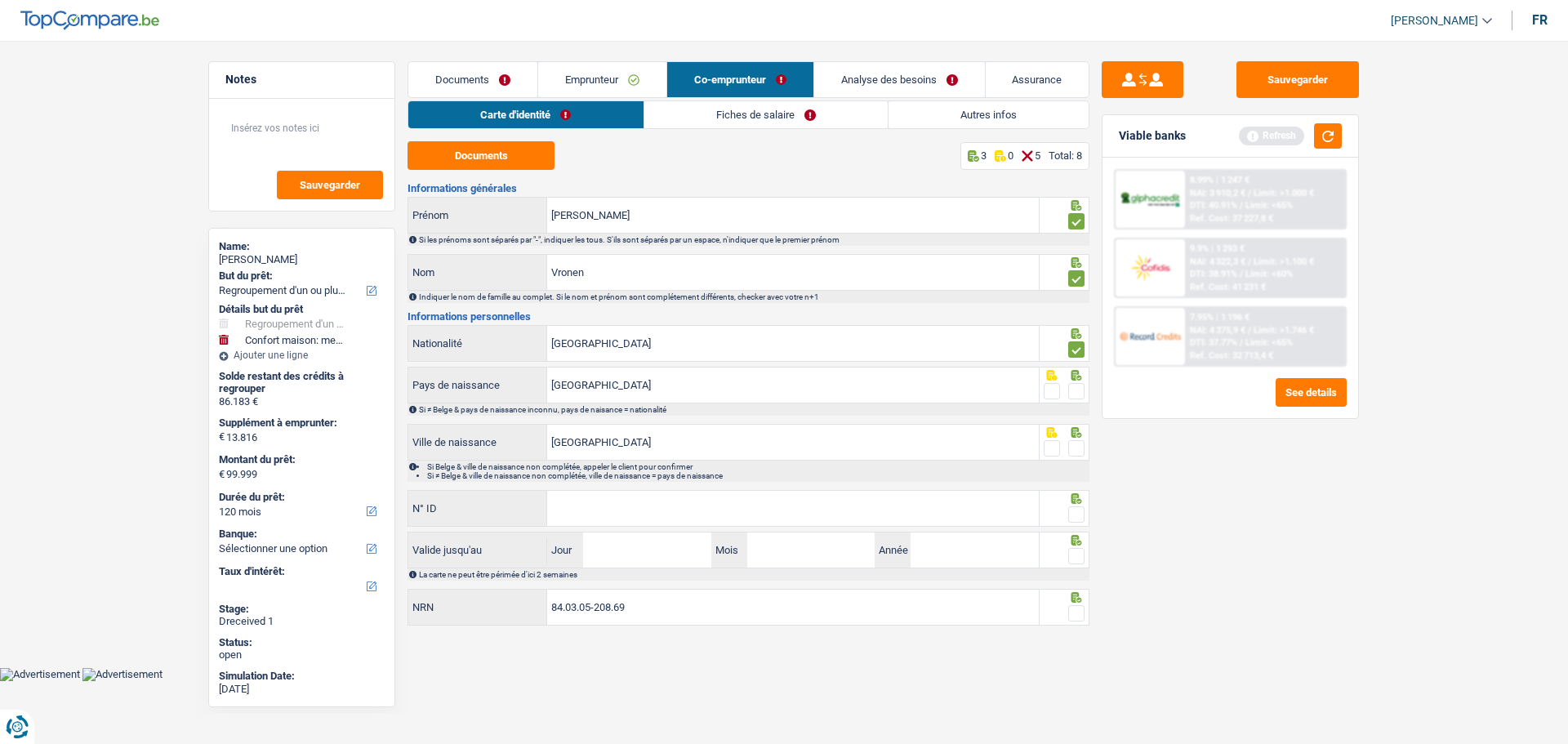 click at bounding box center [1076, 391] 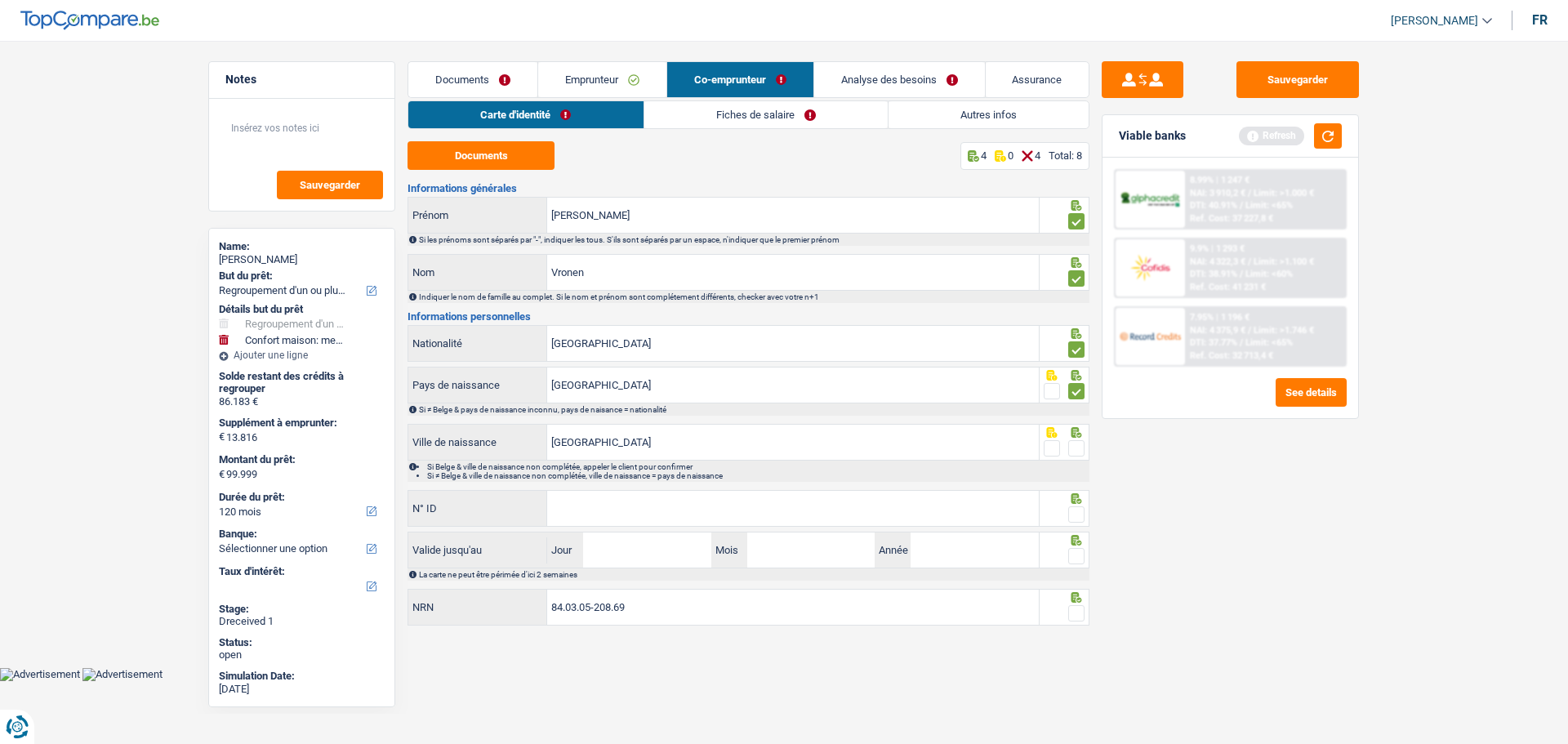 drag, startPoint x: 1076, startPoint y: 447, endPoint x: 1054, endPoint y: 470, distance: 31.827661 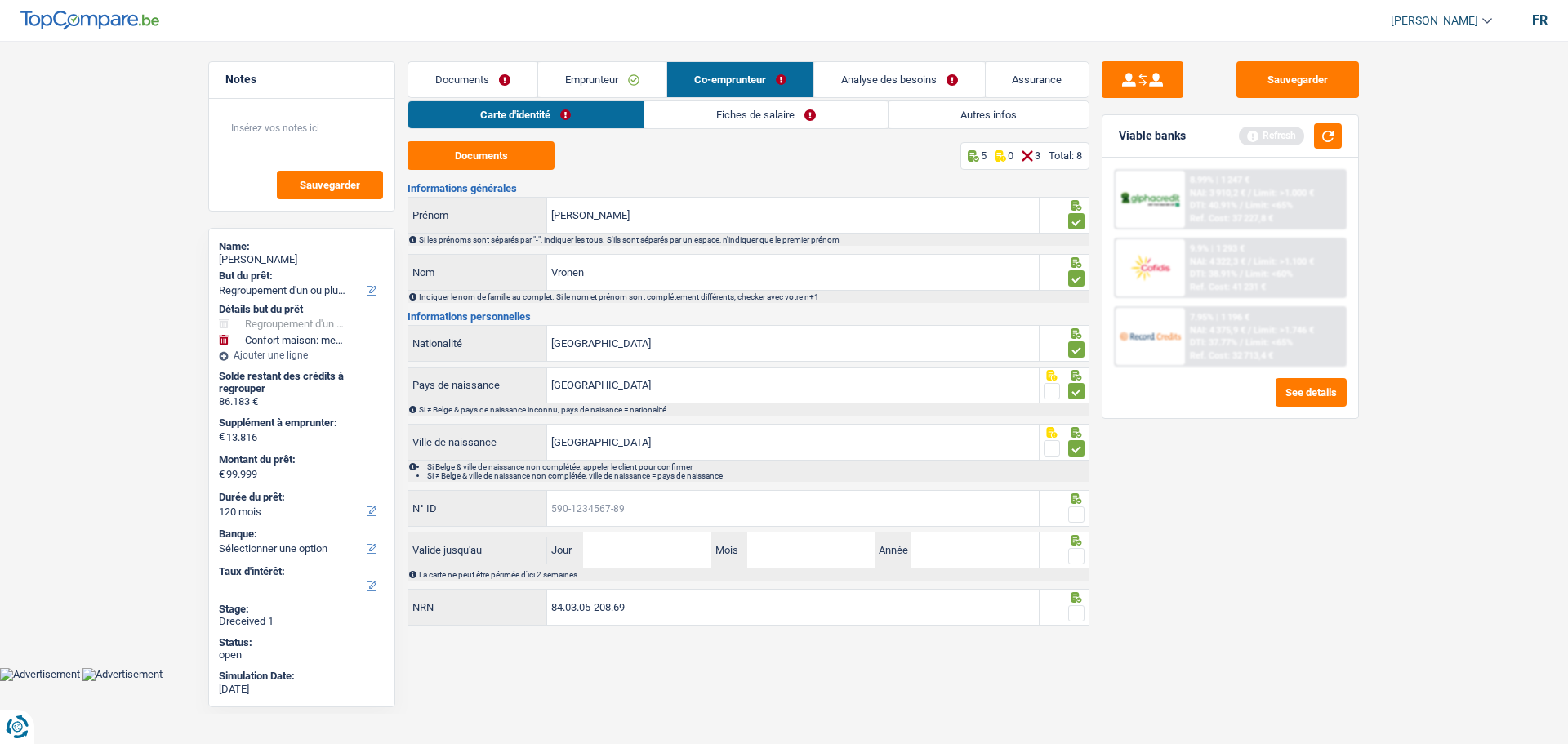 click on "N° ID" at bounding box center (793, 508) 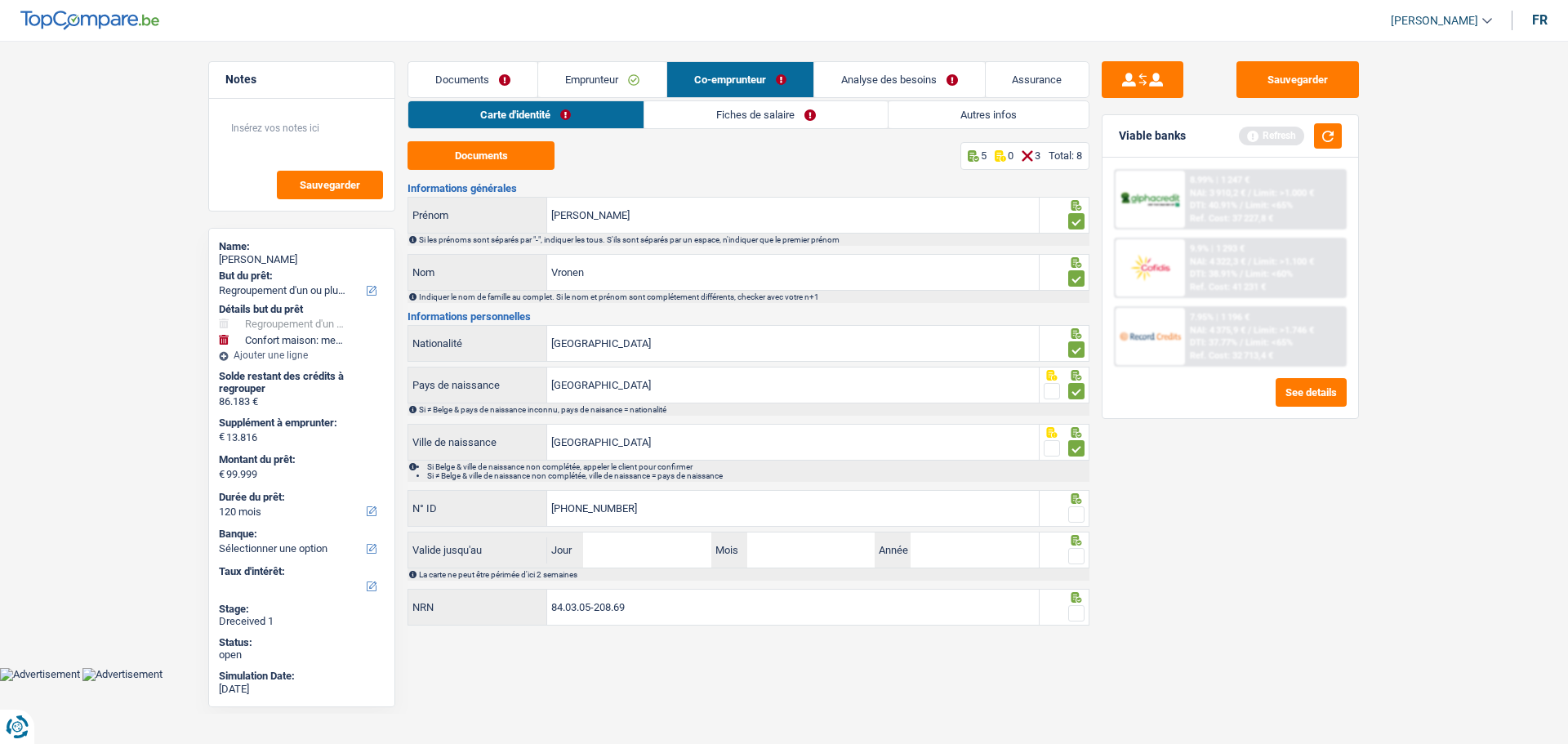 type on "595-3560734-76" 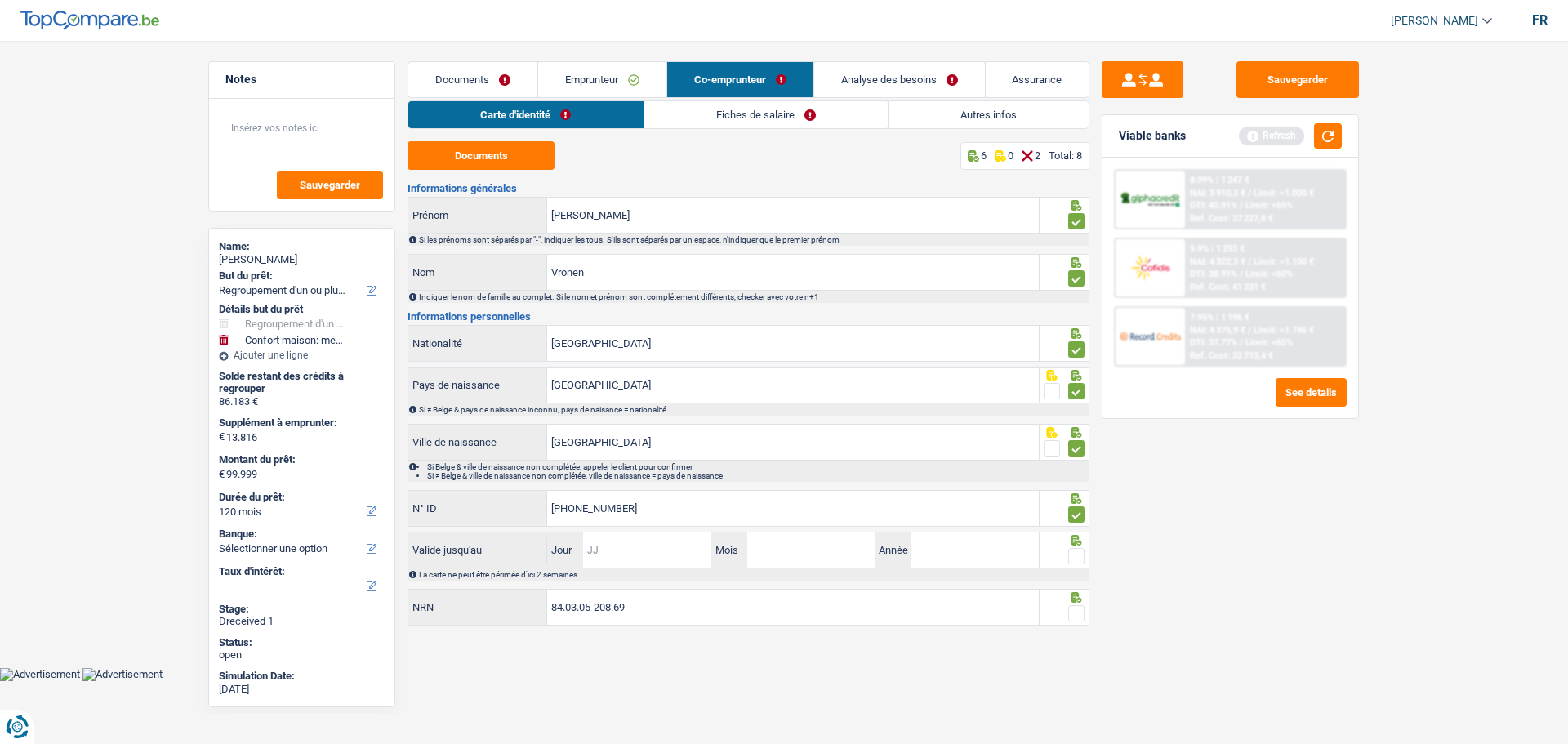 click on "Jour" at bounding box center (647, 550) 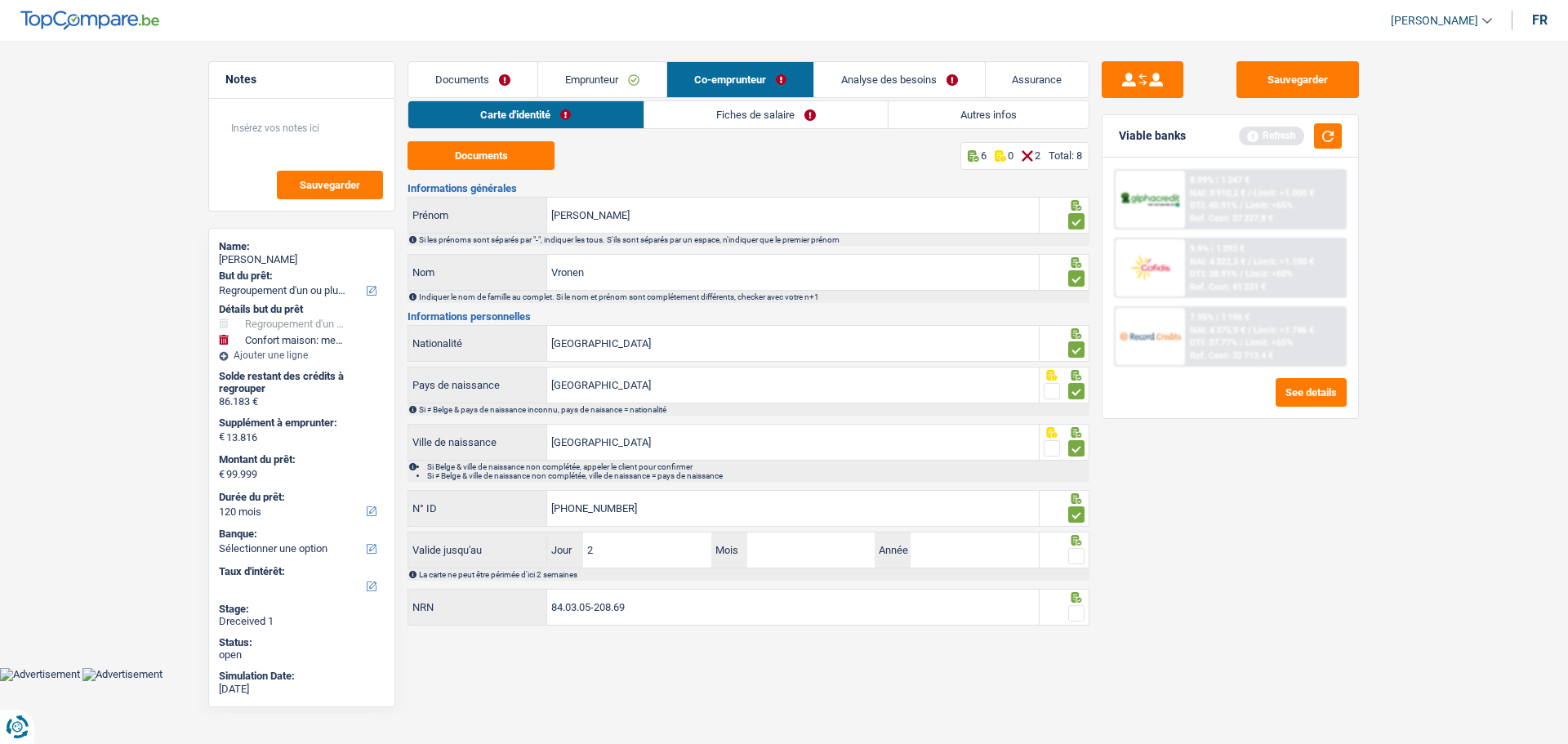 type on "22" 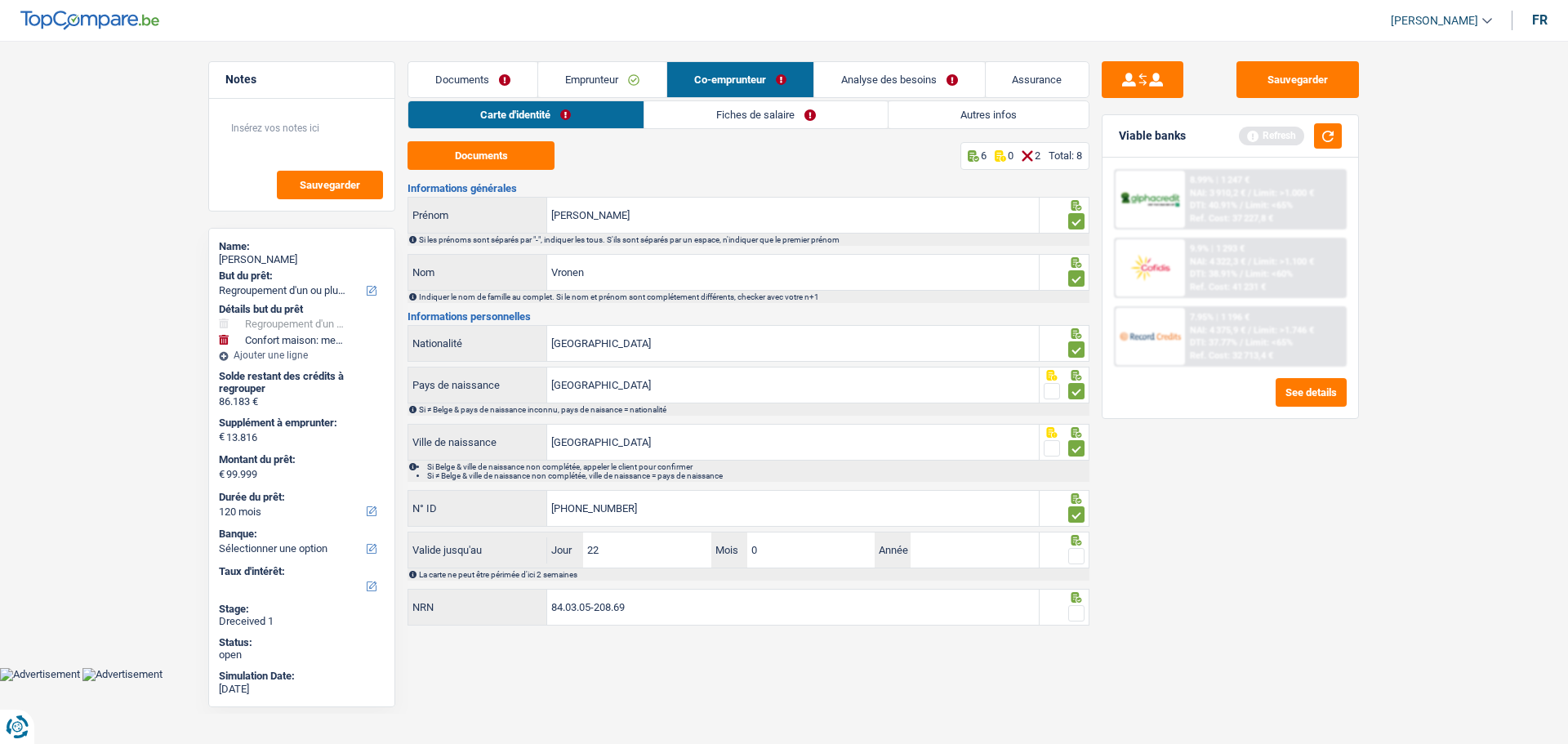 type on "02" 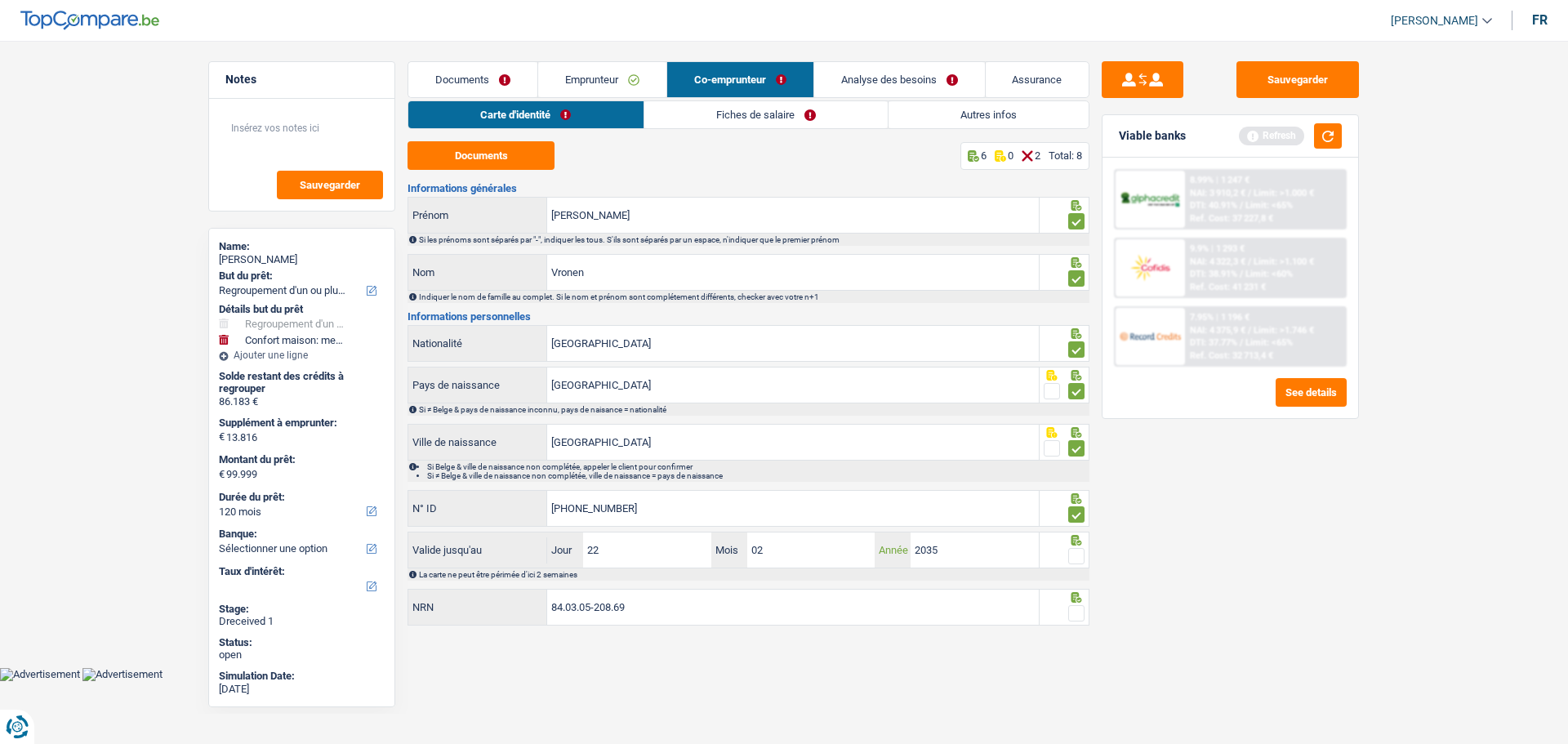 type on "2035" 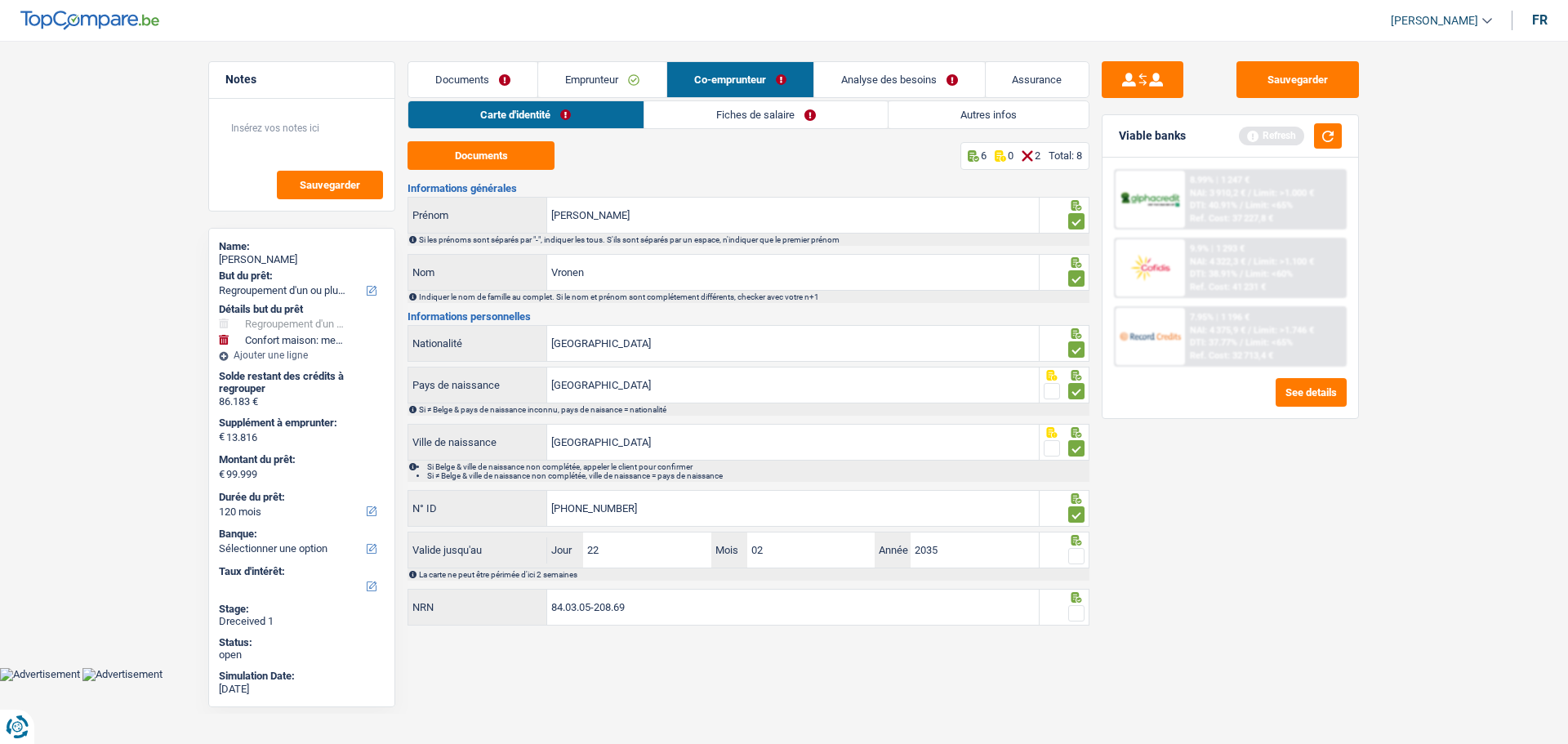 click at bounding box center [1076, 556] 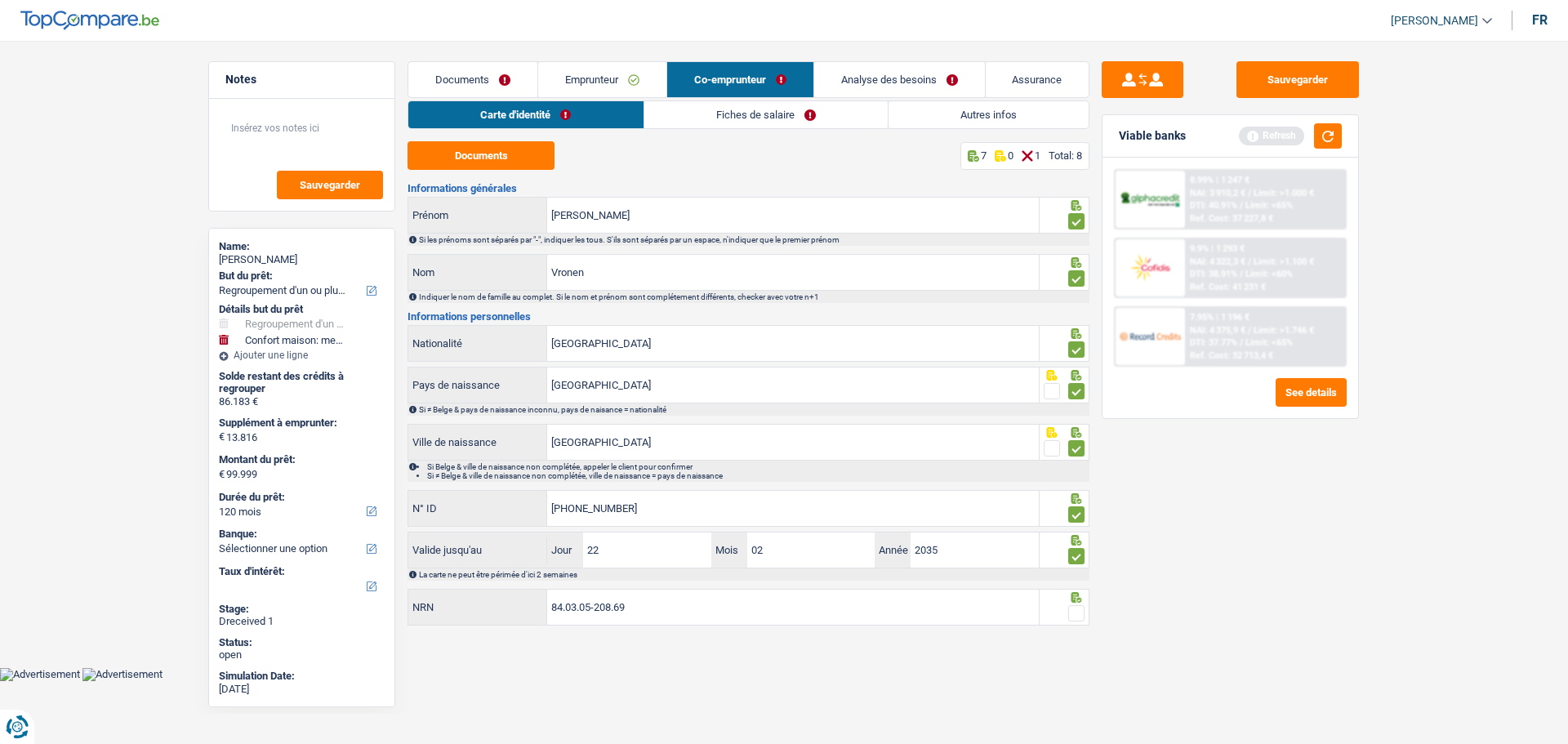 click at bounding box center [1076, 613] 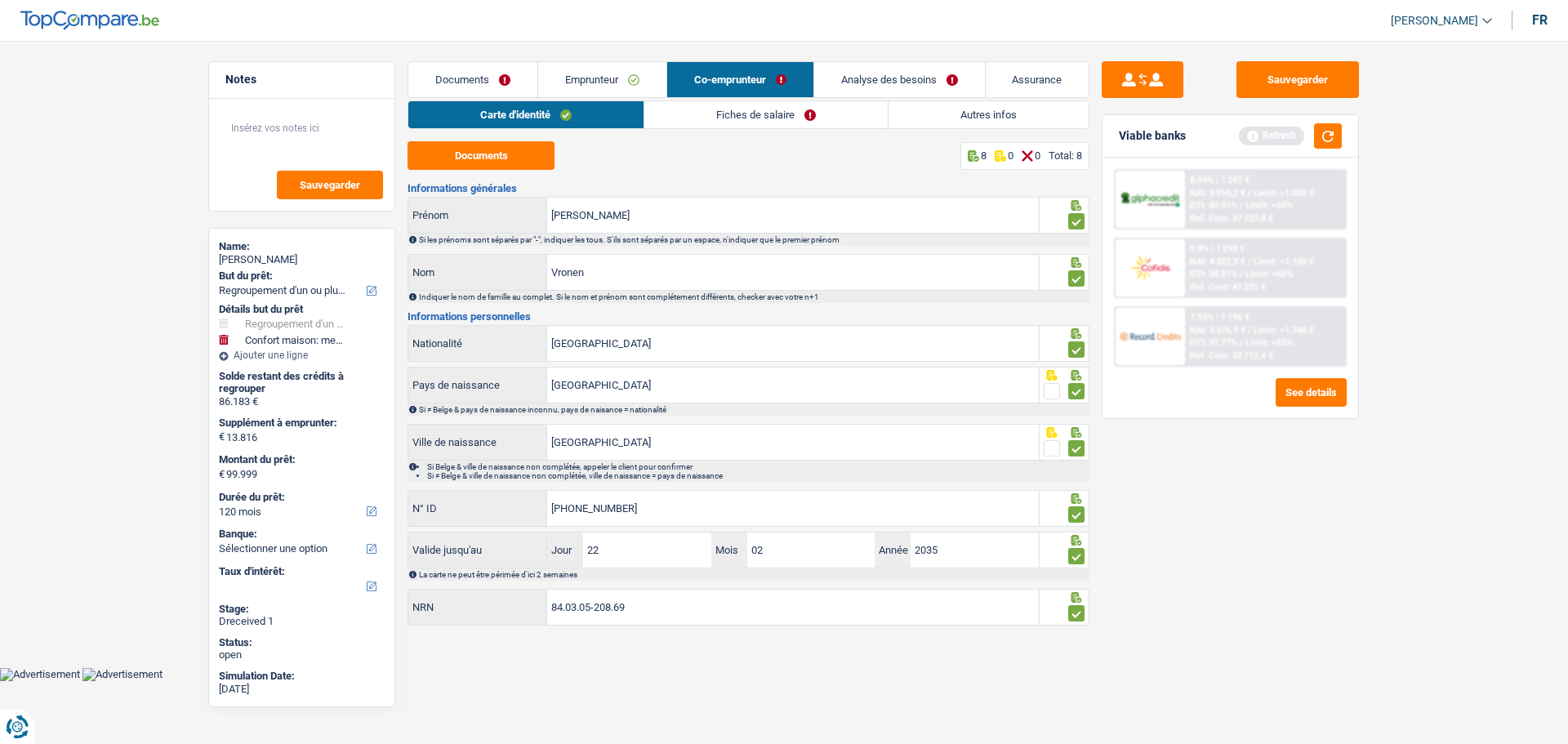 click on "Fiches de salaire" at bounding box center (766, 114) 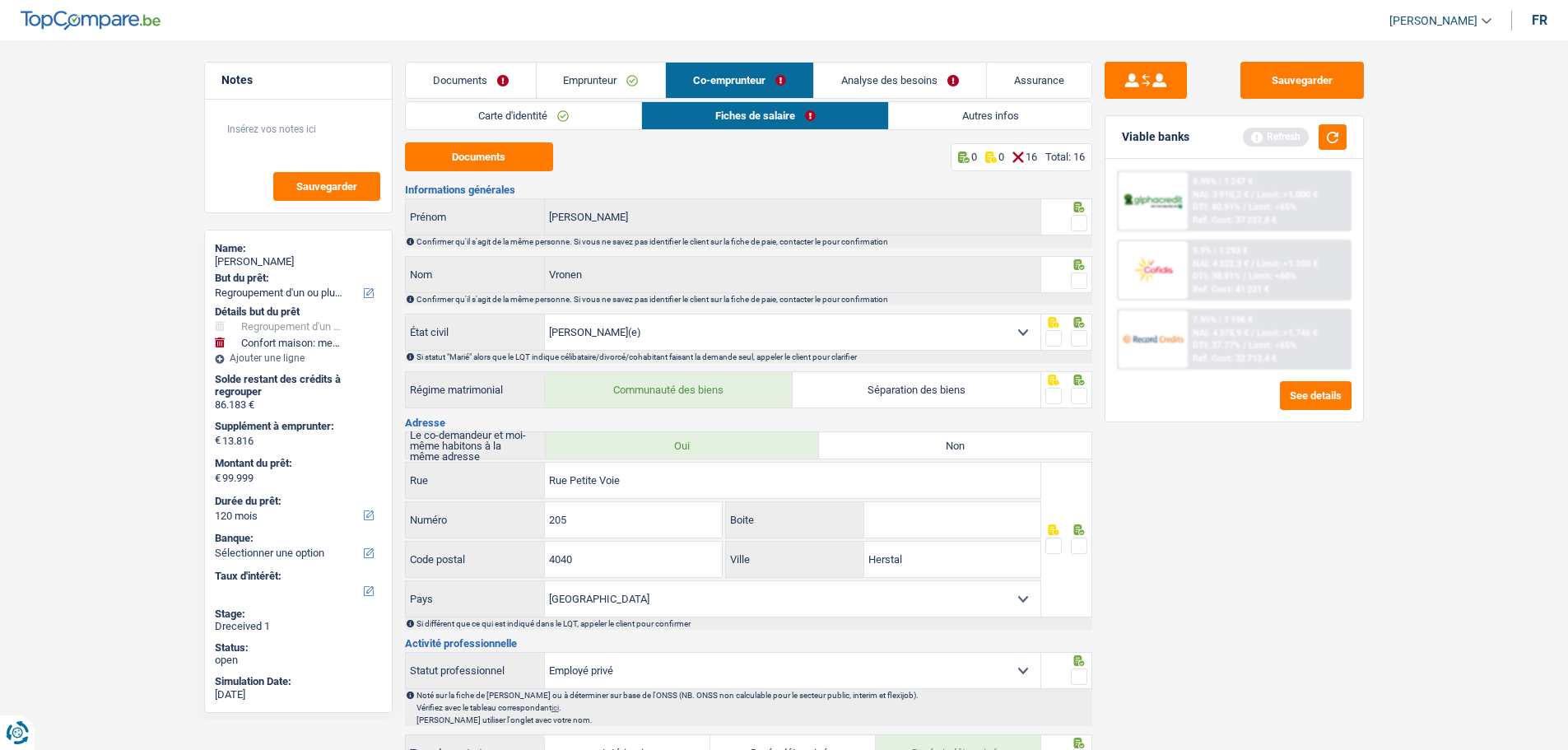drag, startPoint x: 1073, startPoint y: 217, endPoint x: 1059, endPoint y: 246, distance: 32.202484 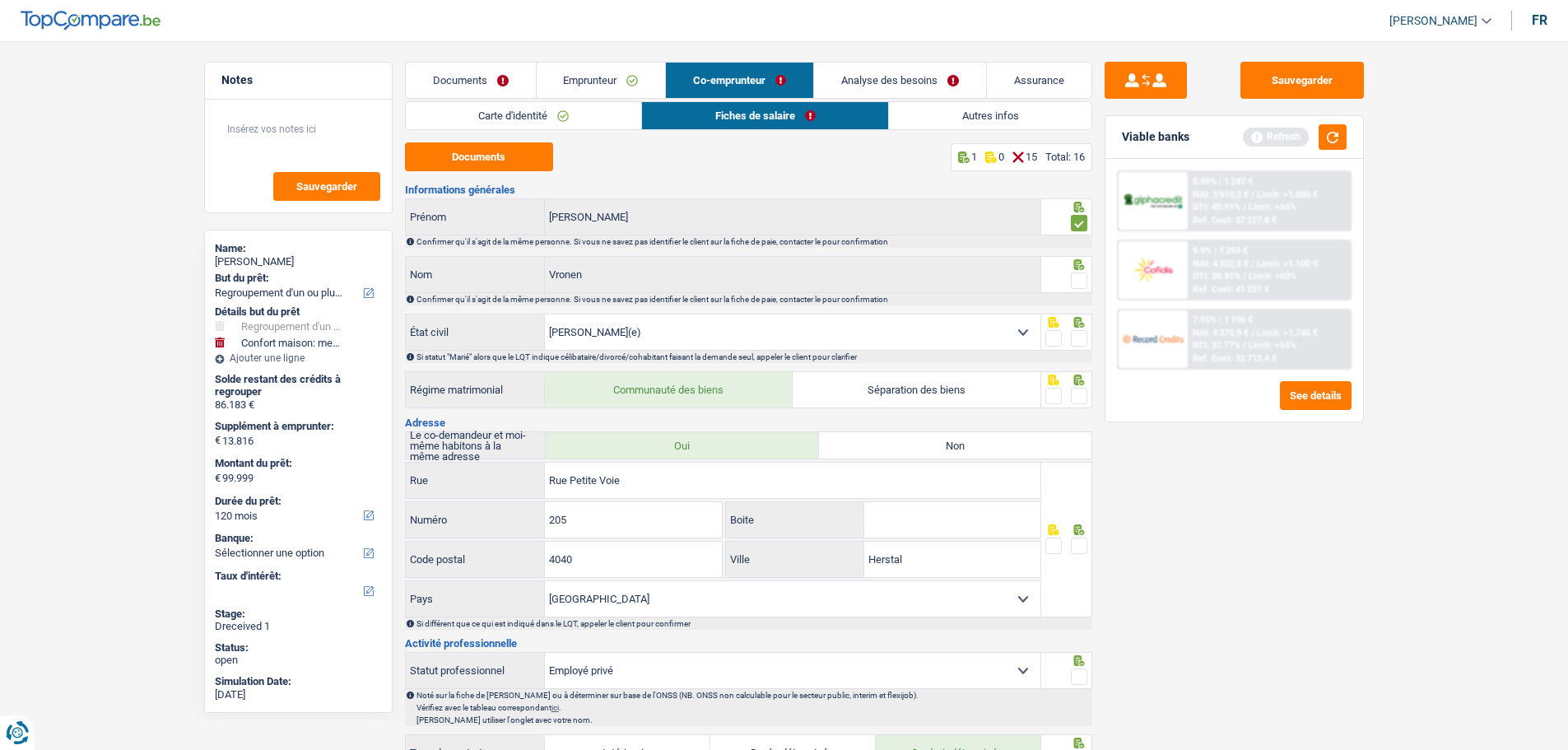 drag, startPoint x: 1075, startPoint y: 274, endPoint x: 1063, endPoint y: 313, distance: 40.804412 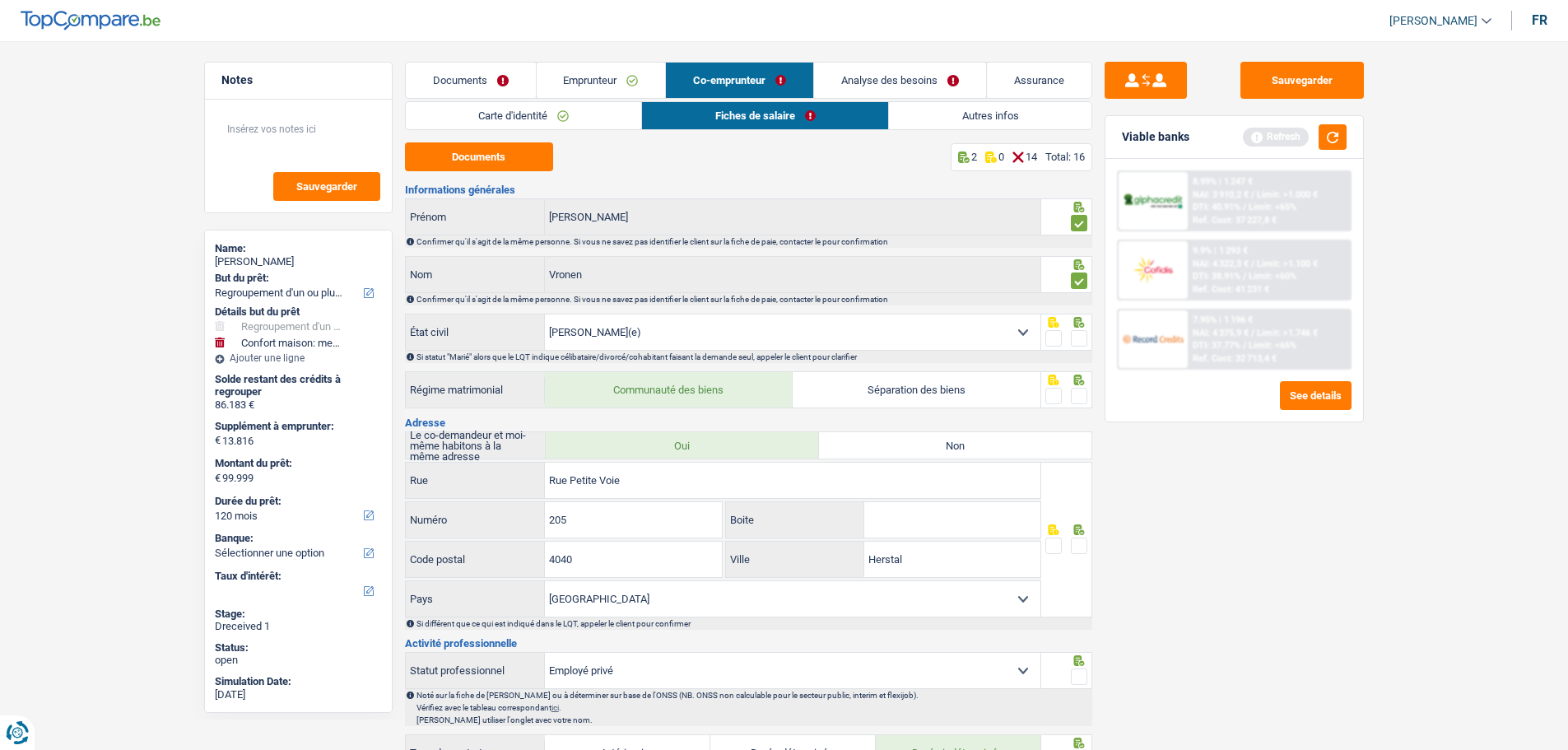 click at bounding box center [1079, 338] 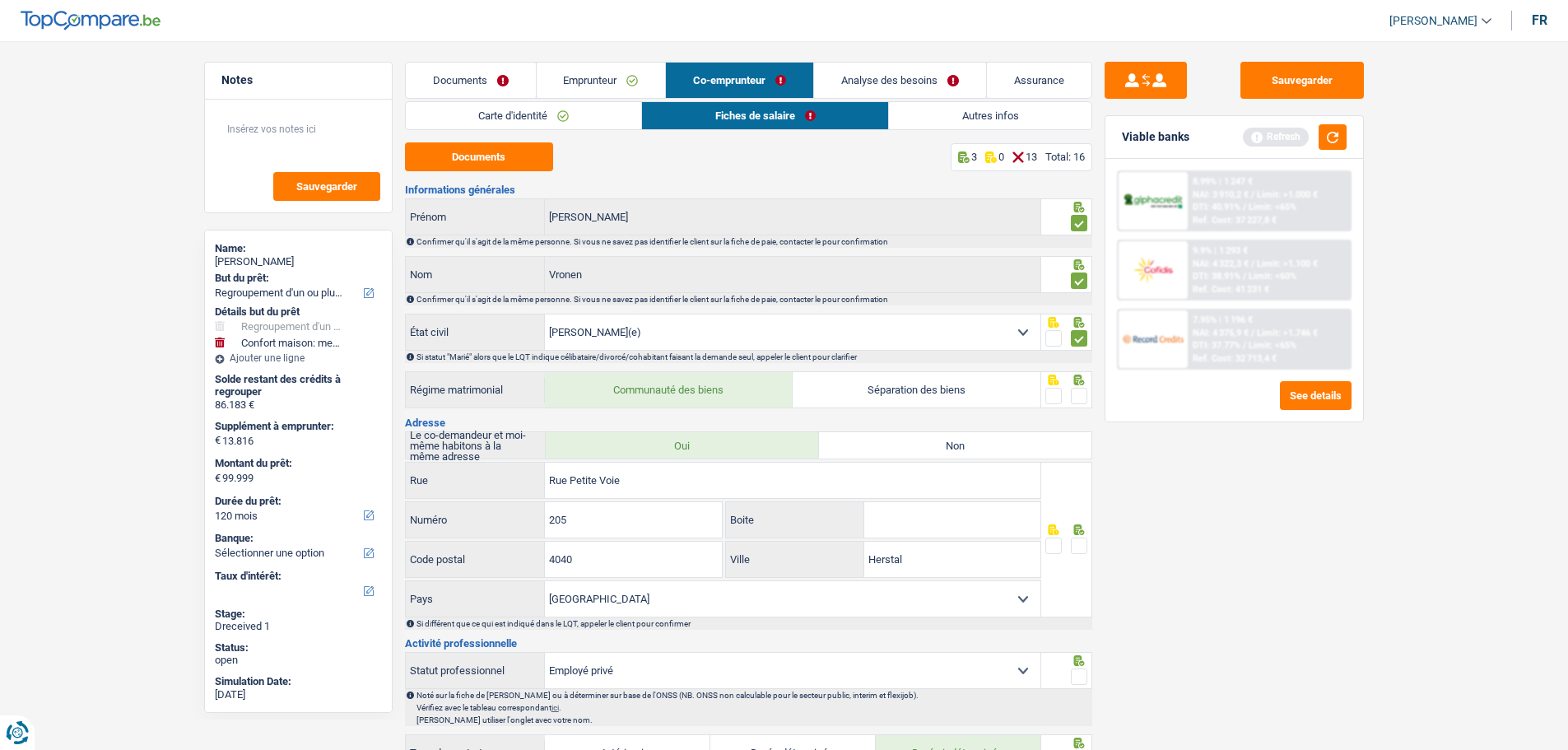 click at bounding box center (1079, 396) 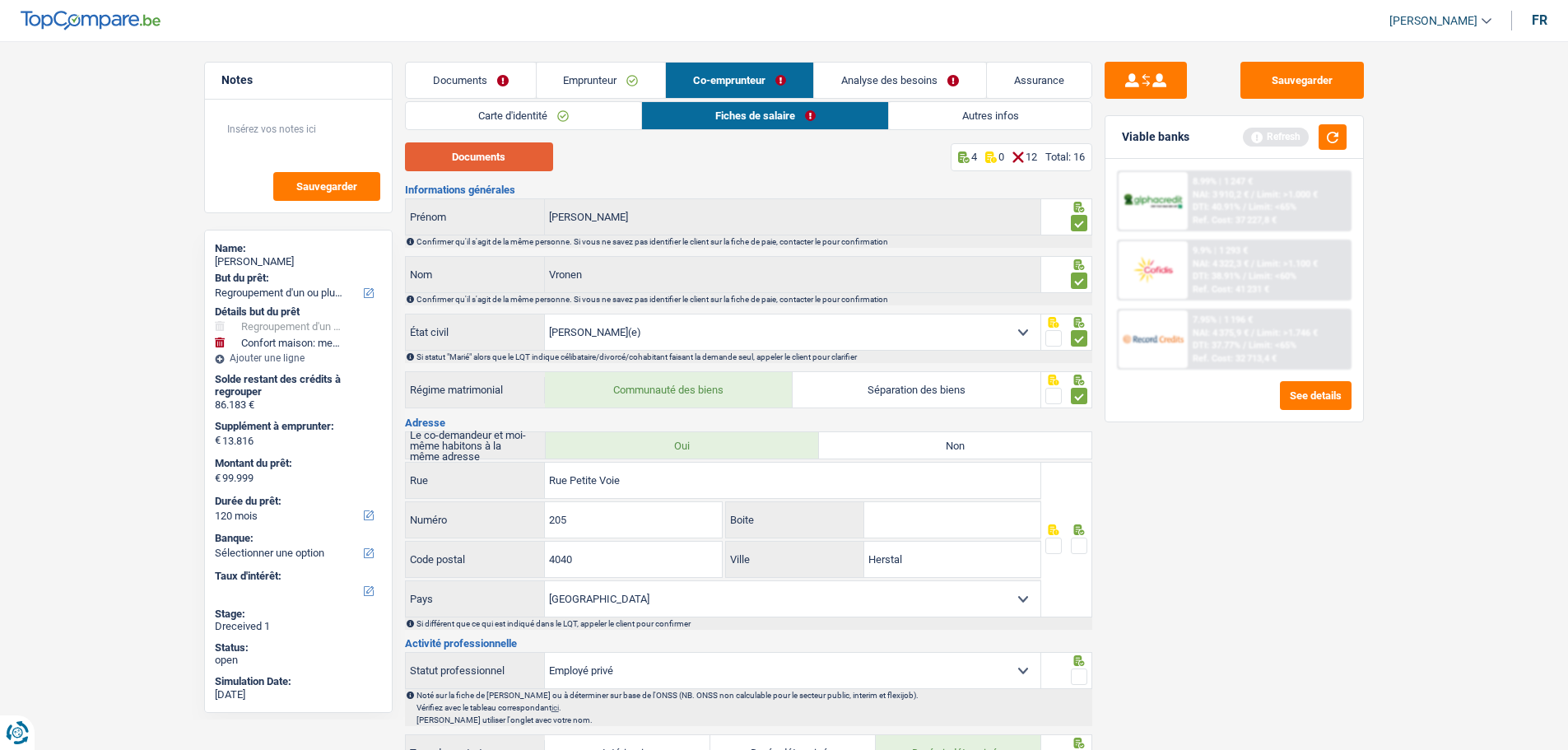 click on "Documents" at bounding box center [479, 156] 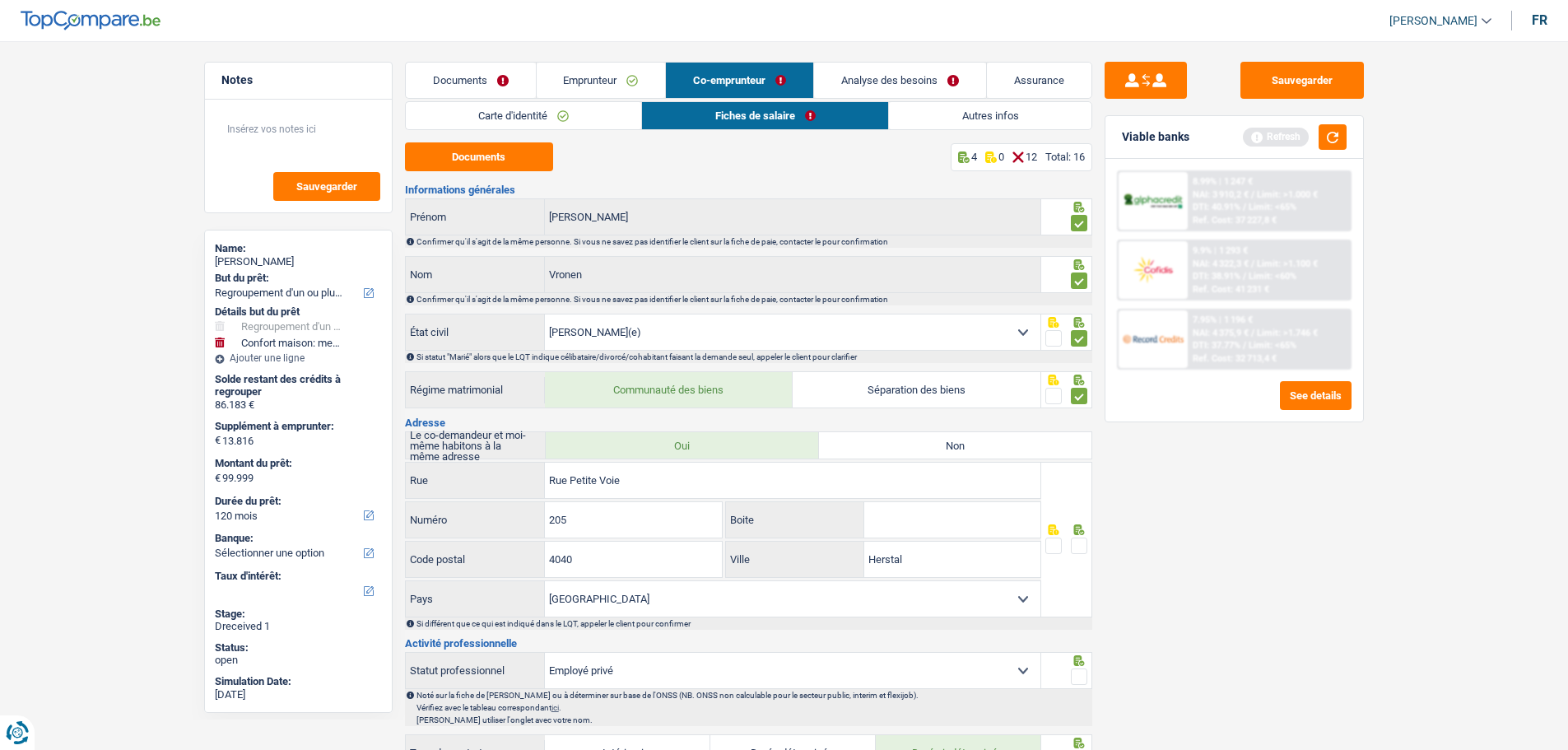 click at bounding box center (1079, 546) 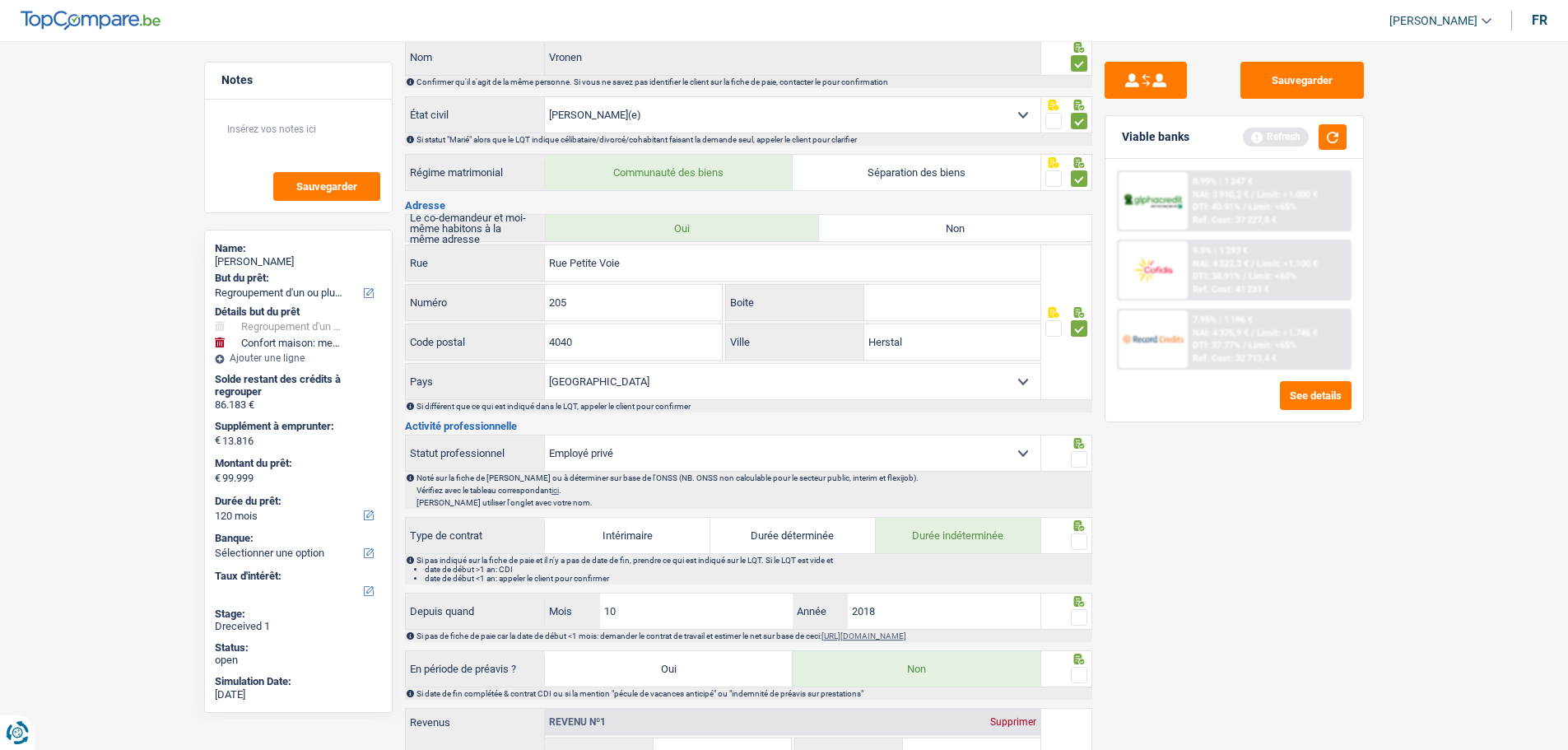 scroll, scrollTop: 247, scrollLeft: 0, axis: vertical 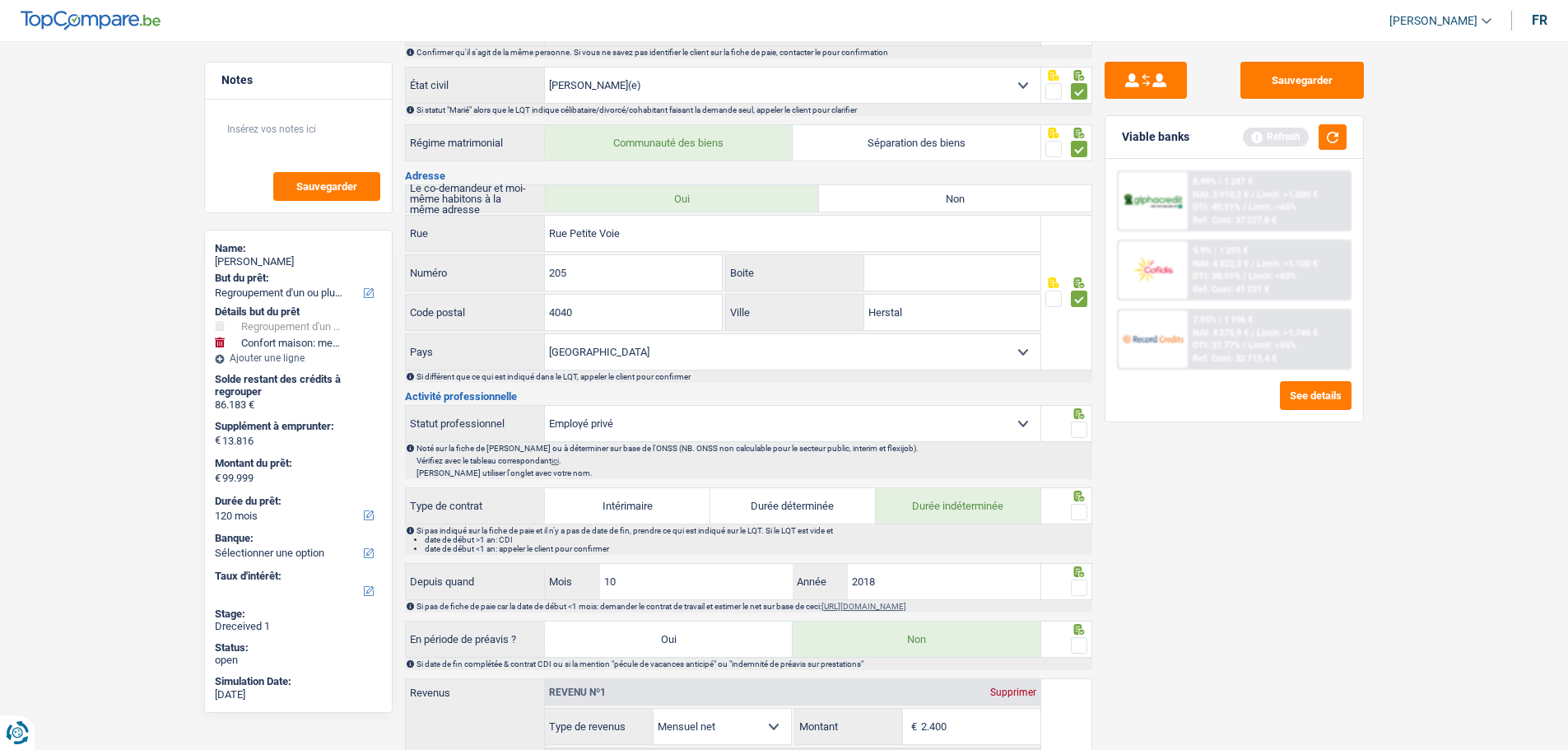click at bounding box center (1079, 430) 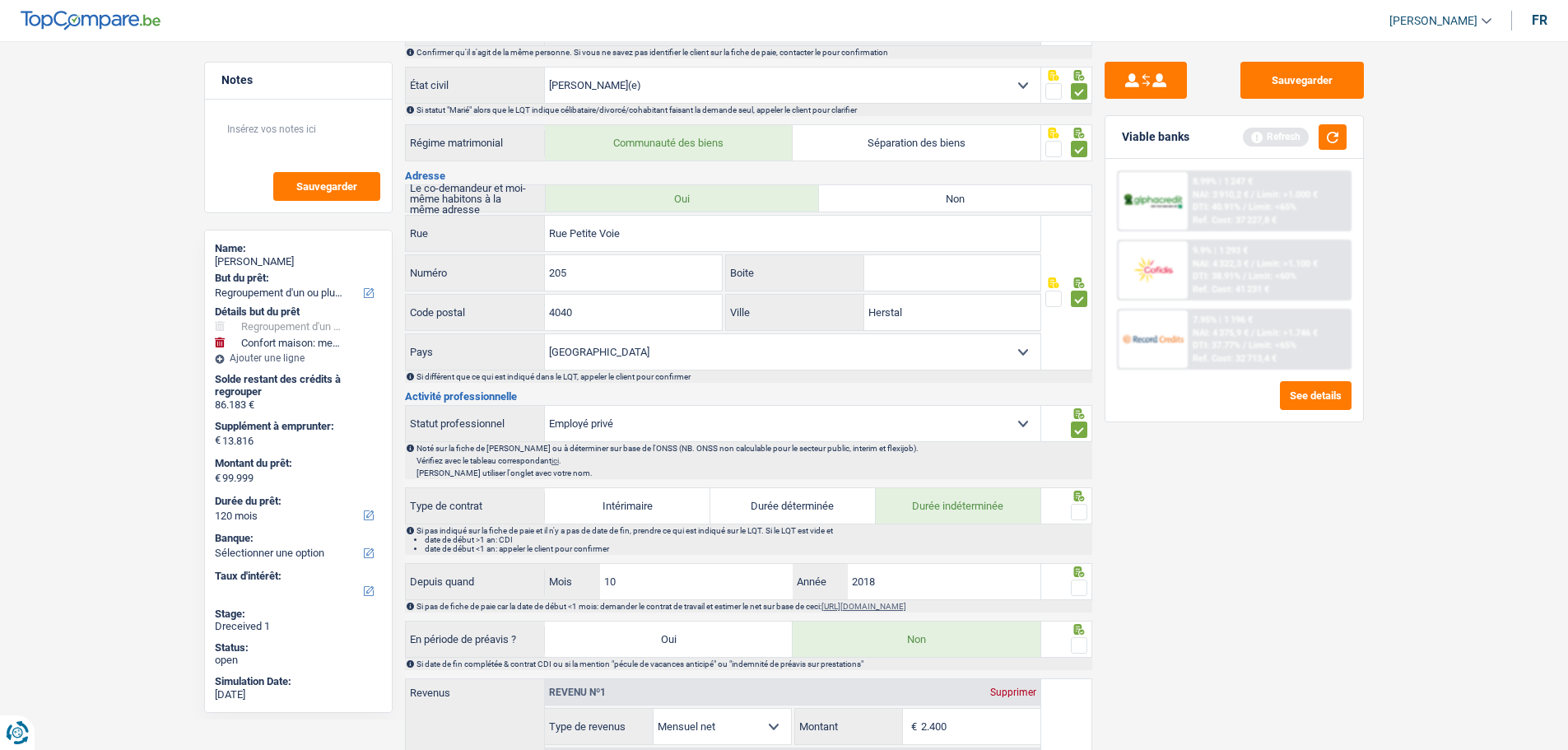 click at bounding box center (1079, 512) 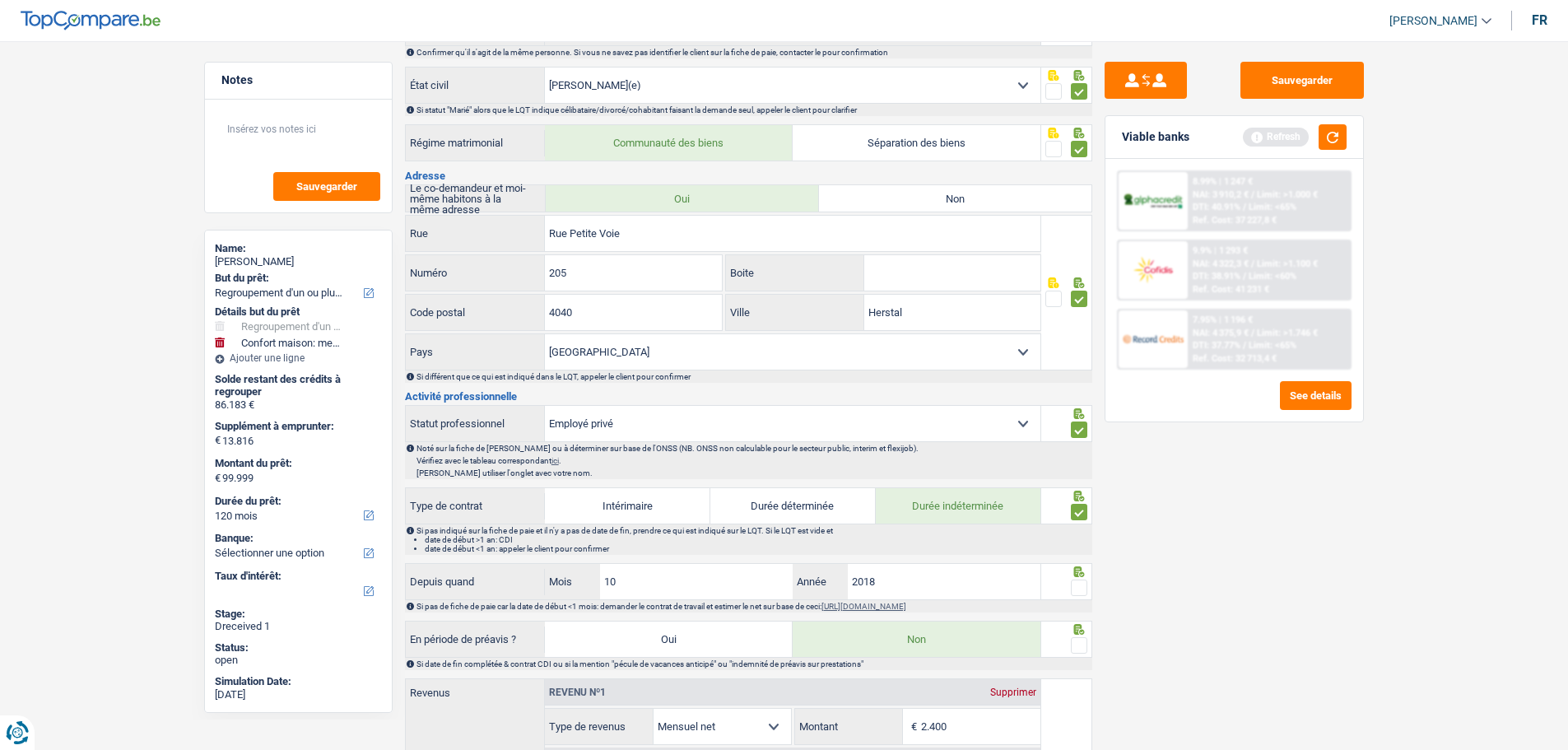 click at bounding box center (1079, 588) 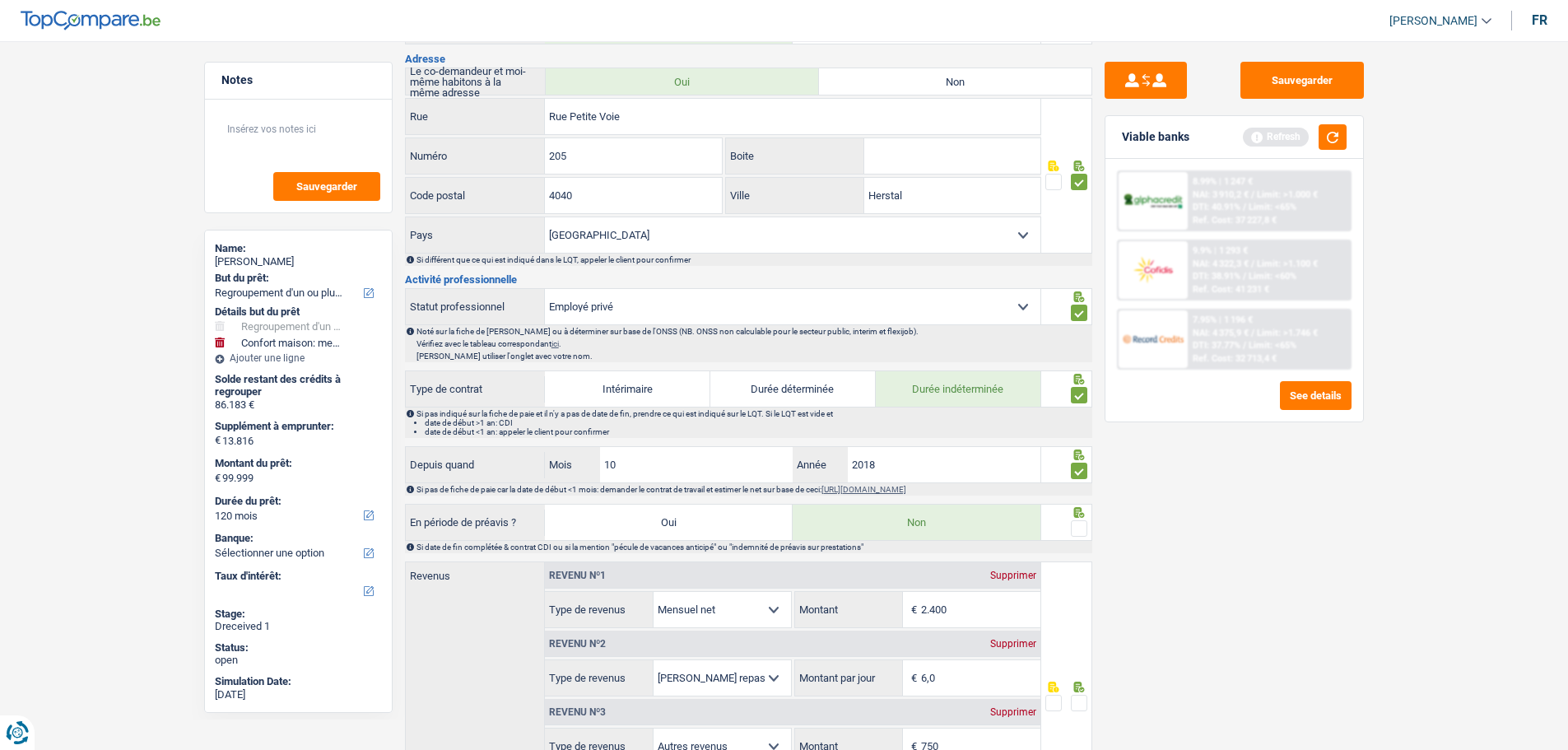 scroll, scrollTop: 412, scrollLeft: 0, axis: vertical 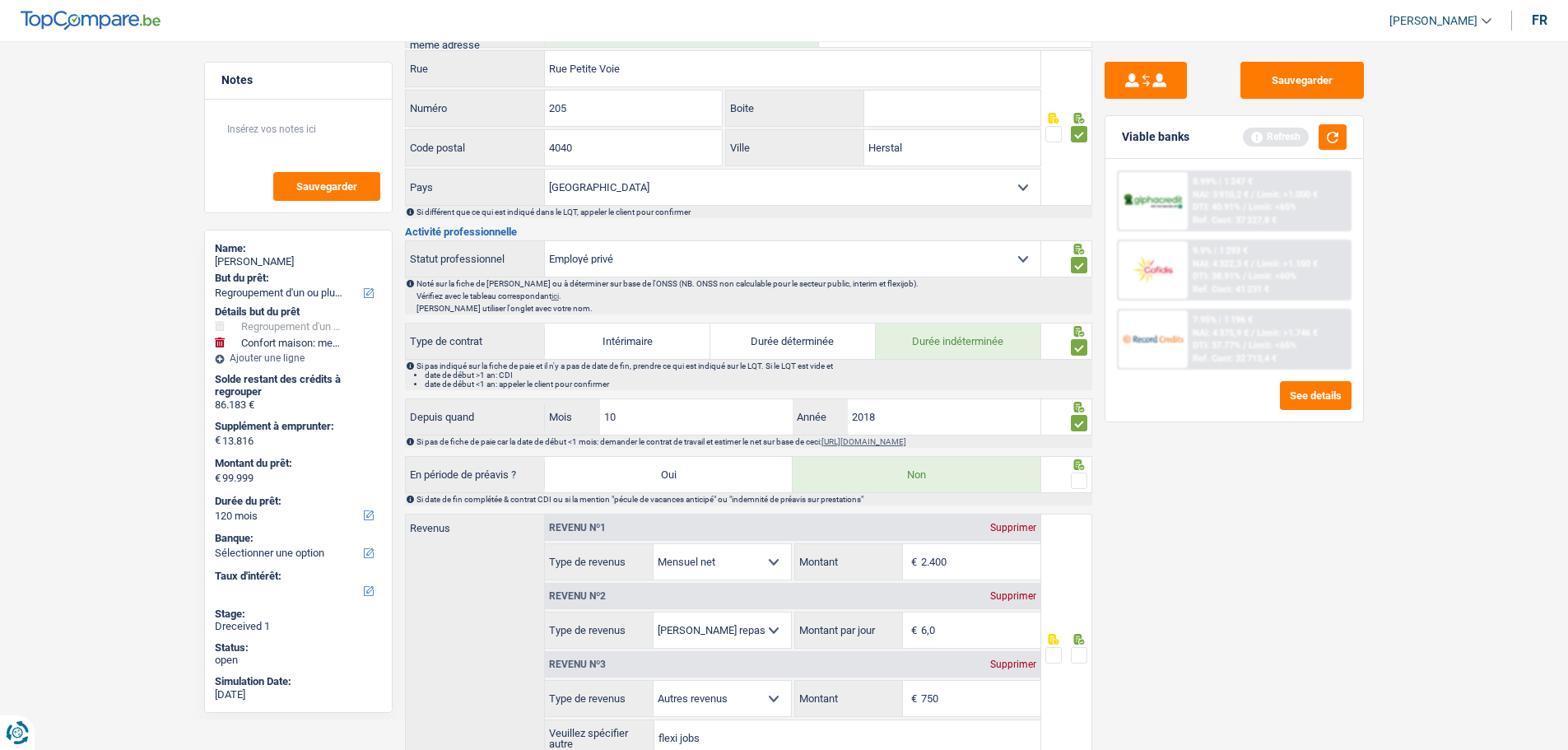 click at bounding box center (1067, 474) 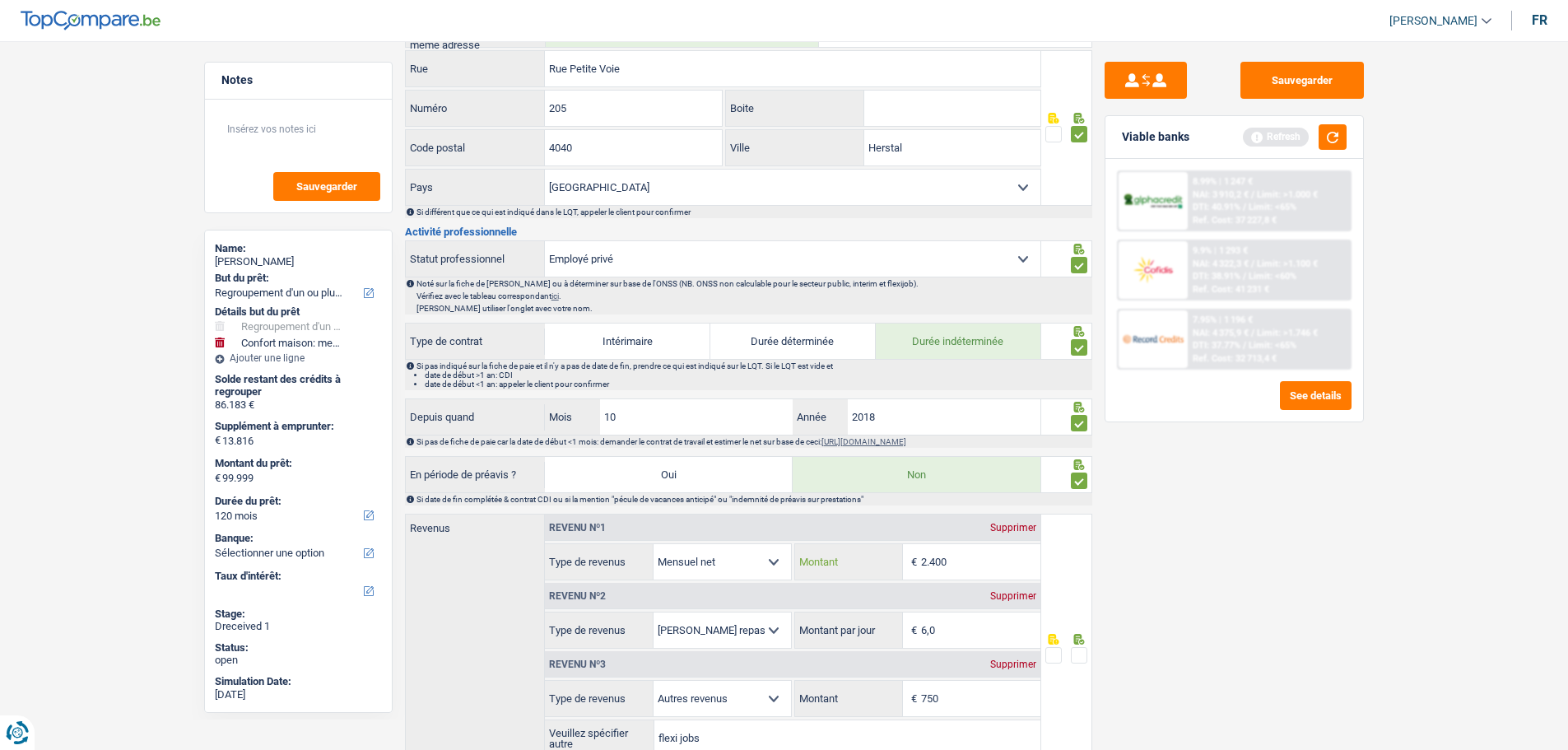 drag, startPoint x: 979, startPoint y: 556, endPoint x: 934, endPoint y: 548, distance: 45.70558 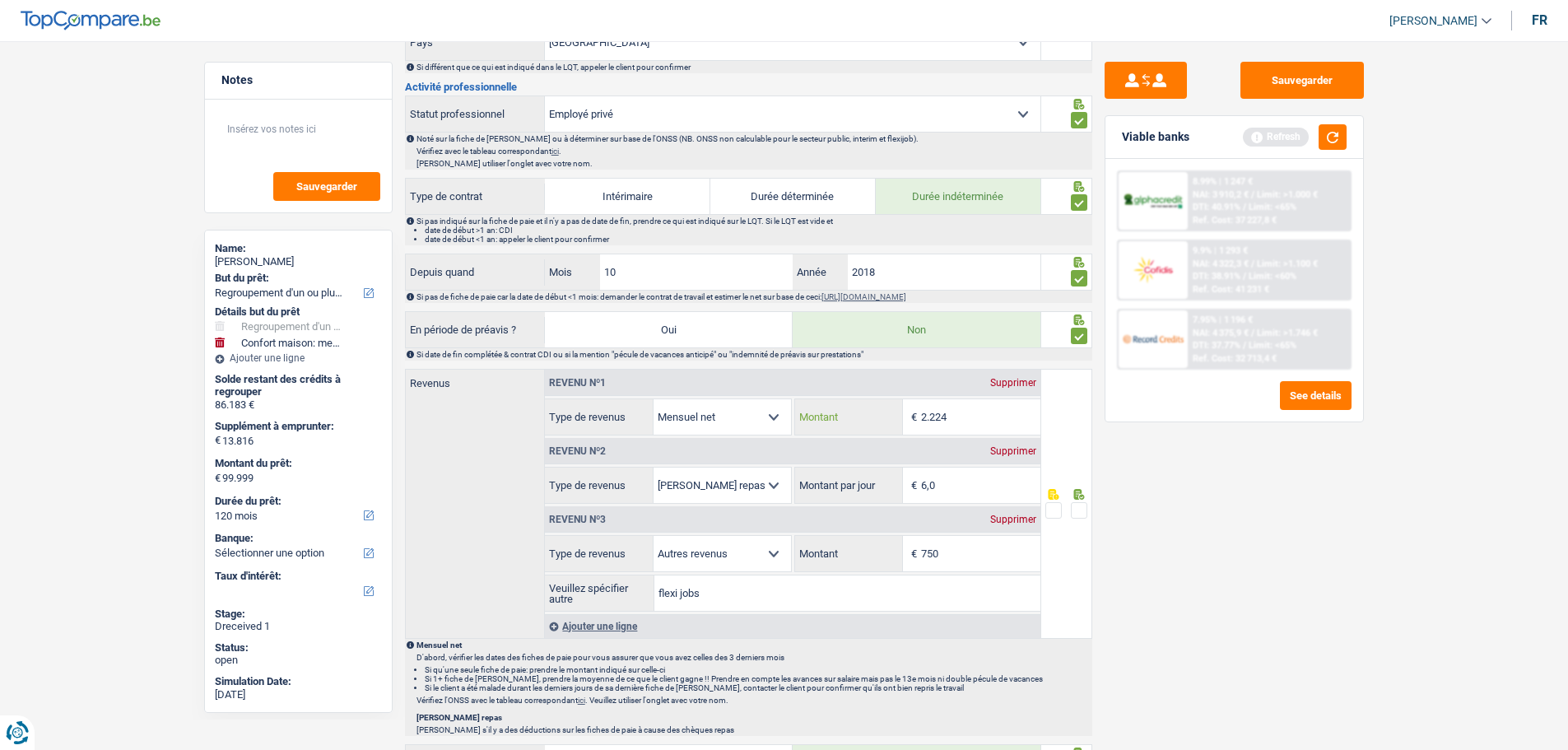 scroll, scrollTop: 576, scrollLeft: 0, axis: vertical 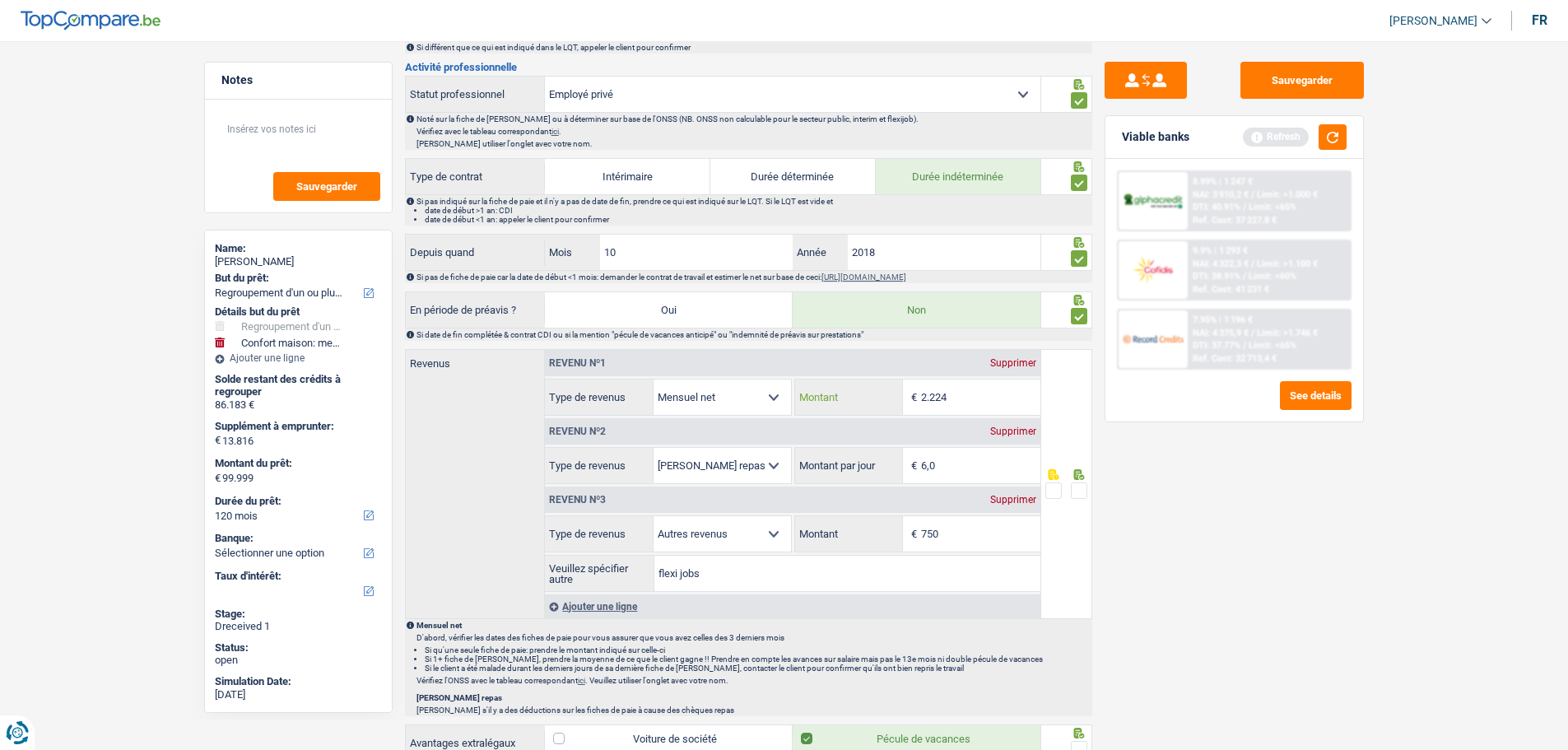 type on "2.224" 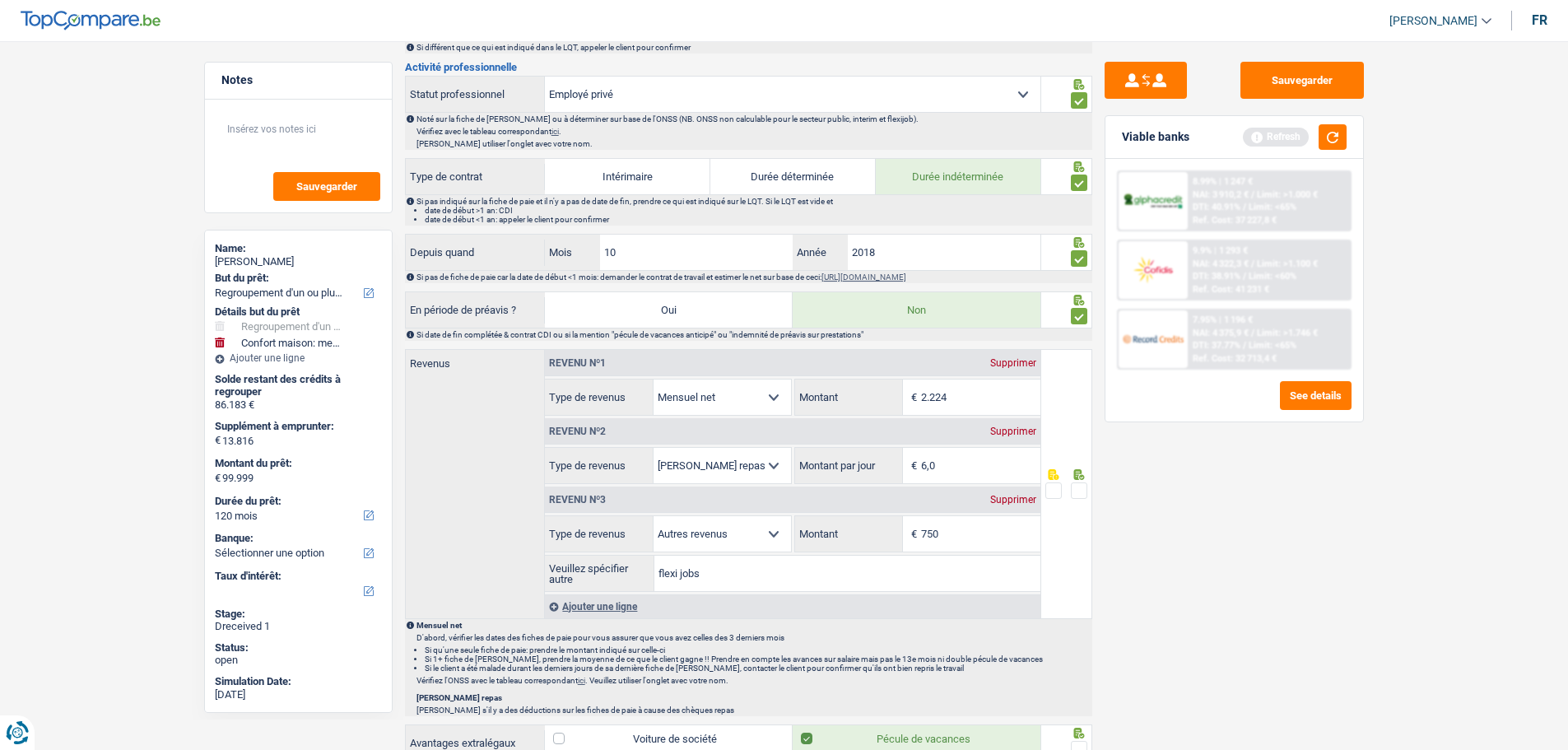 click at bounding box center [1079, 491] 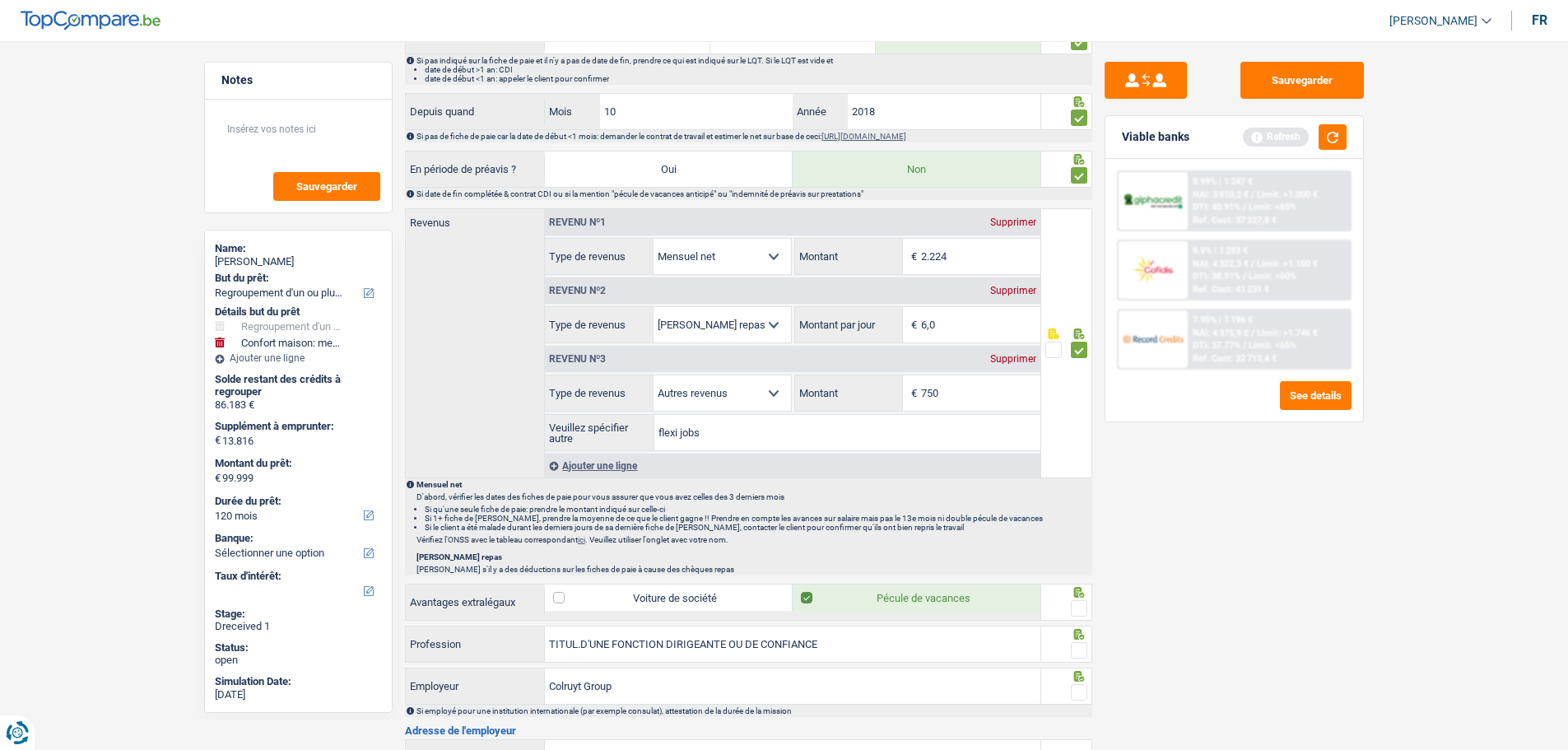 scroll, scrollTop: 823, scrollLeft: 0, axis: vertical 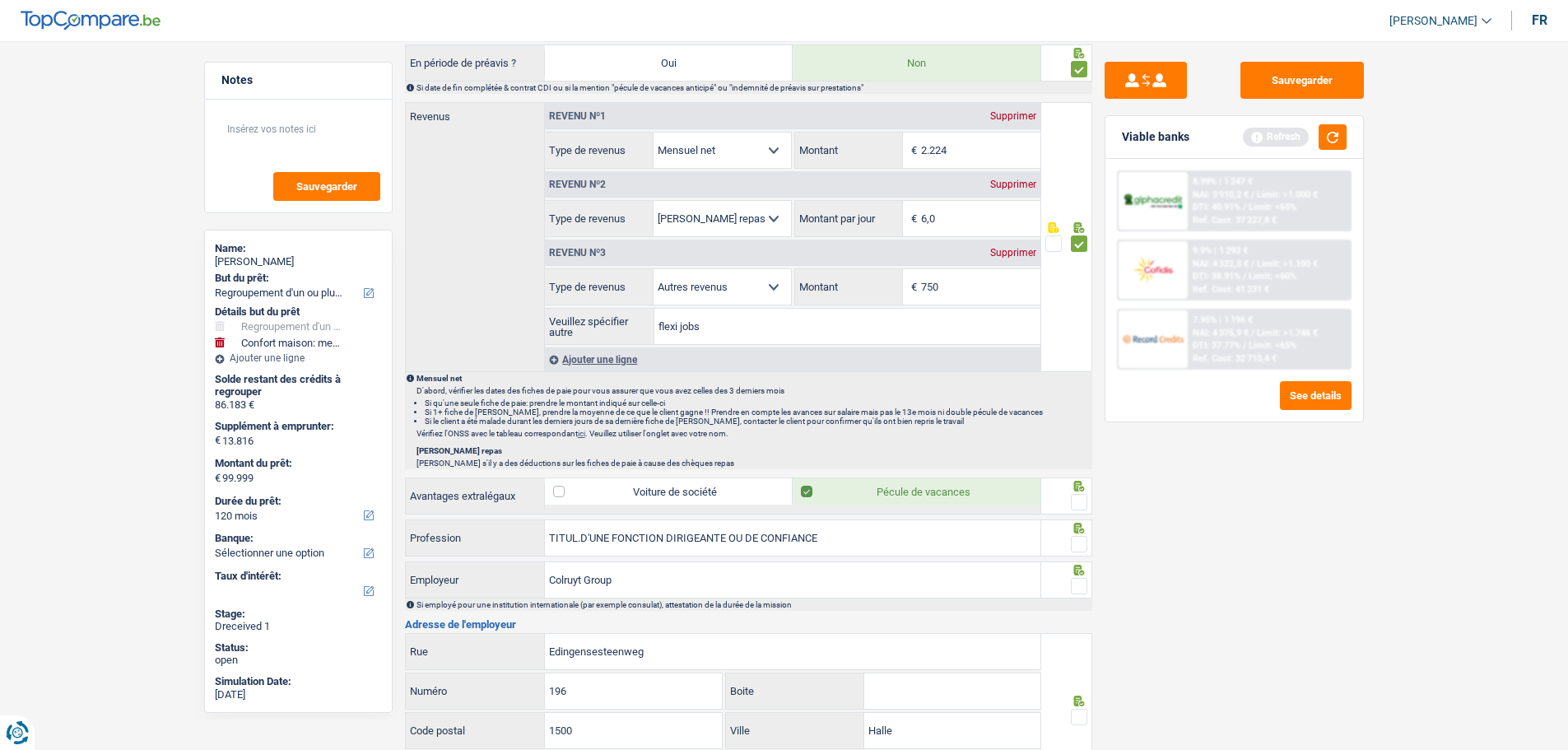 click at bounding box center (1079, 502) 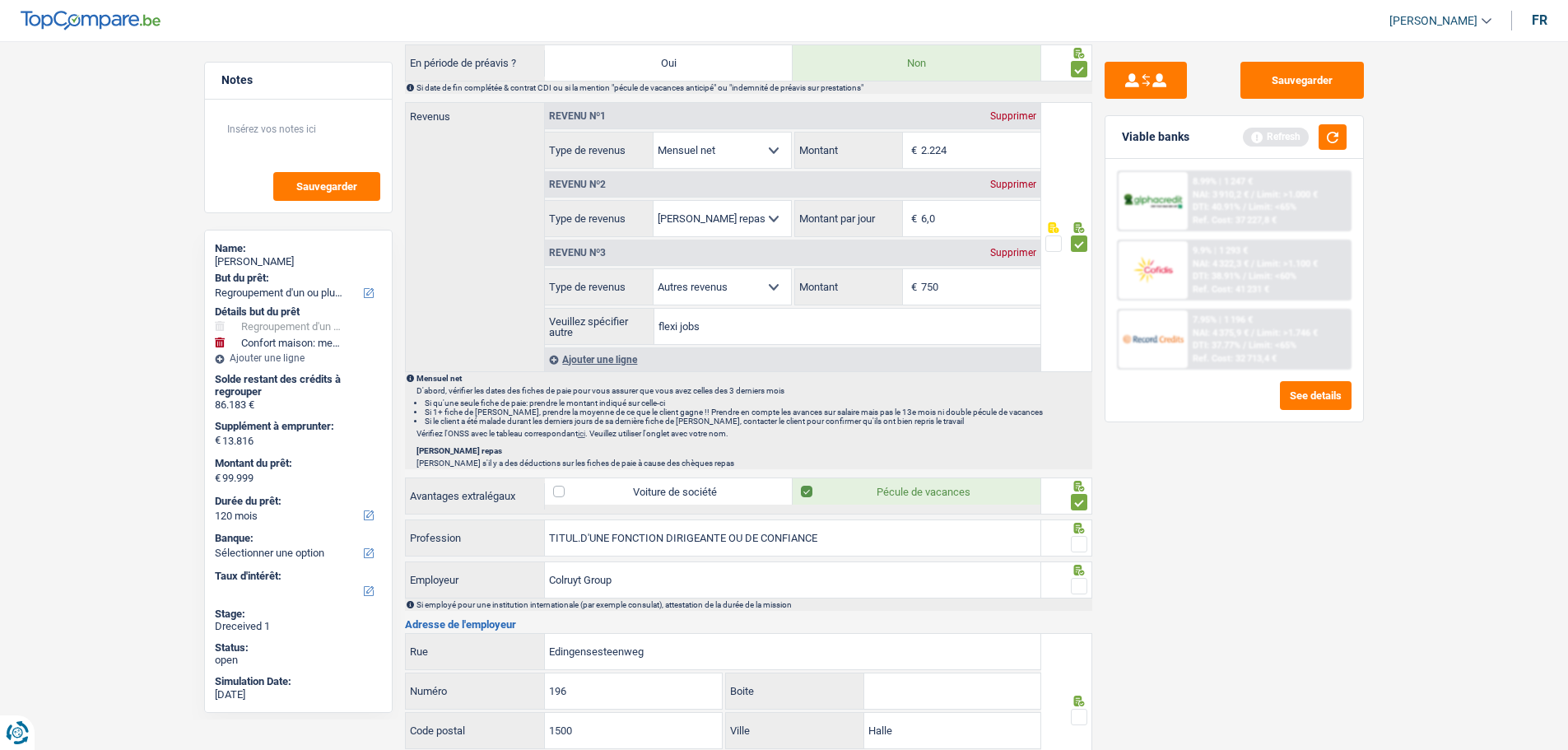 click at bounding box center (1079, 544) 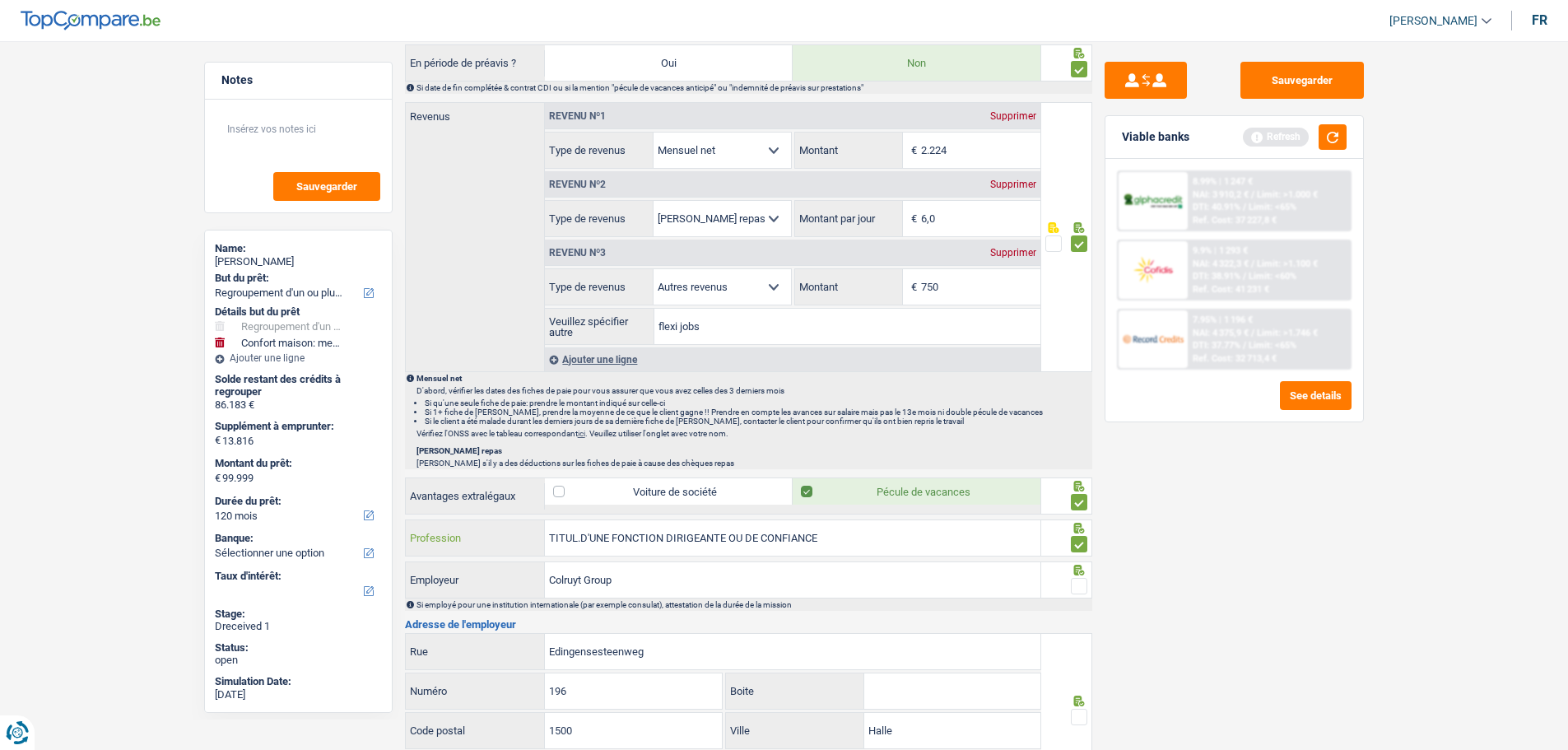 drag, startPoint x: 899, startPoint y: 537, endPoint x: 282, endPoint y: 542, distance: 617.02026 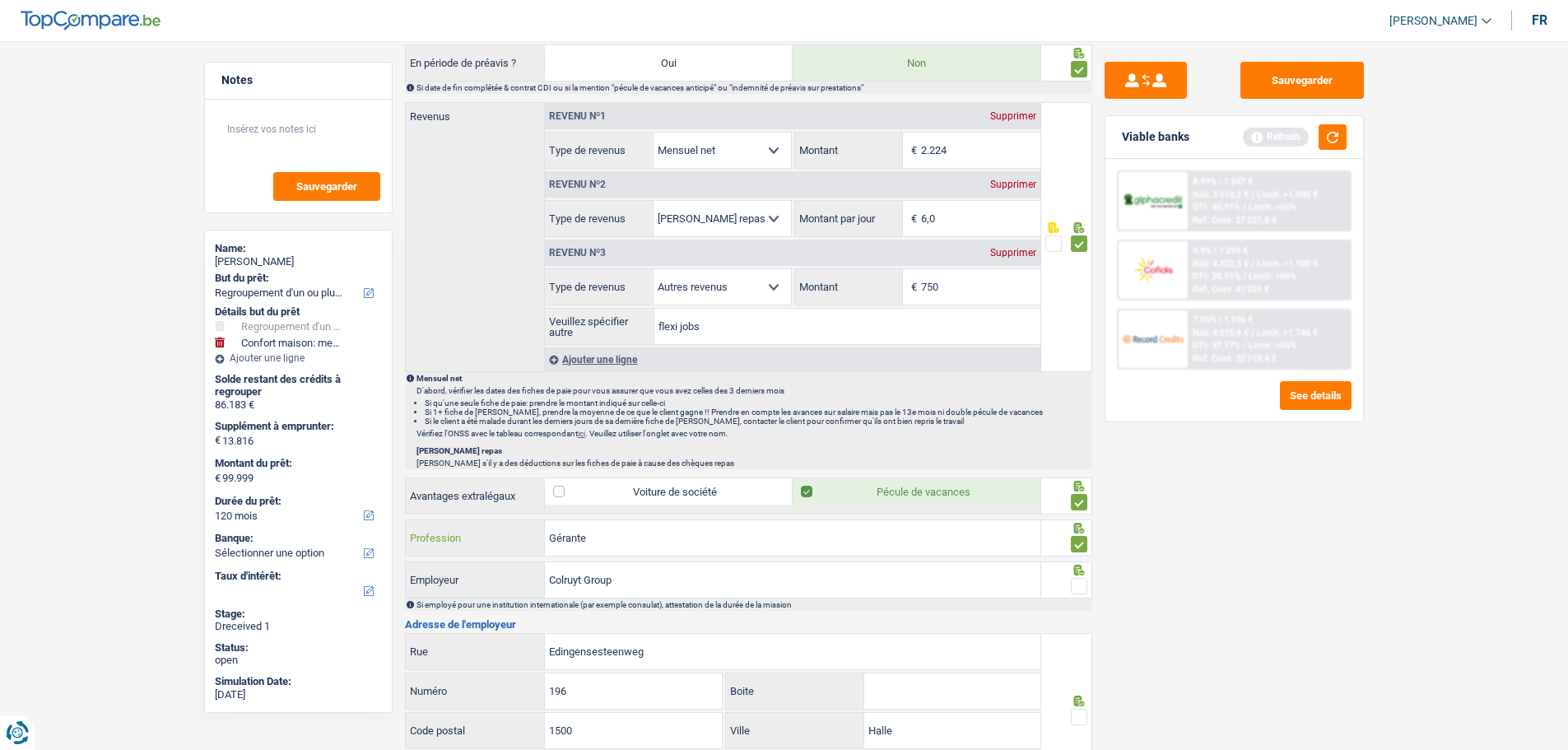type on "Gérante" 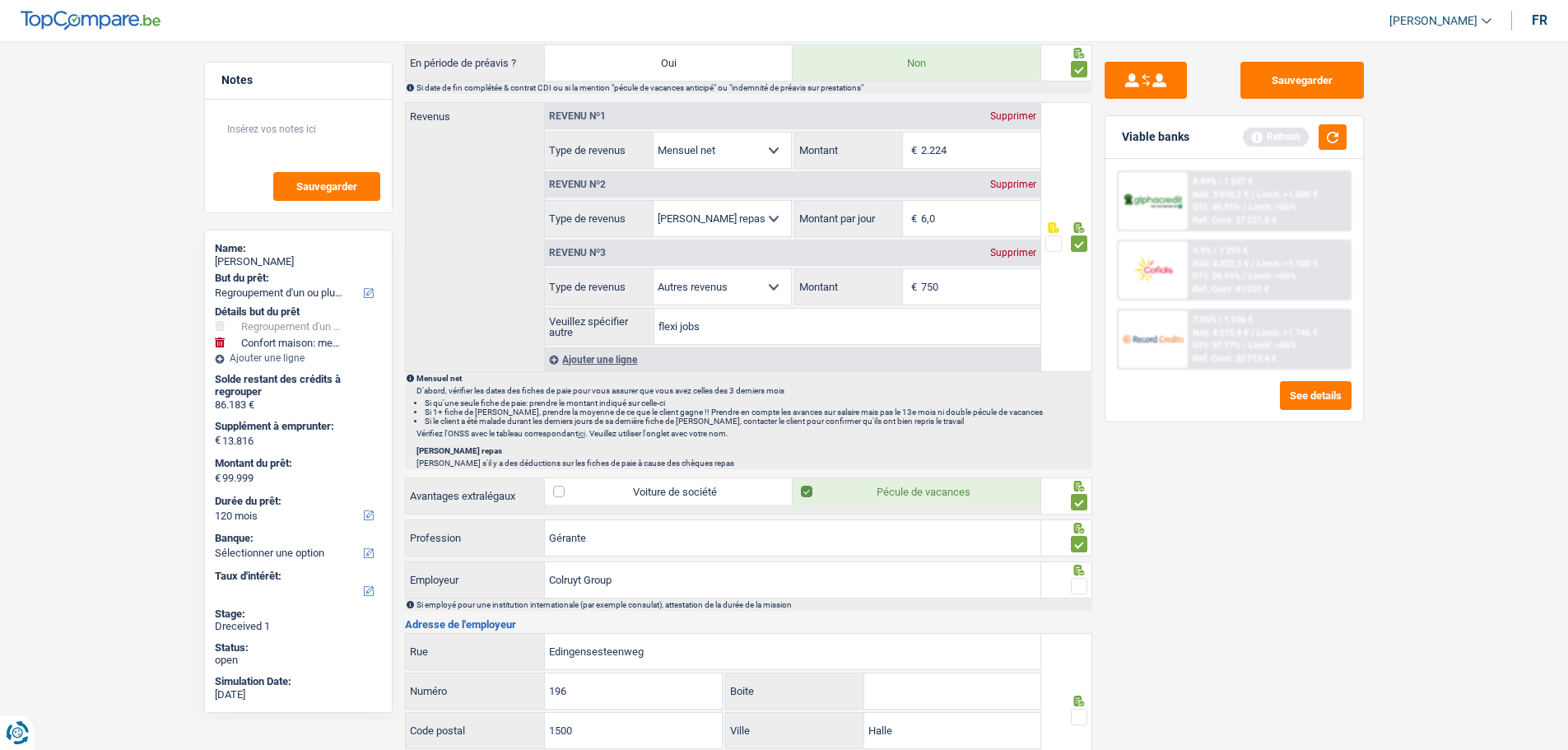 click at bounding box center (1079, 586) 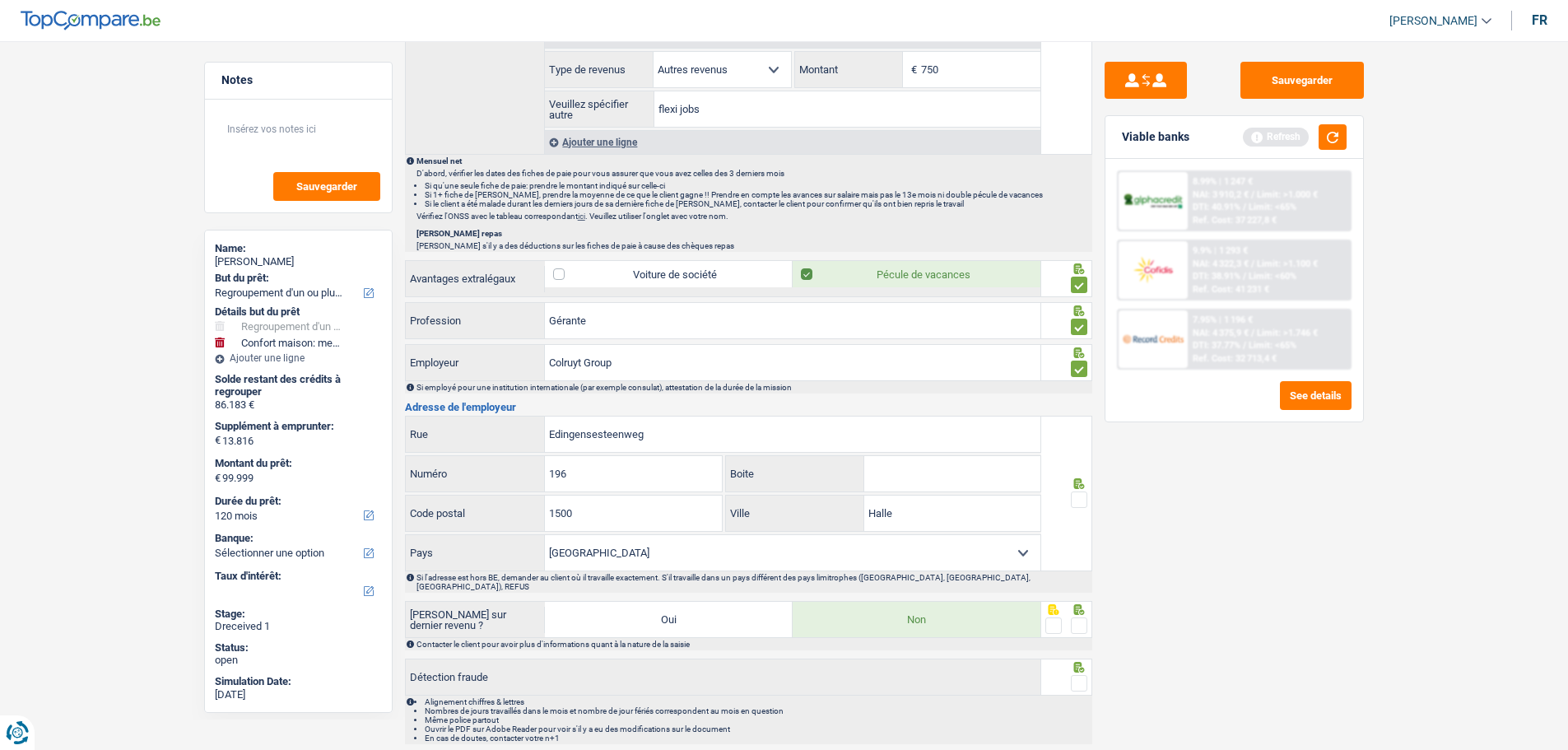 scroll, scrollTop: 1070, scrollLeft: 0, axis: vertical 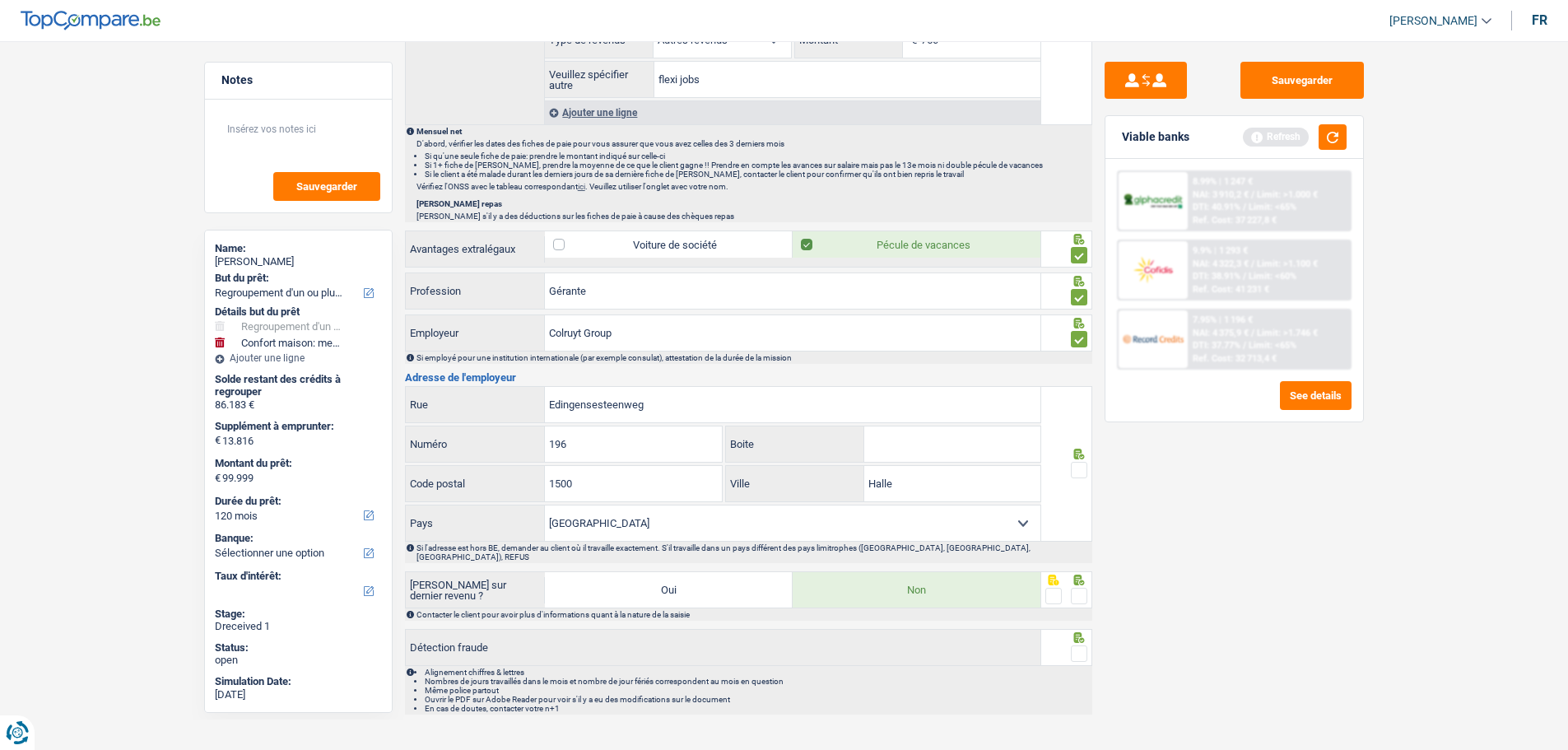 click at bounding box center (1079, 470) 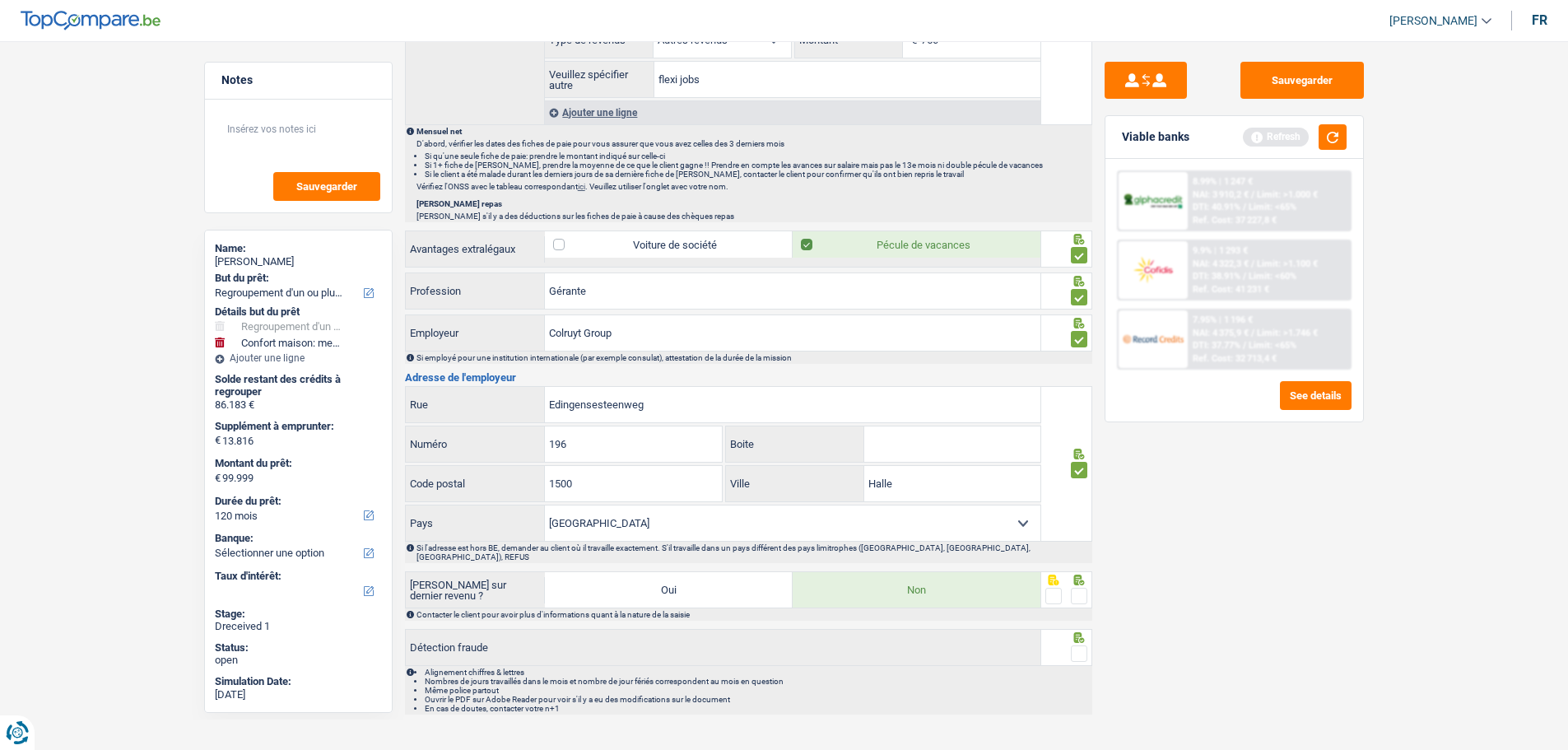 drag, startPoint x: 1077, startPoint y: 578, endPoint x: 1082, endPoint y: 613, distance: 35.355339 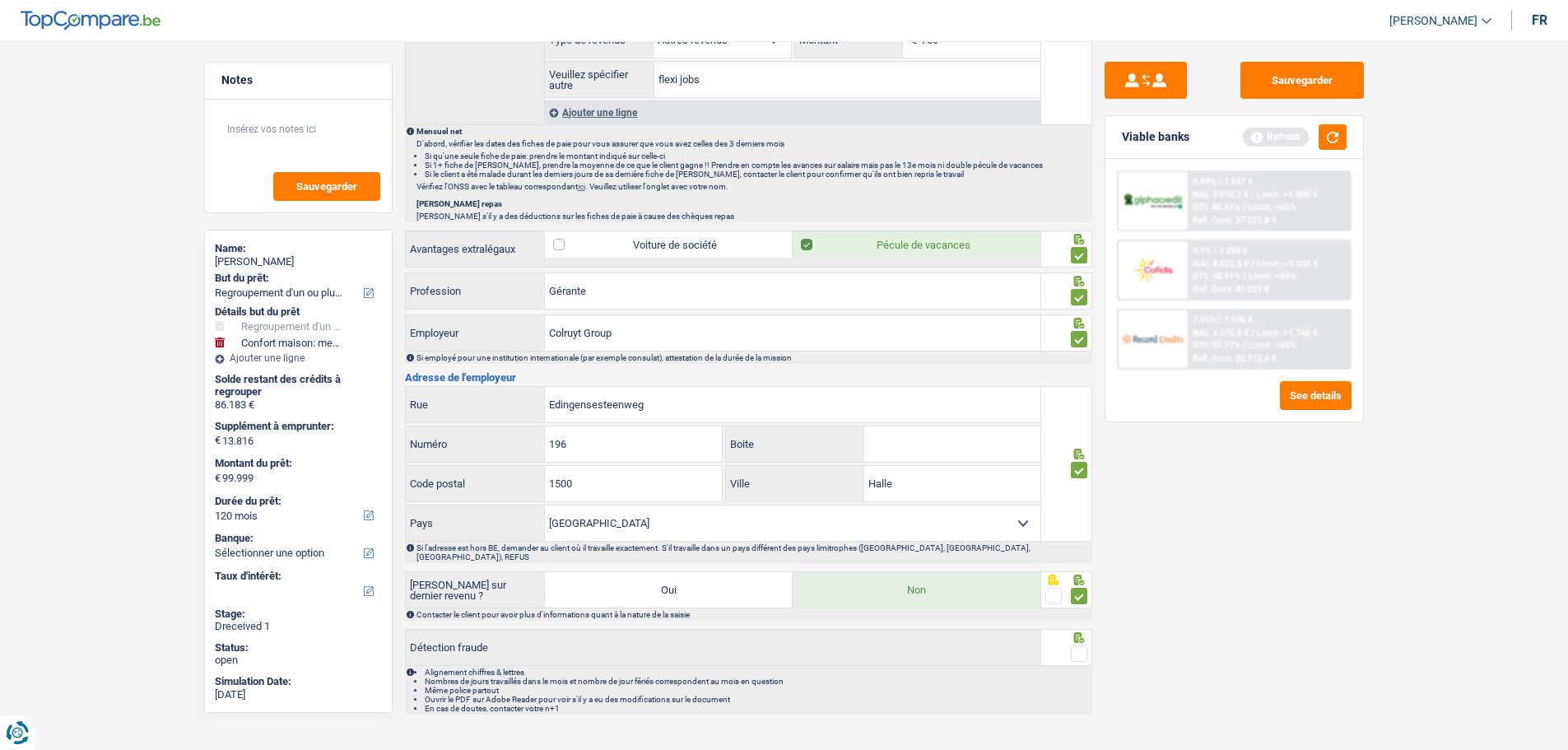 click at bounding box center [1079, 654] 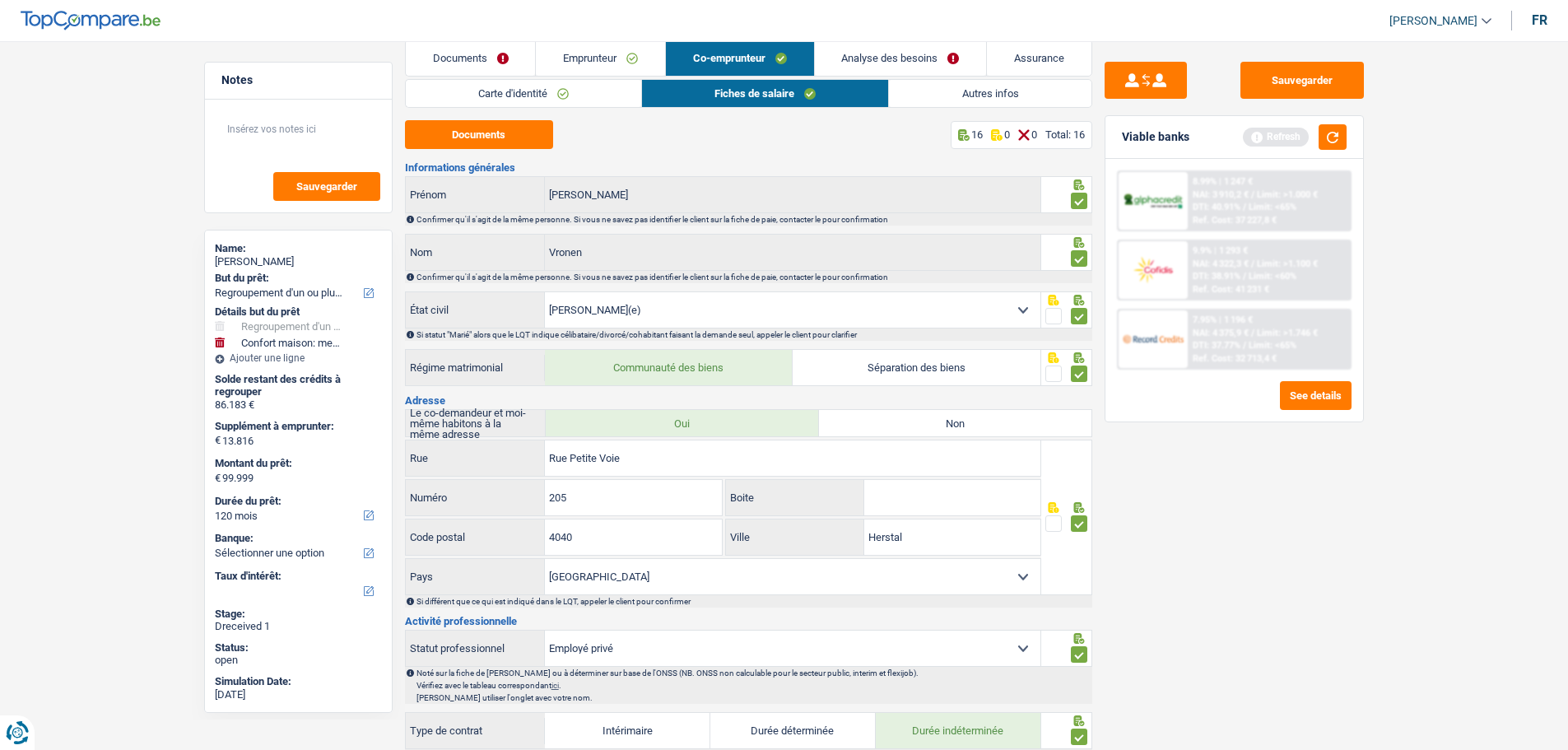 scroll, scrollTop: 0, scrollLeft: 0, axis: both 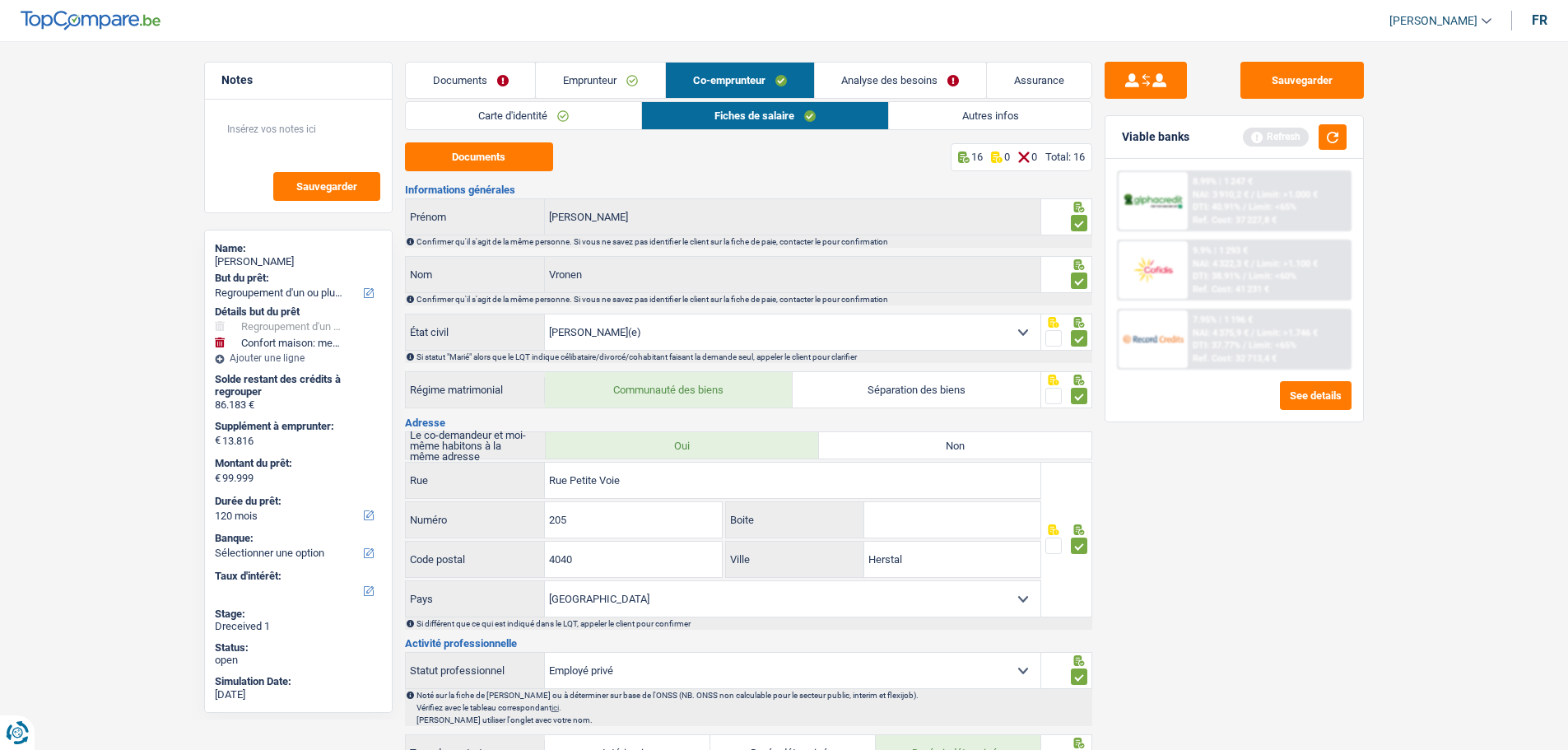 click on "Autres infos" at bounding box center [989, 115] 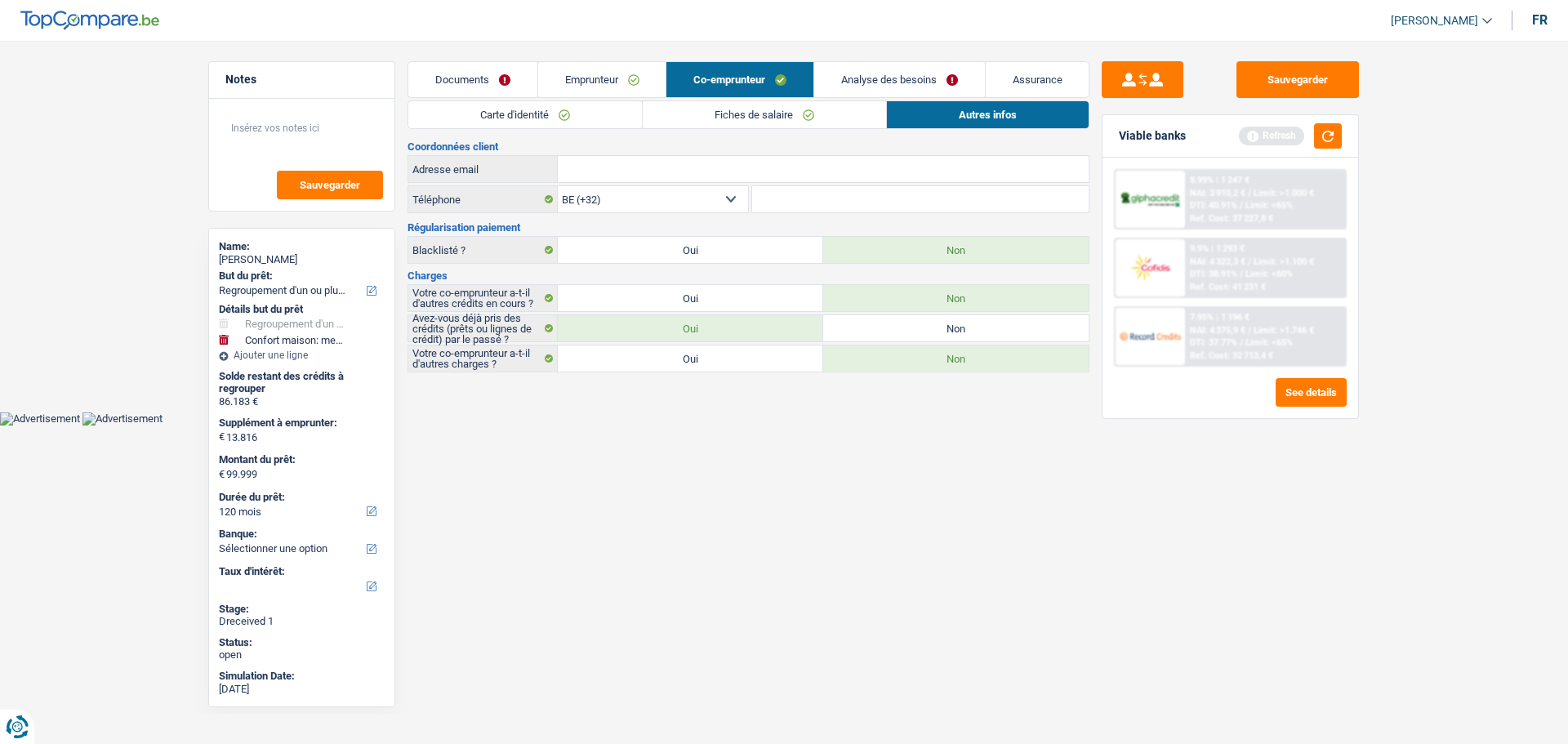 click on "Fiches de salaire" at bounding box center [764, 114] 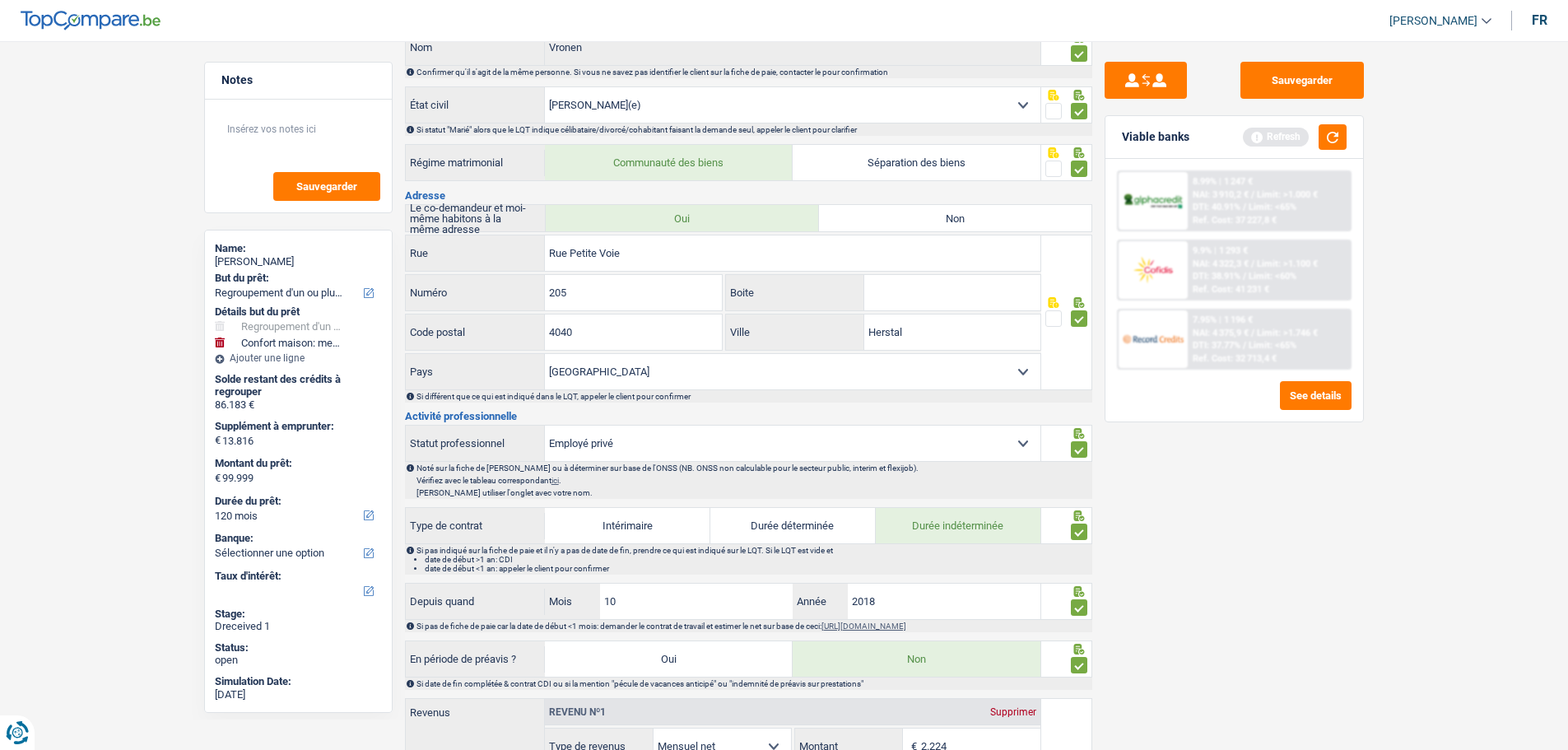 scroll, scrollTop: 0, scrollLeft: 0, axis: both 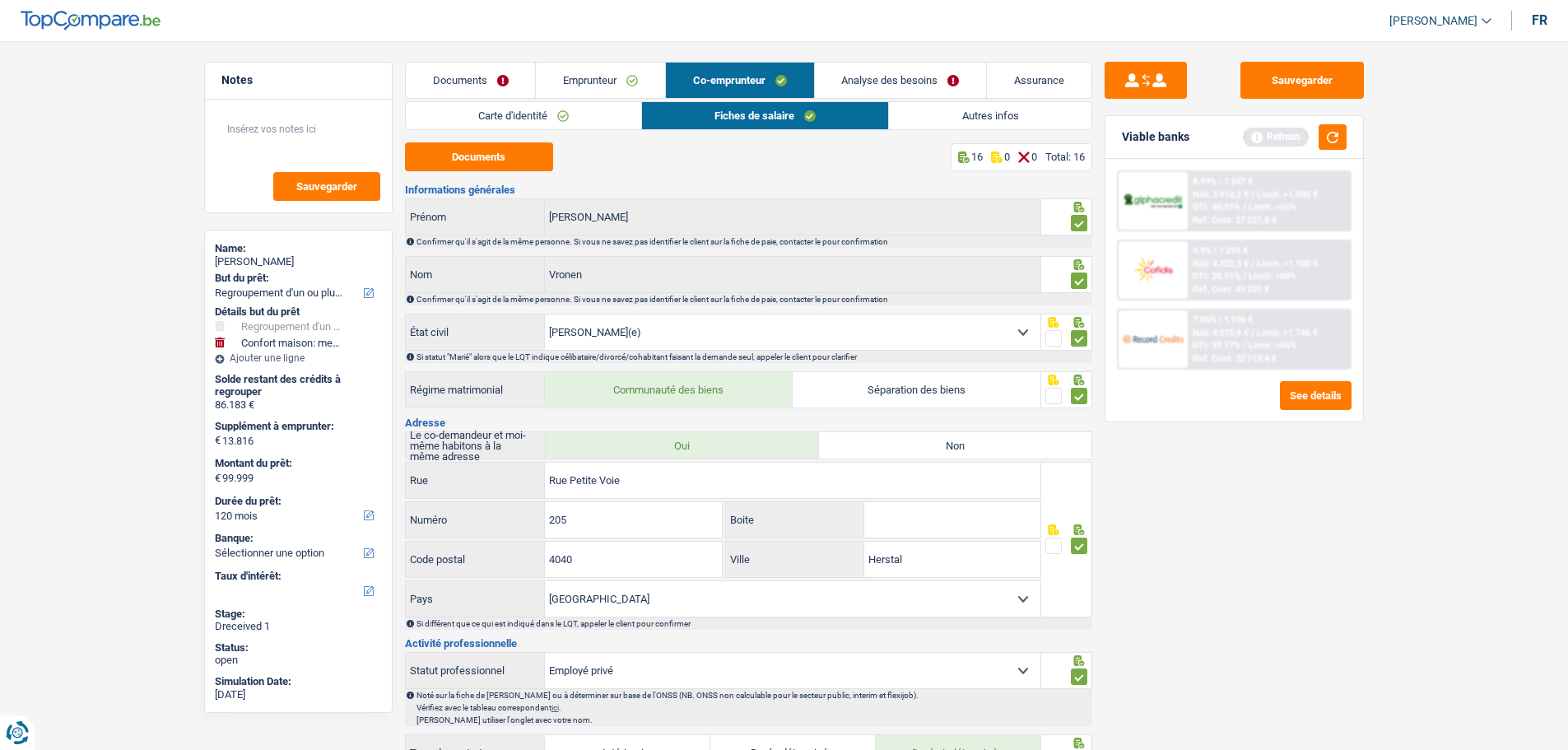 click on "Documents" at bounding box center [471, 80] 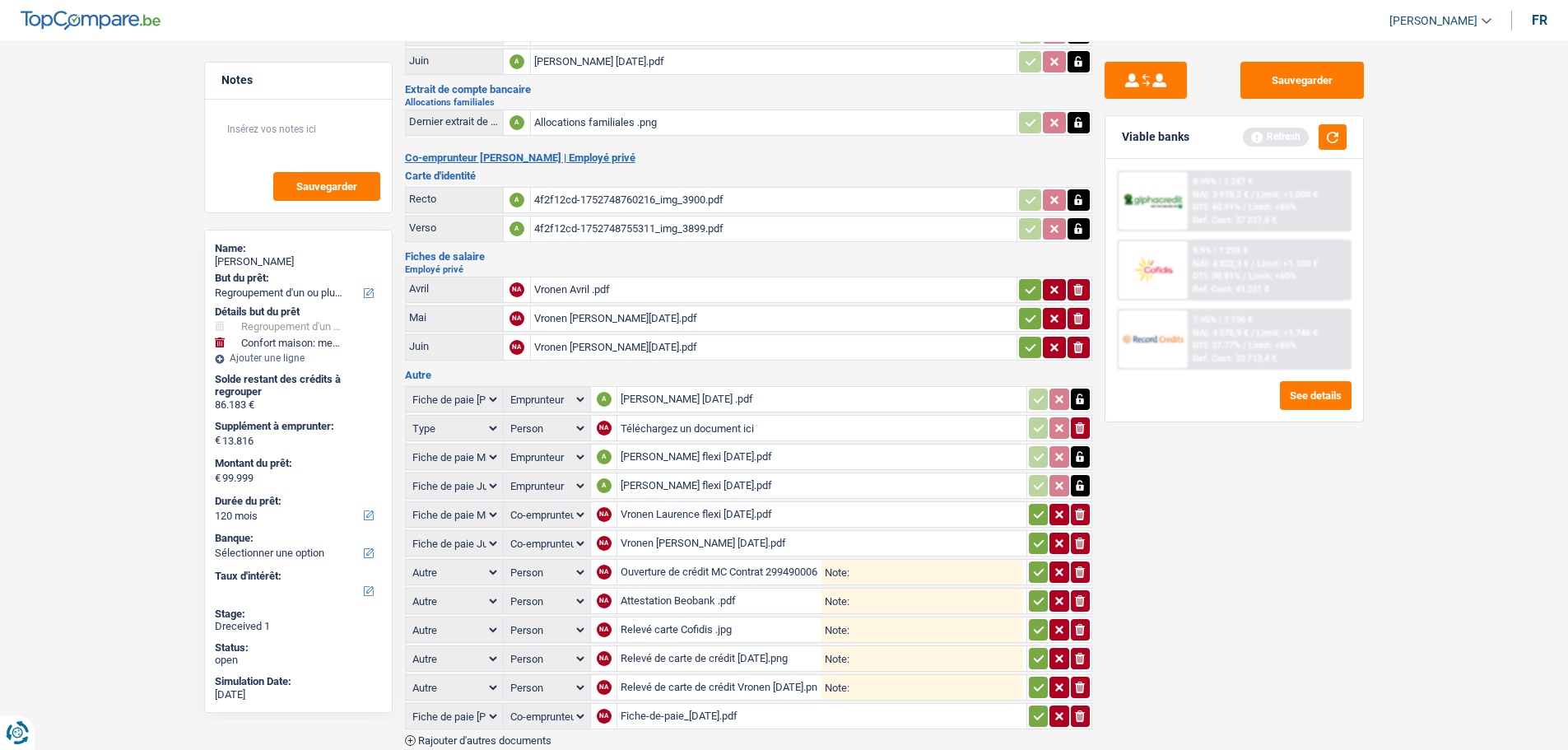 scroll, scrollTop: 314, scrollLeft: 0, axis: vertical 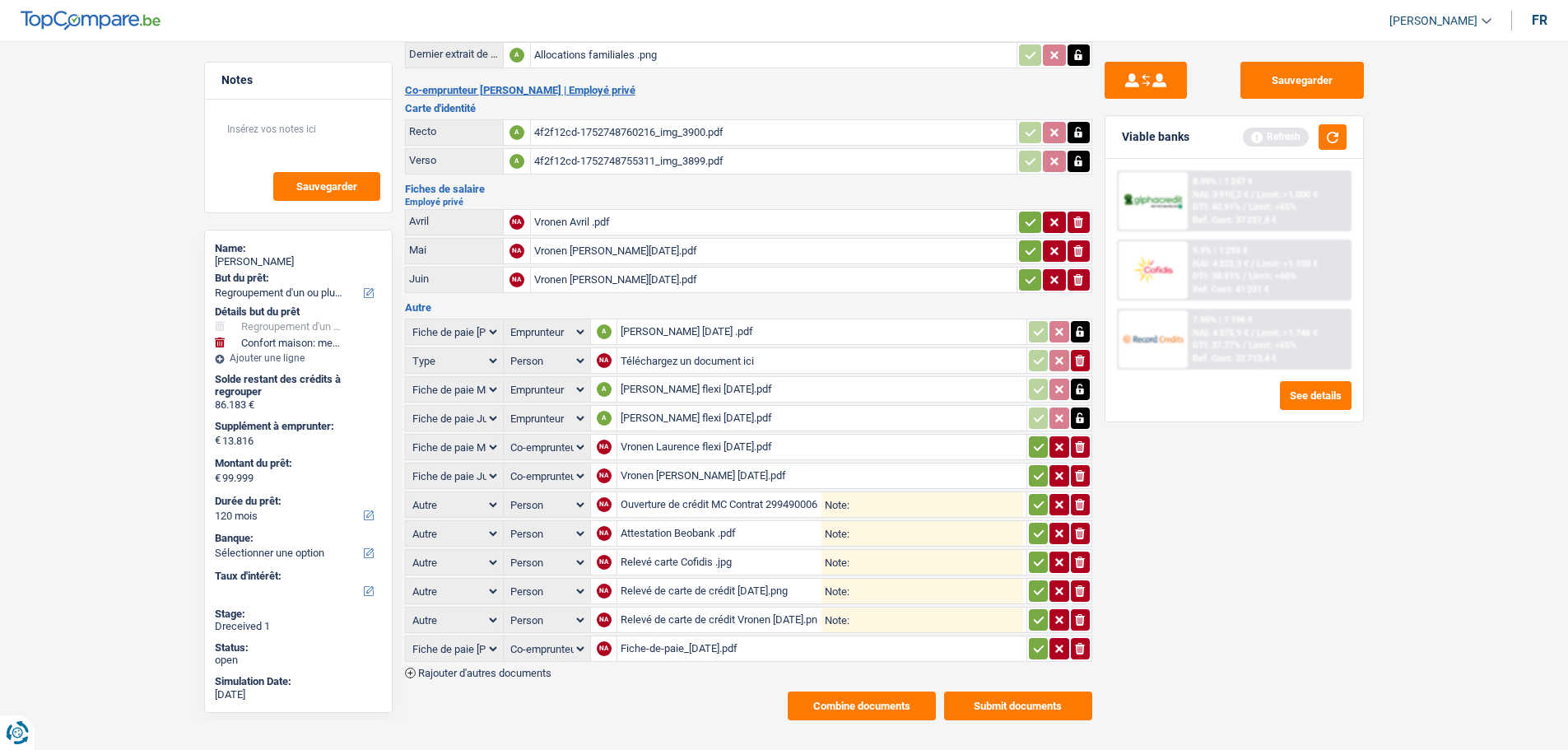click on "Vronen Laurence flexi mai 2025.pdf" at bounding box center [821, 447] 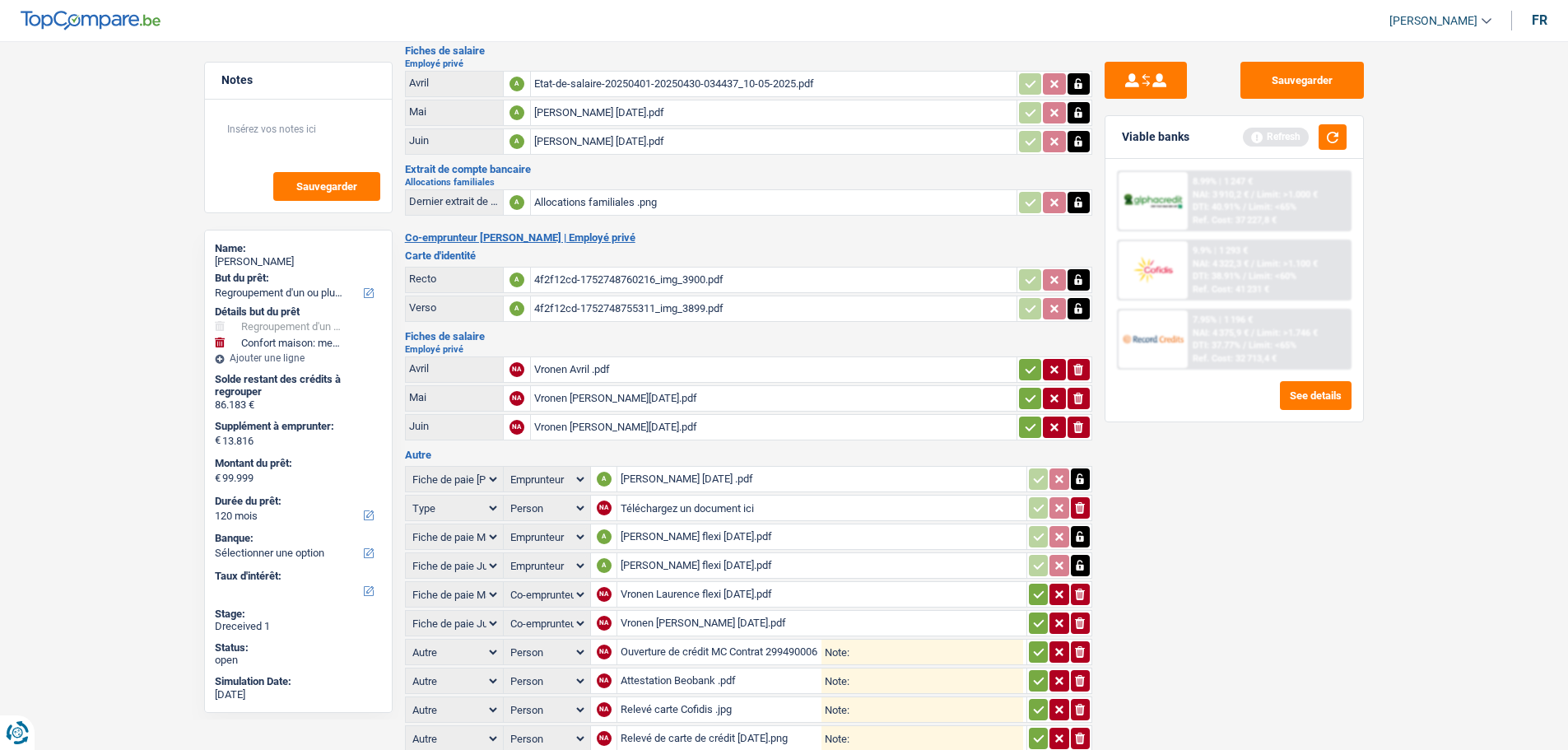scroll, scrollTop: 0, scrollLeft: 0, axis: both 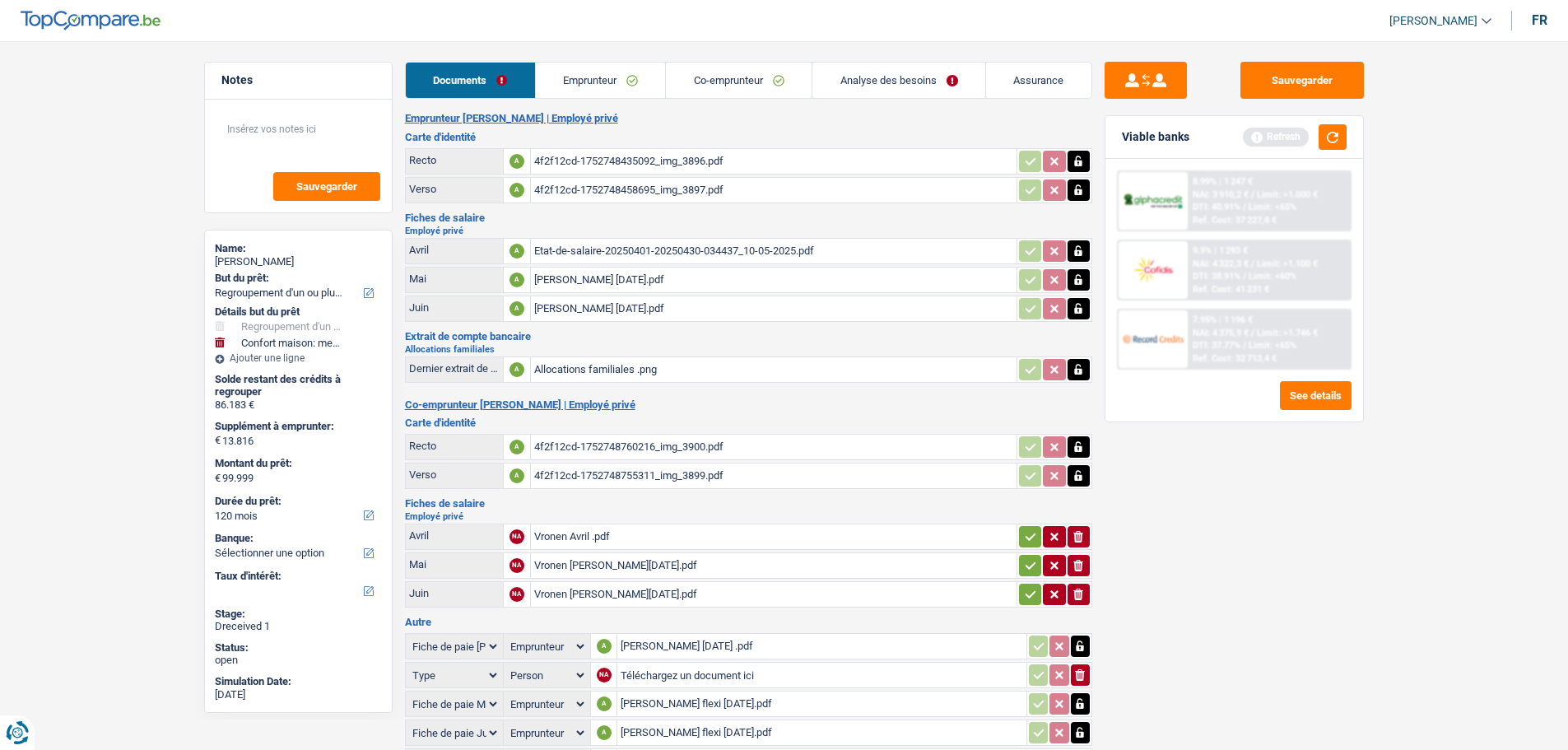 click on "Co-emprunteur" at bounding box center (738, 80) 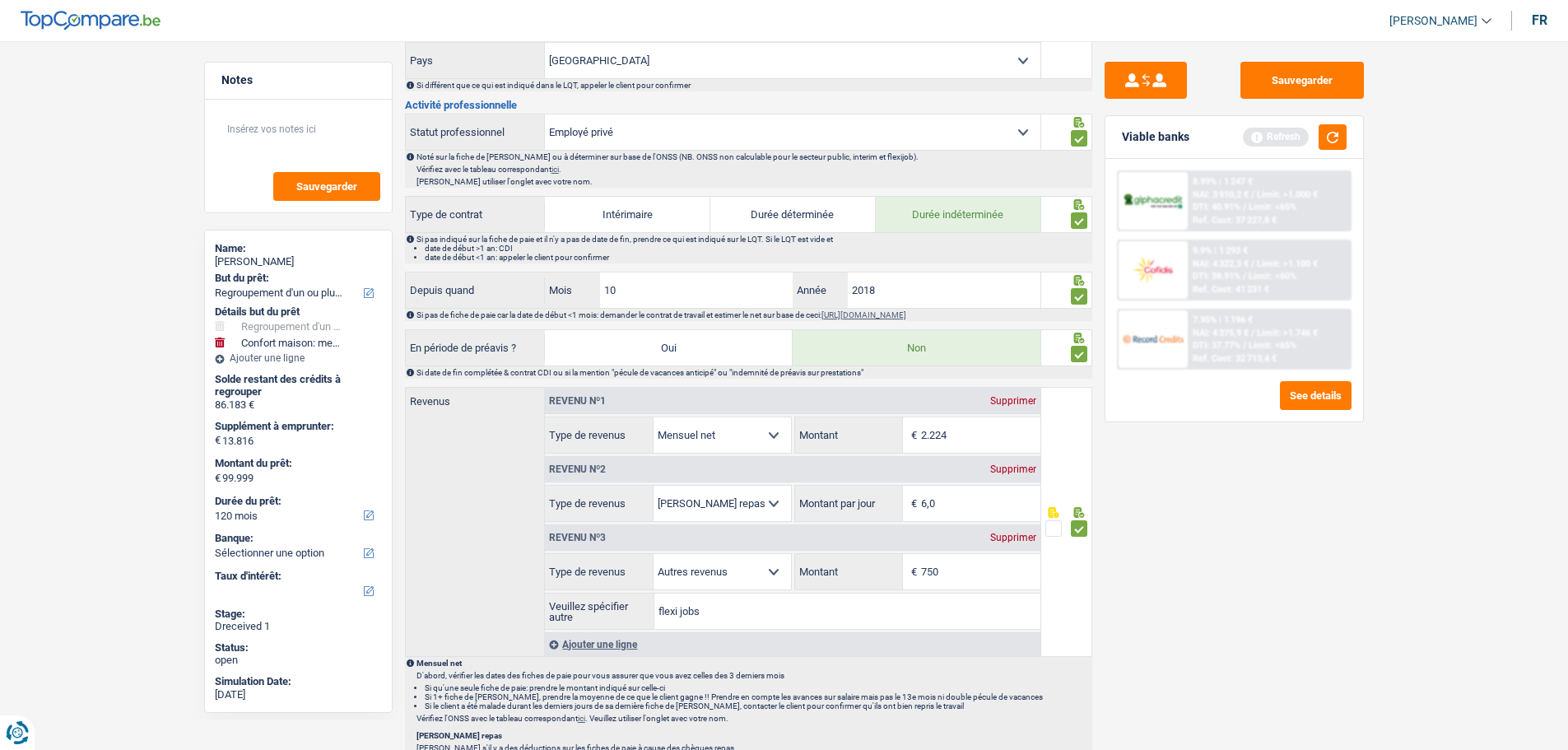 scroll, scrollTop: 576, scrollLeft: 0, axis: vertical 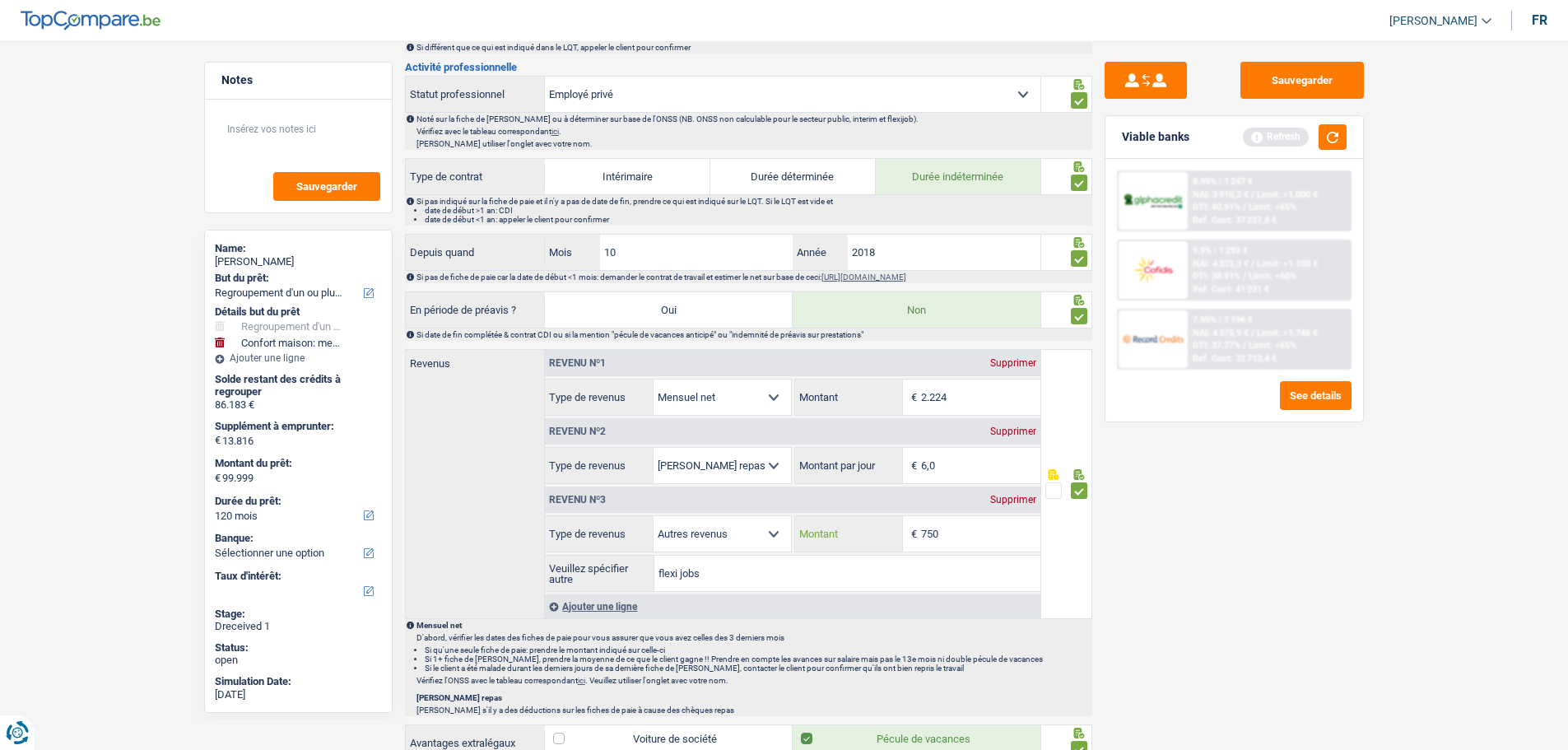 drag, startPoint x: 970, startPoint y: 525, endPoint x: 907, endPoint y: 525, distance: 63 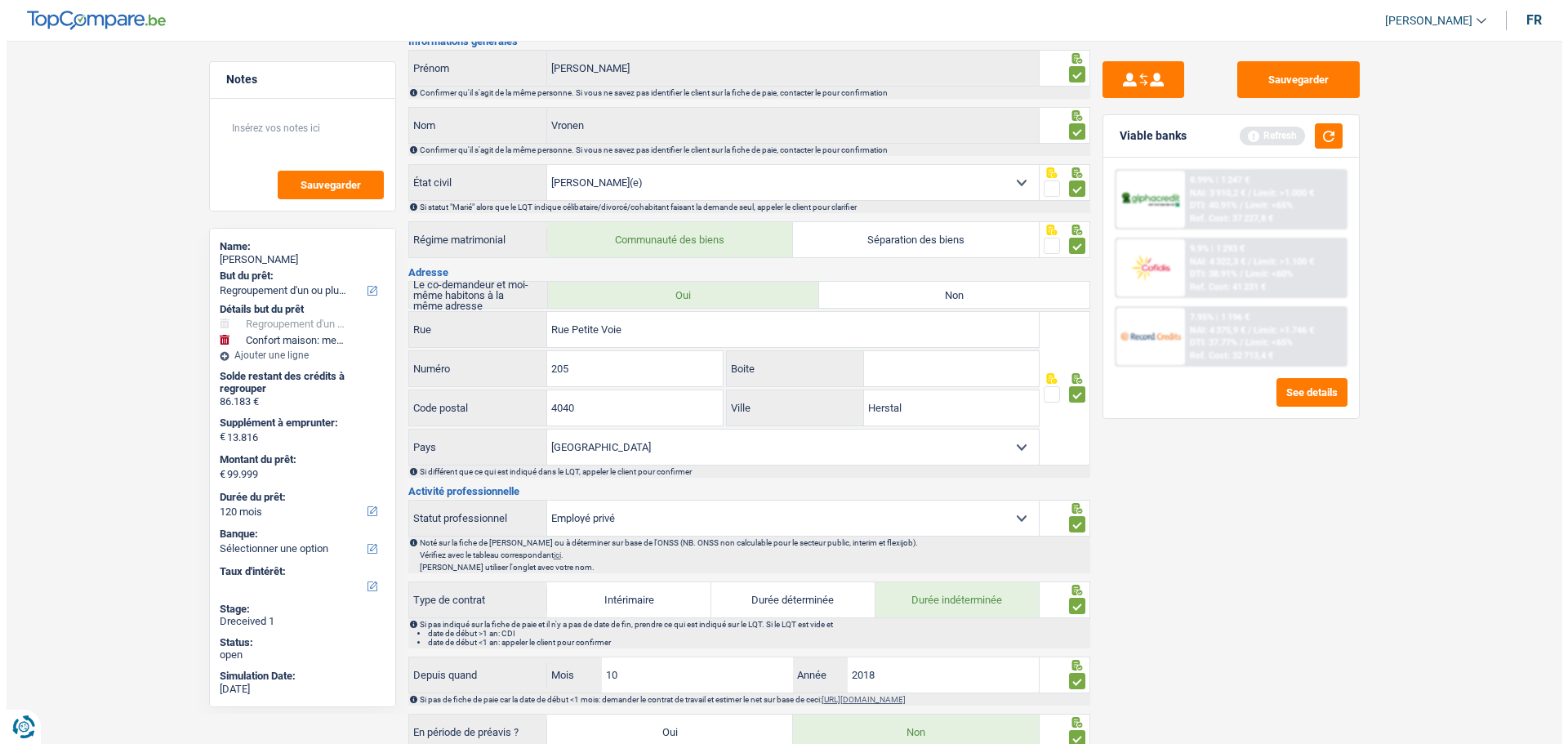 scroll, scrollTop: 0, scrollLeft: 0, axis: both 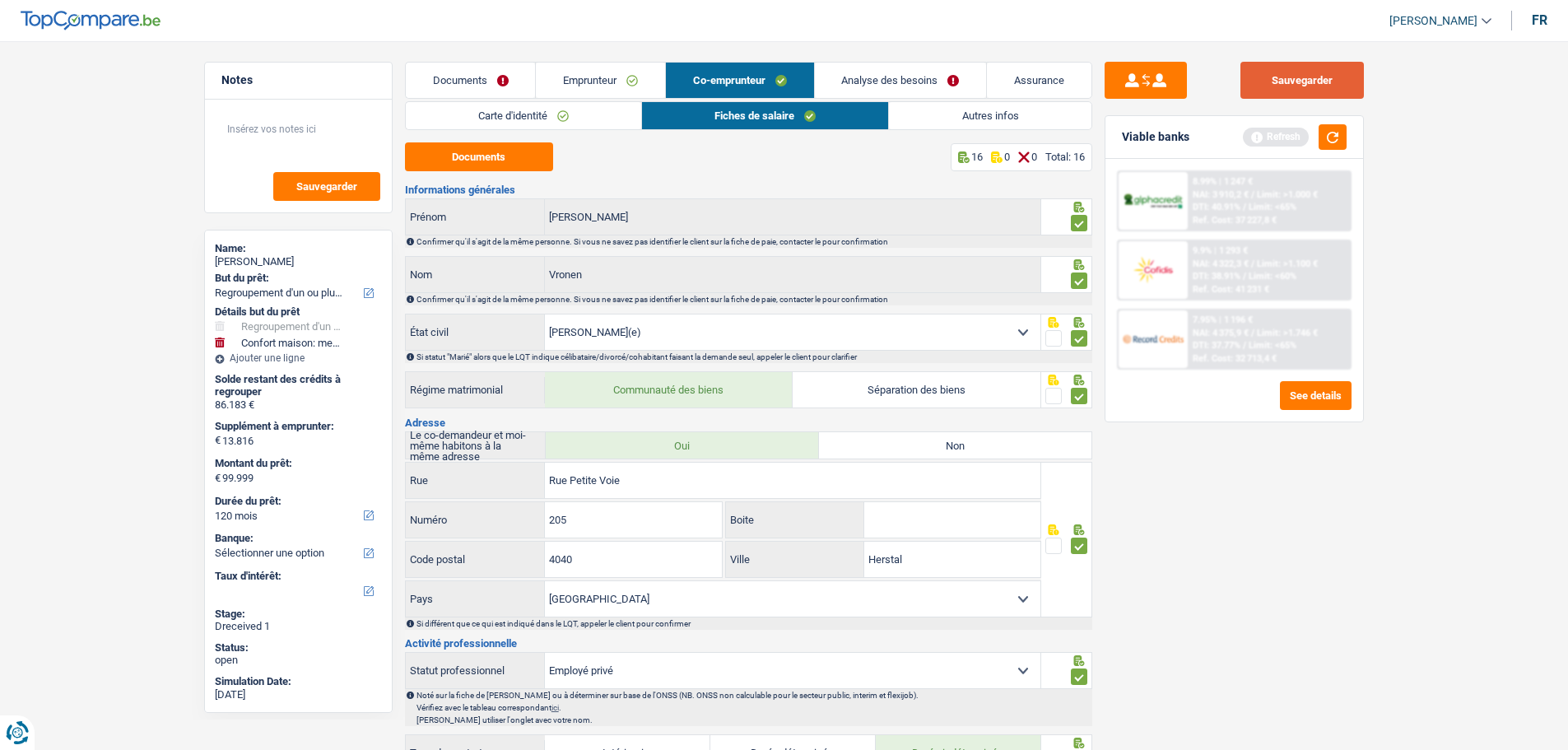 type on "235" 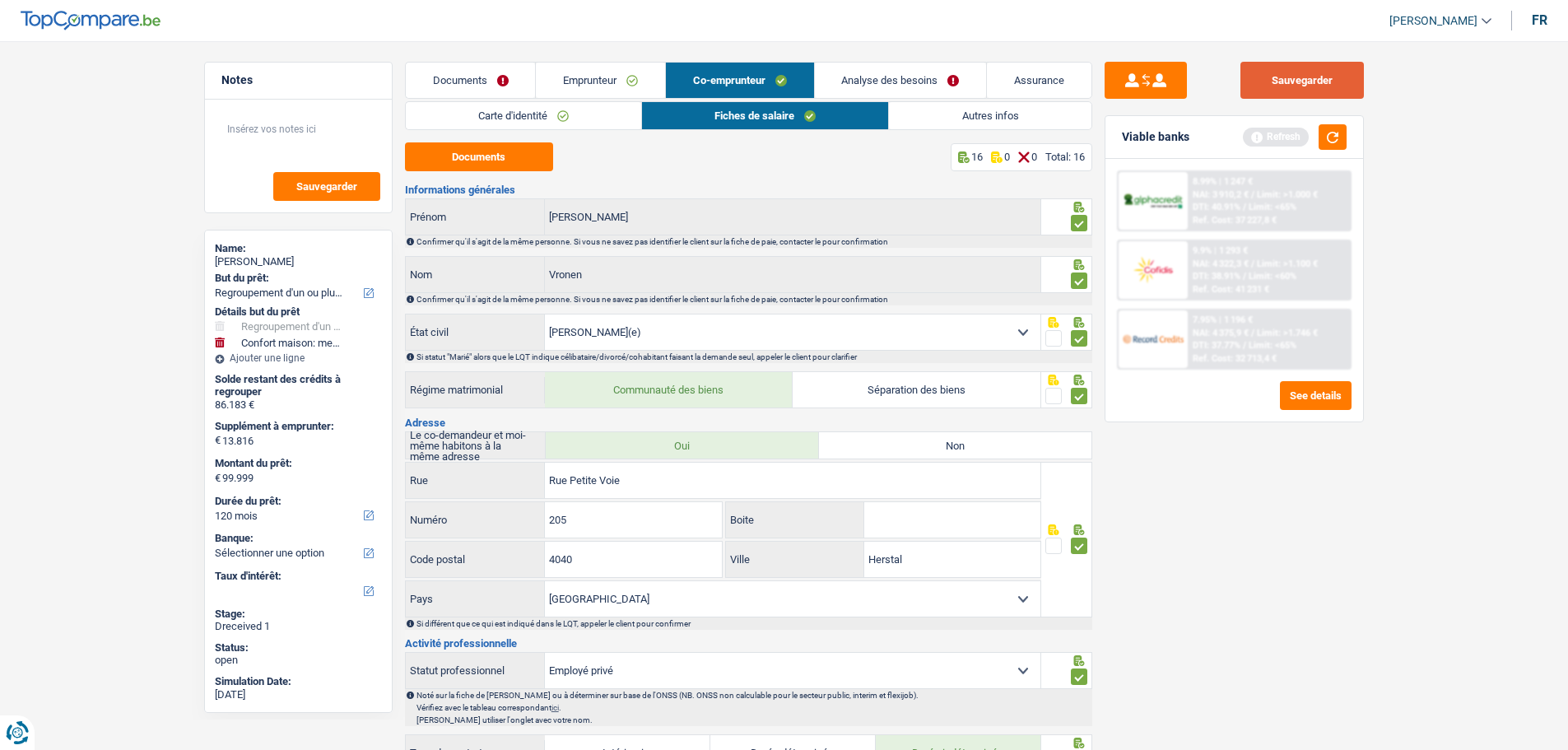 click on "Sauvegarder" at bounding box center [1302, 80] 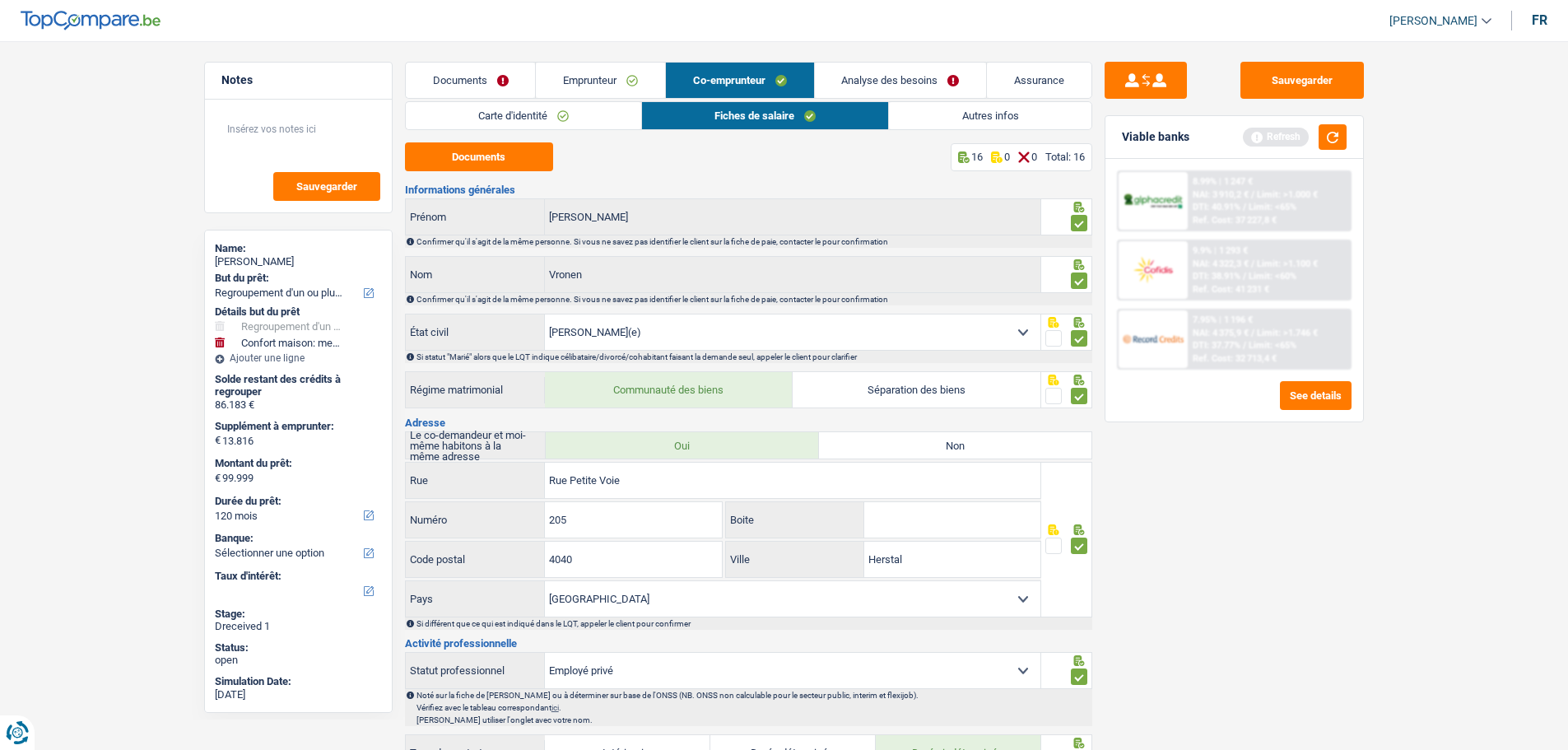 click on "Autres infos" at bounding box center [989, 115] 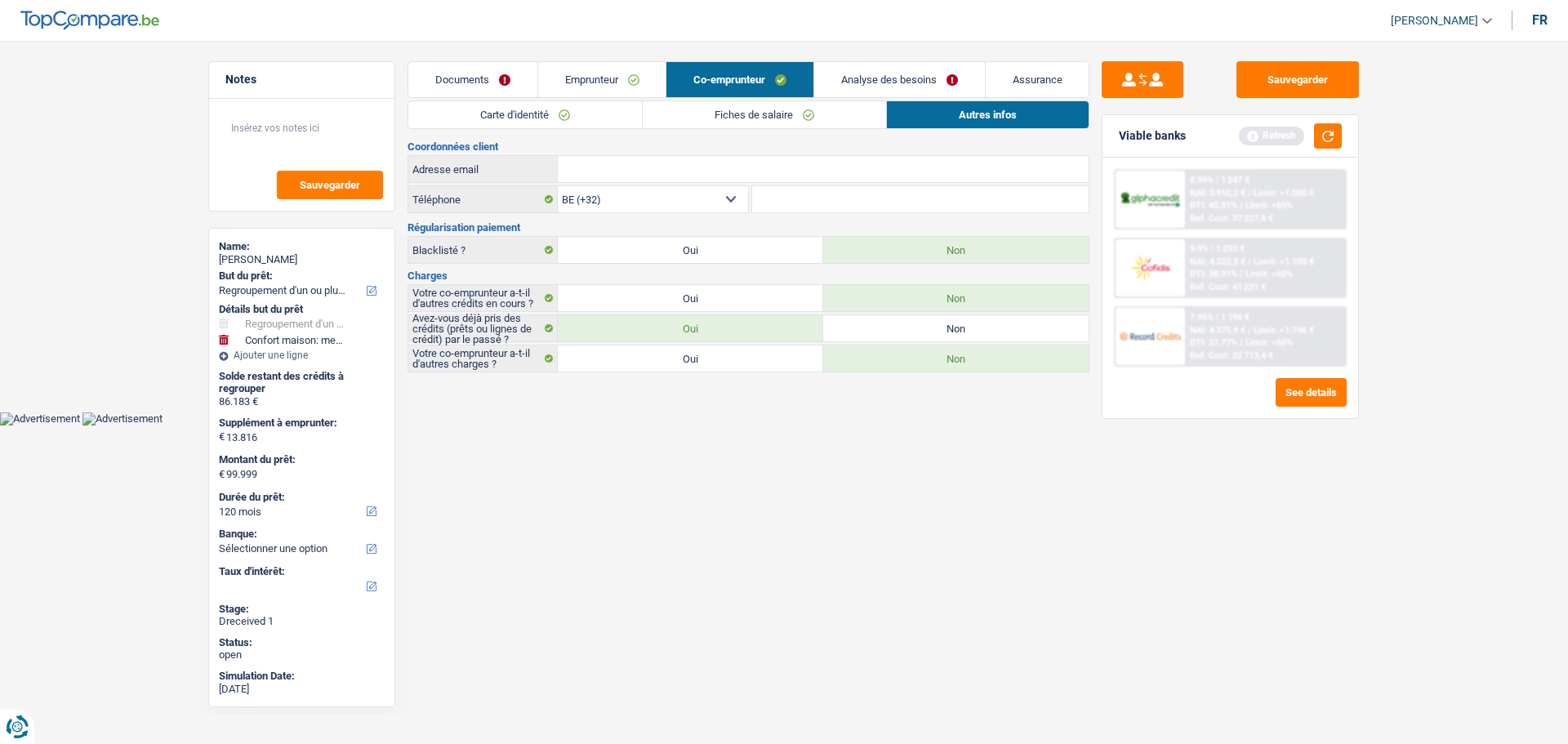 click on "Analyse des besoins" at bounding box center [899, 79] 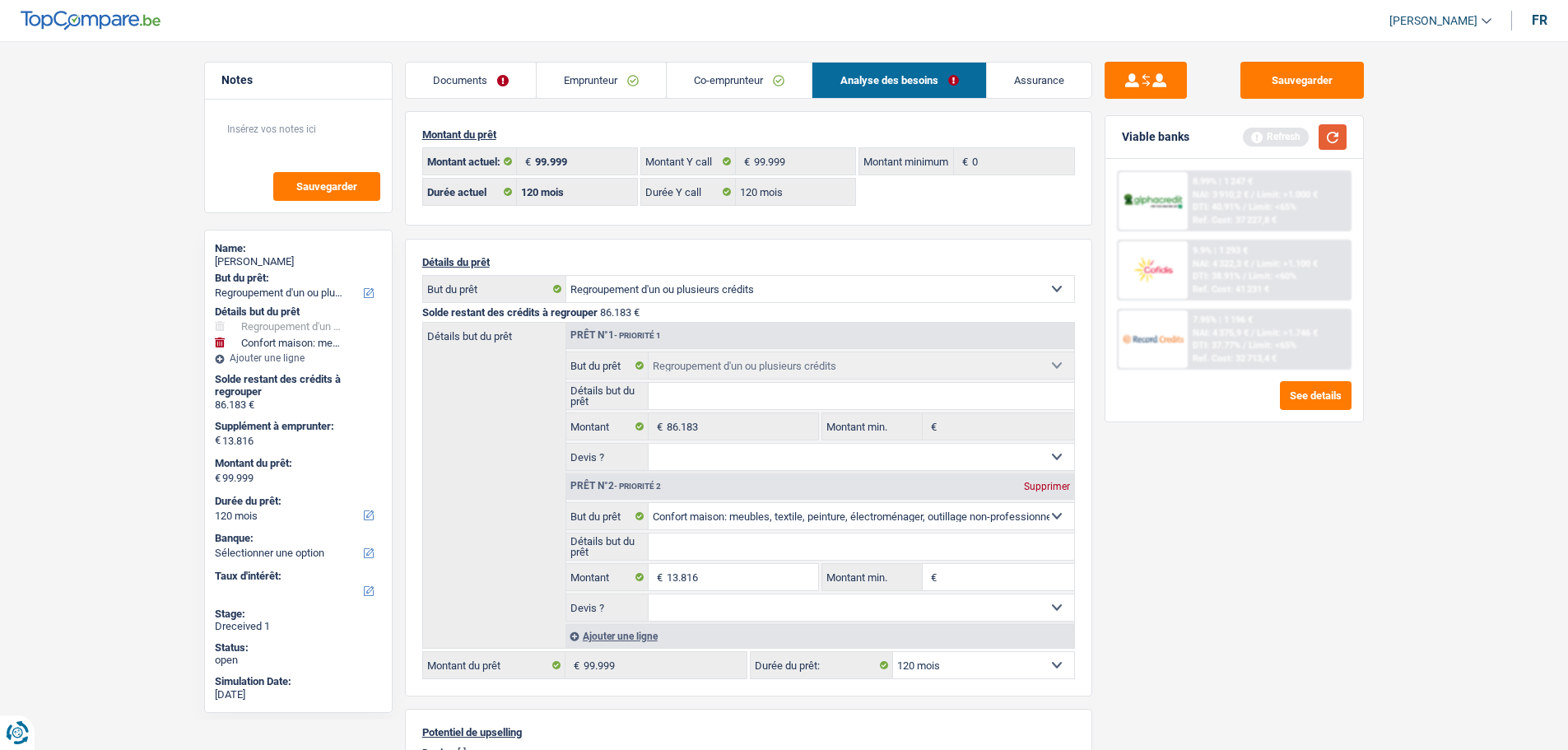 click at bounding box center [1333, 137] 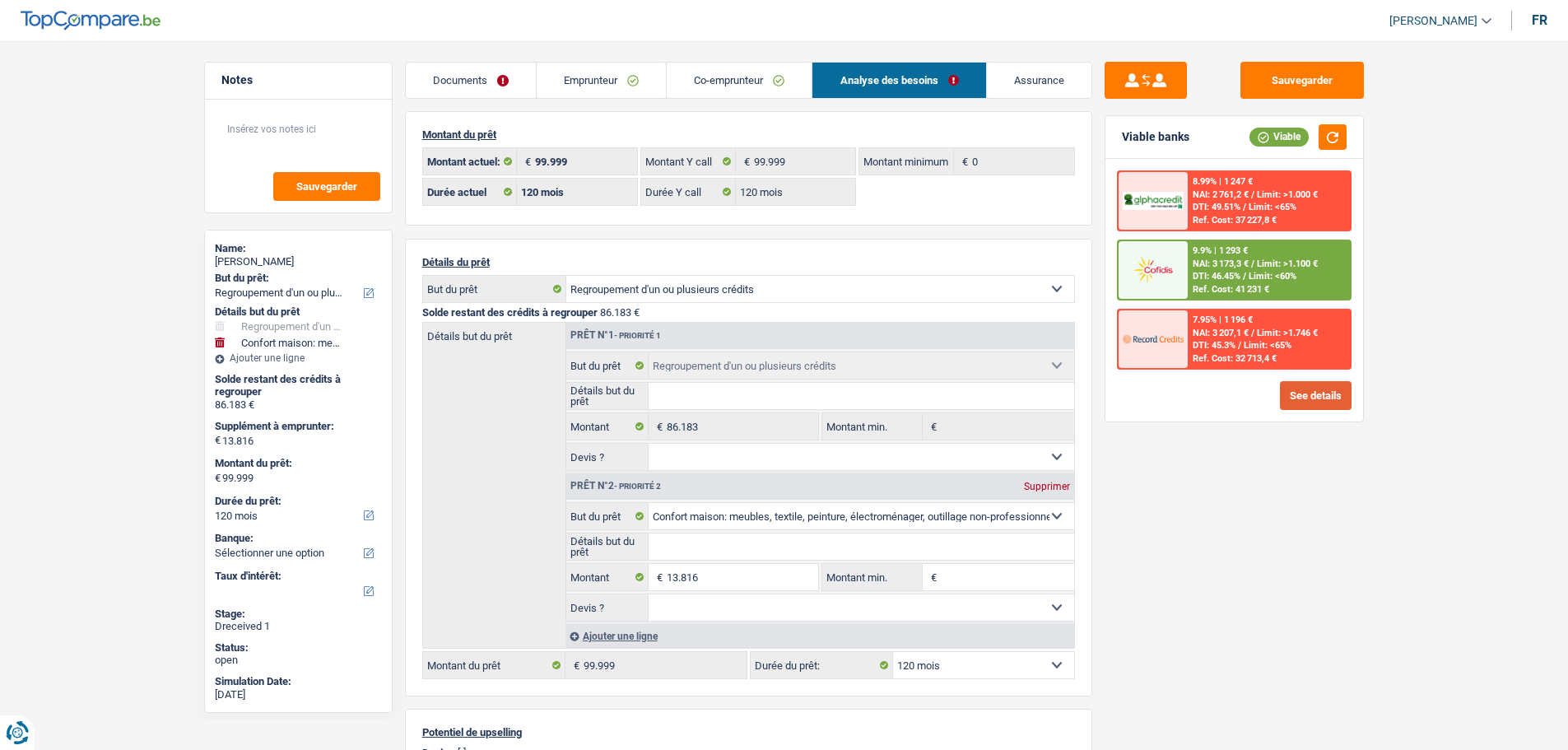 click on "See details" at bounding box center (1315, 395) 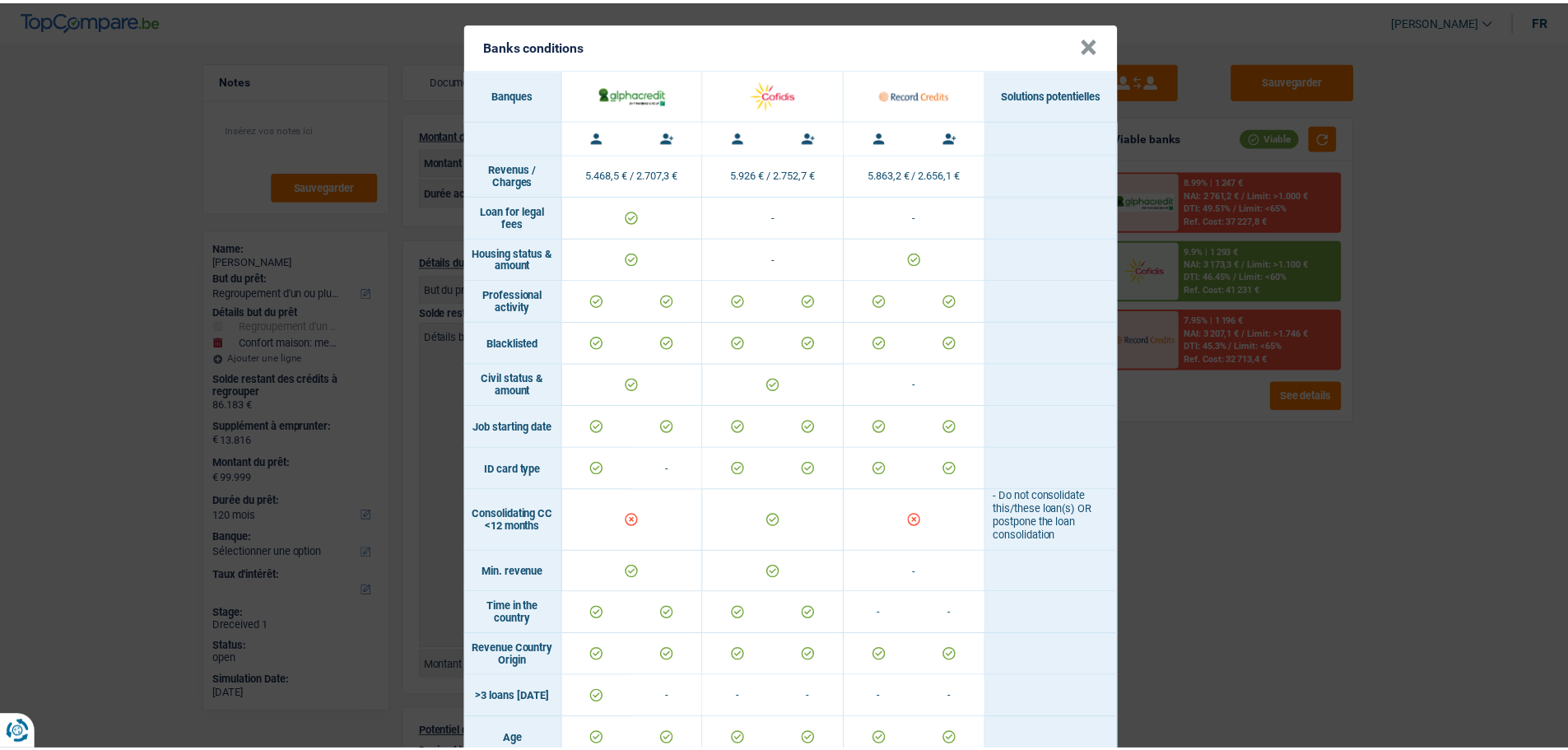 scroll, scrollTop: 0, scrollLeft: 0, axis: both 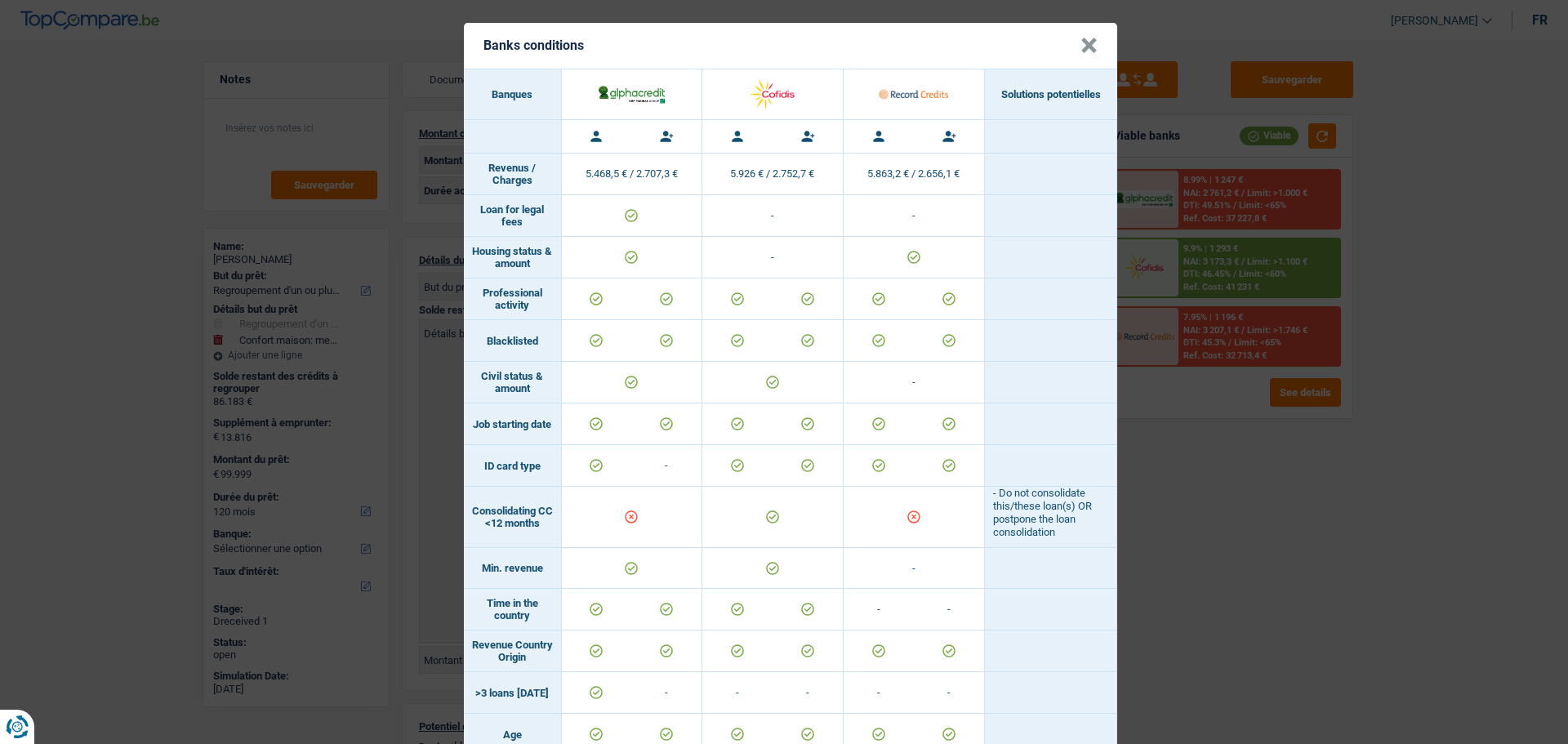 click on "×" at bounding box center [1089, 46] 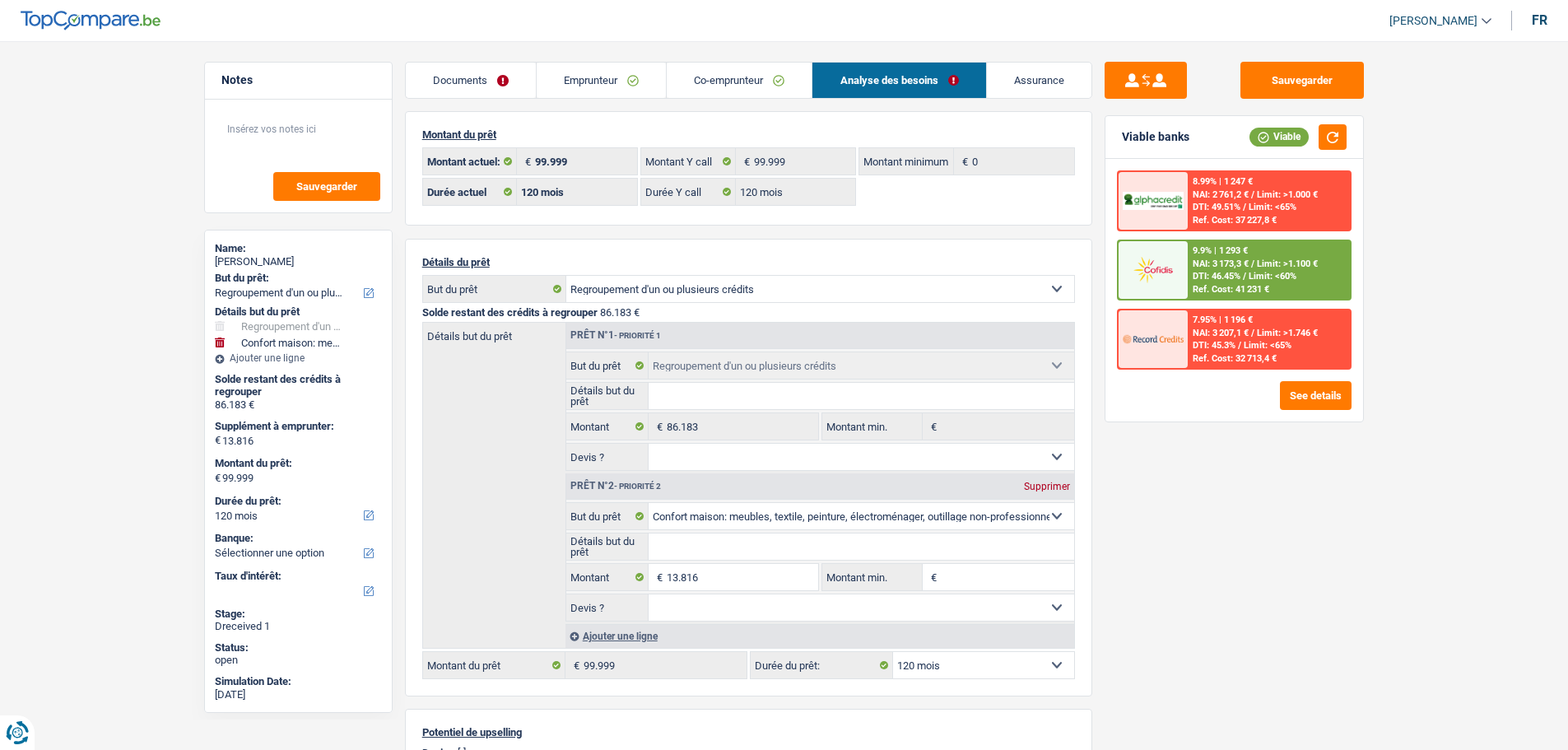 click on "NAI: 3 173,3 €" at bounding box center (1221, 263) 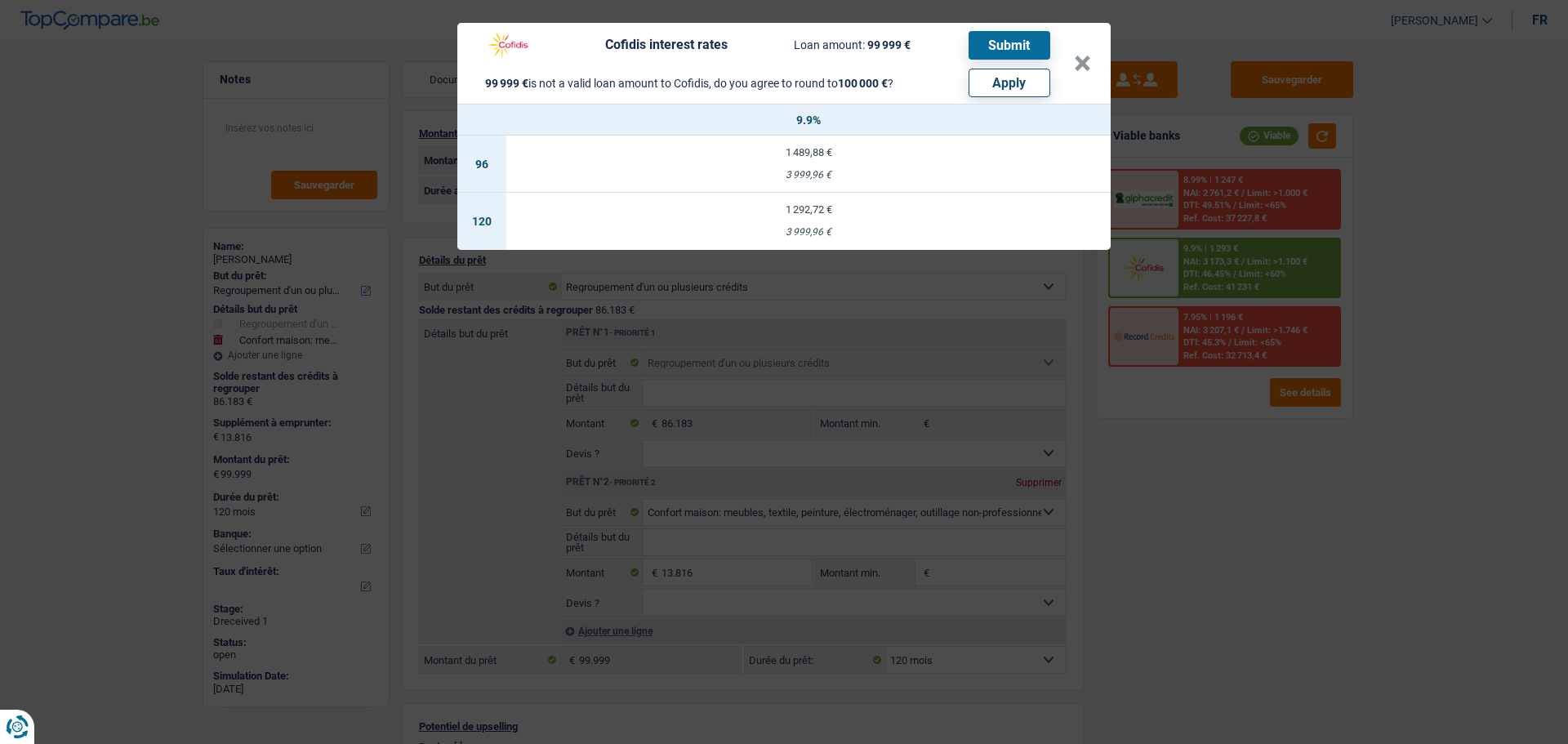 click on "Apply" at bounding box center (1009, 82) 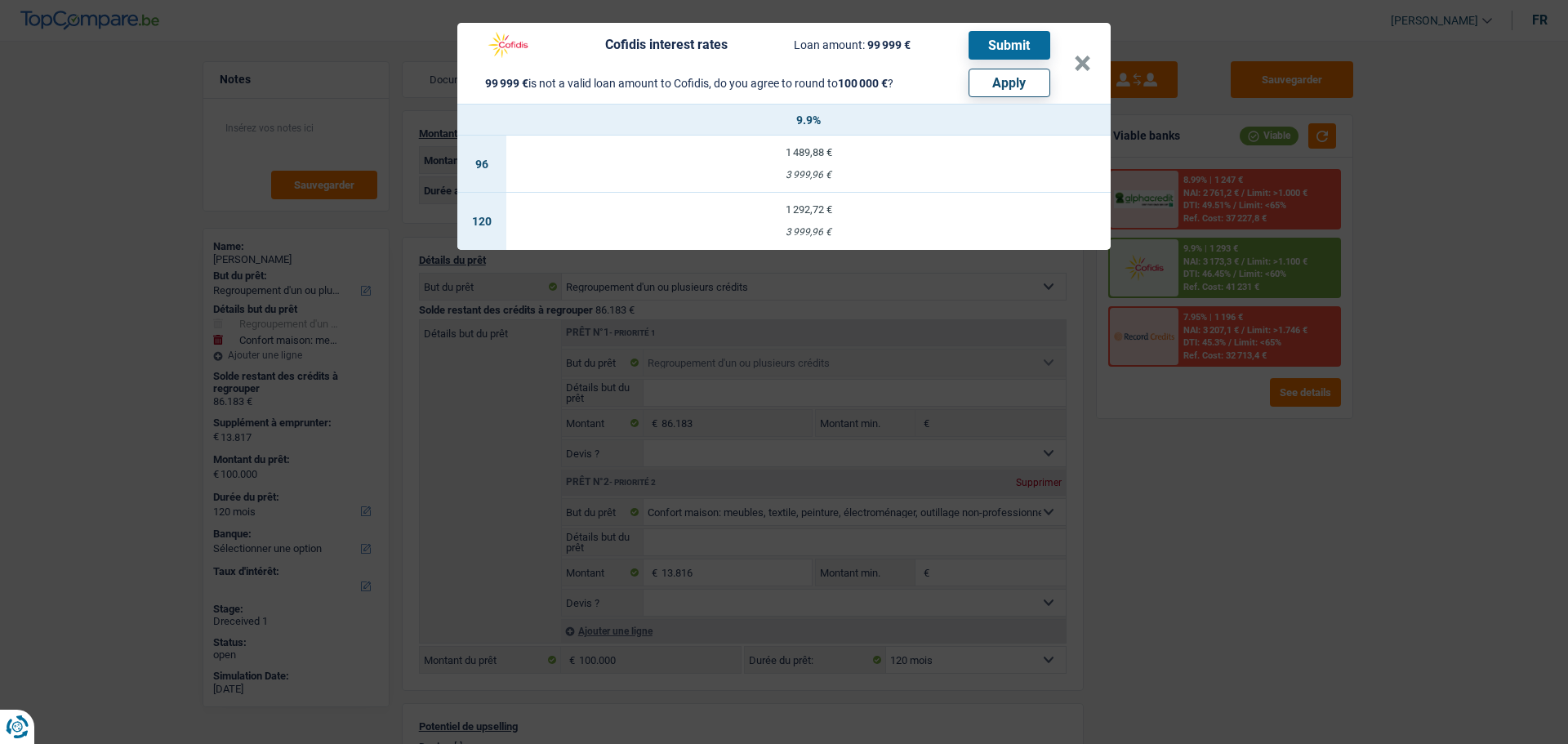 select on "other" 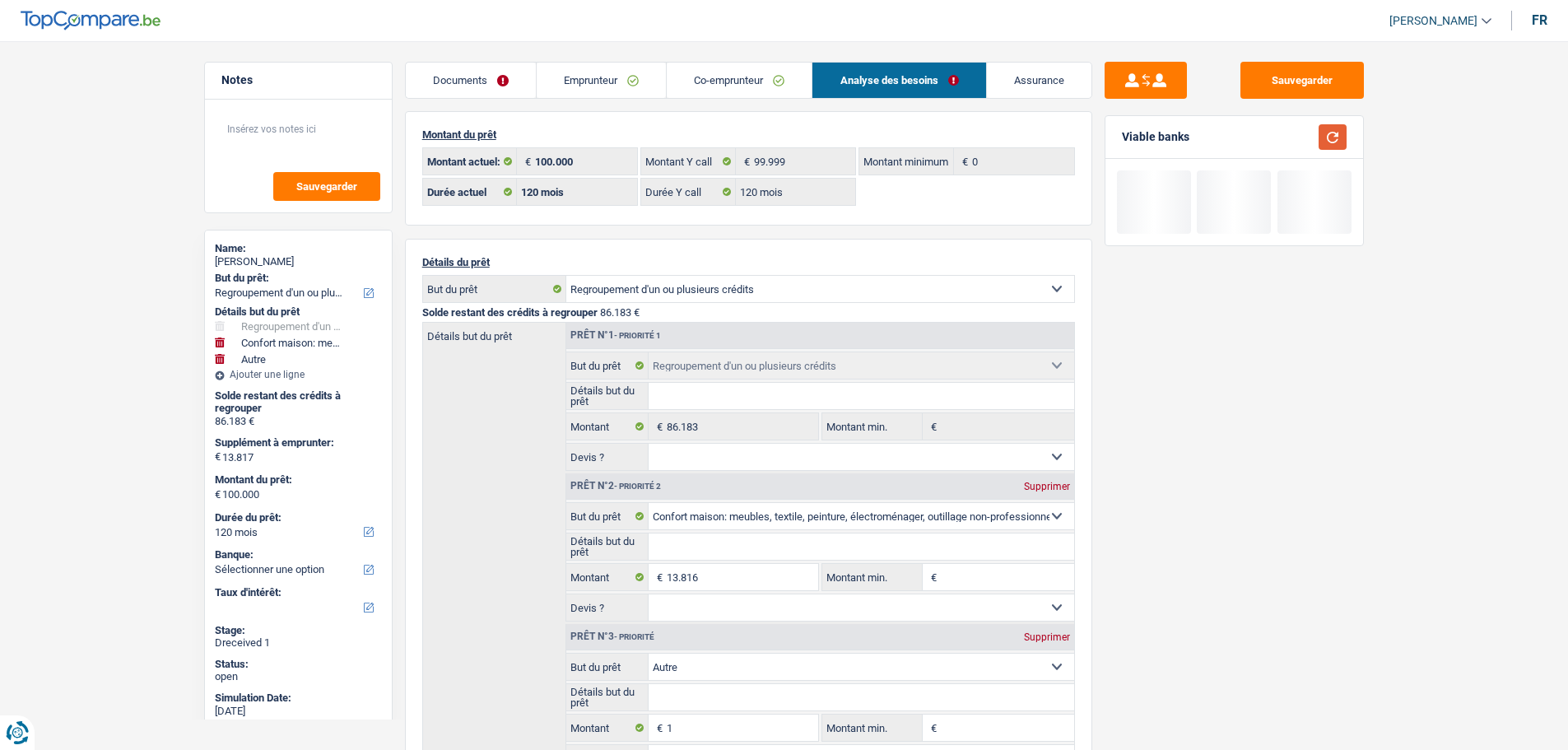 click at bounding box center [1333, 137] 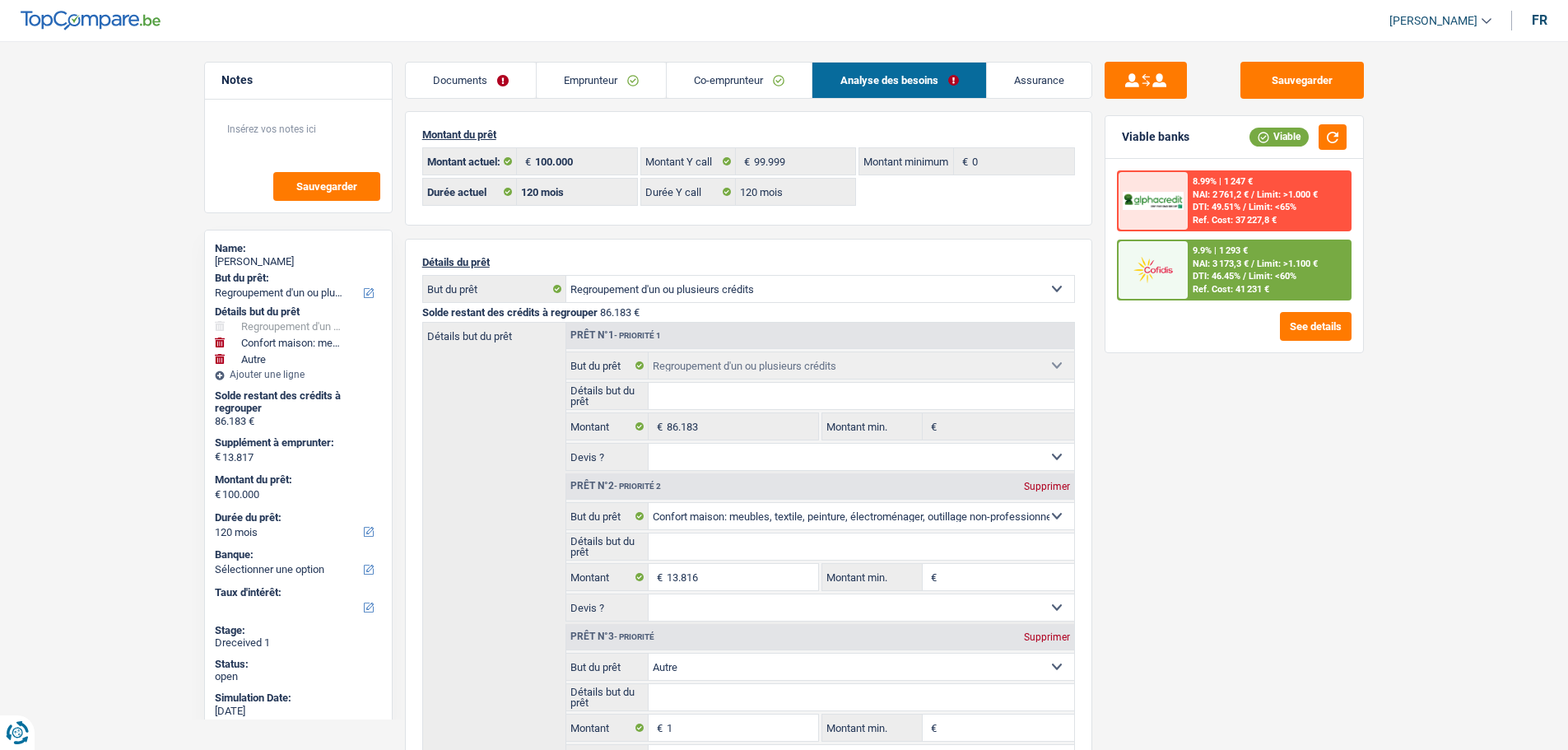 click on "Limit: >1.100 €" at bounding box center [1287, 263] 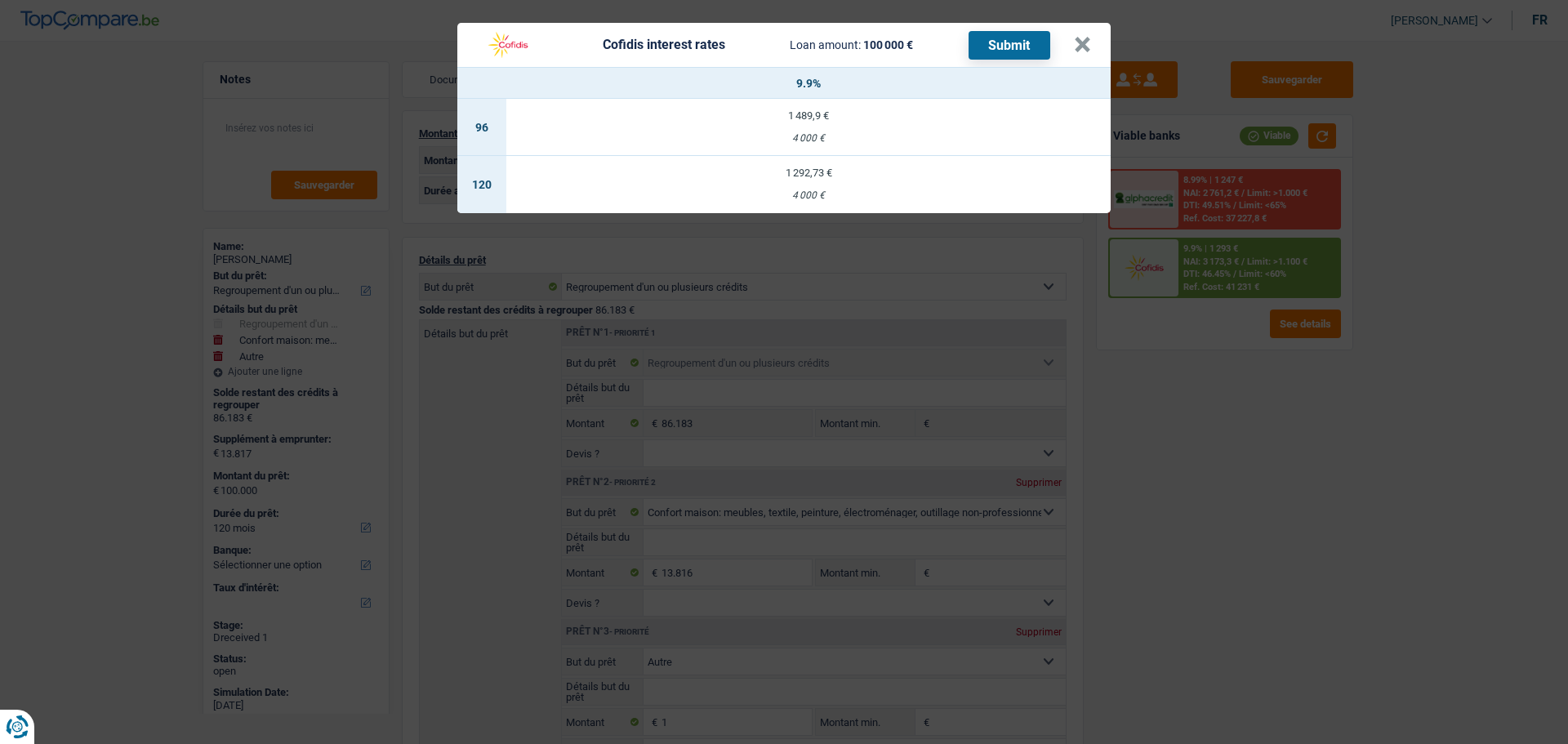 click on "4 000 €" at bounding box center (808, 195) 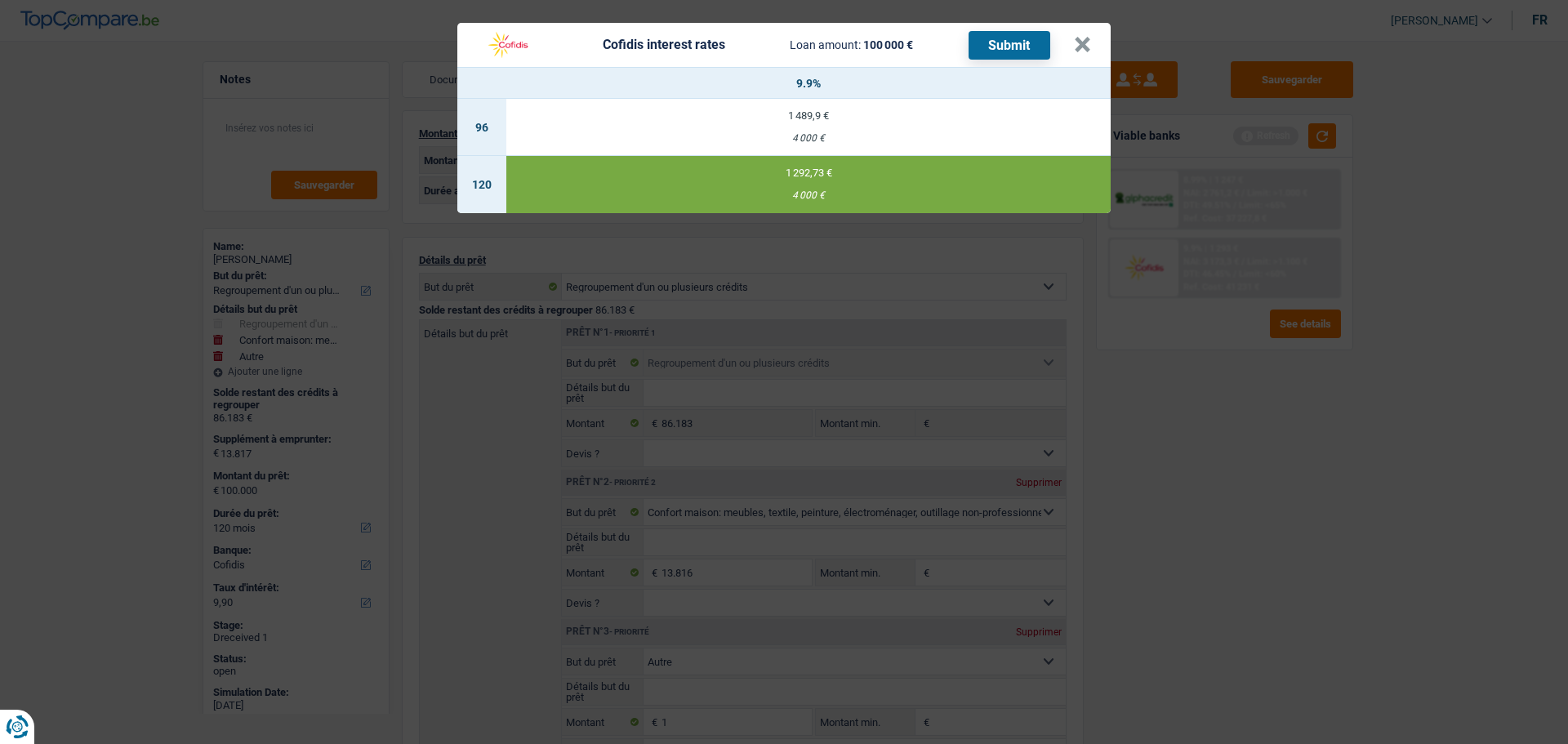 click on "Submit" at bounding box center (1009, 45) 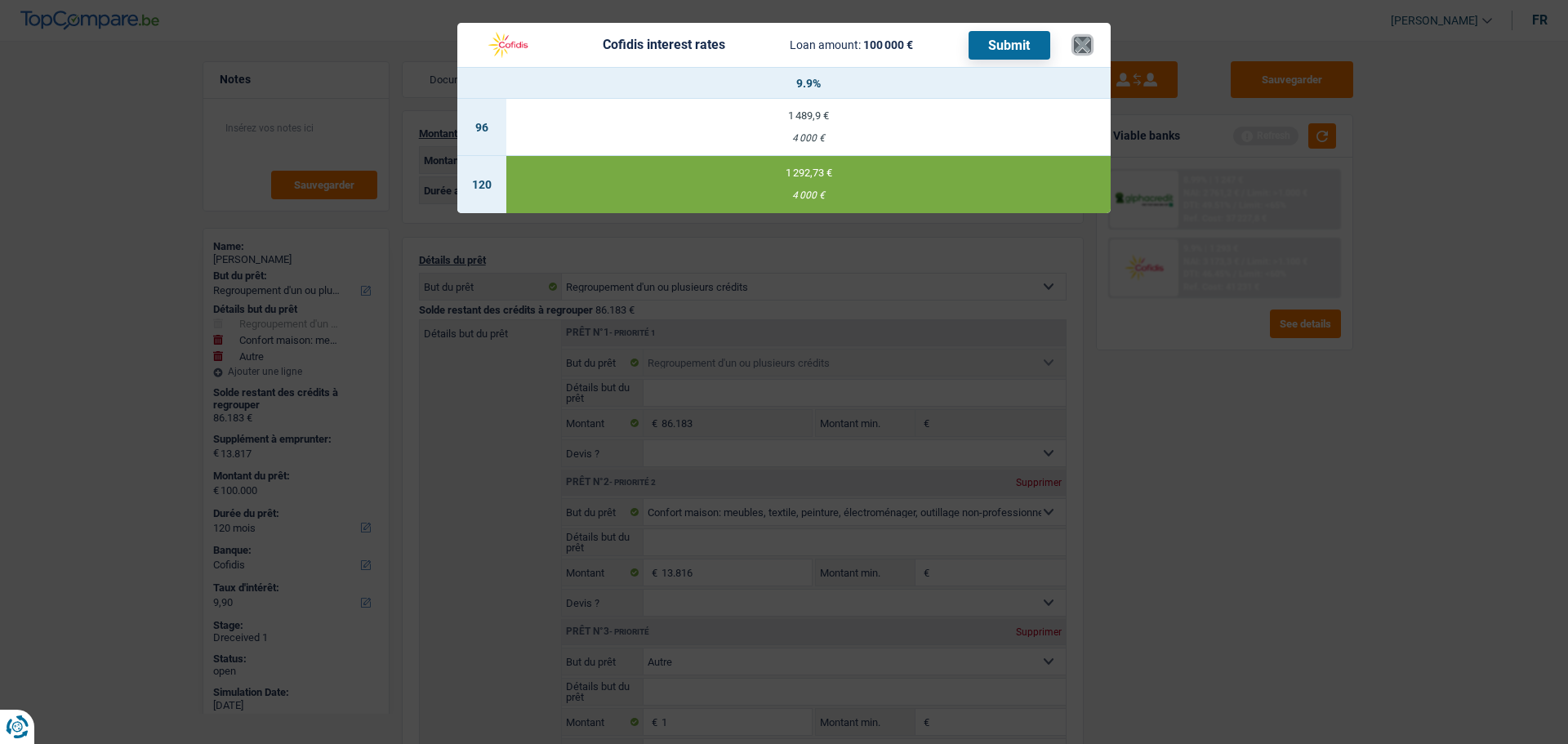 click on "×" at bounding box center [1082, 45] 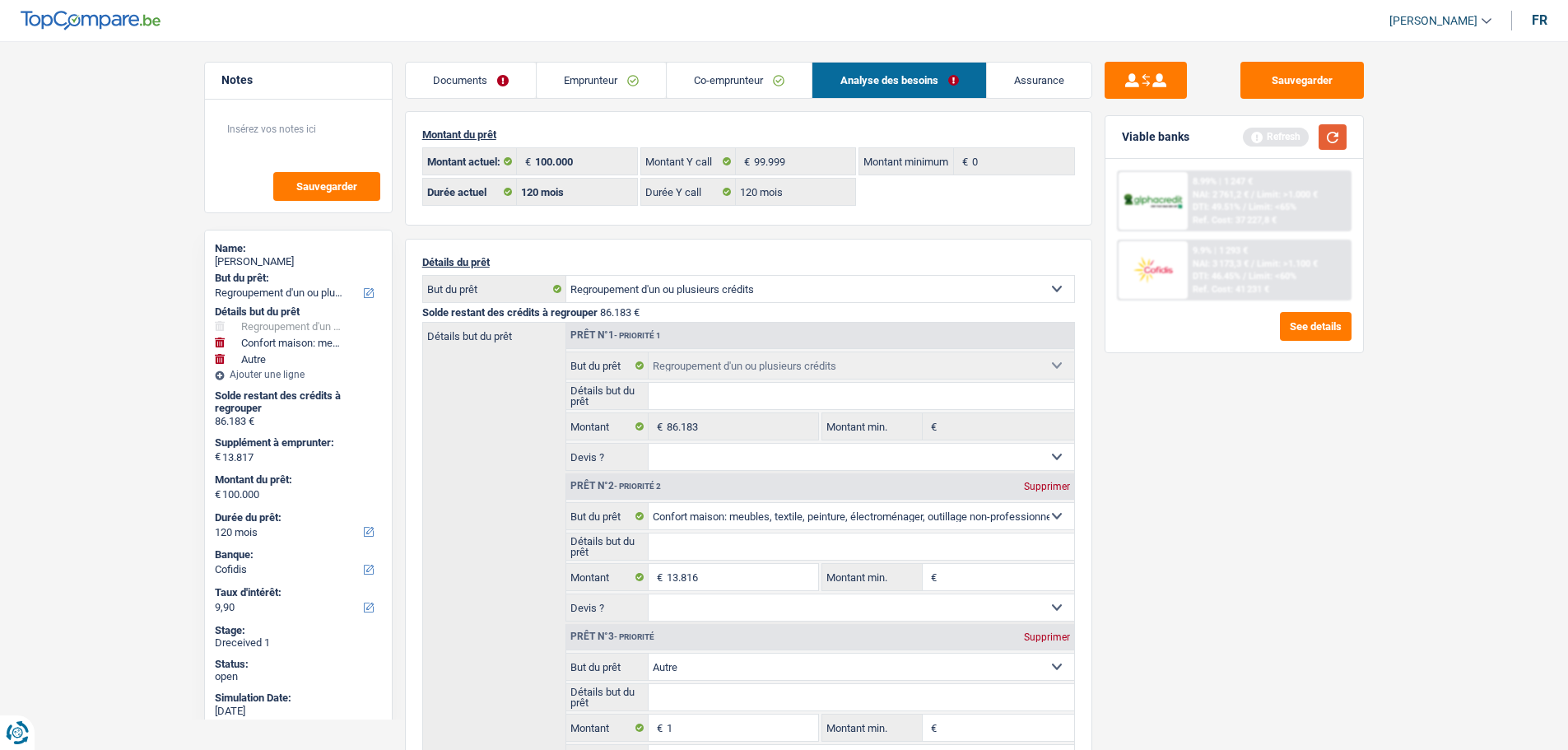 click at bounding box center [1333, 137] 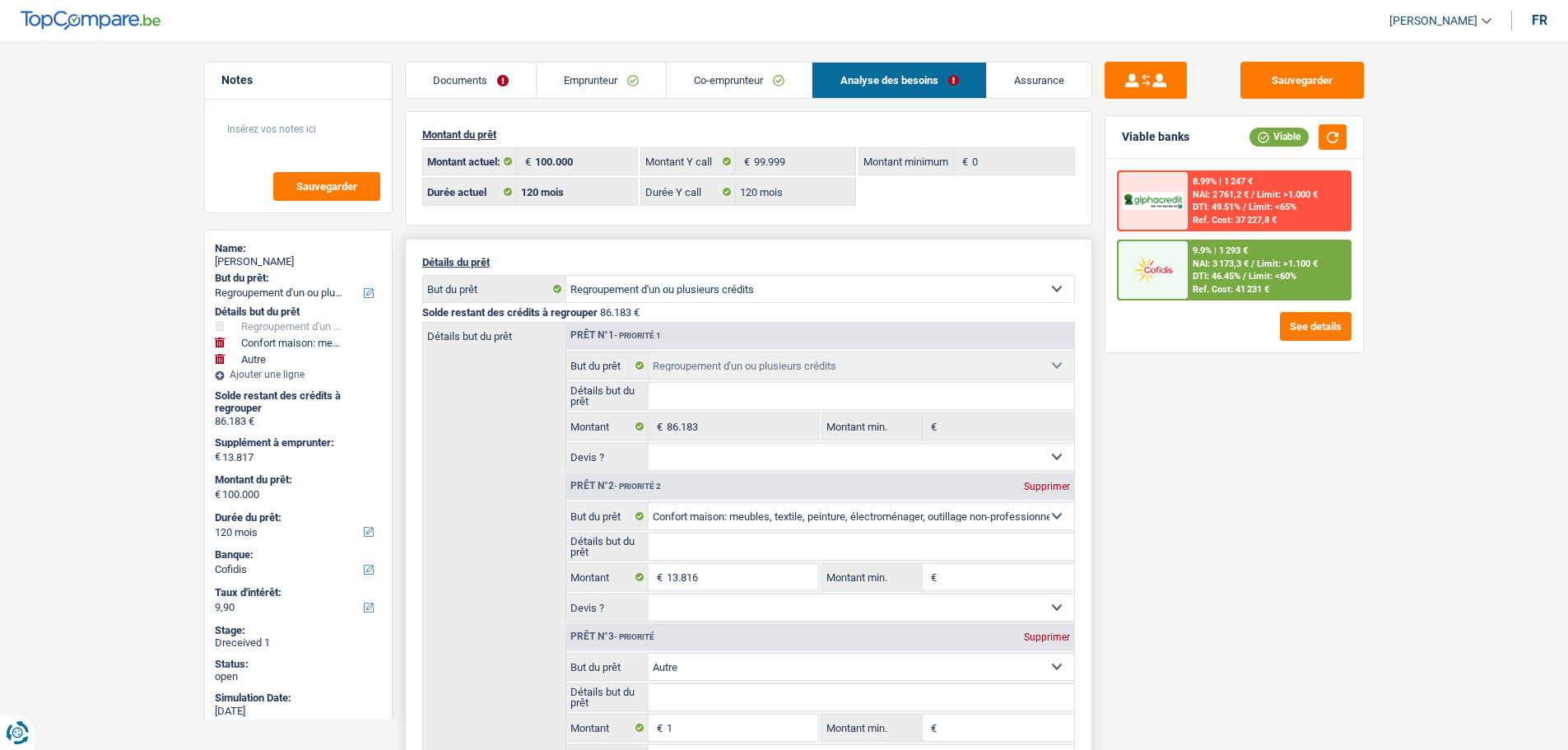click on "Supprimer" at bounding box center (1047, 637) 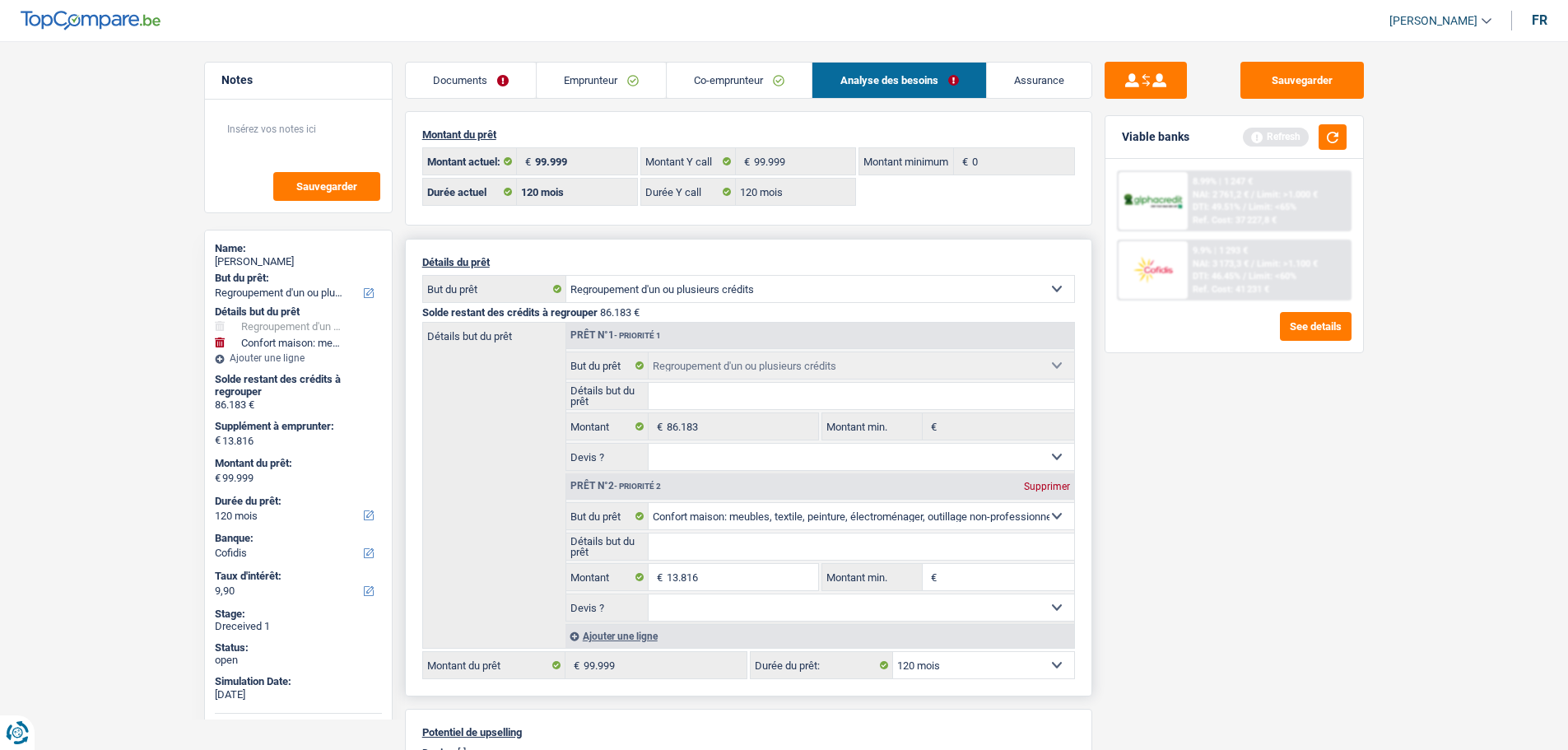 click on "Emprunteur" at bounding box center (601, 80) 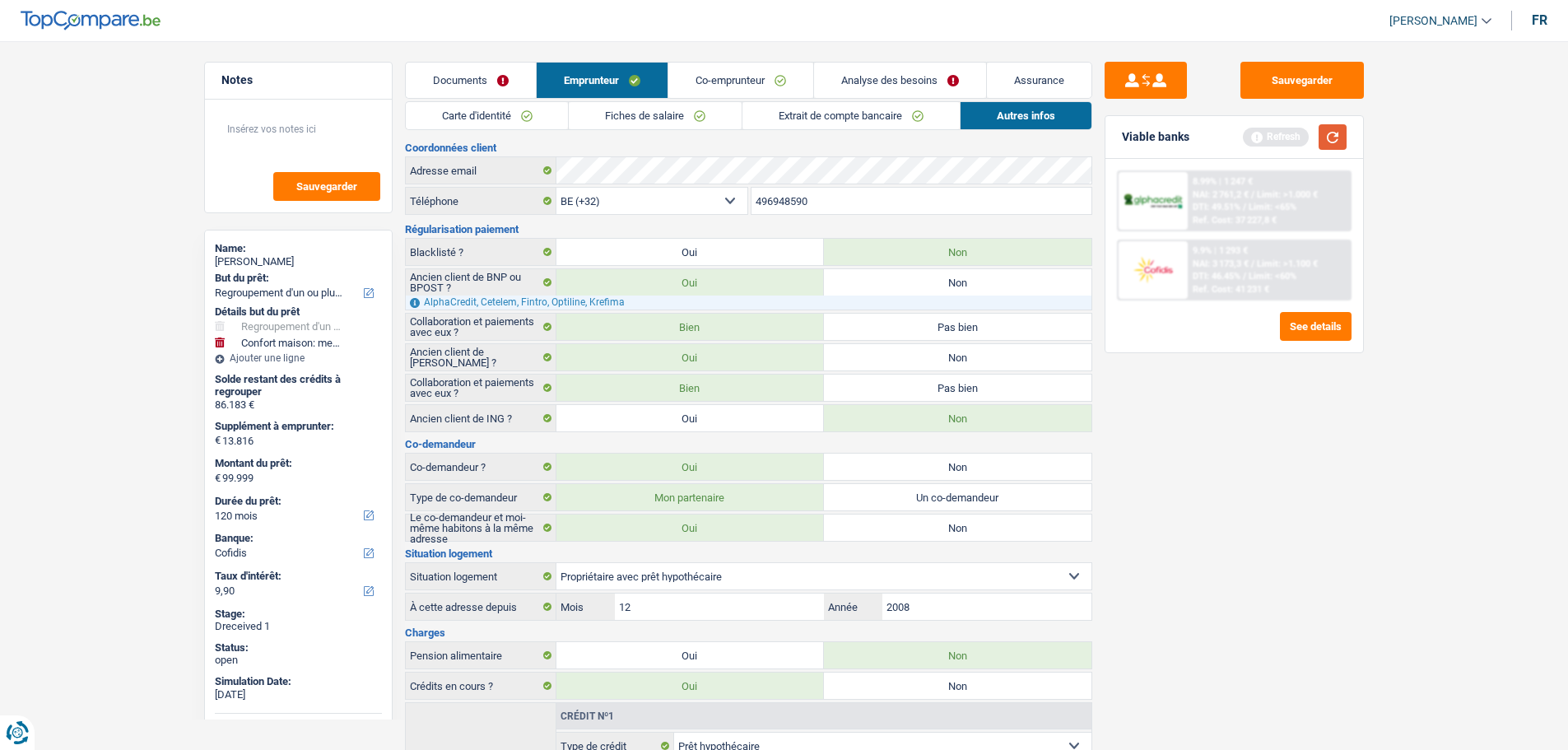 click at bounding box center (1333, 137) 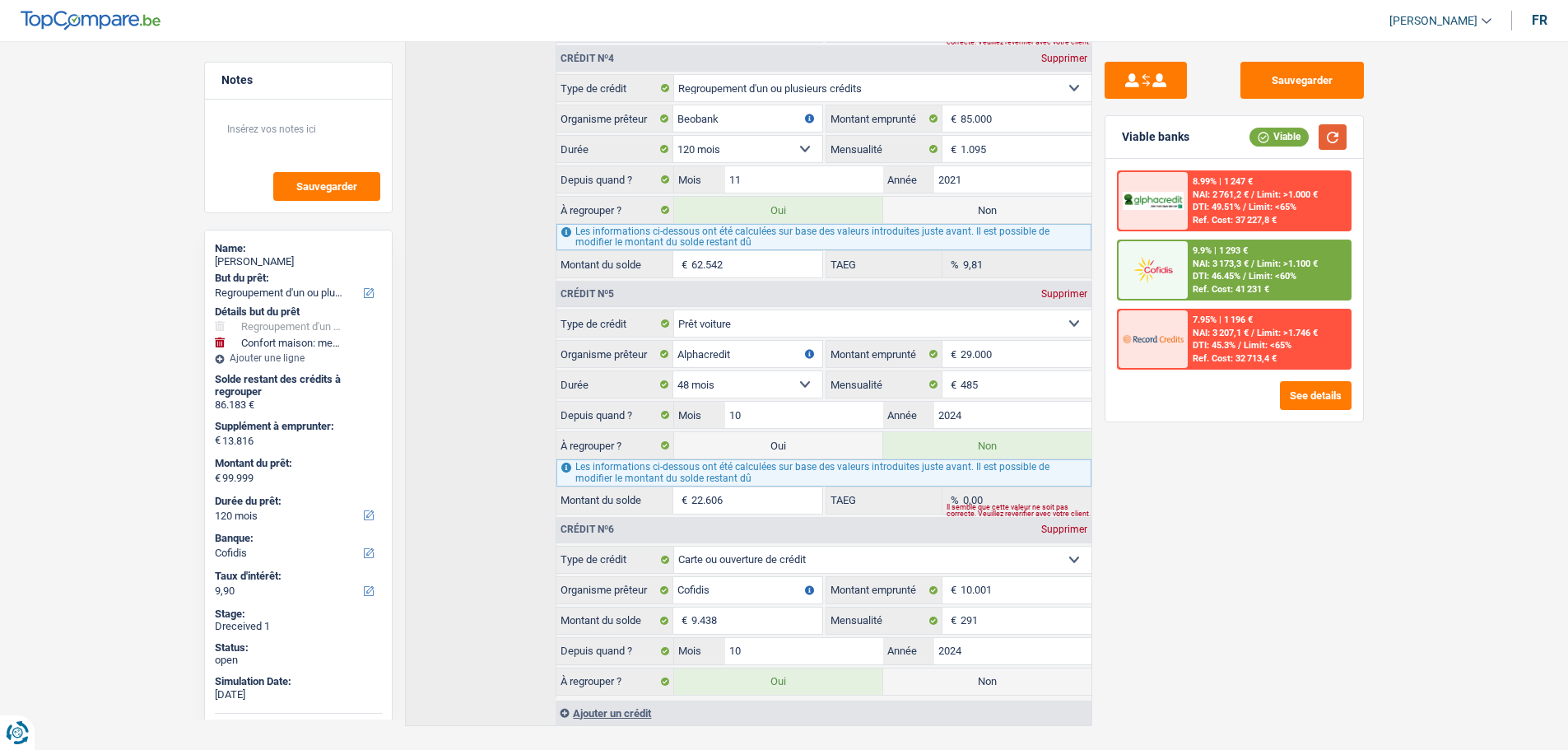 scroll, scrollTop: 1365, scrollLeft: 0, axis: vertical 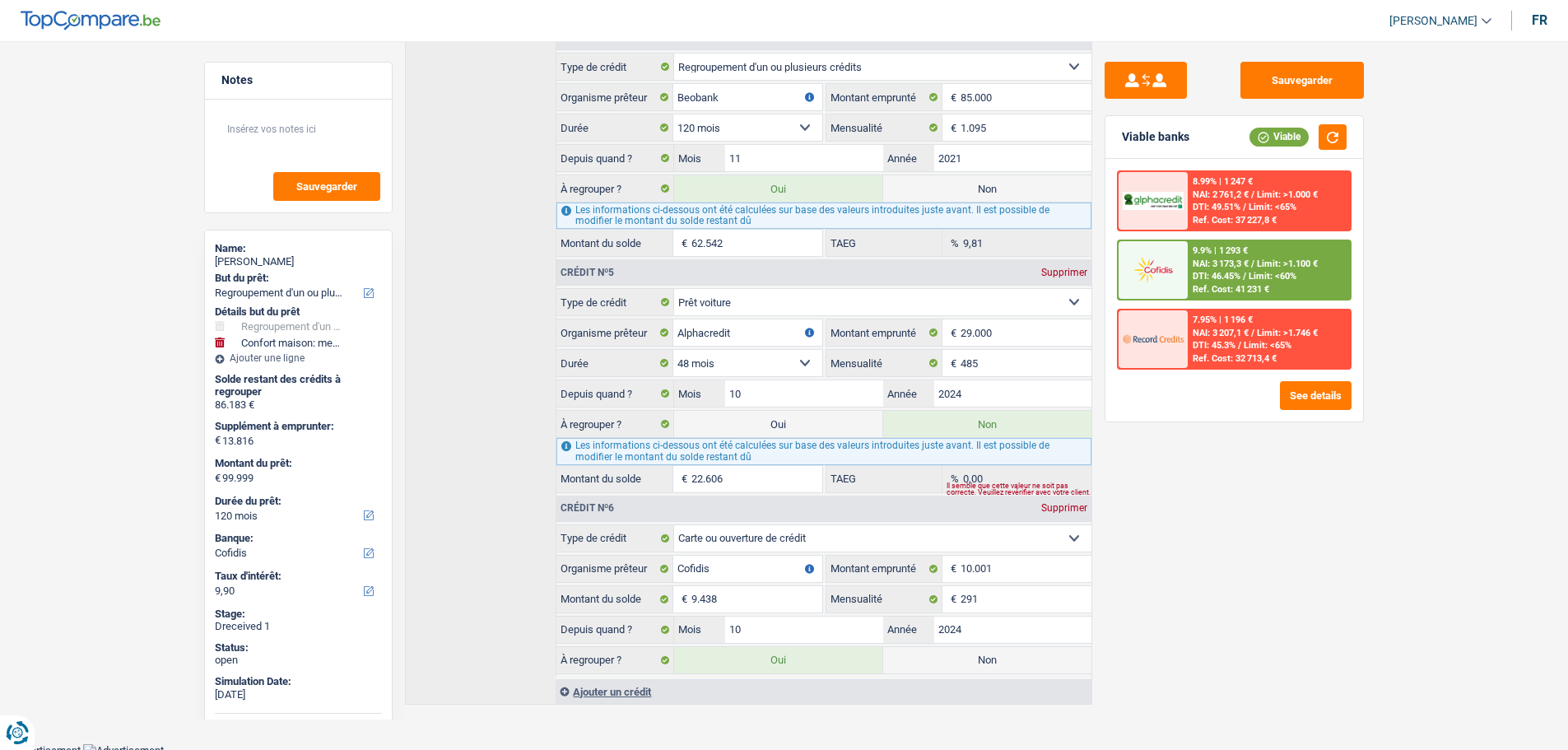 click on "Non" at bounding box center (987, 660) 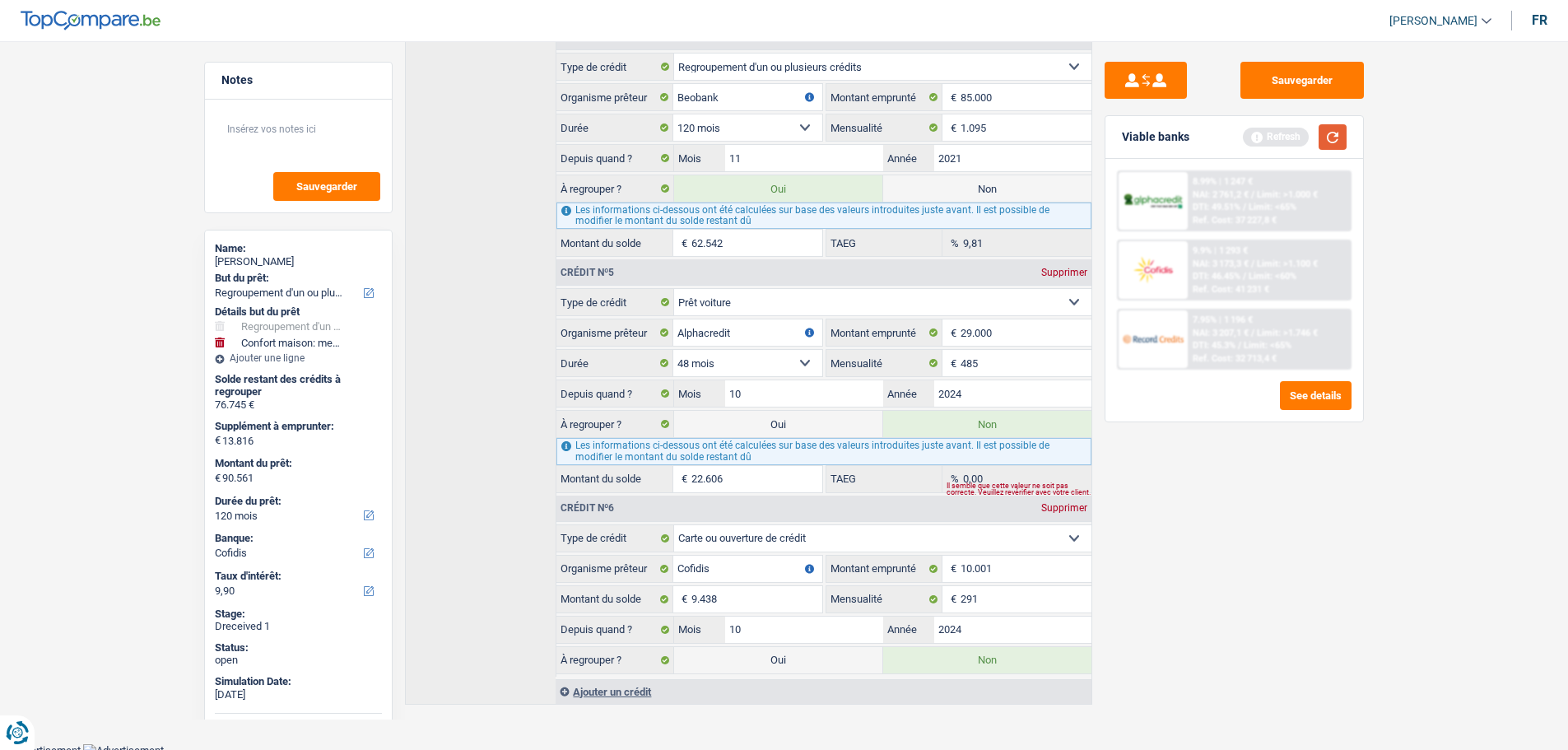 click at bounding box center (1333, 137) 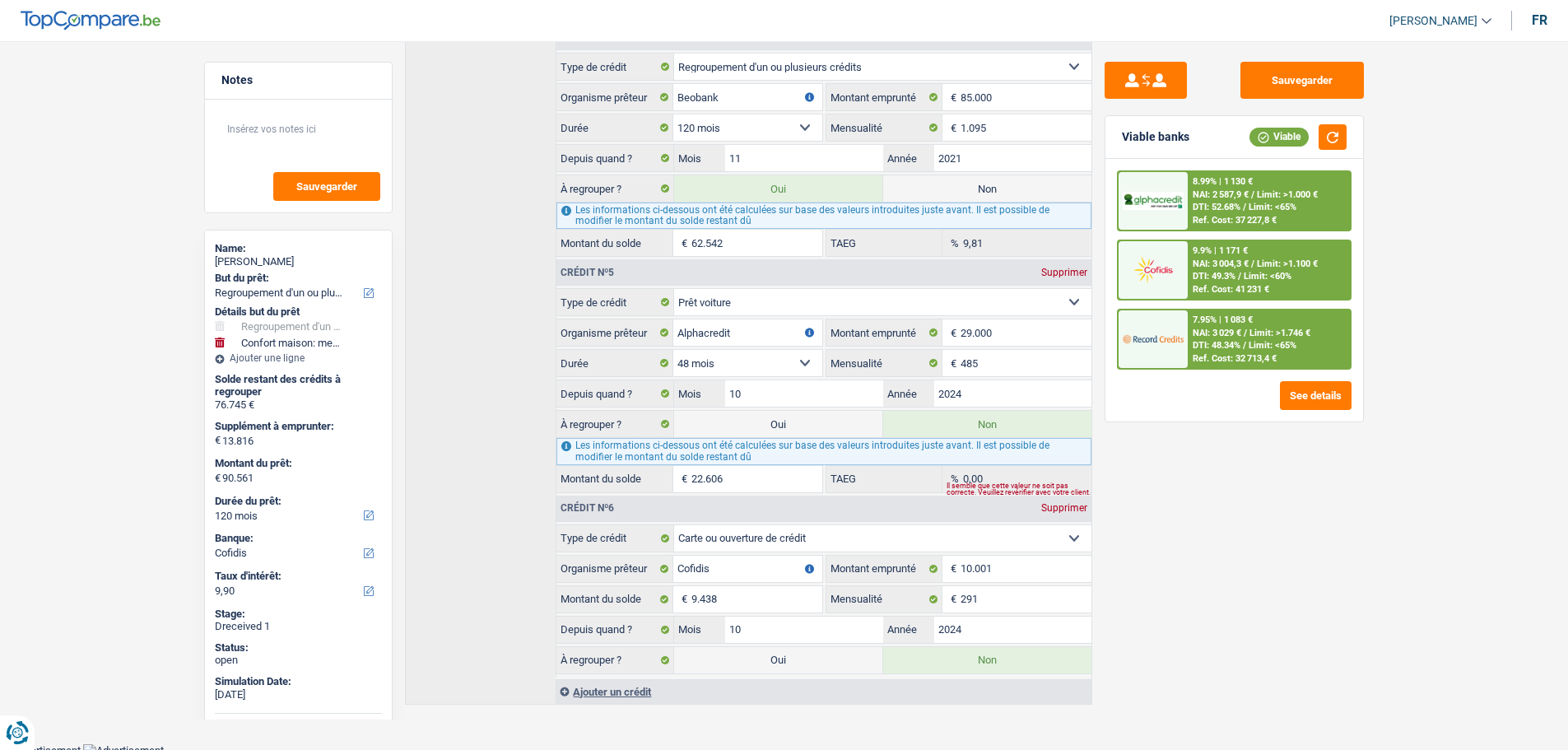 click on "8.99% | 1 130 €
NAI: 2 587,9 €
/
Limit: >1.000 €
DTI: 52.68%
/
Limit: <65%
Ref. Cost: 37 227,8 €" at bounding box center [1268, 201] 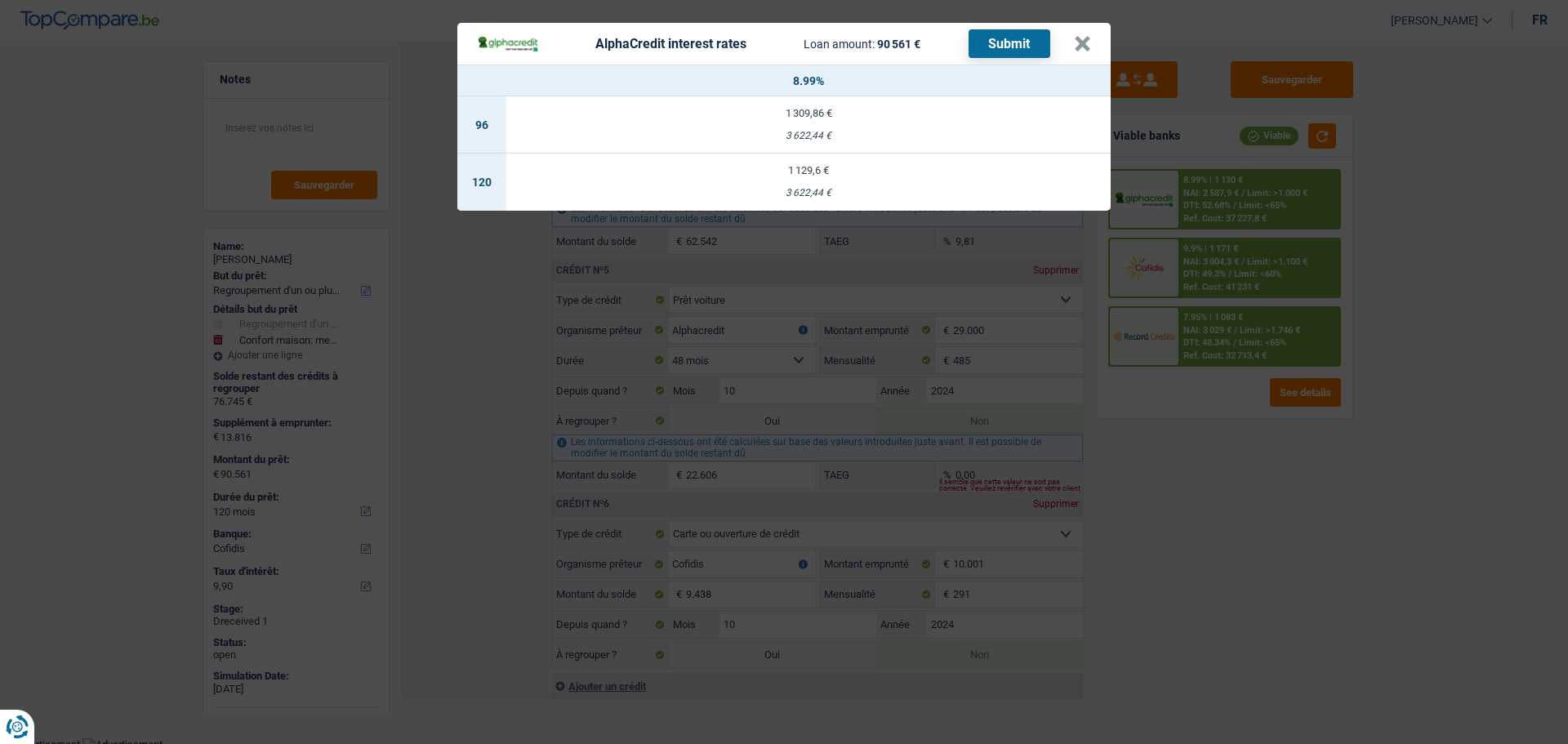 click on "1 129,6 €
3 622,44 €" at bounding box center [808, 182] 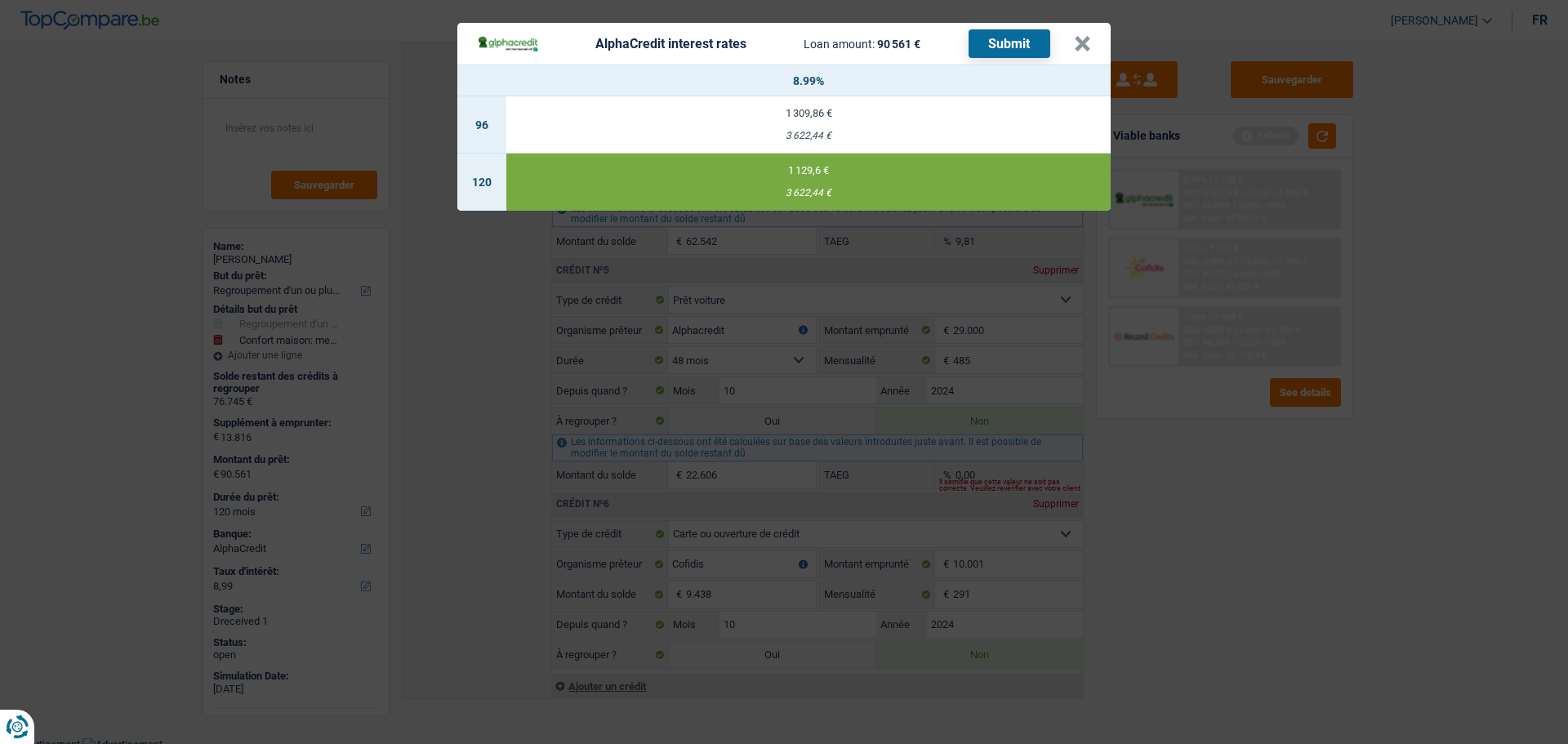 click on "Submit" at bounding box center (1009, 43) 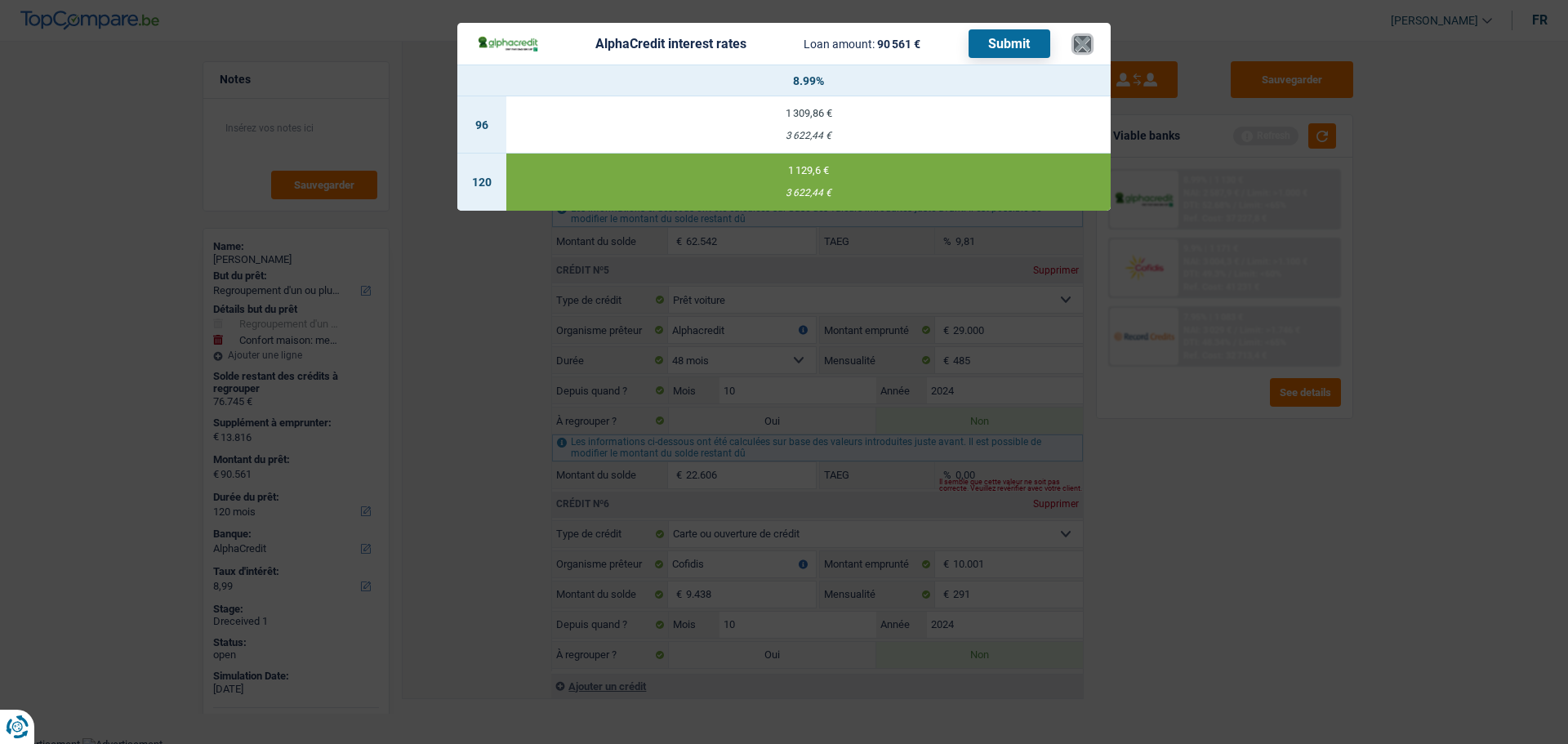 click on "×" at bounding box center [1082, 44] 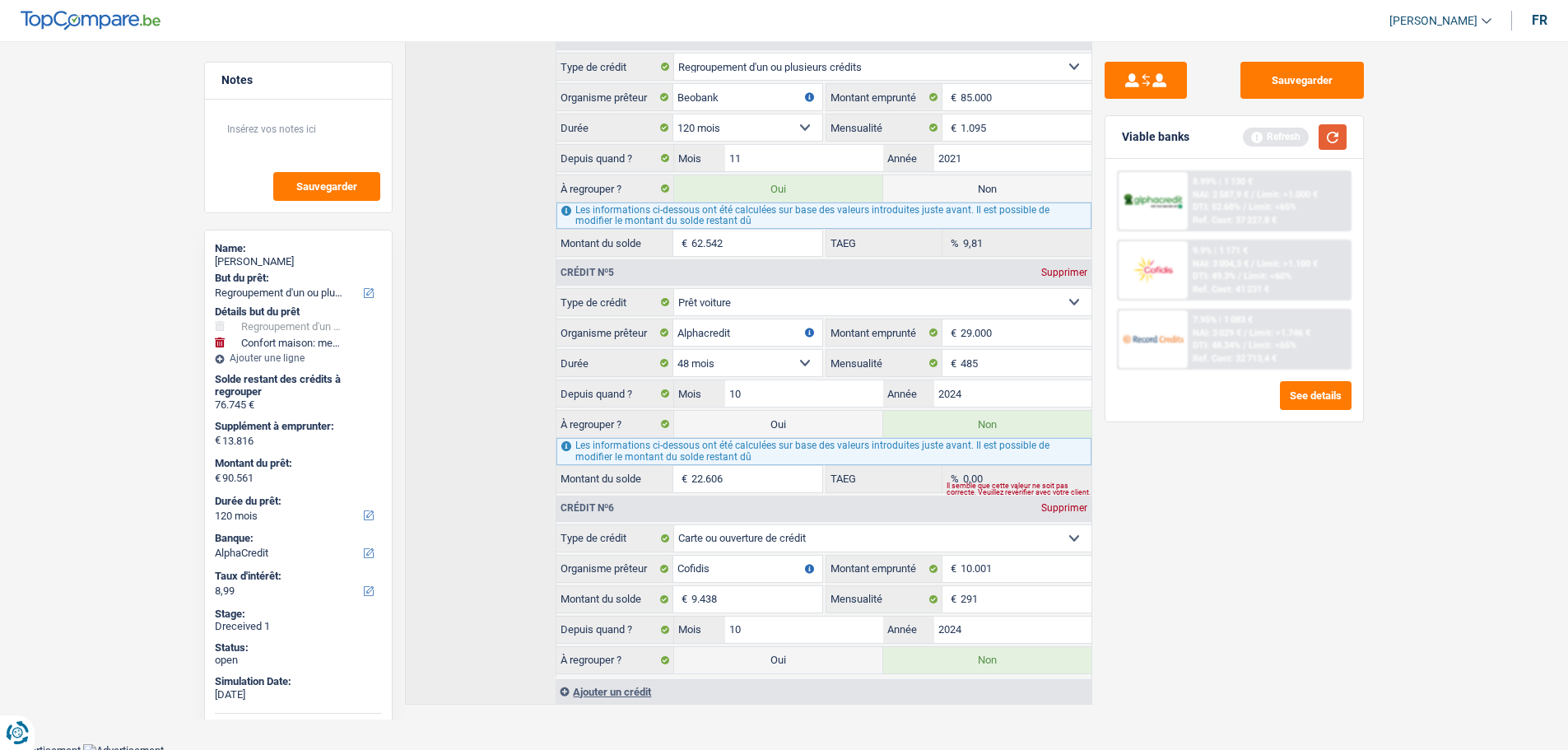 click at bounding box center [1333, 137] 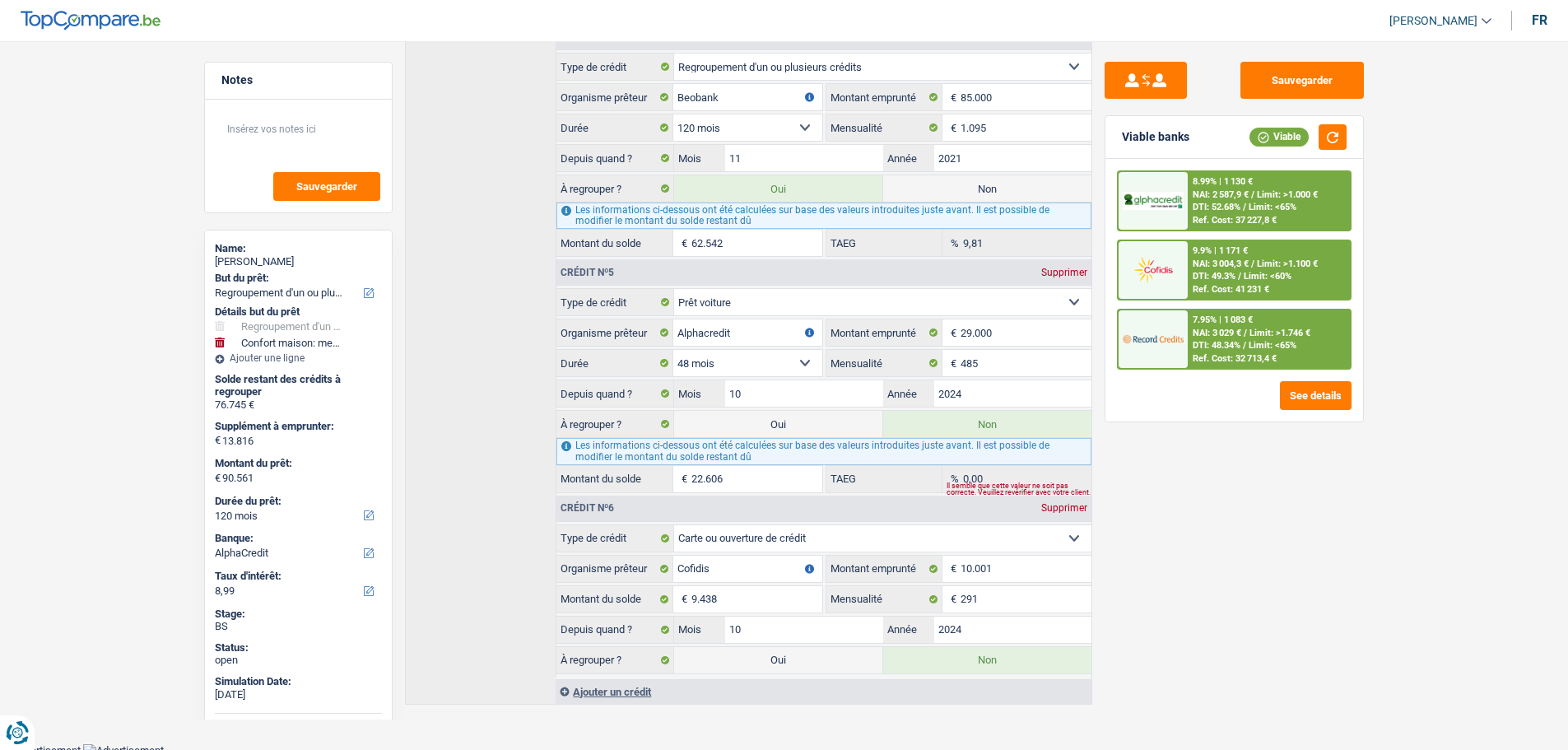 click on "NAI: 3 029 €" at bounding box center [1217, 333] 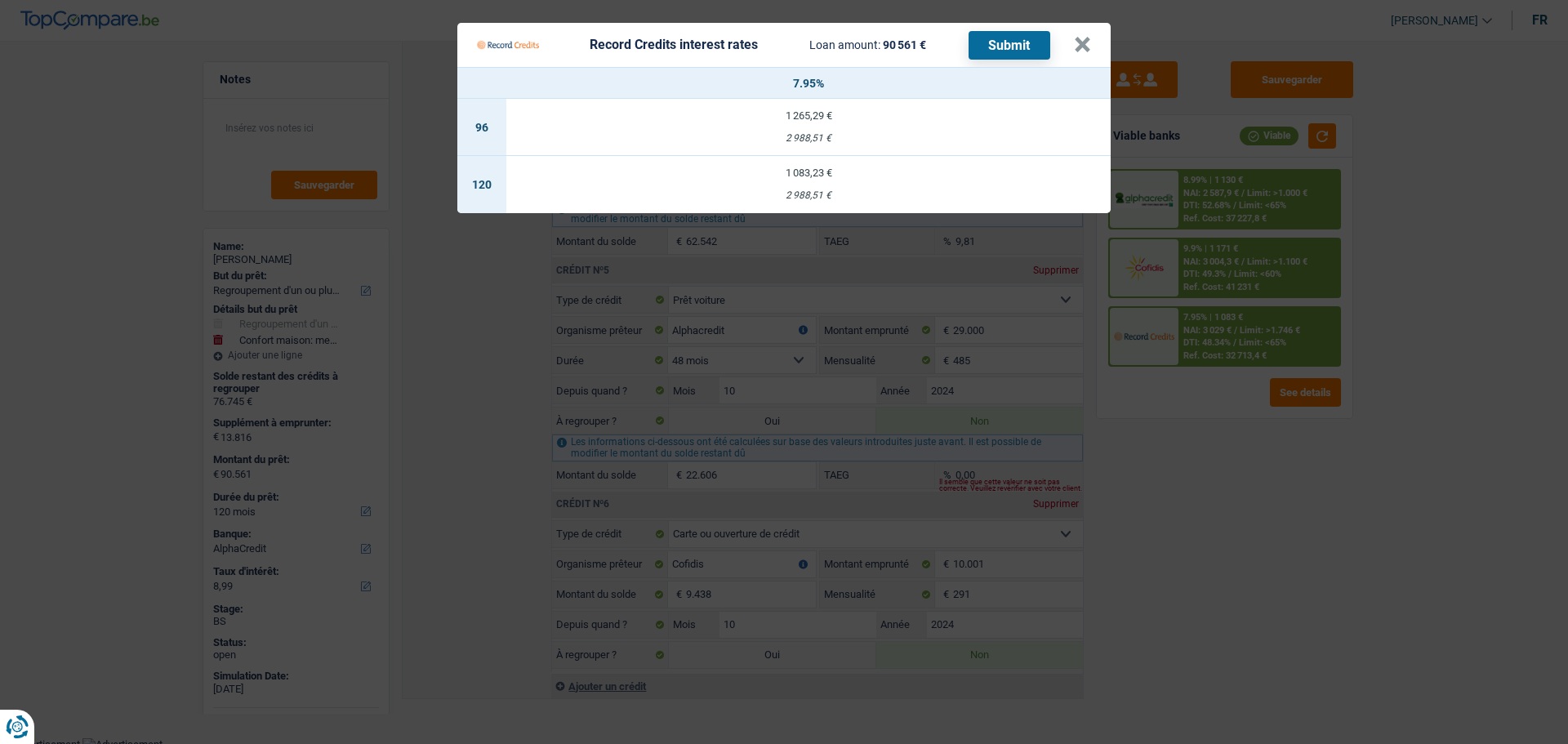 click on "1 083,23 €
2 988,51 €" at bounding box center [808, 185] 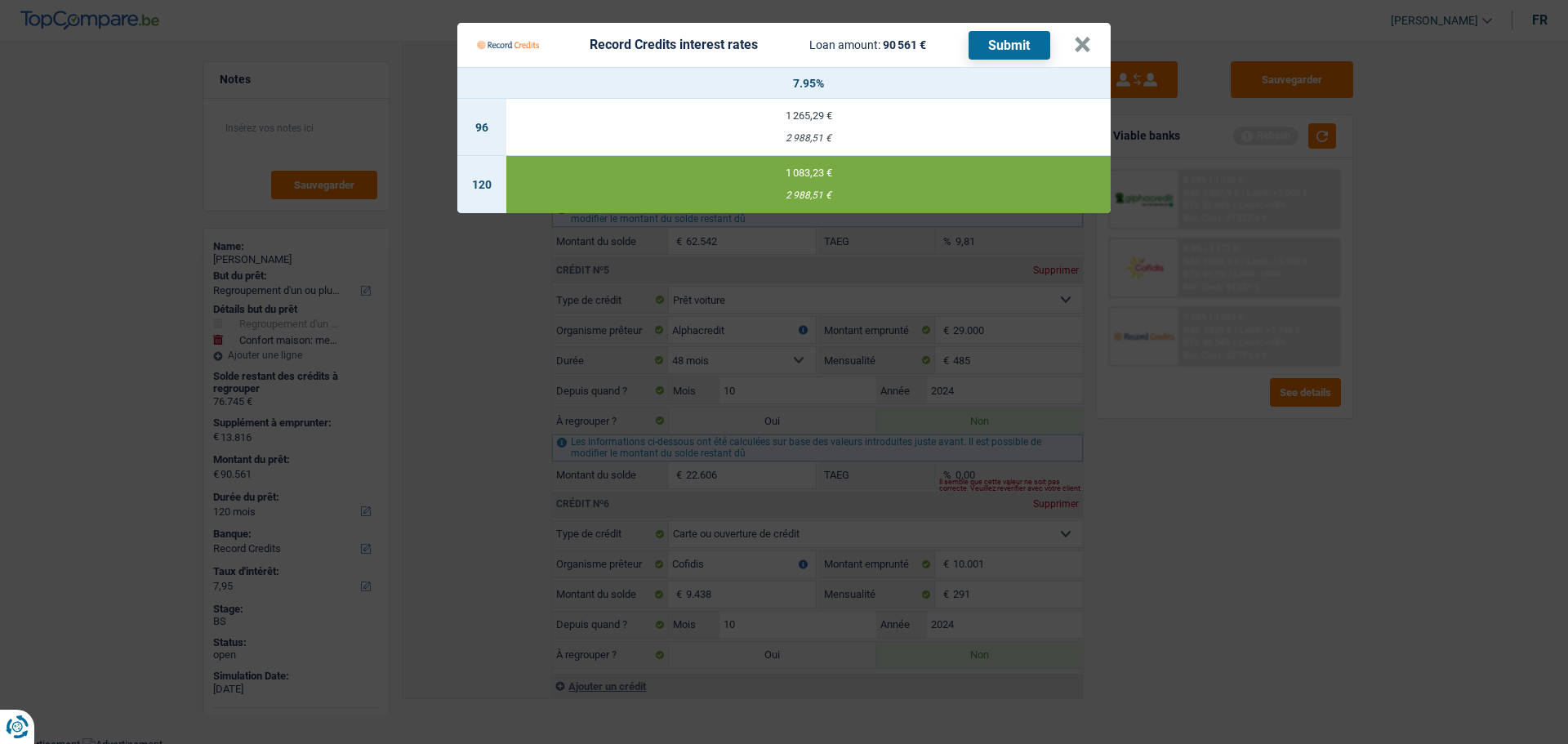 click on "Submit" at bounding box center (1009, 45) 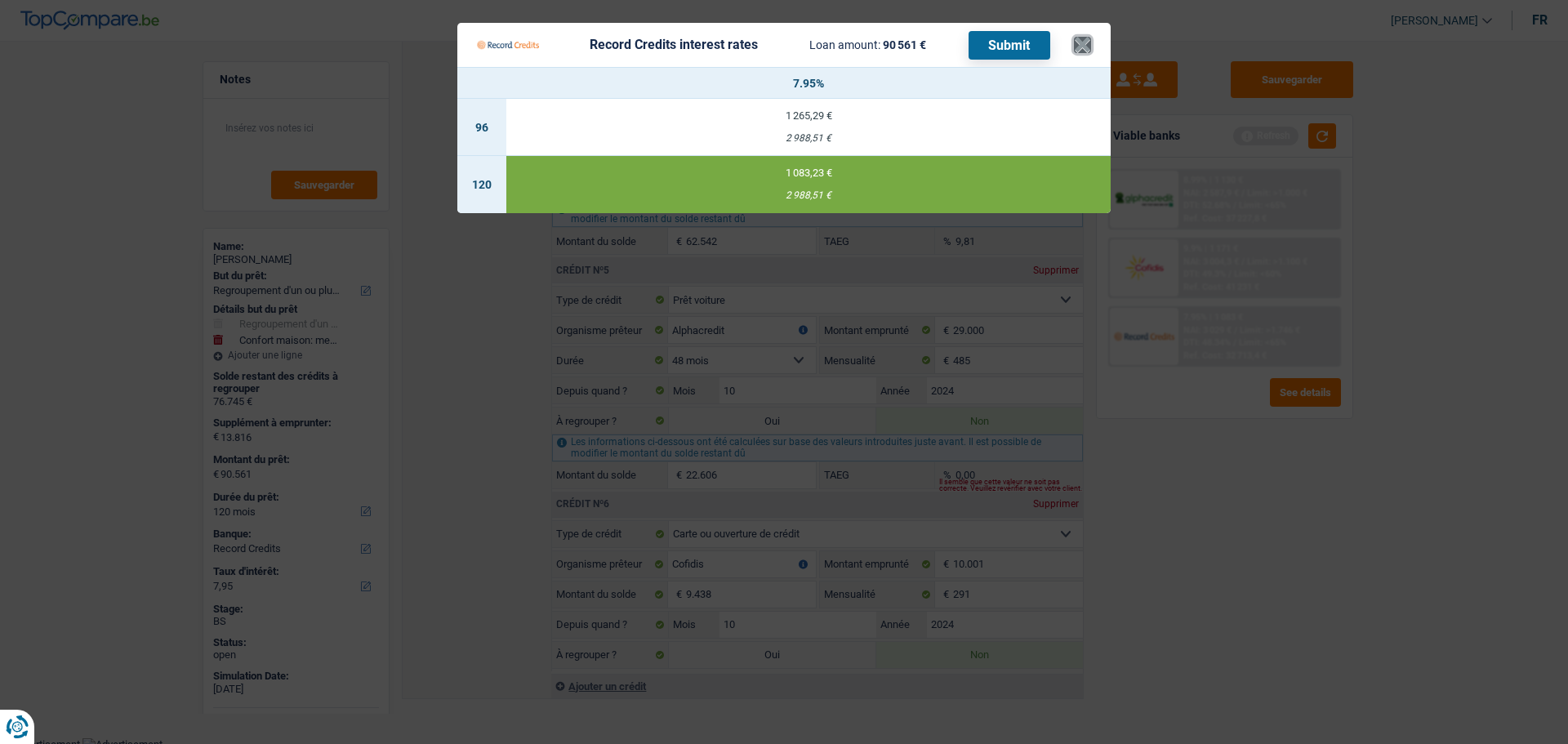 click on "×" at bounding box center (1082, 45) 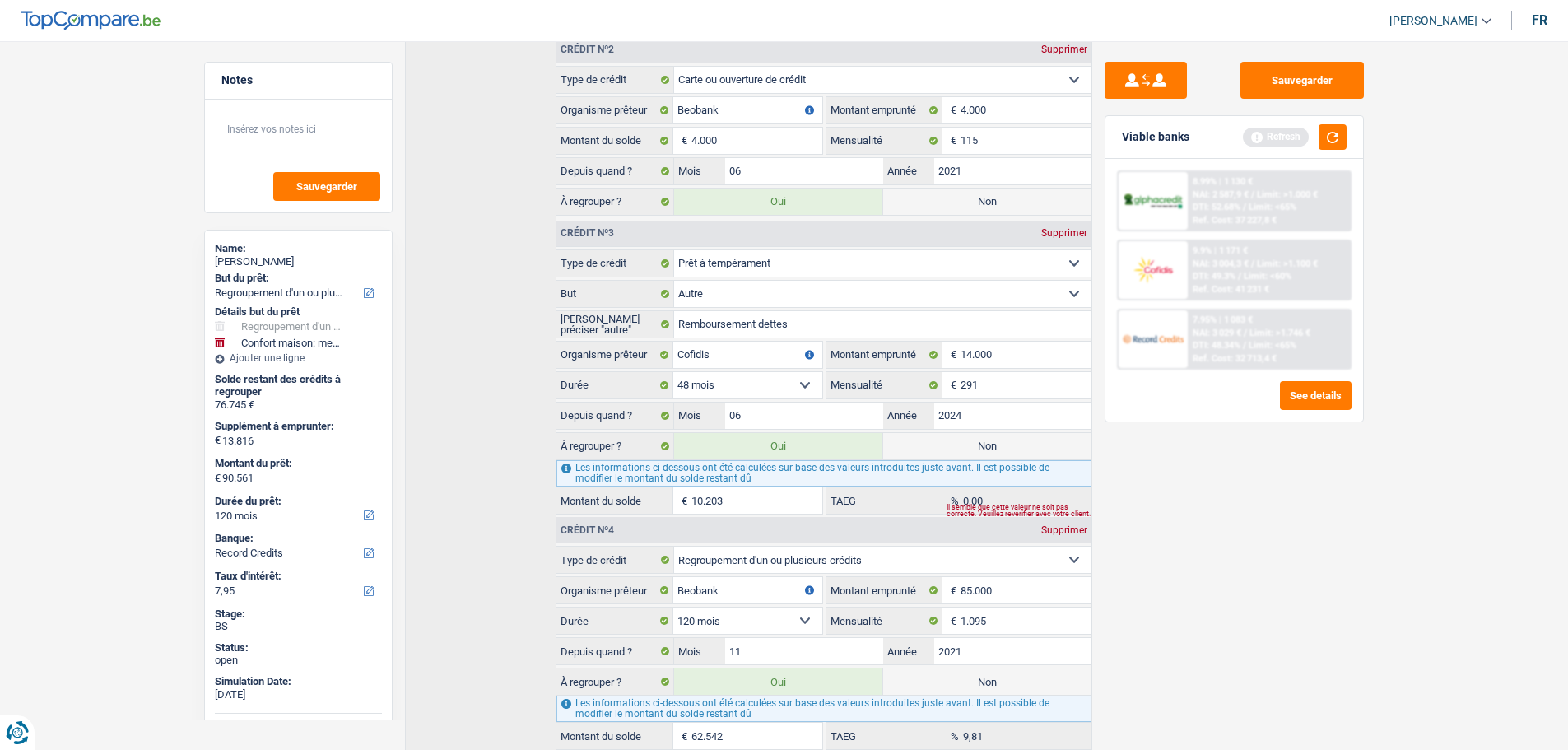 scroll, scrollTop: 871, scrollLeft: 0, axis: vertical 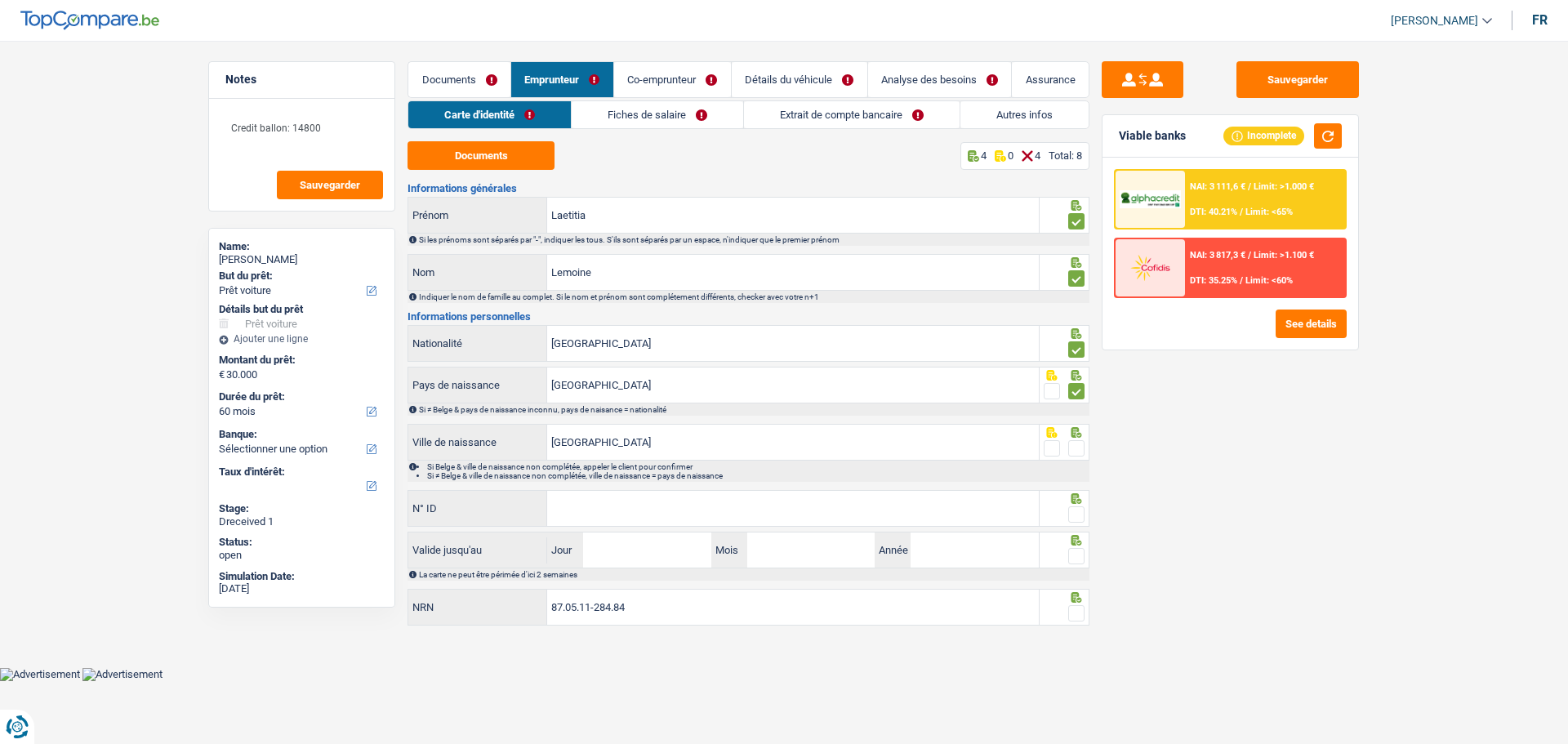 select on "car" 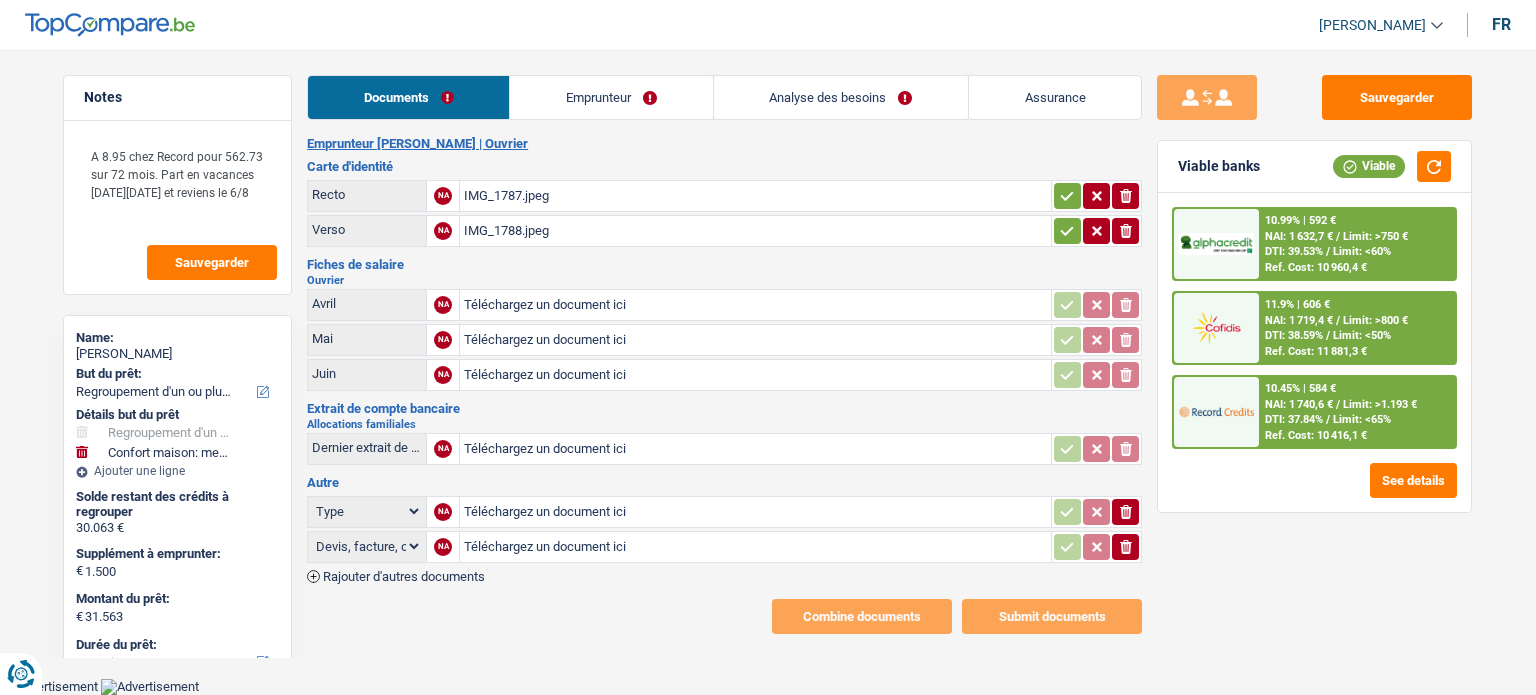 select on "refinancing" 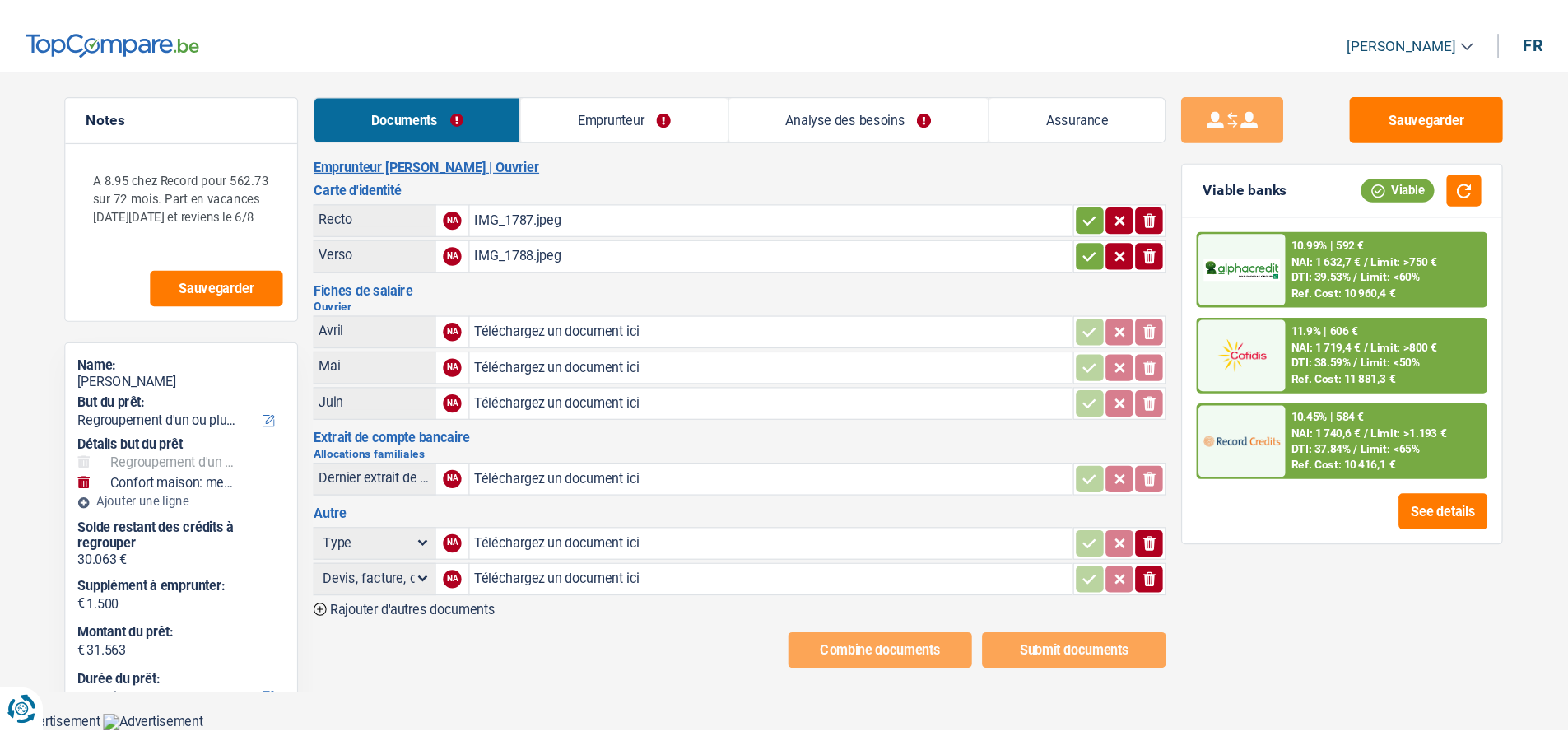 scroll, scrollTop: 0, scrollLeft: 0, axis: both 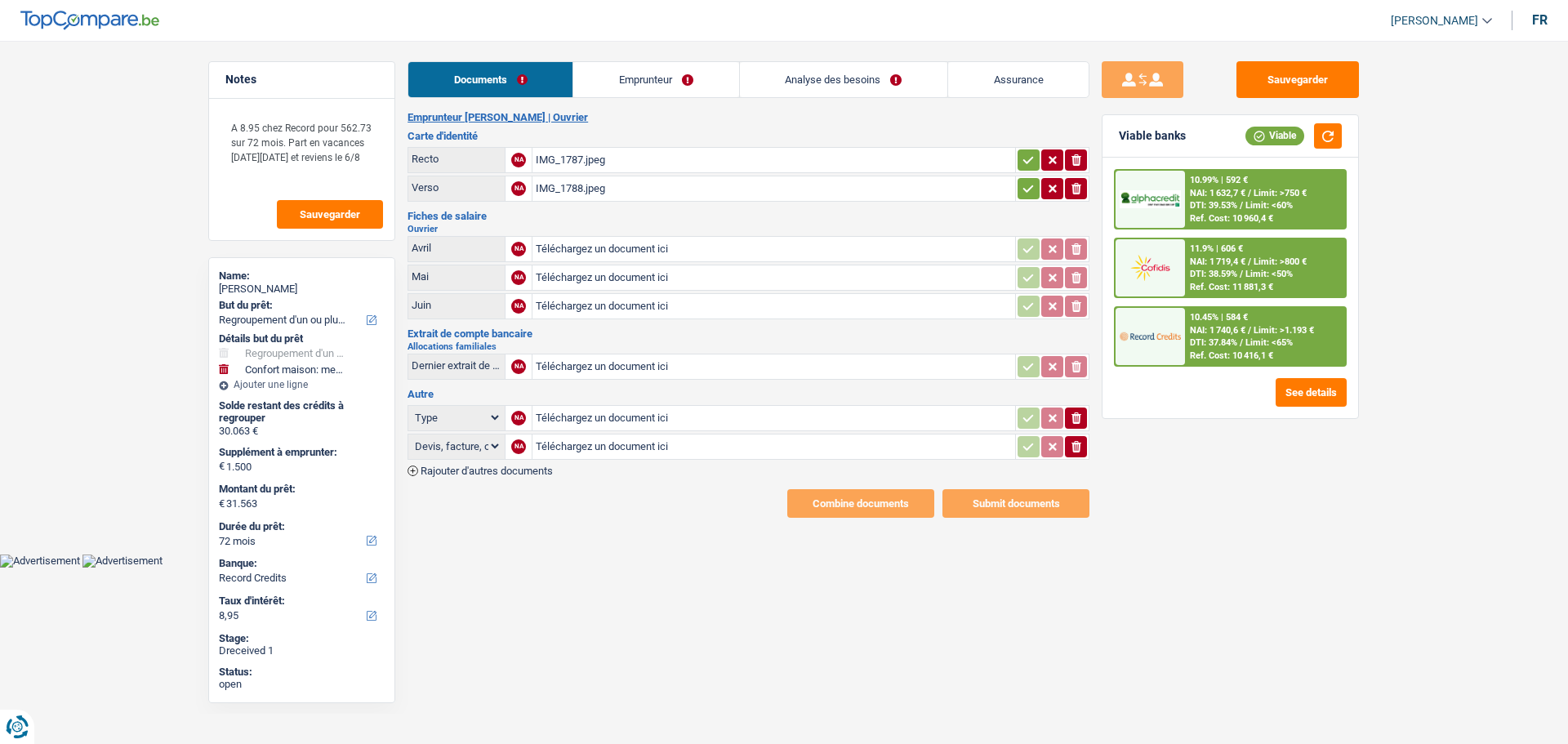 click on "IMG_1787.jpeg" at bounding box center [773, 160] 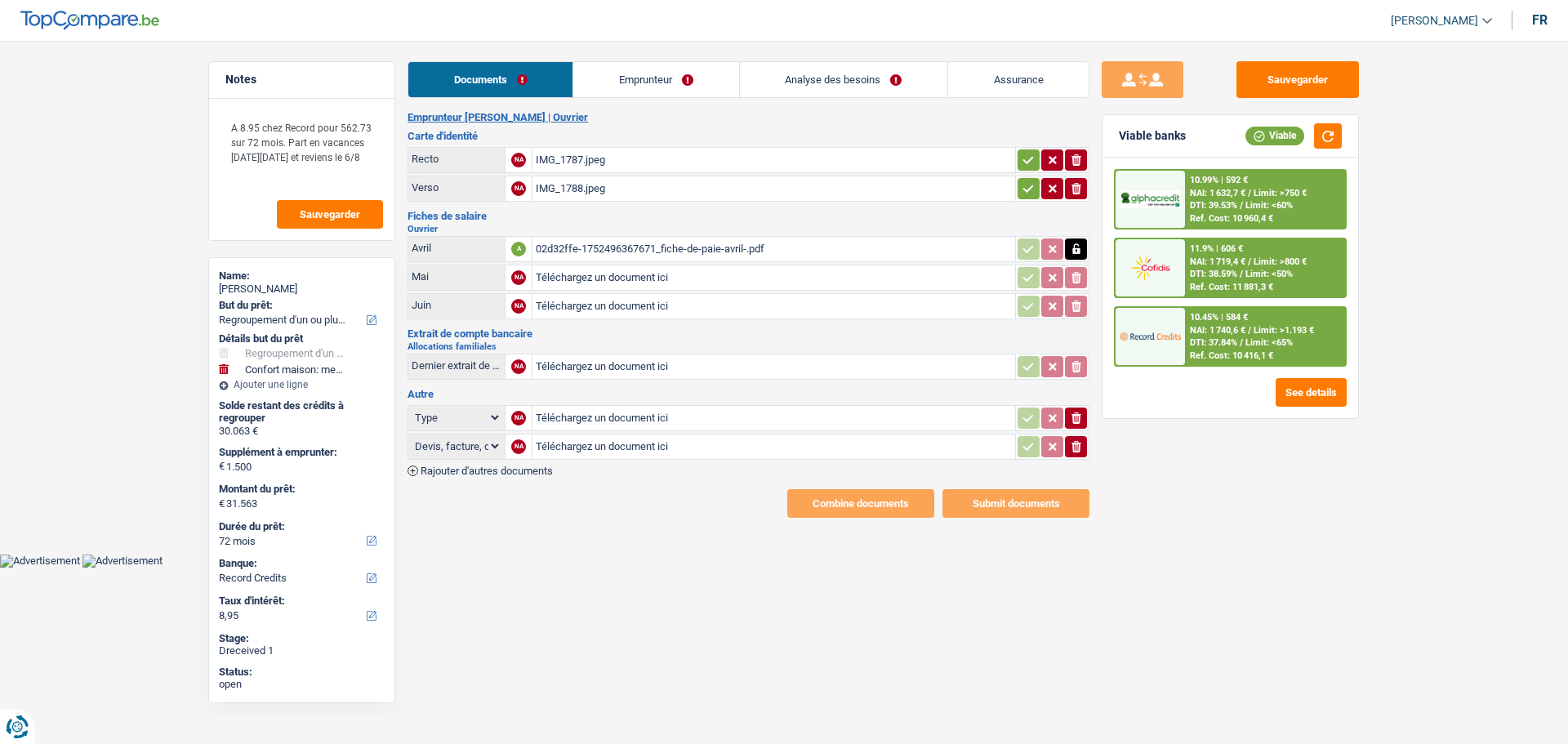 click on "Téléchargez un document ici" at bounding box center (773, 278) 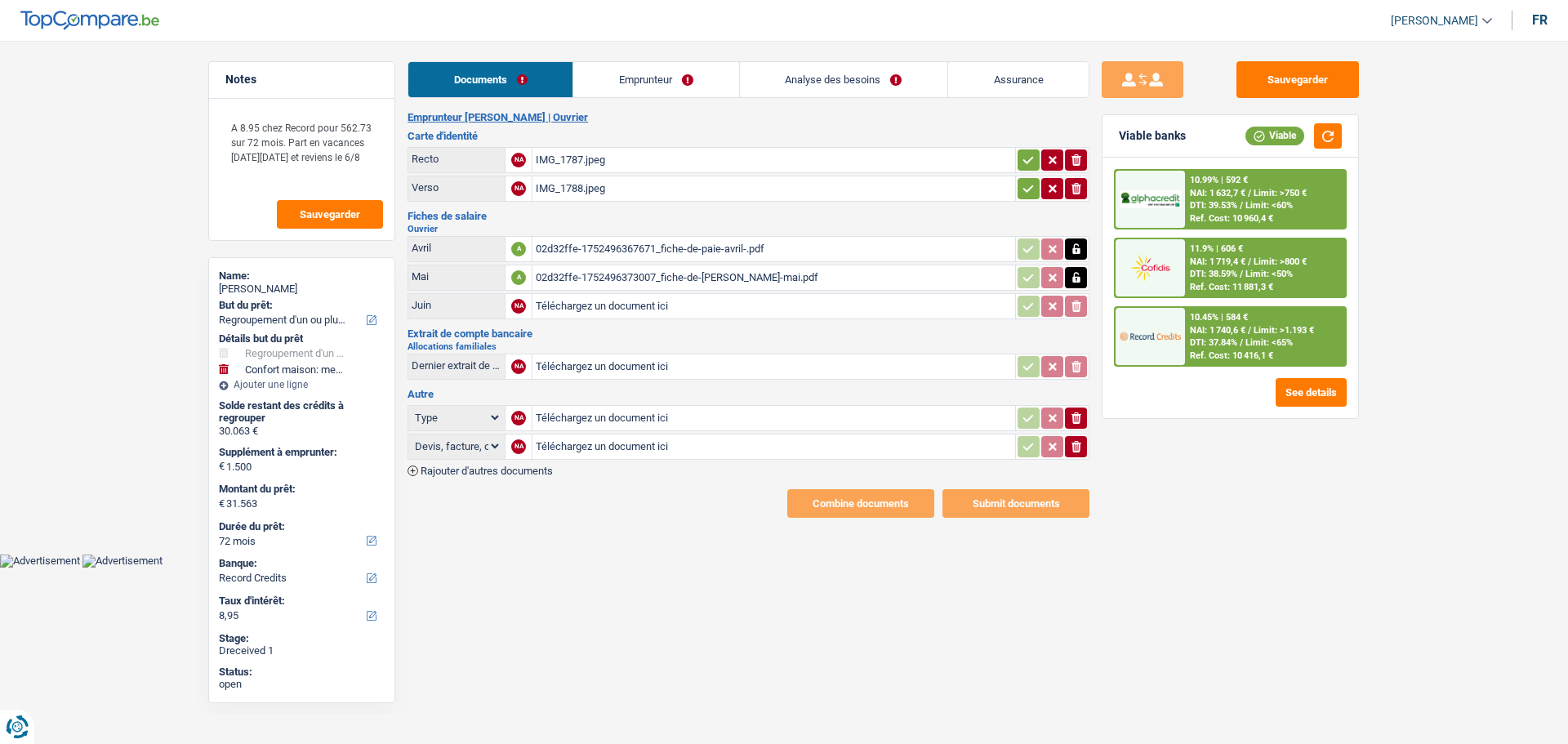 click on "Téléchargez un document ici" at bounding box center [773, 306] 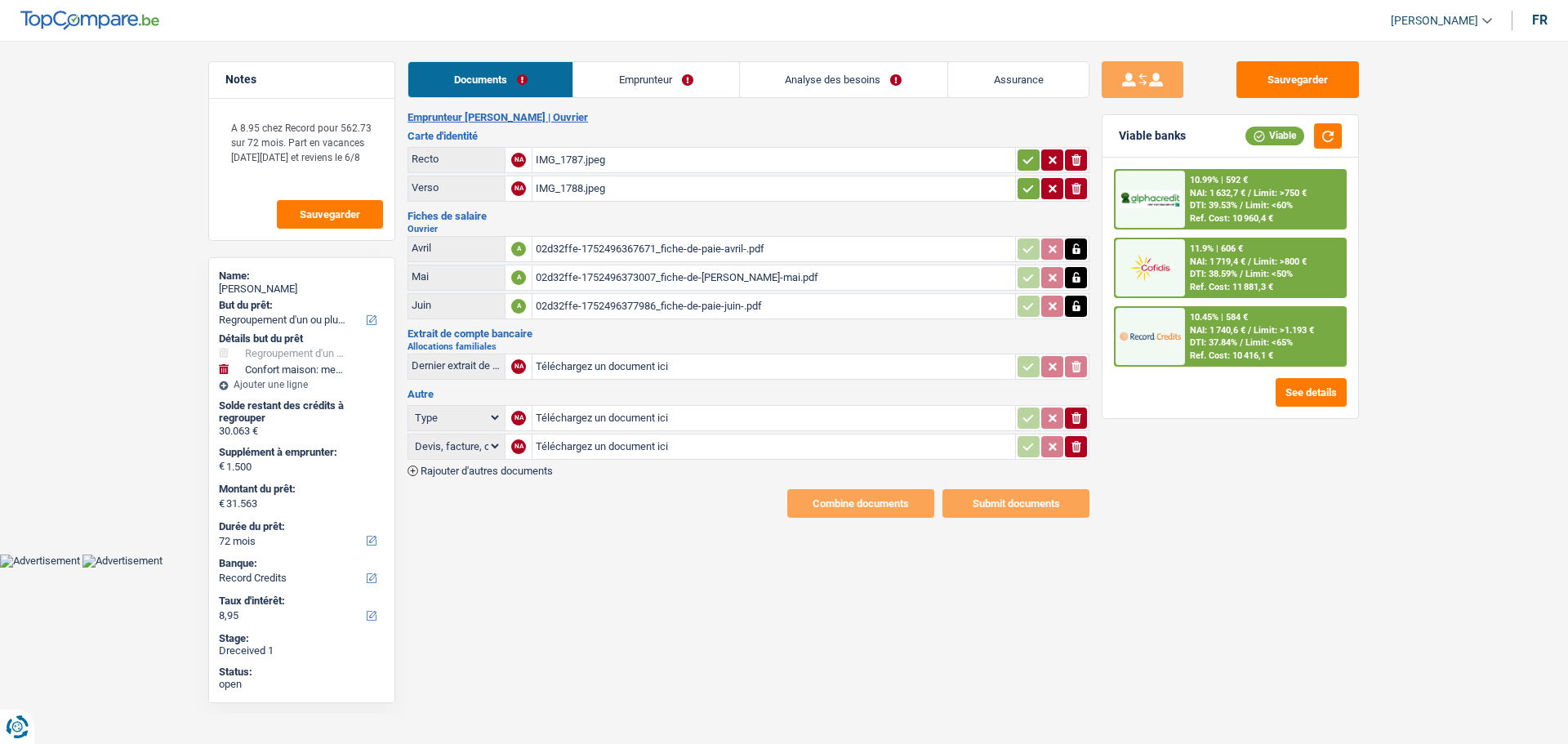 click 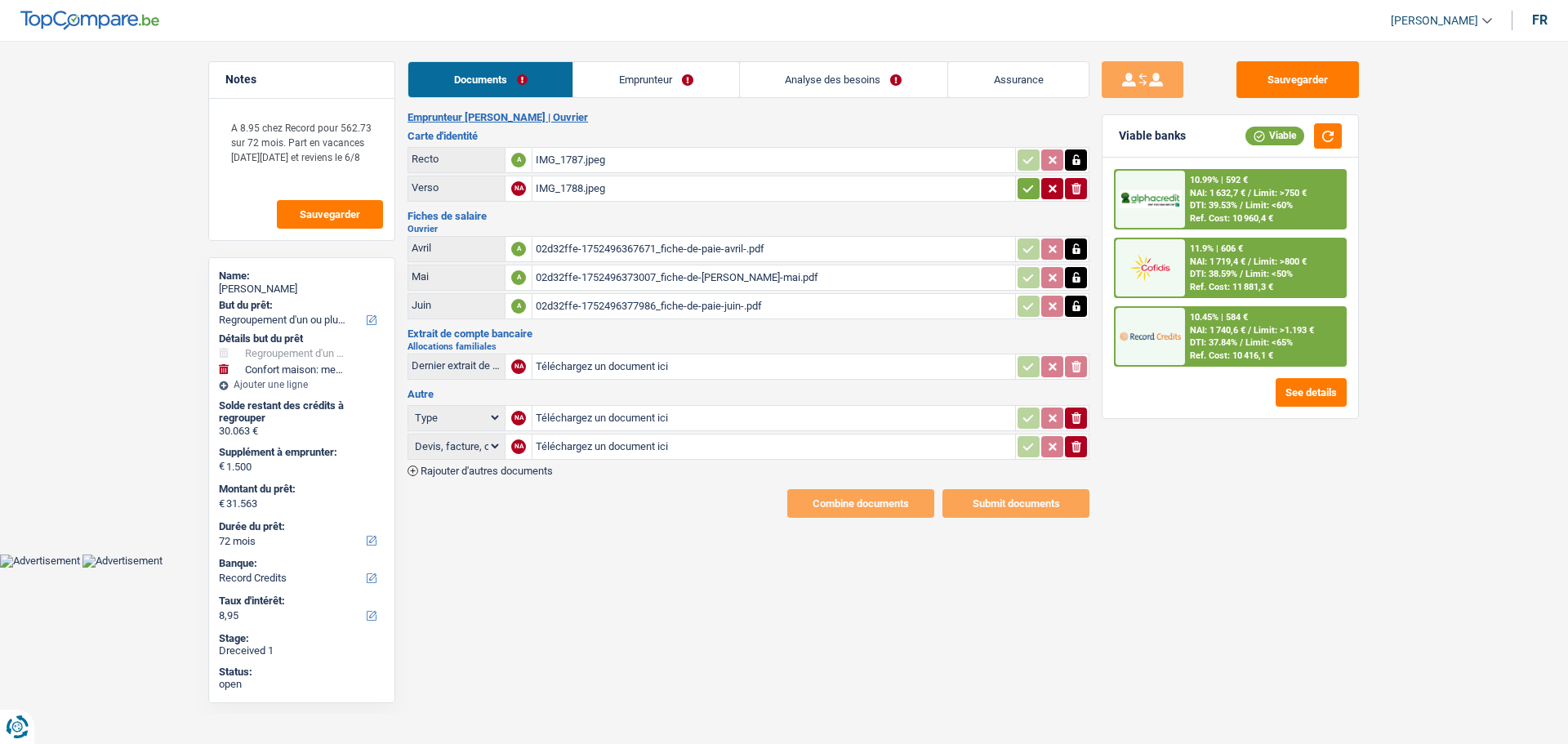 click 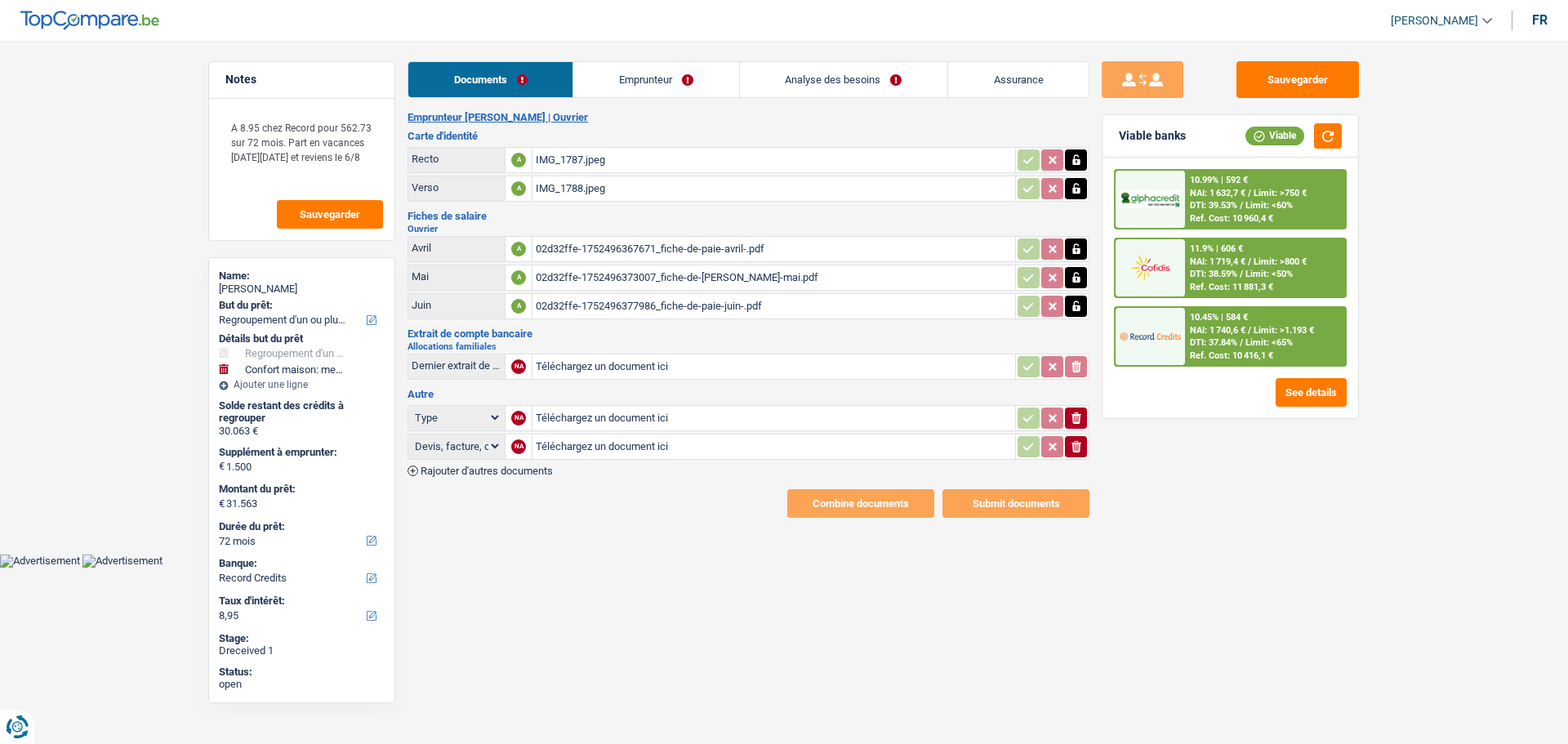 click on "ionicons-v5-e" 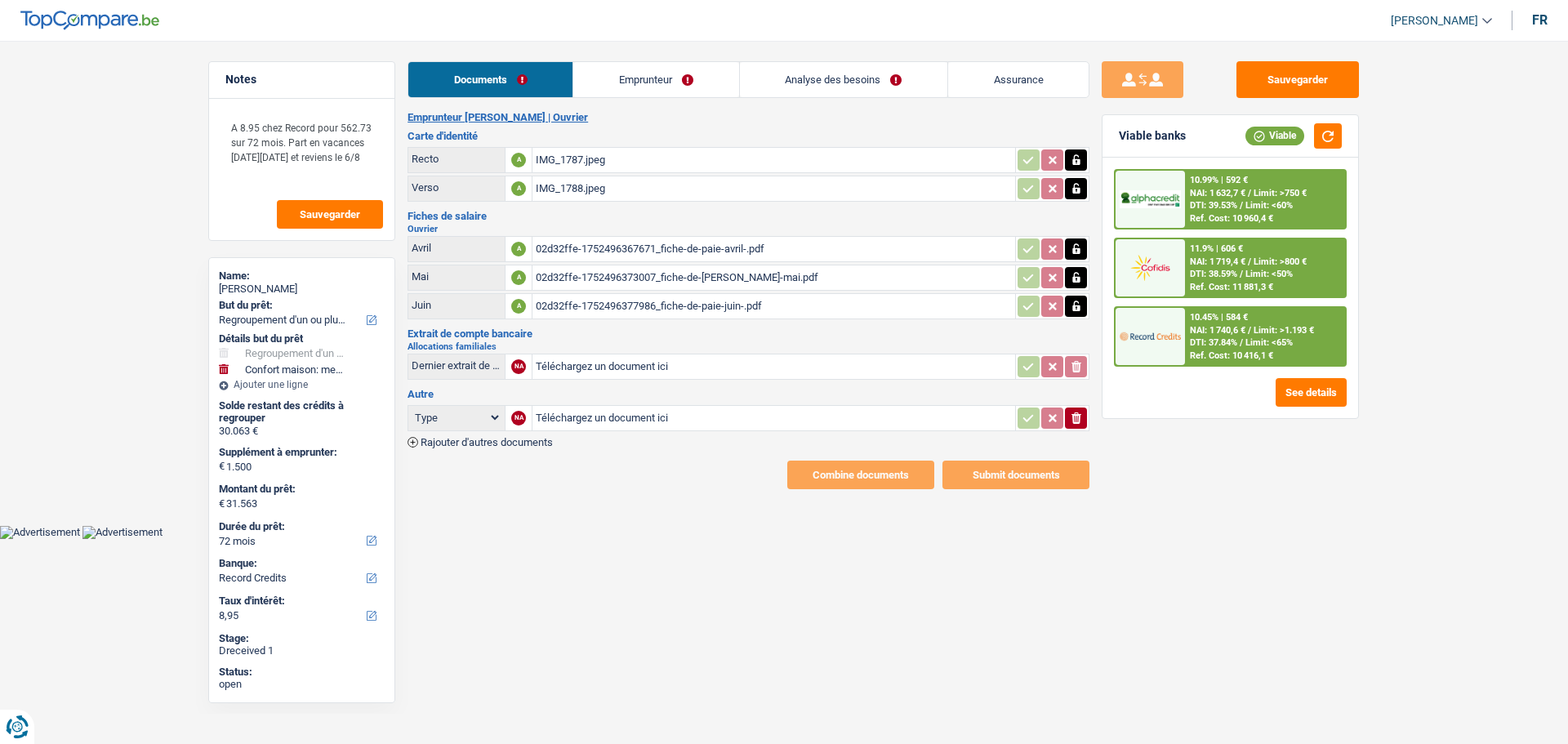 click 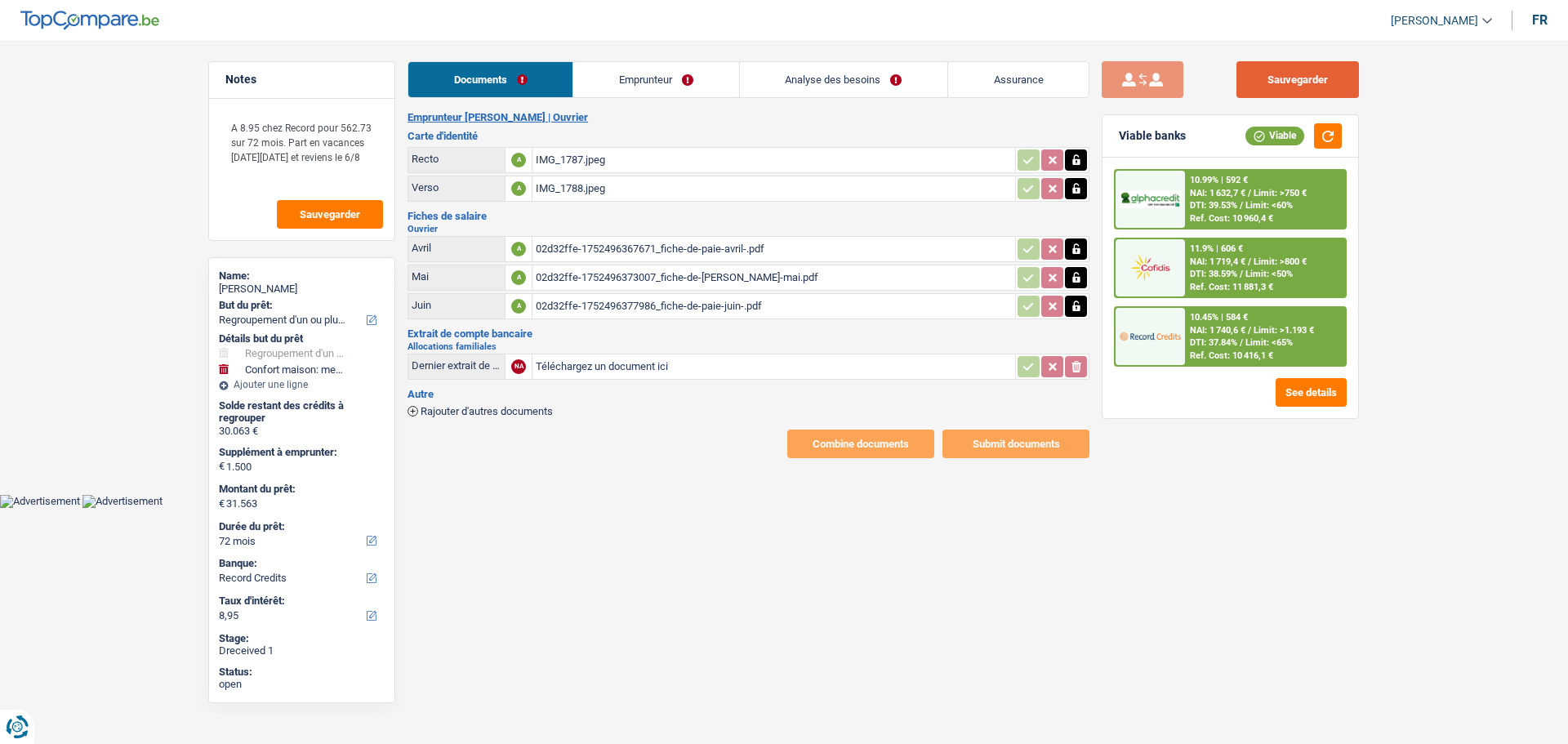 drag, startPoint x: 1270, startPoint y: 74, endPoint x: 1118, endPoint y: 89, distance: 152.73834 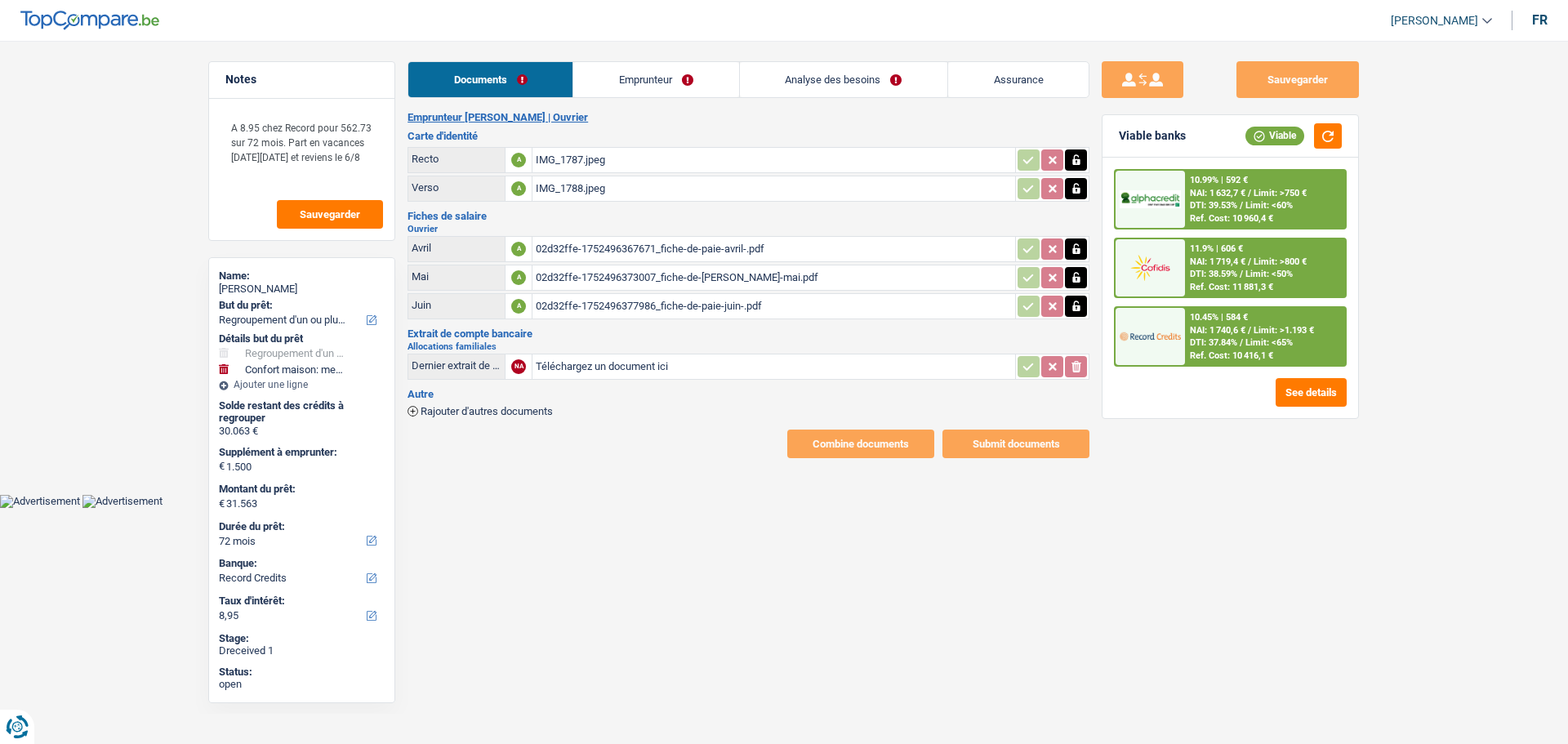 click on "Emprunteur" at bounding box center (656, 79) 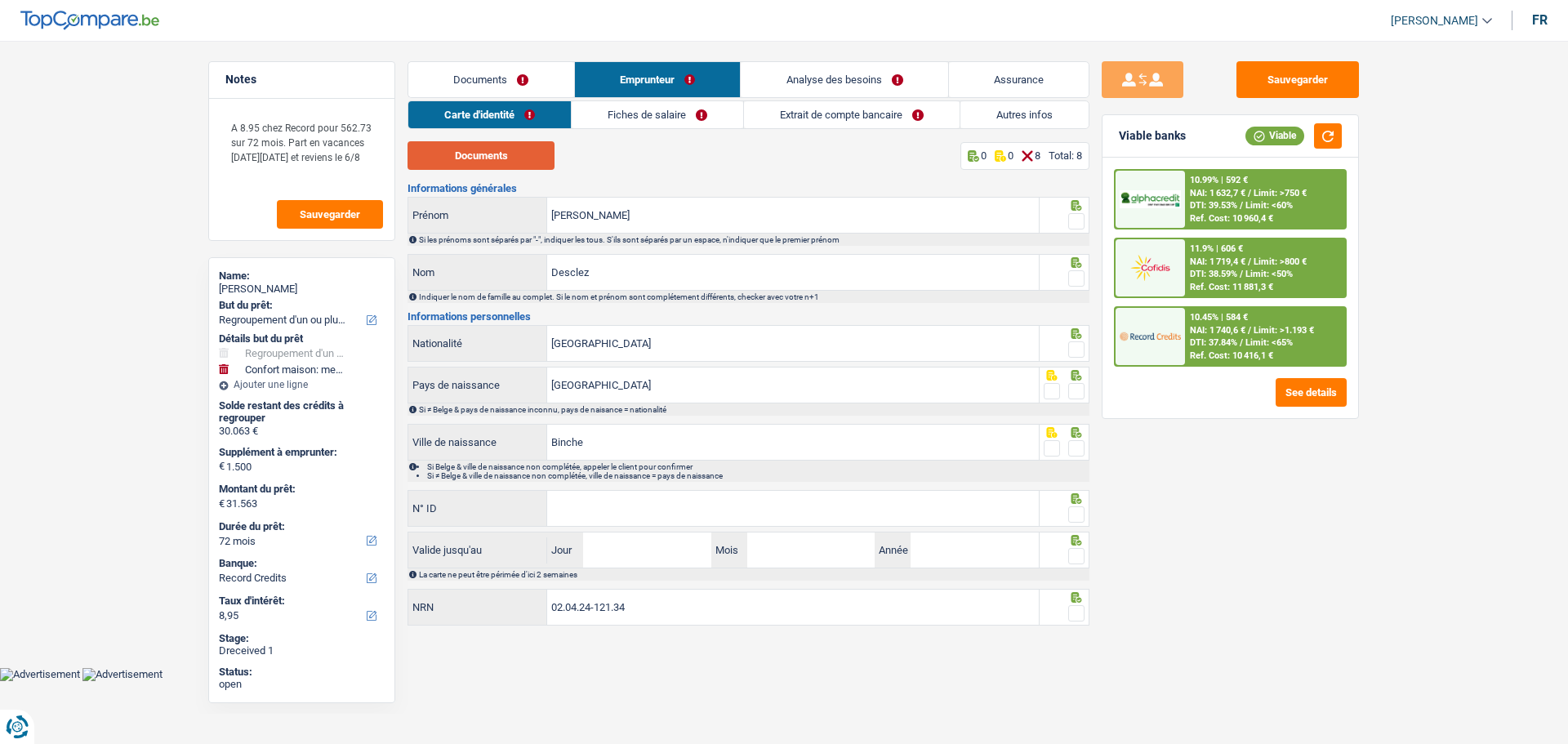 click on "Documents" at bounding box center [481, 155] 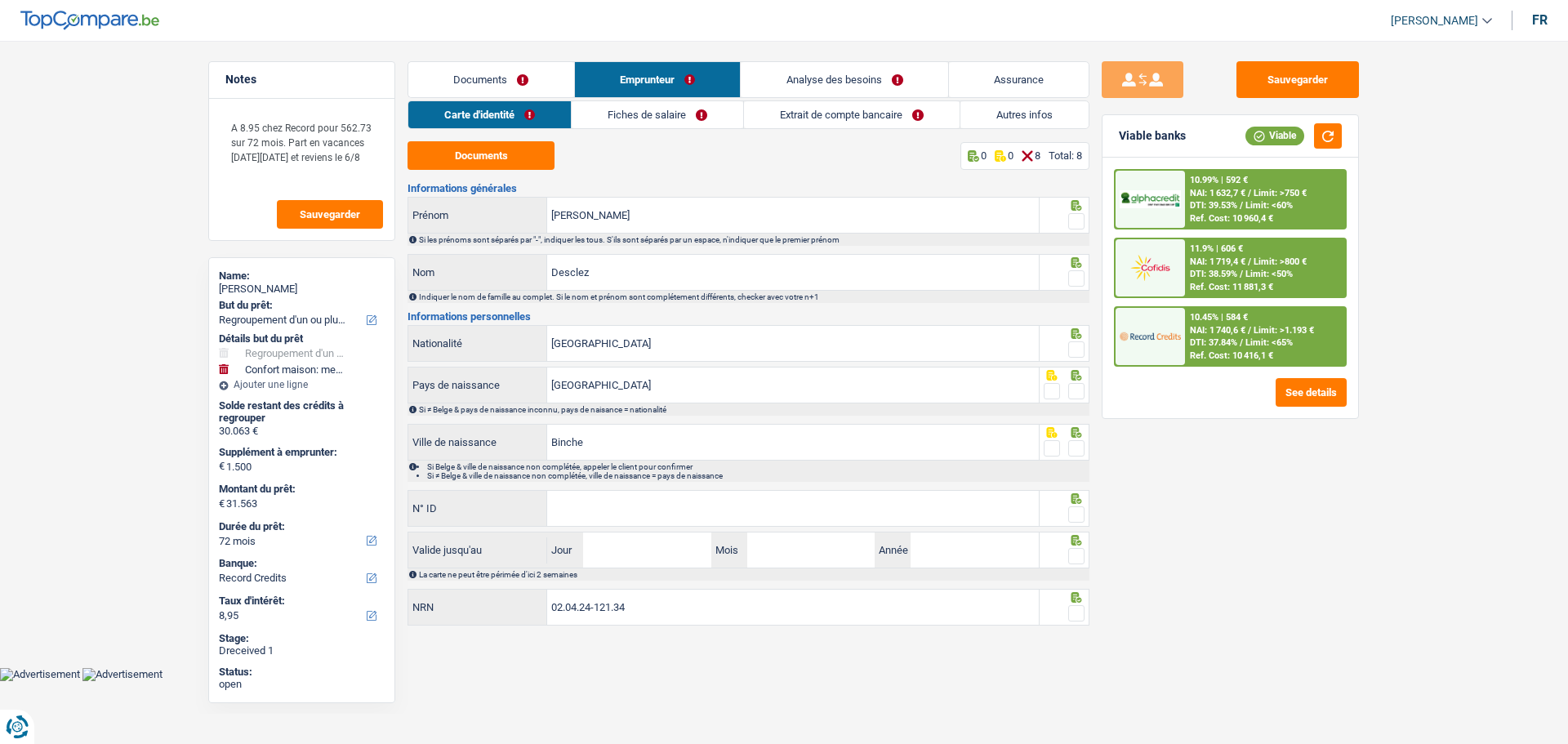 click at bounding box center (1076, 221) 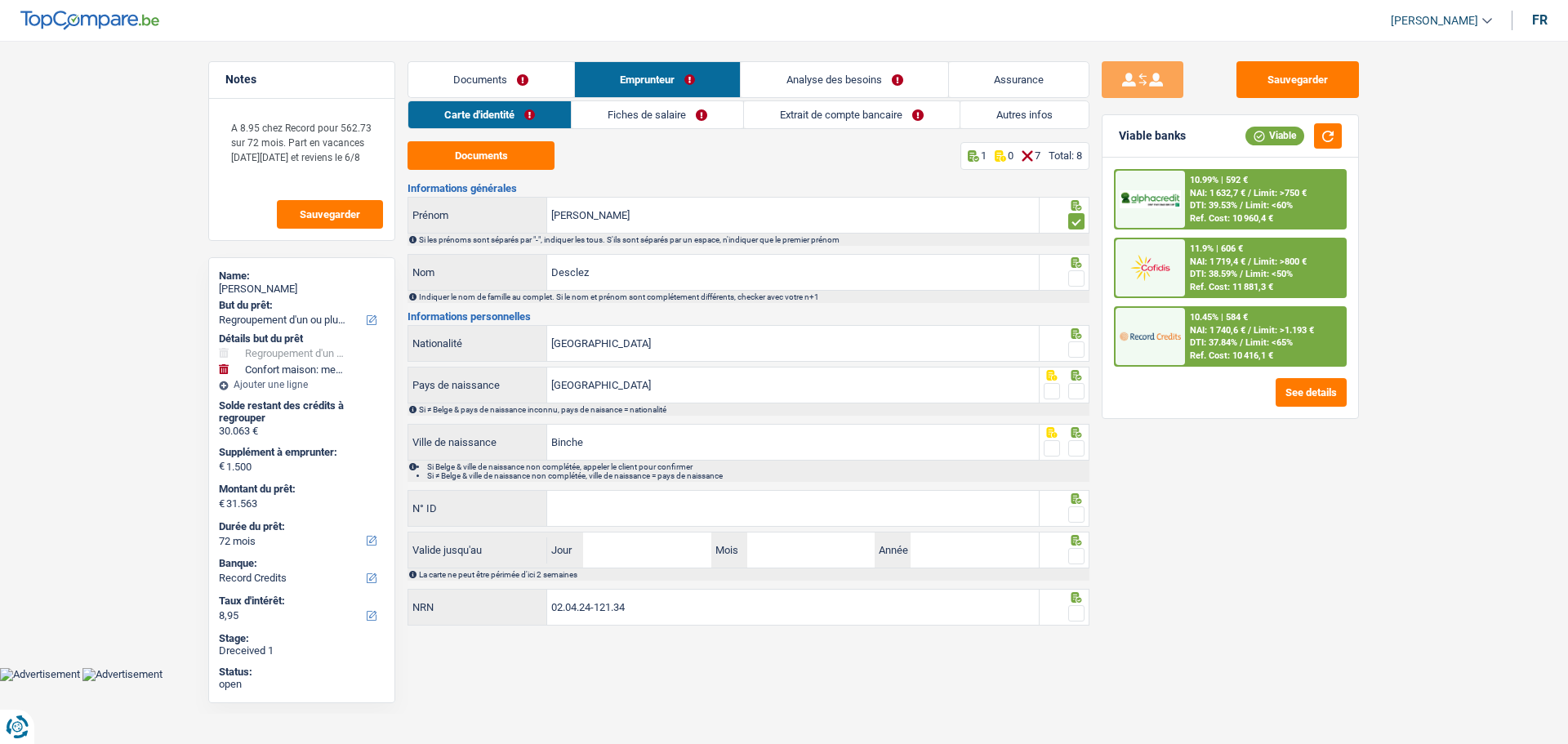 drag, startPoint x: 1071, startPoint y: 265, endPoint x: 1078, endPoint y: 277, distance: 13.892444 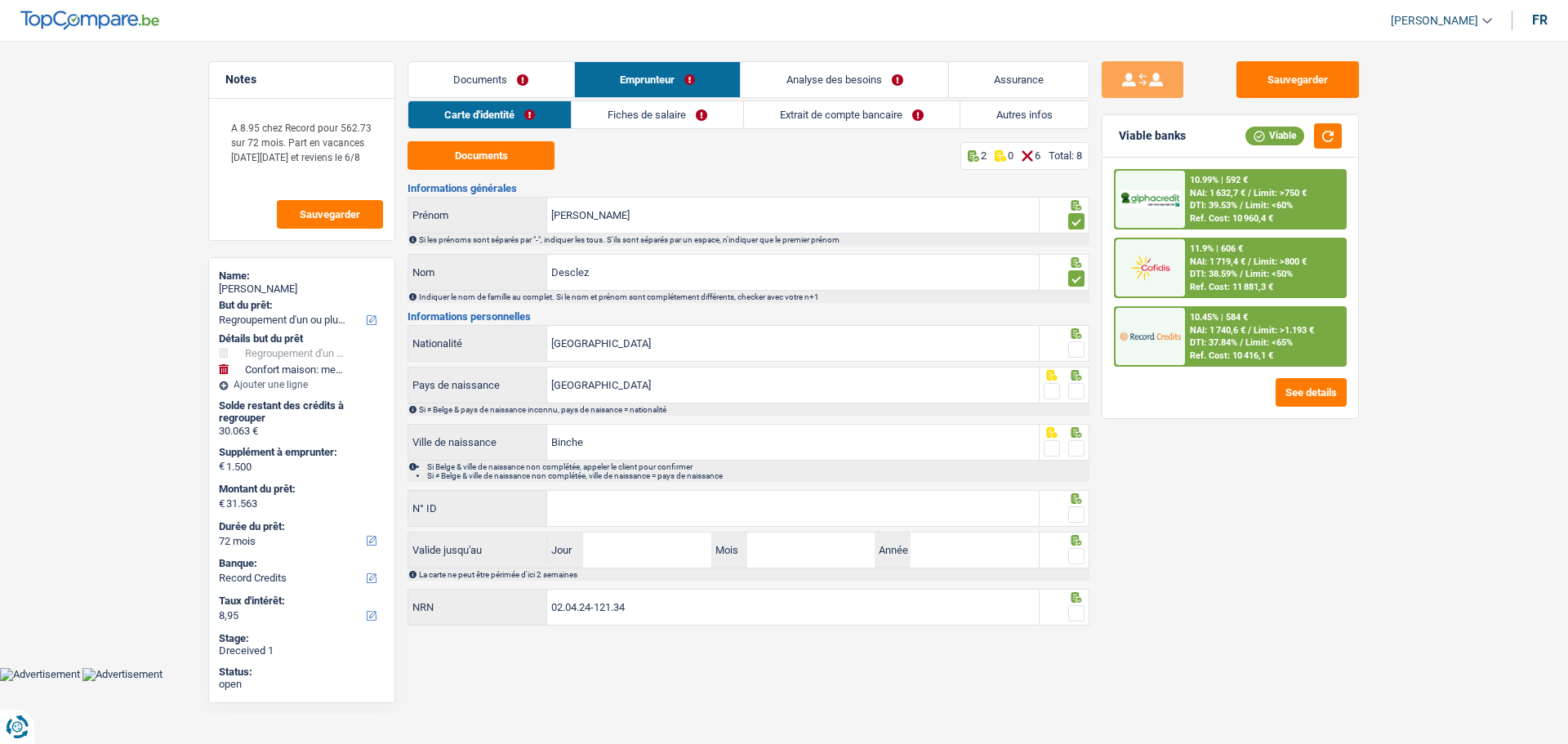 click at bounding box center (1076, 350) 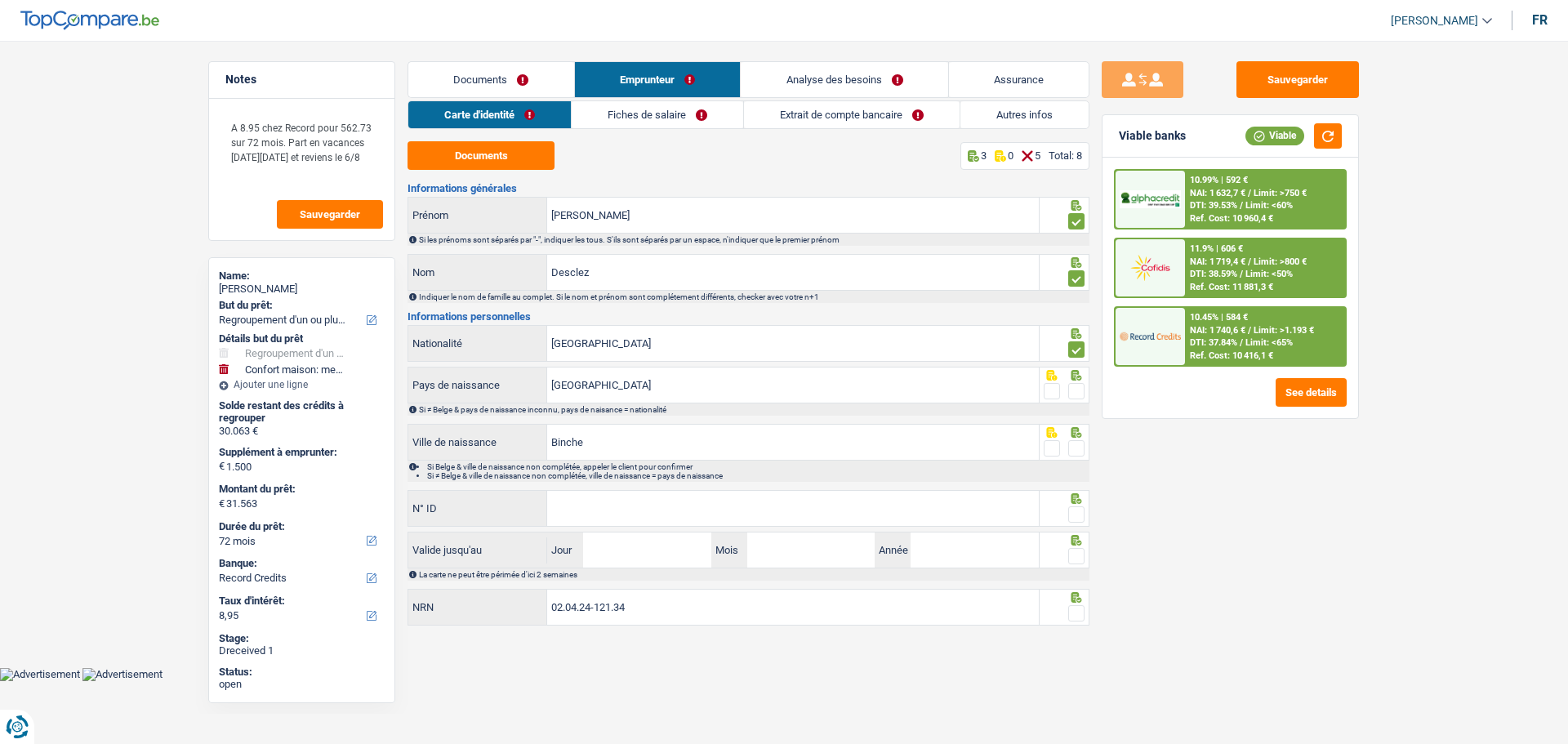 click at bounding box center [1076, 391] 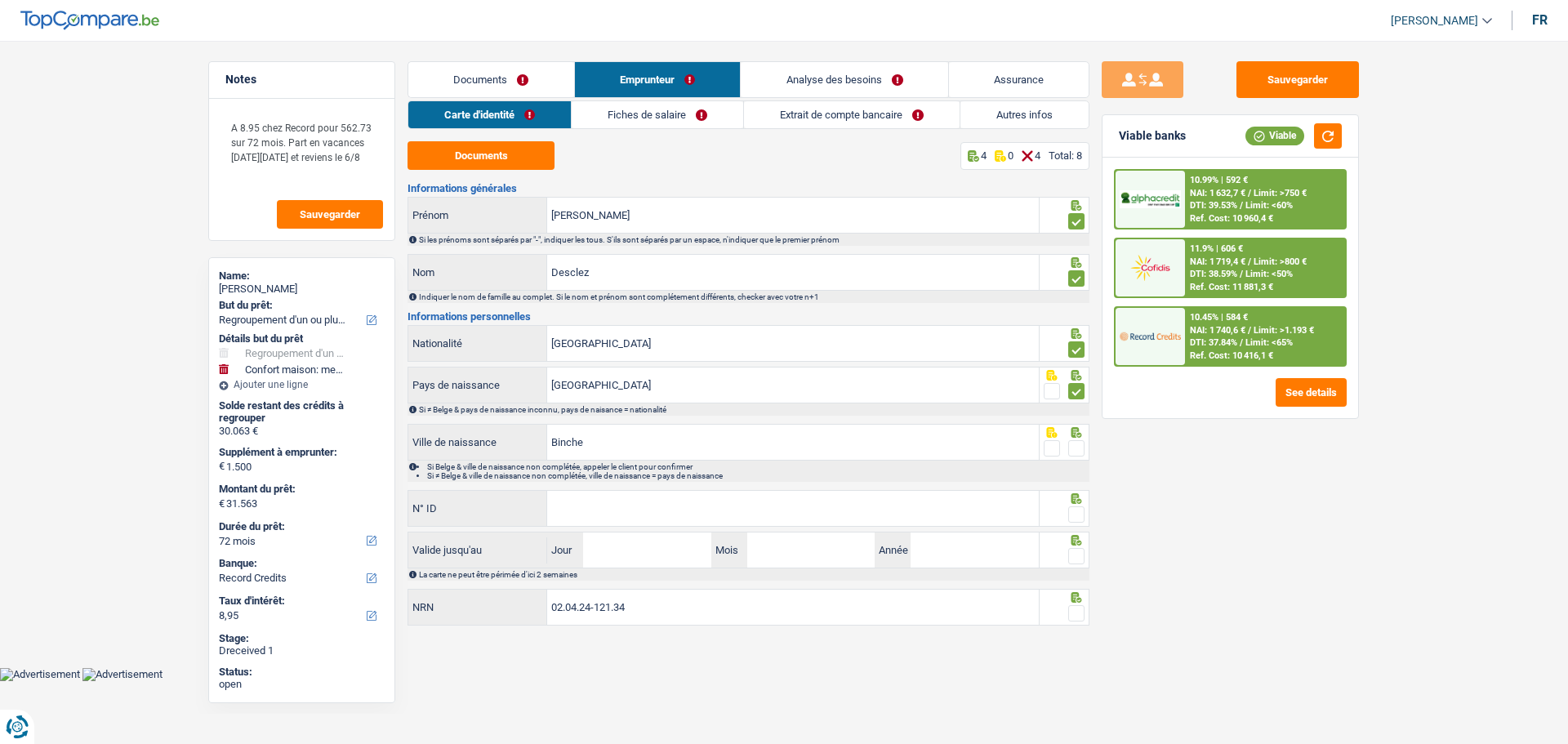 click at bounding box center [1076, 448] 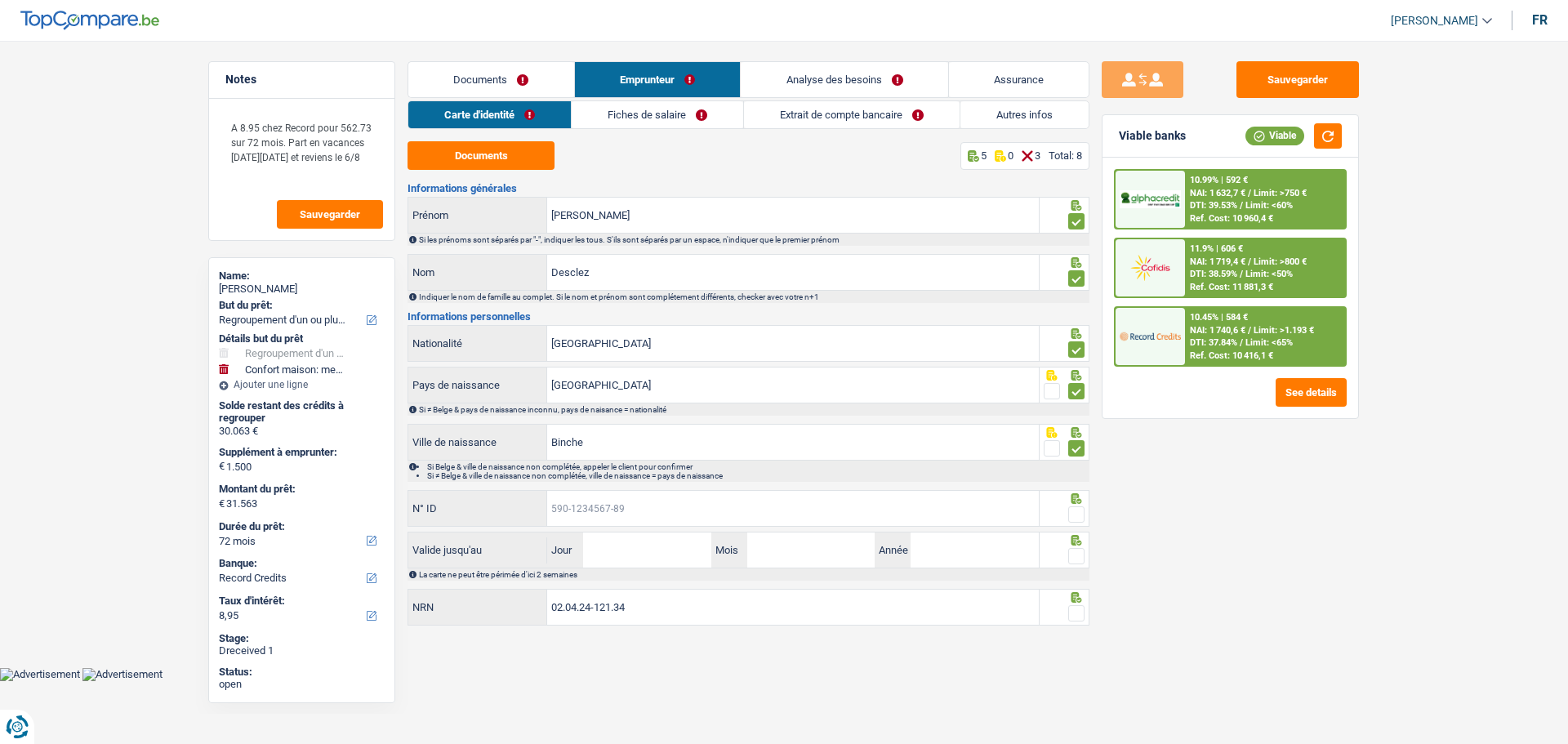 click on "N° ID" at bounding box center [793, 508] 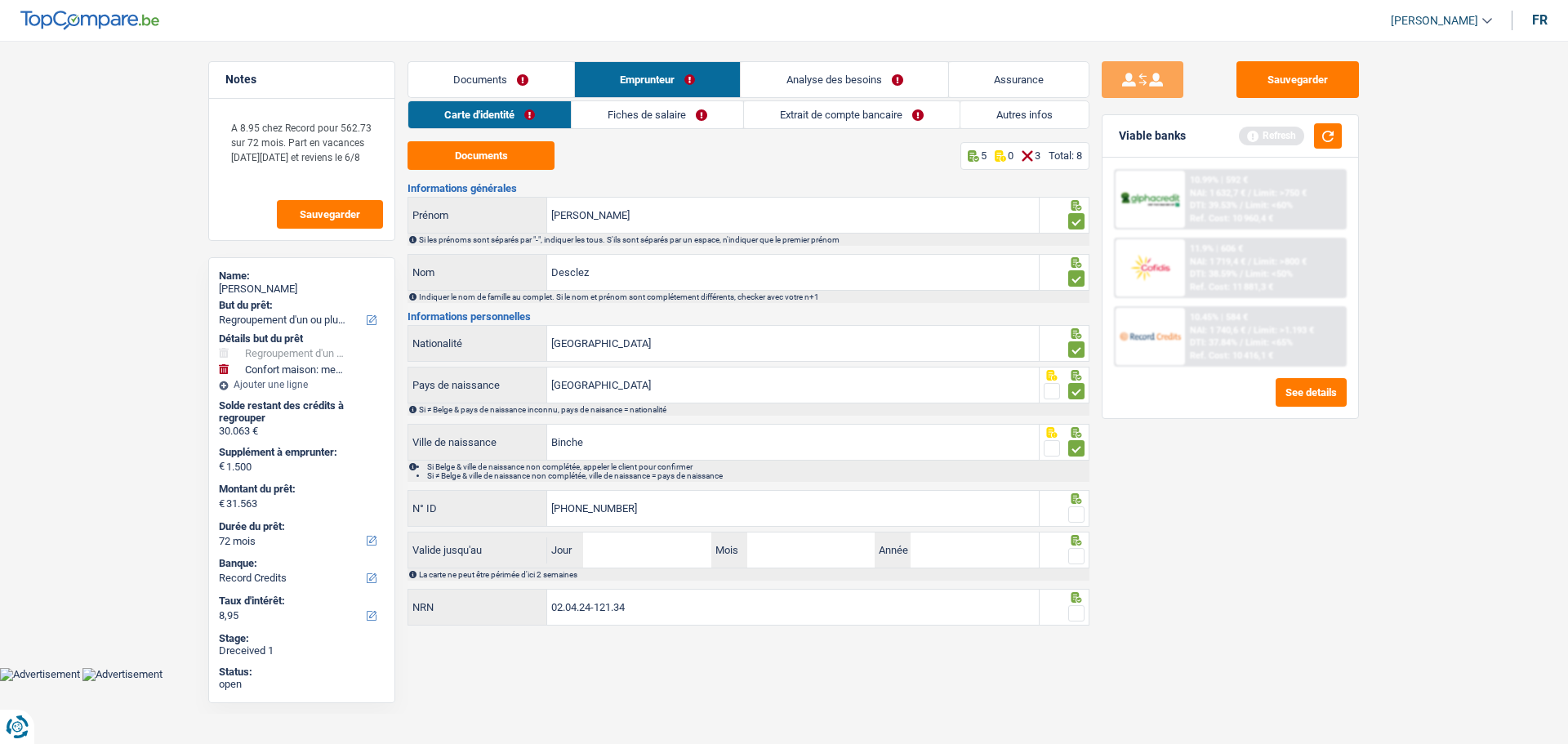 type on "595-0181535-66" 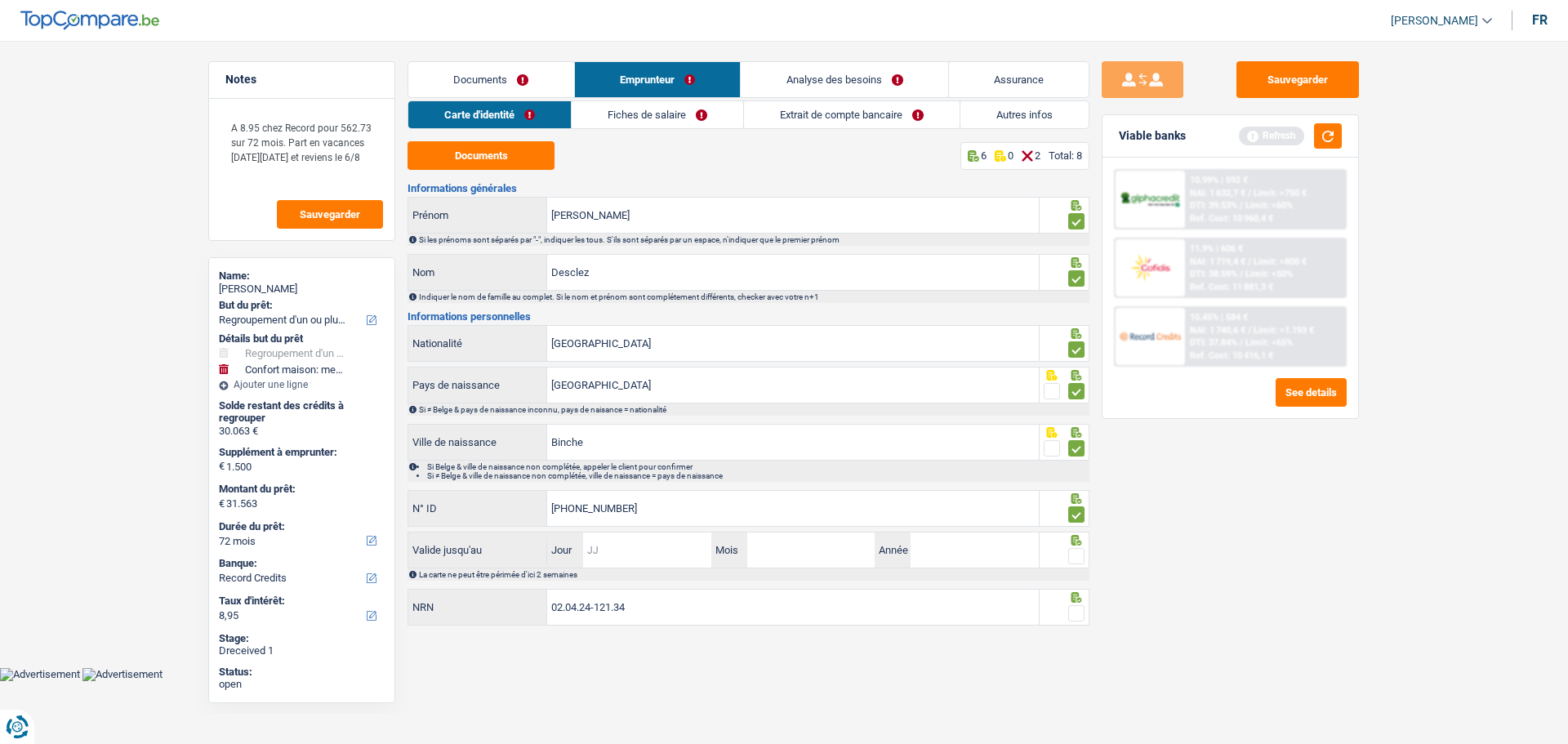 click on "Jour" at bounding box center (647, 550) 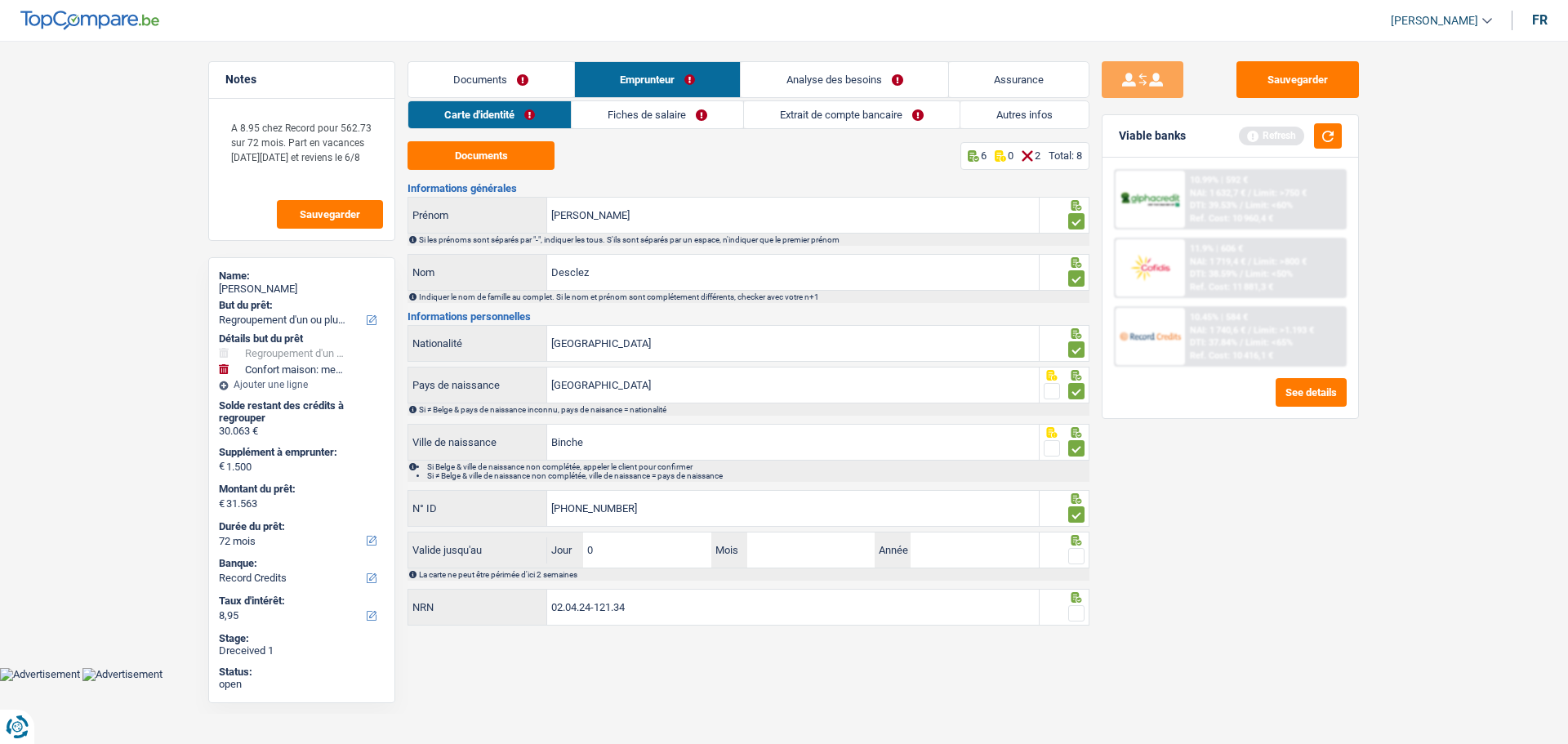type on "04" 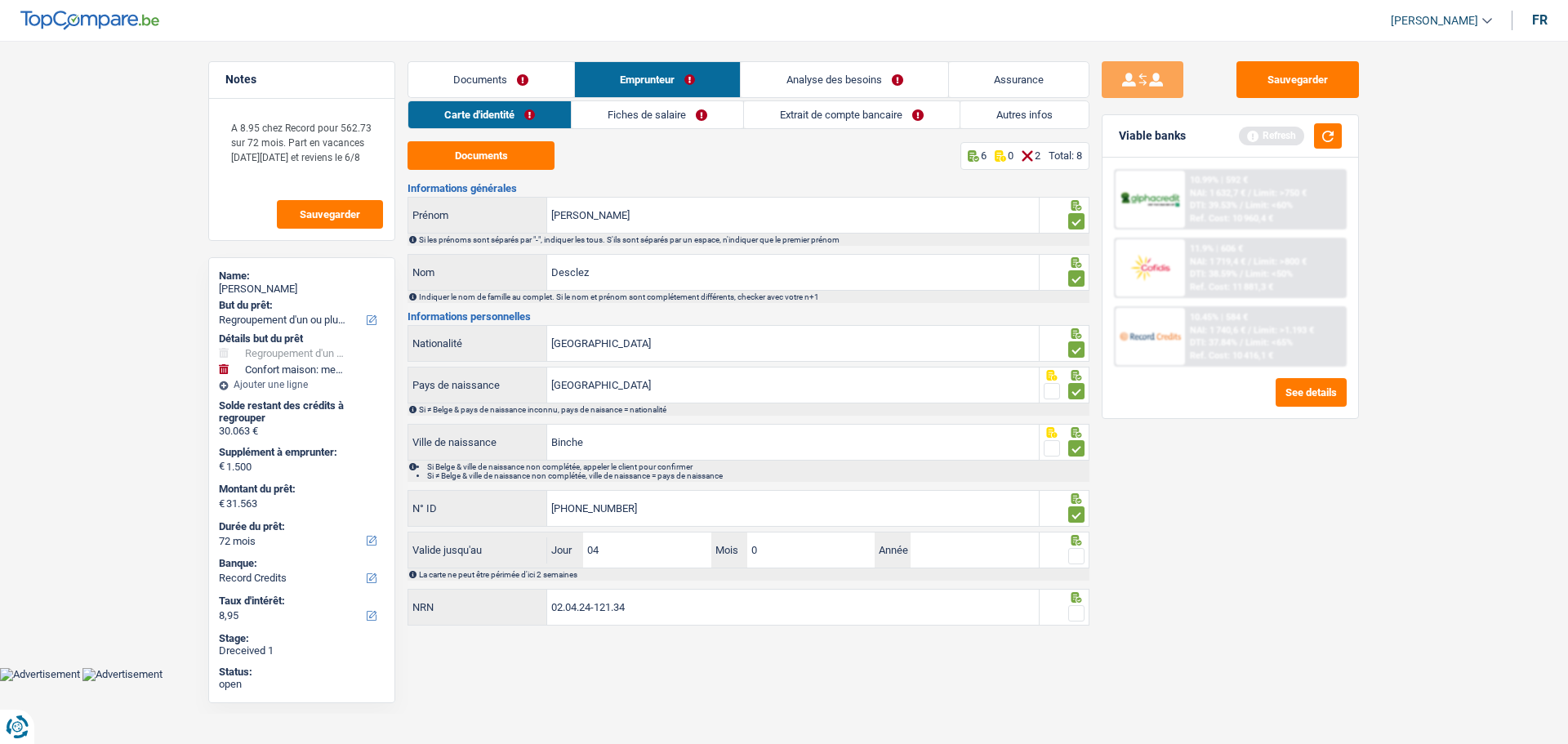 type on "03" 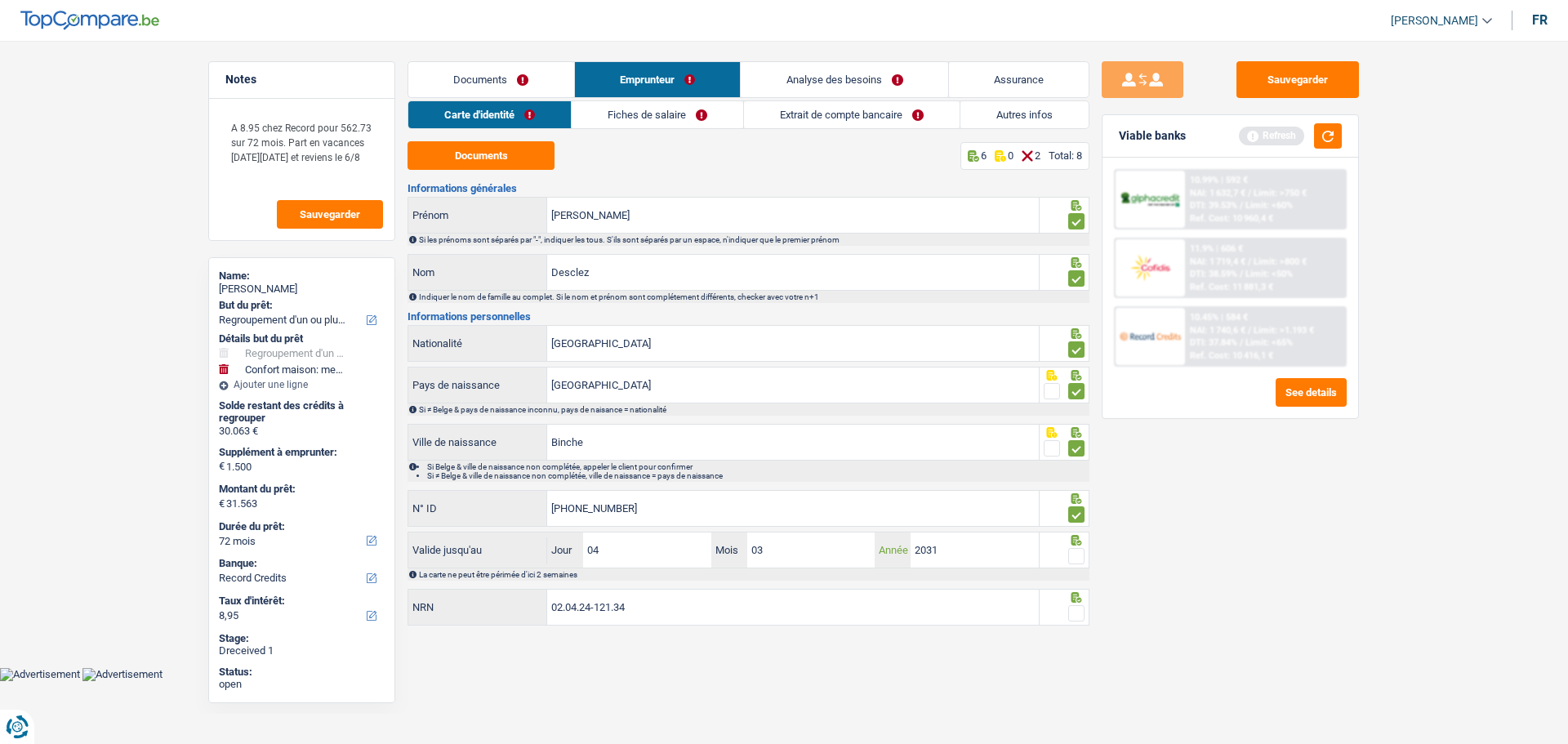 type on "2031" 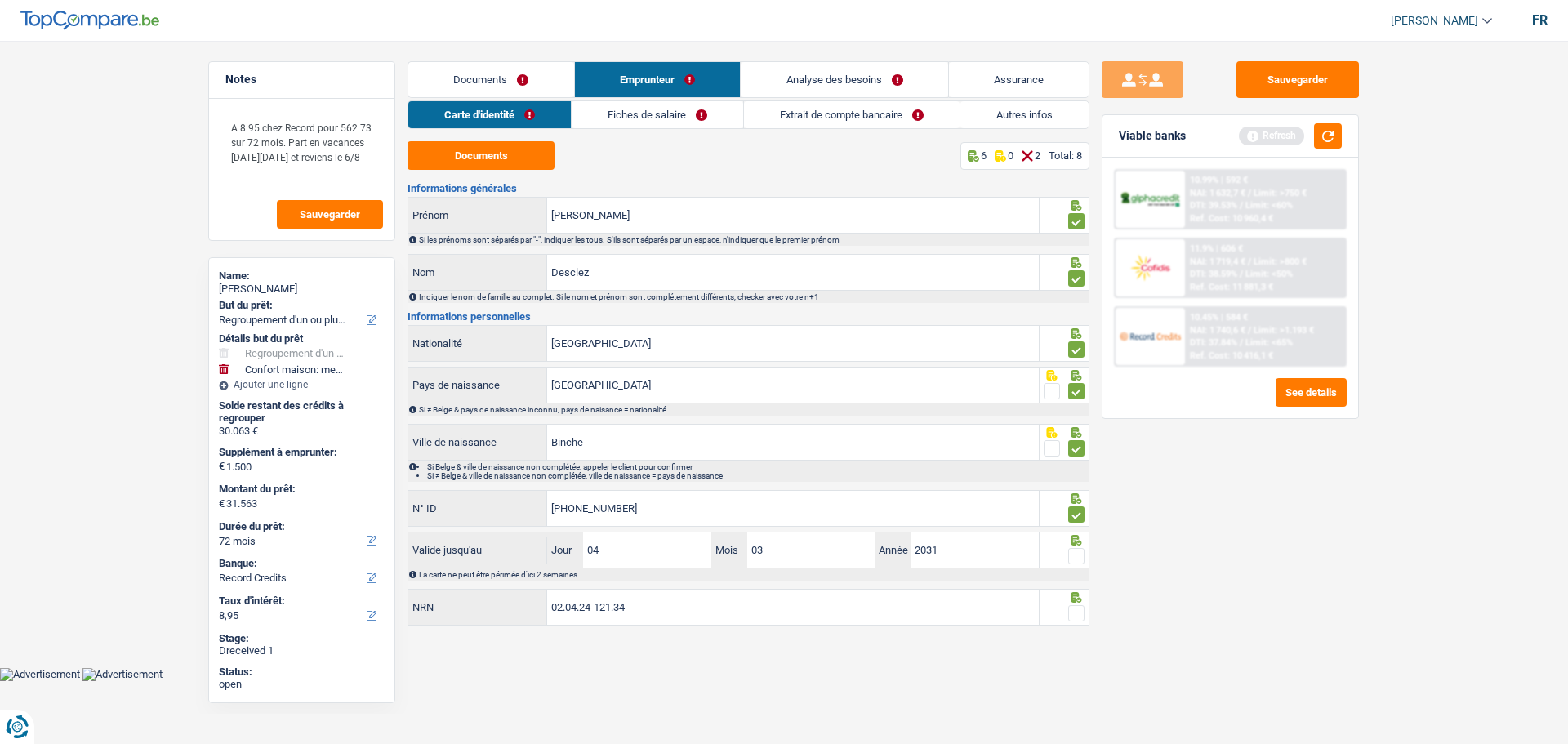 click at bounding box center [1076, 556] 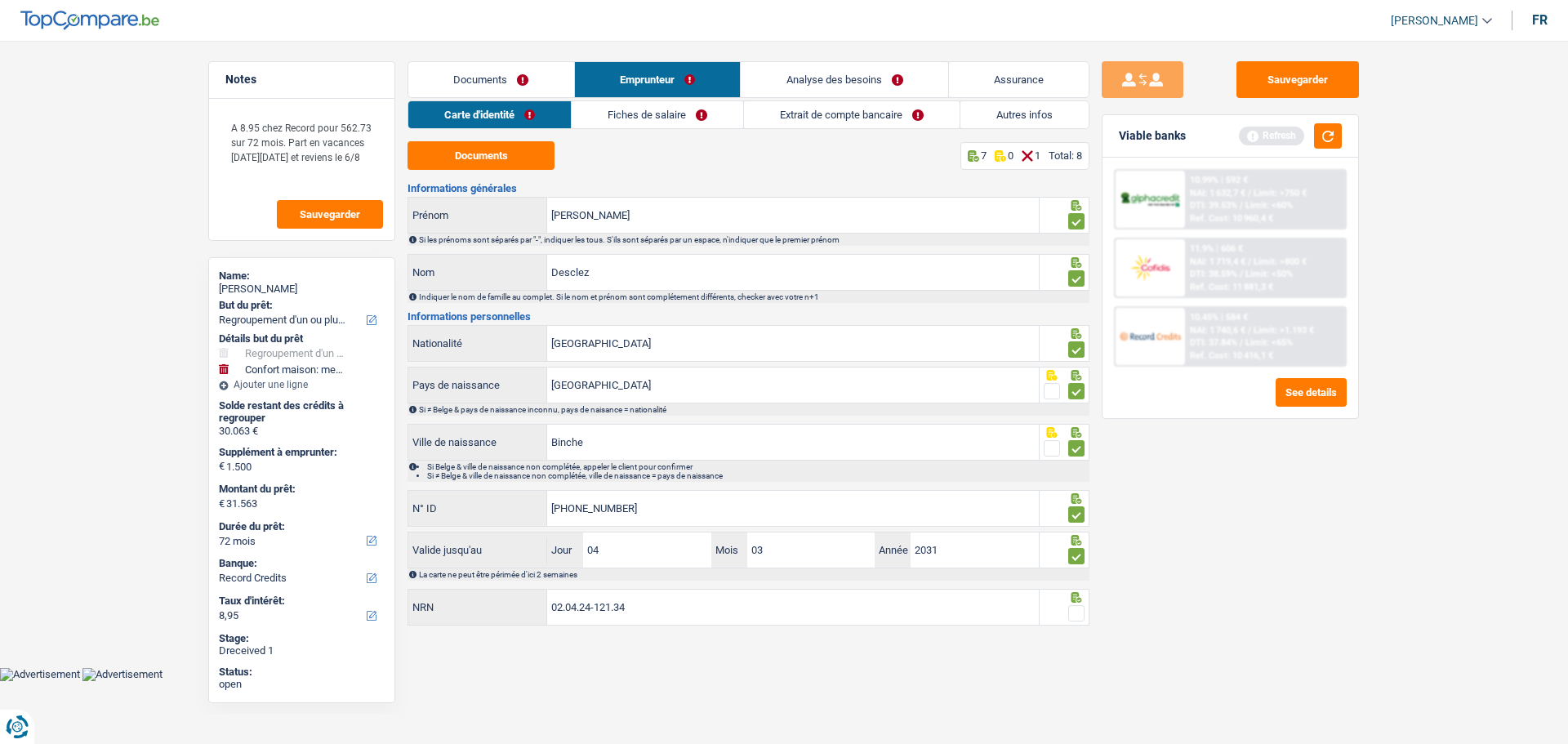 click at bounding box center (1076, 613) 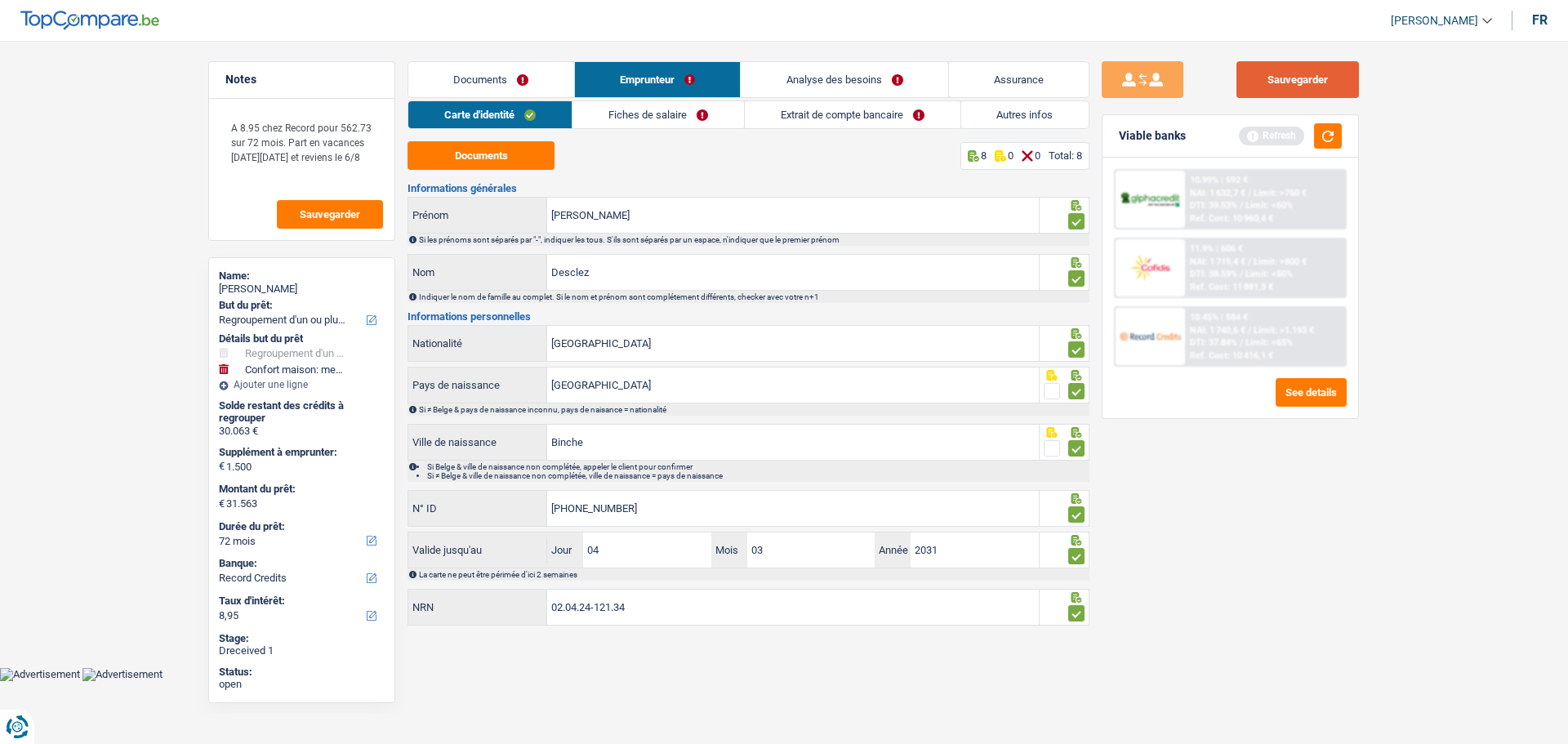 click on "Sauvegarder" at bounding box center (1298, 79) 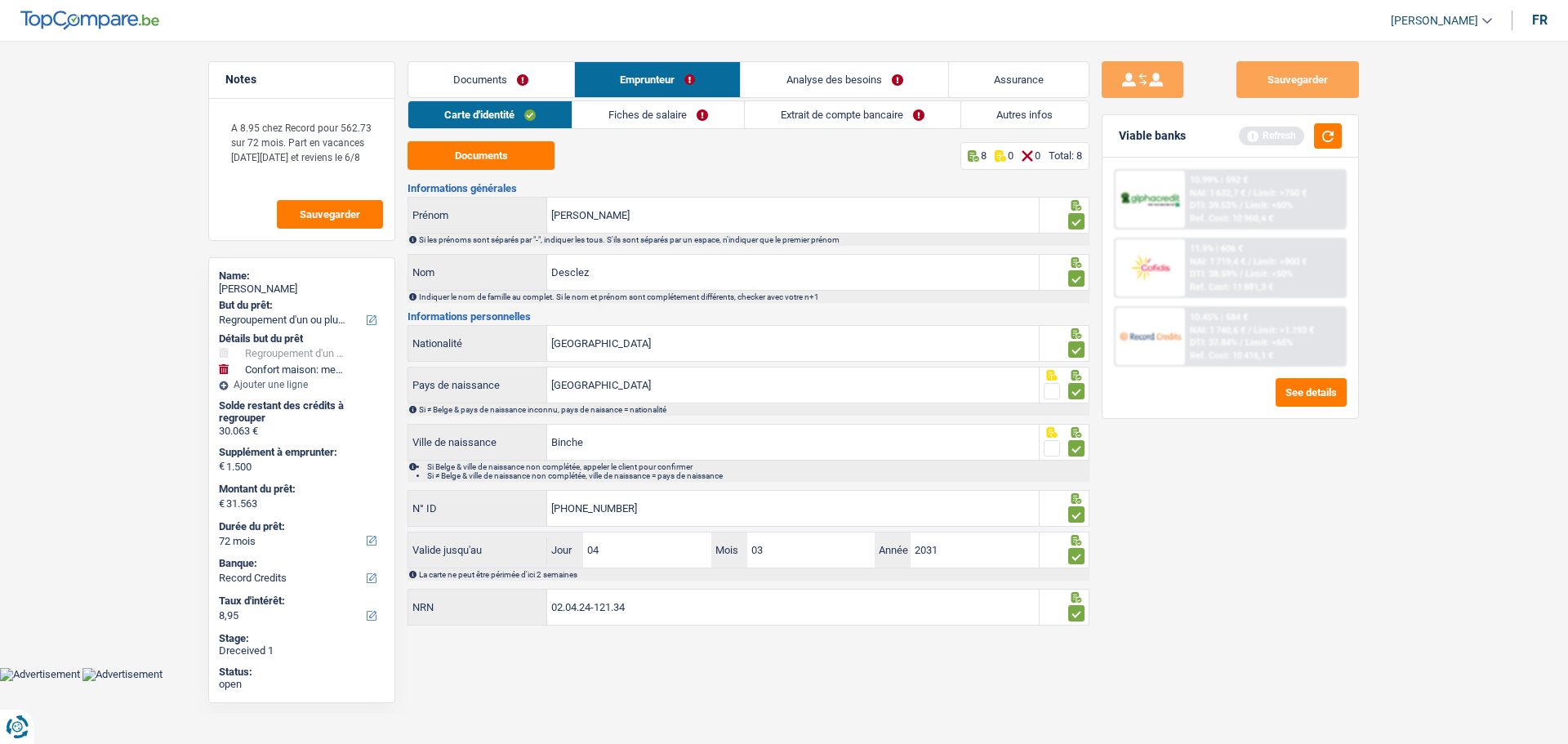 click on "Fiches de salaire" at bounding box center [658, 114] 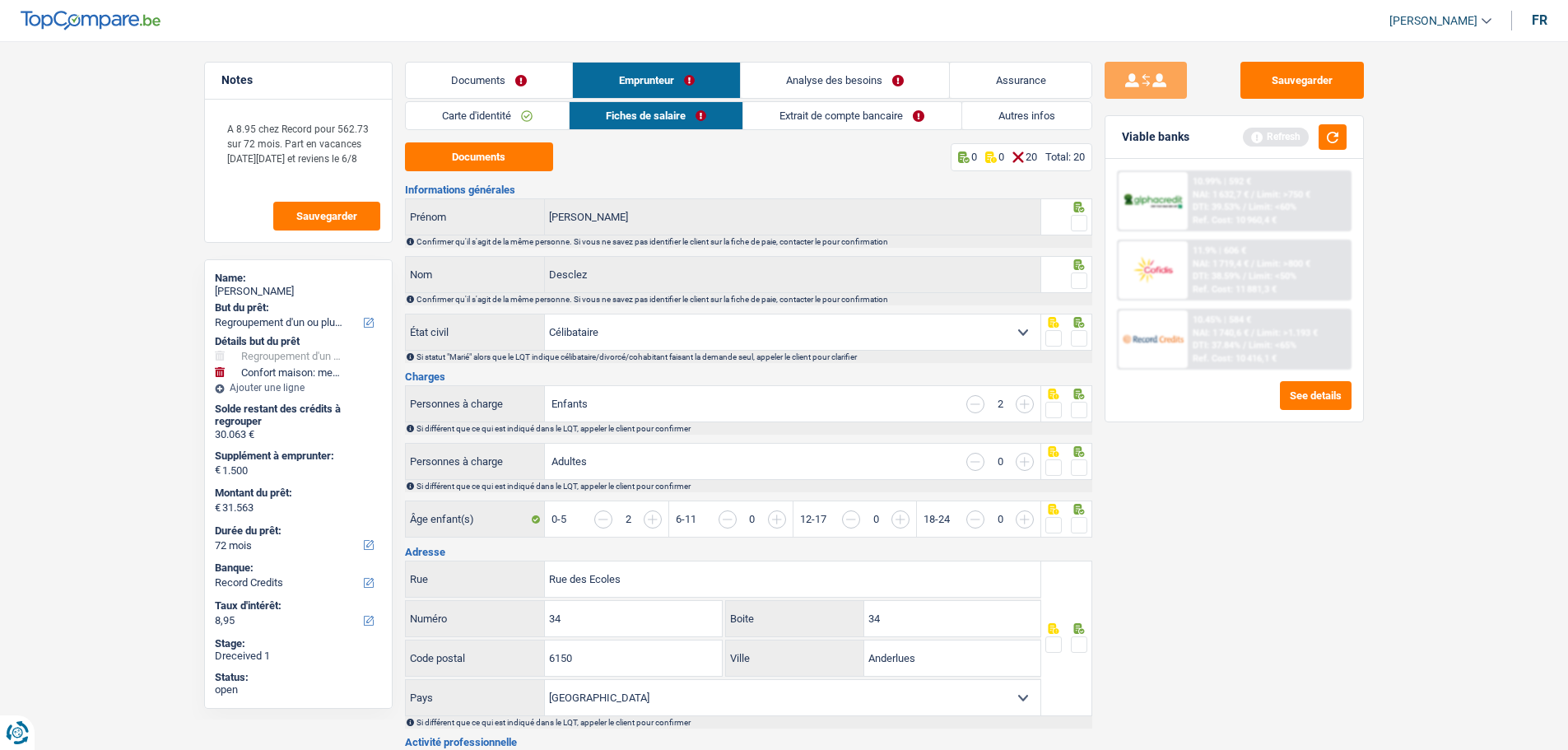 click at bounding box center [1079, 223] 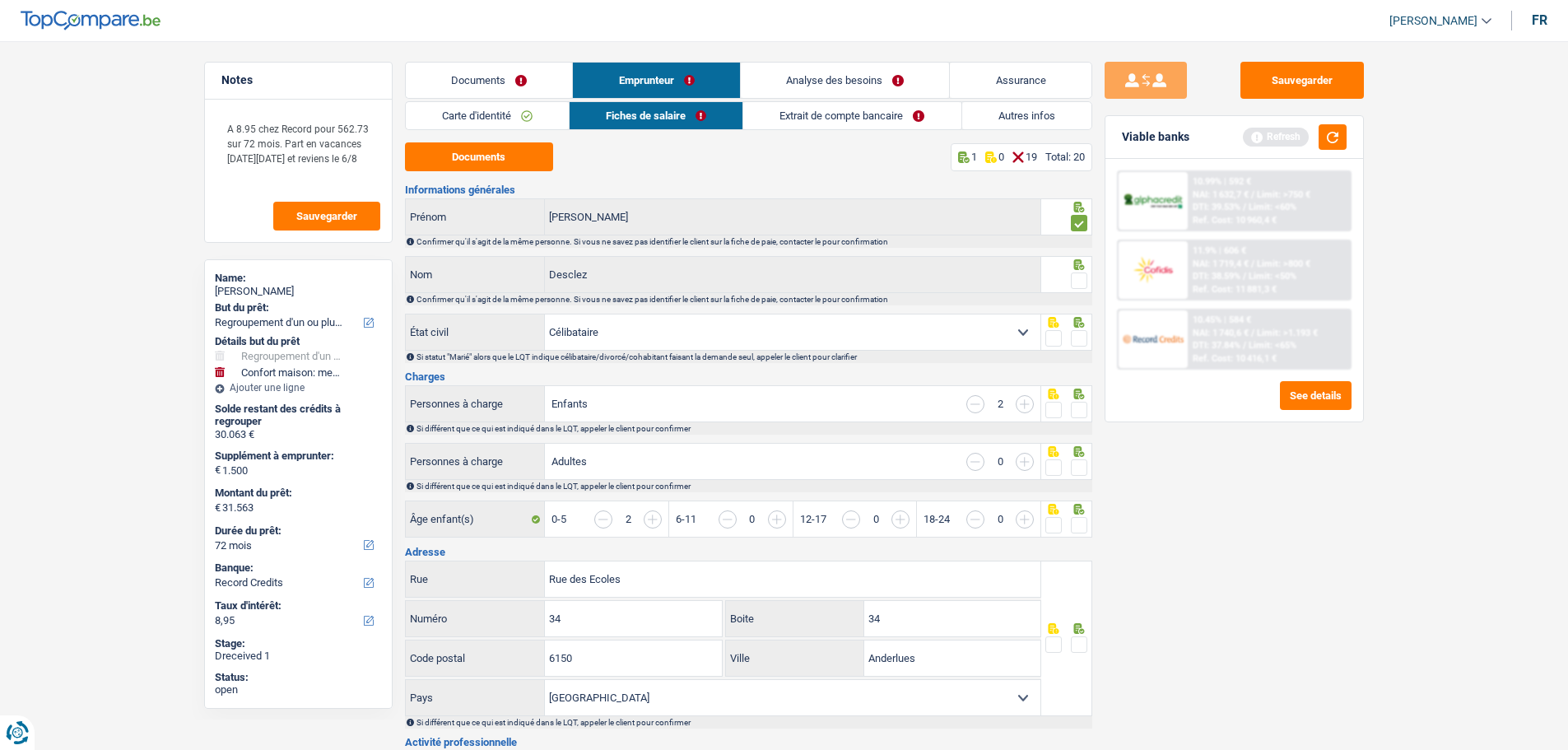 click at bounding box center [1079, 281] 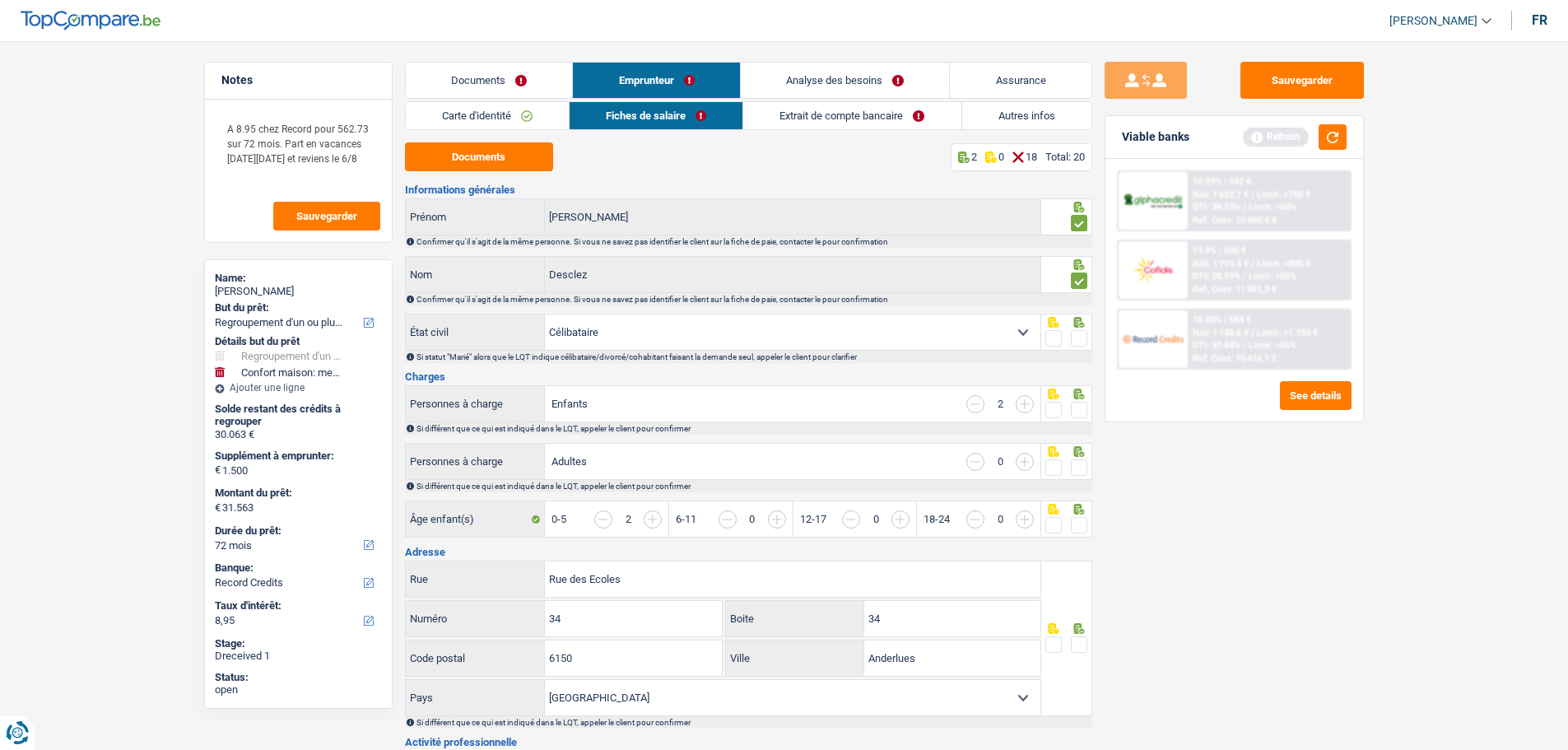 click at bounding box center (1079, 338) 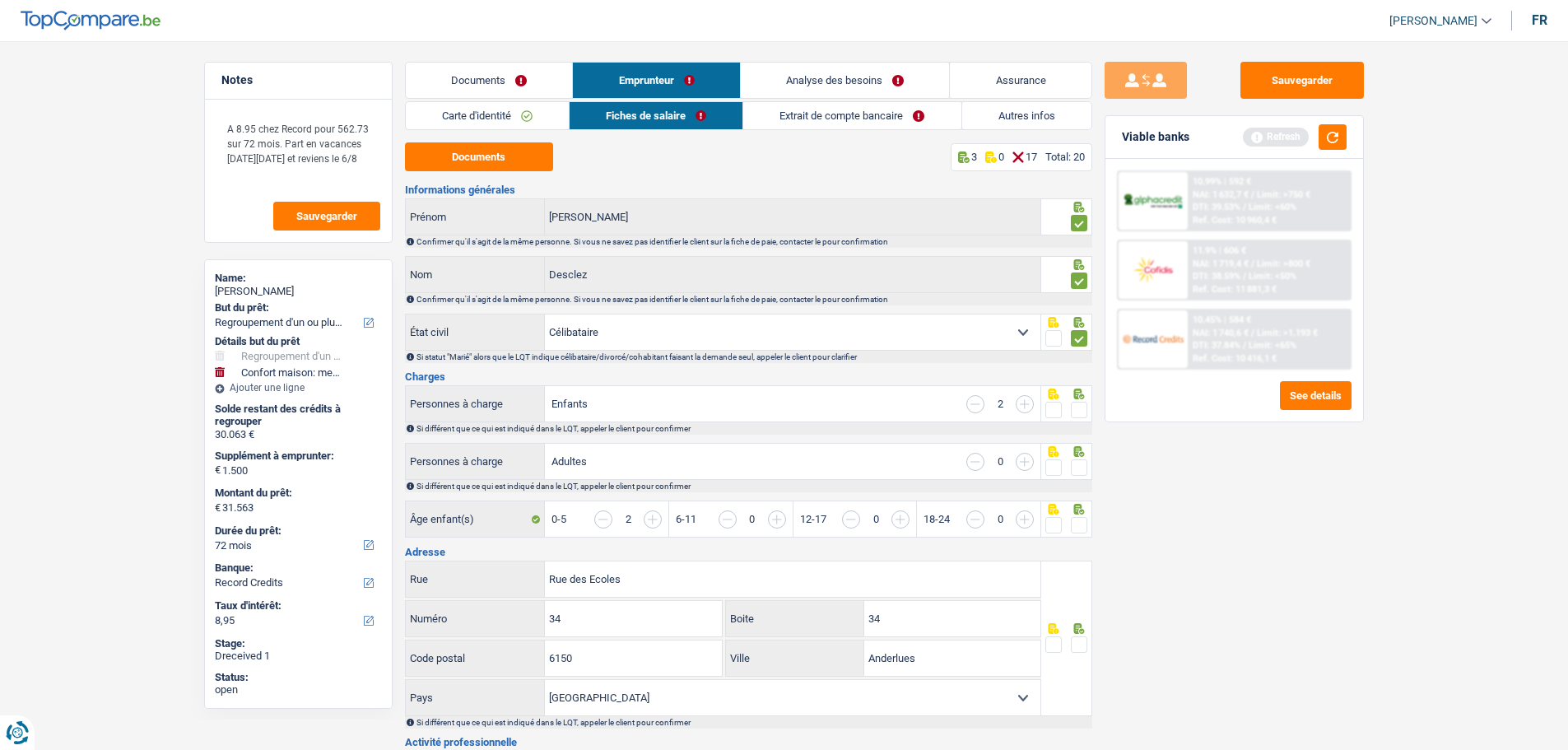 drag, startPoint x: 1069, startPoint y: 406, endPoint x: 995, endPoint y: 377, distance: 79.47956 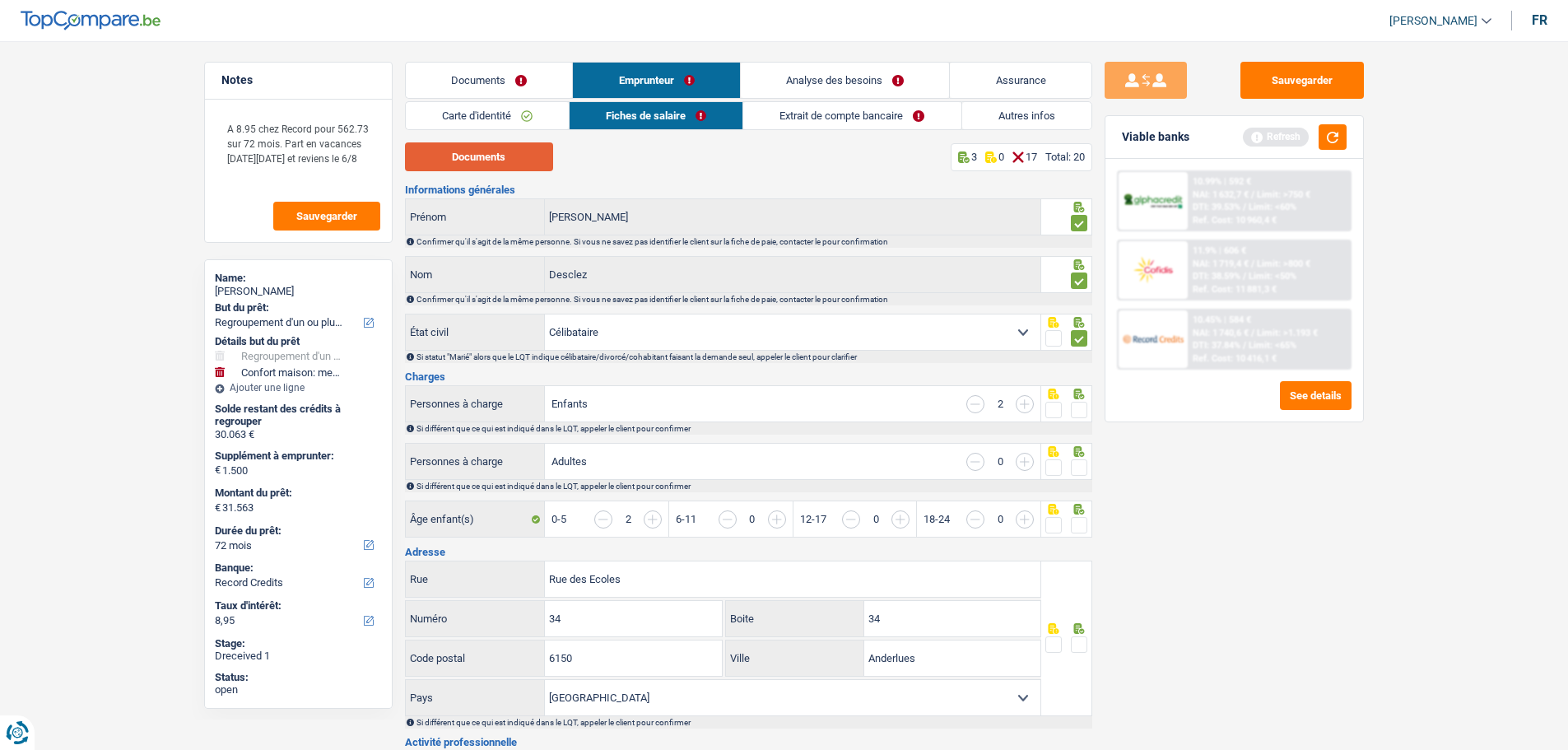 click on "Documents" at bounding box center (479, 156) 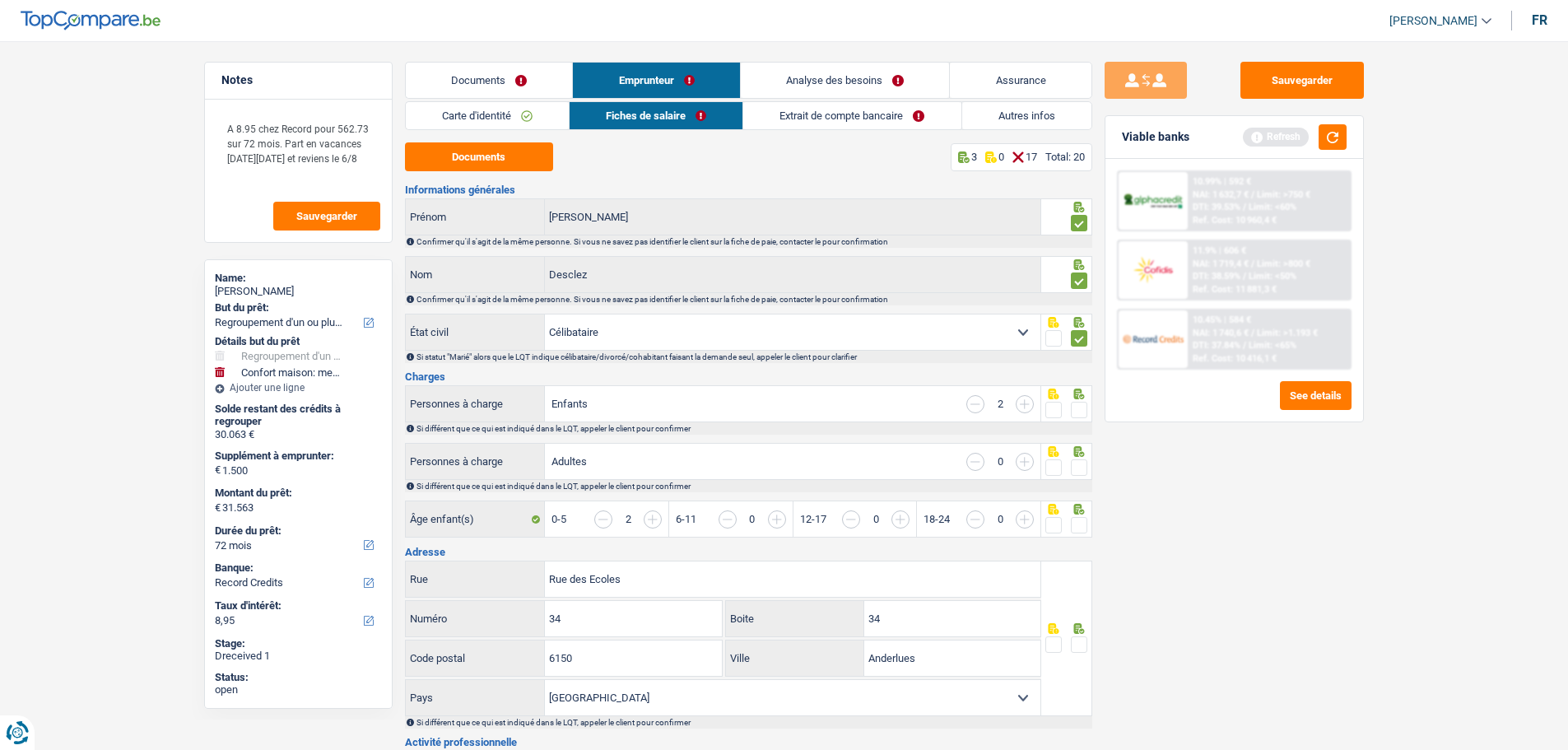 drag, startPoint x: 1075, startPoint y: 406, endPoint x: 1075, endPoint y: 449, distance: 43 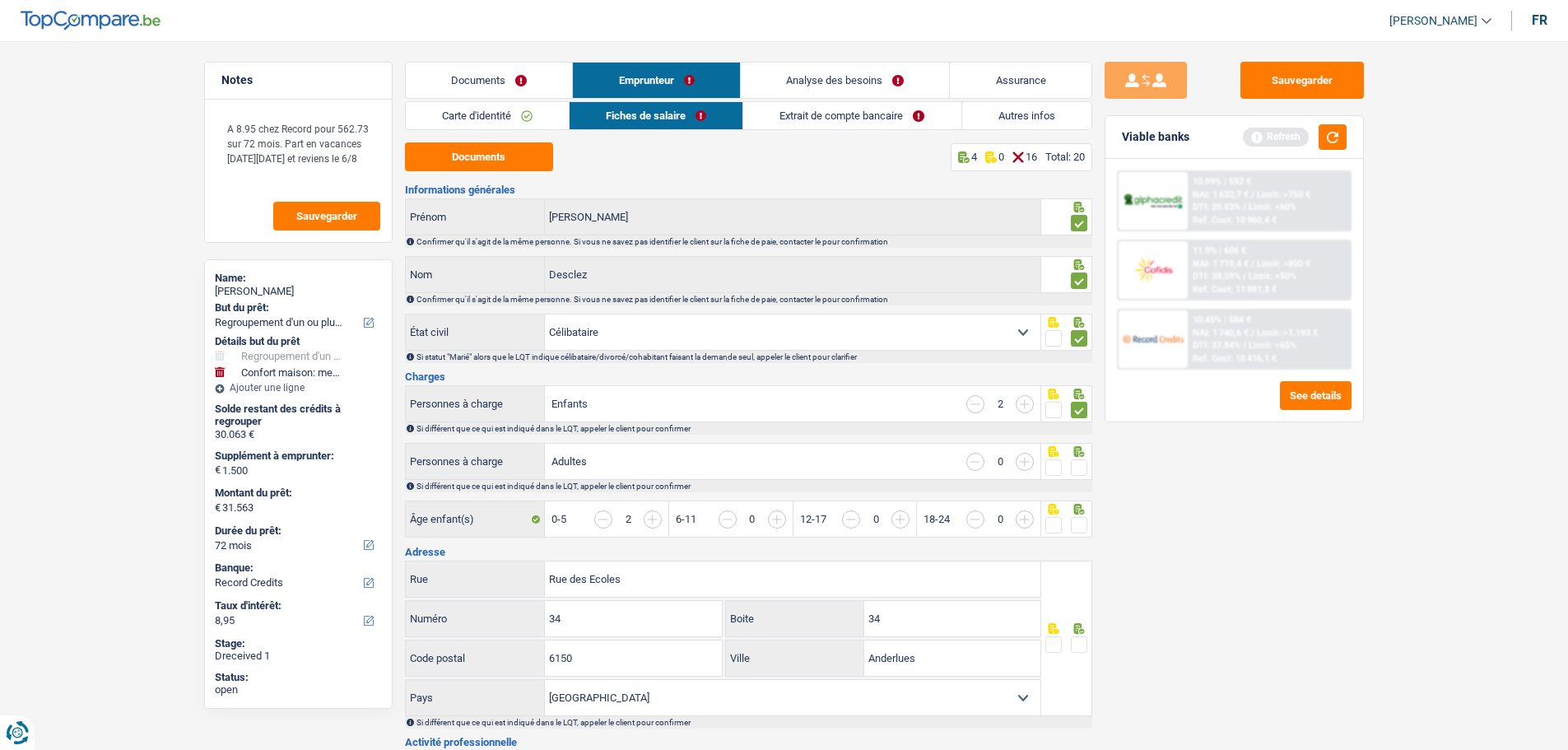 click at bounding box center [1079, 468] 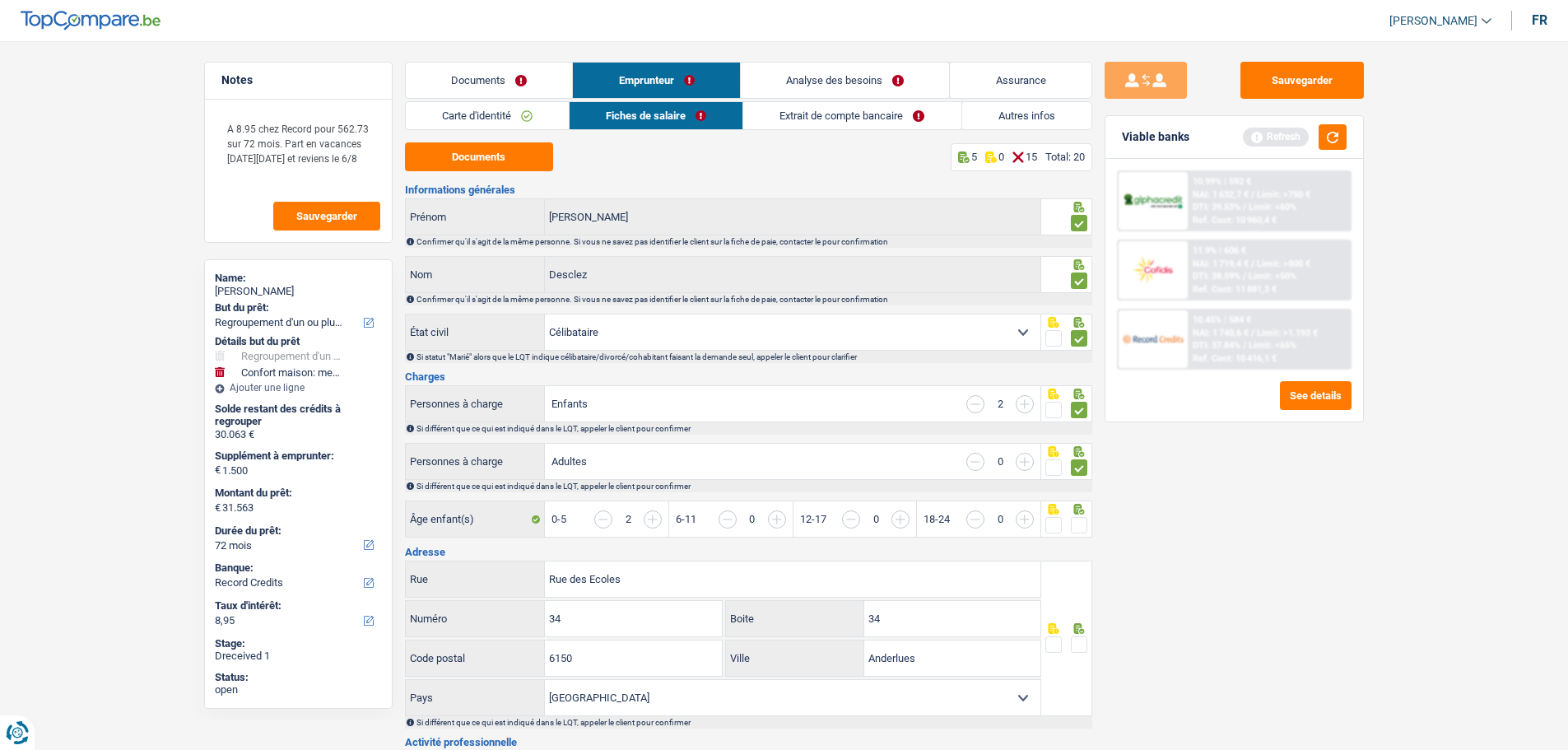click at bounding box center [1079, 525] 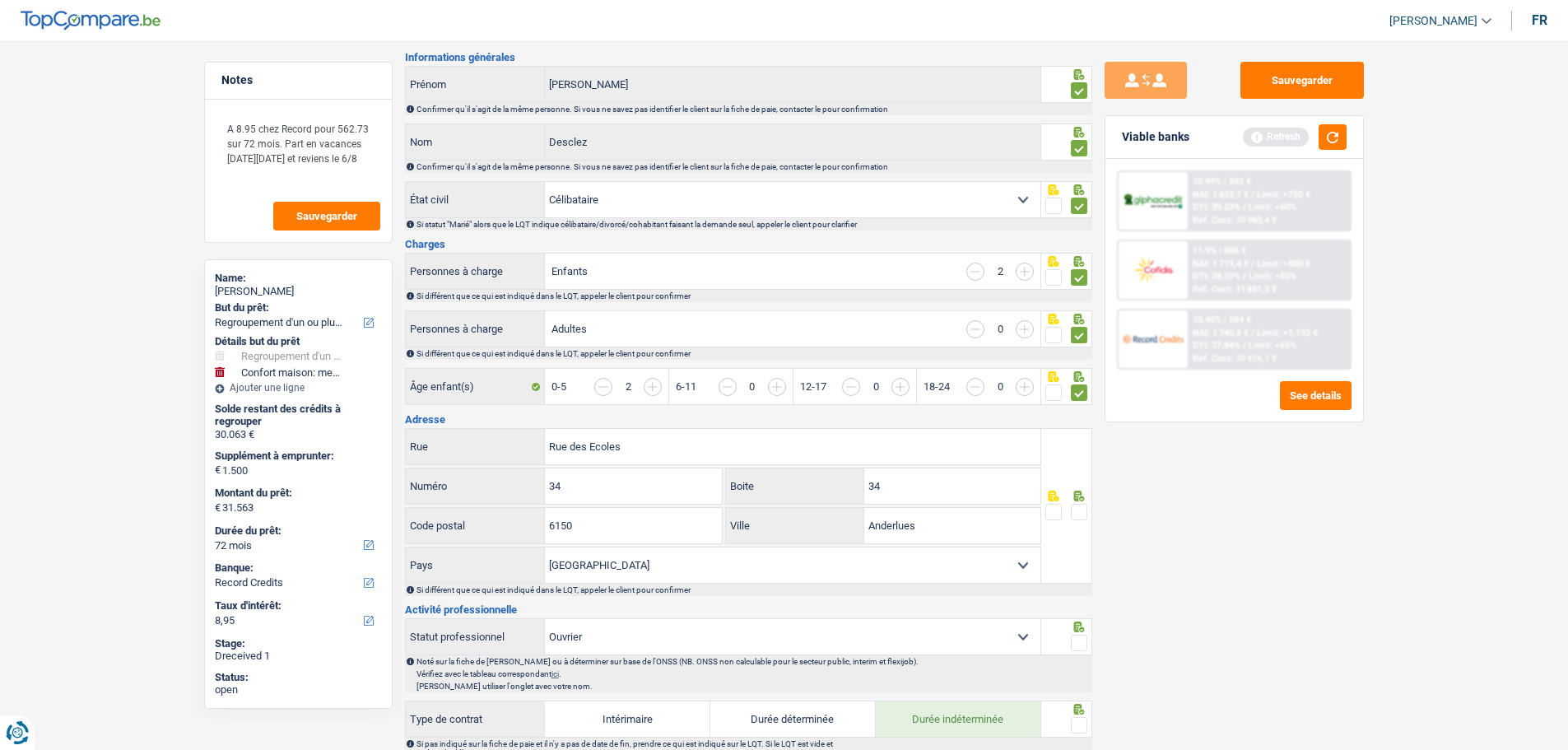 scroll, scrollTop: 165, scrollLeft: 0, axis: vertical 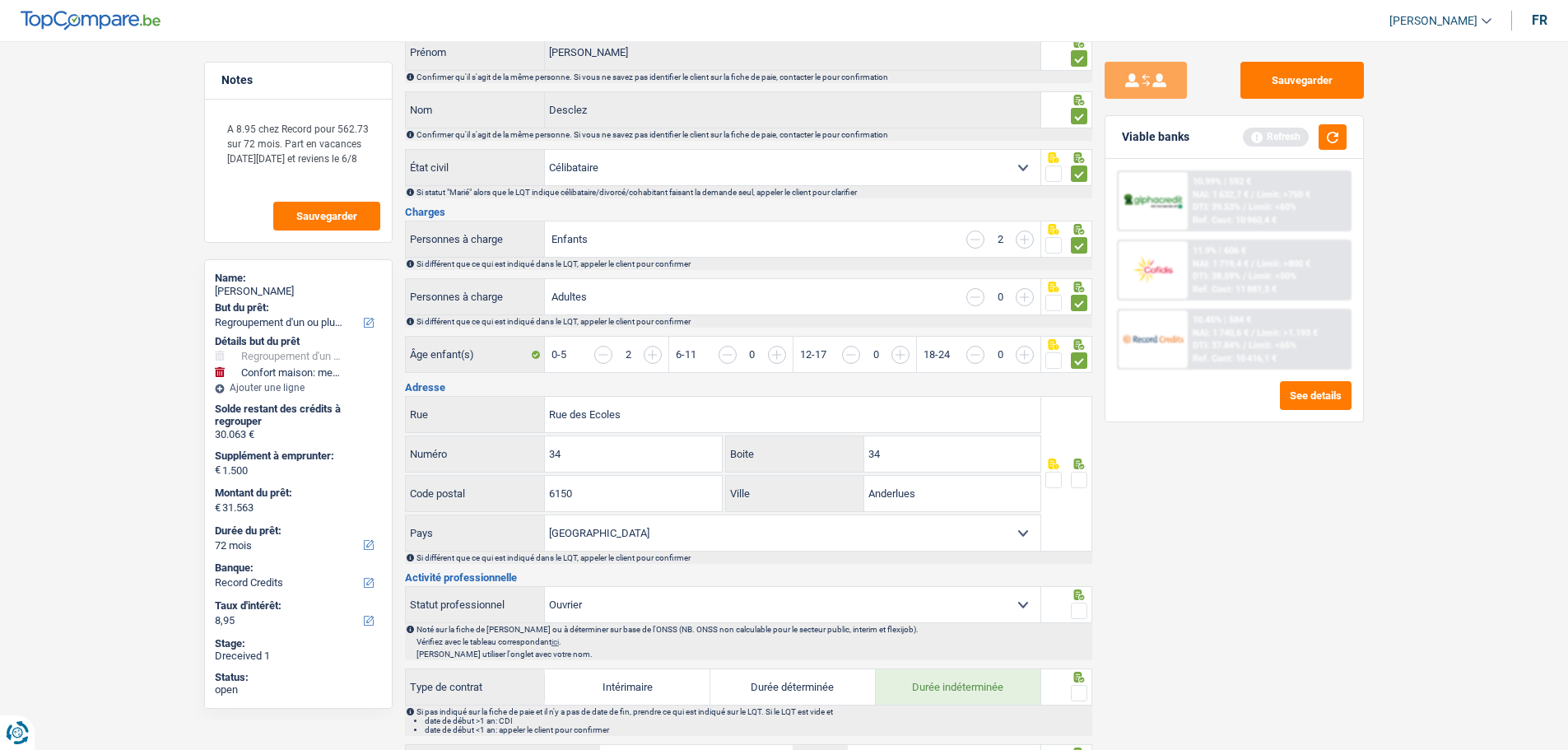 click at bounding box center [1079, 480] 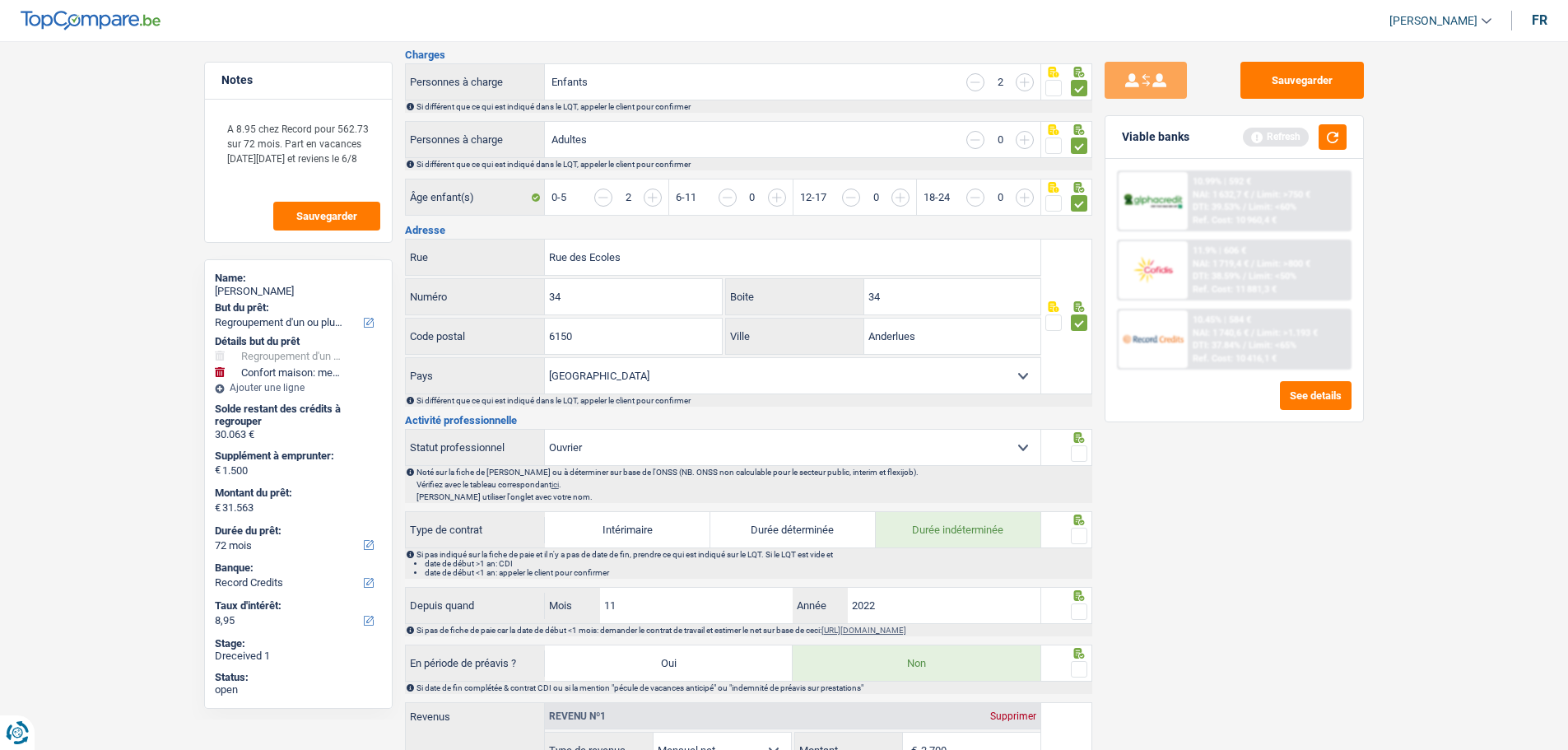 scroll, scrollTop: 329, scrollLeft: 0, axis: vertical 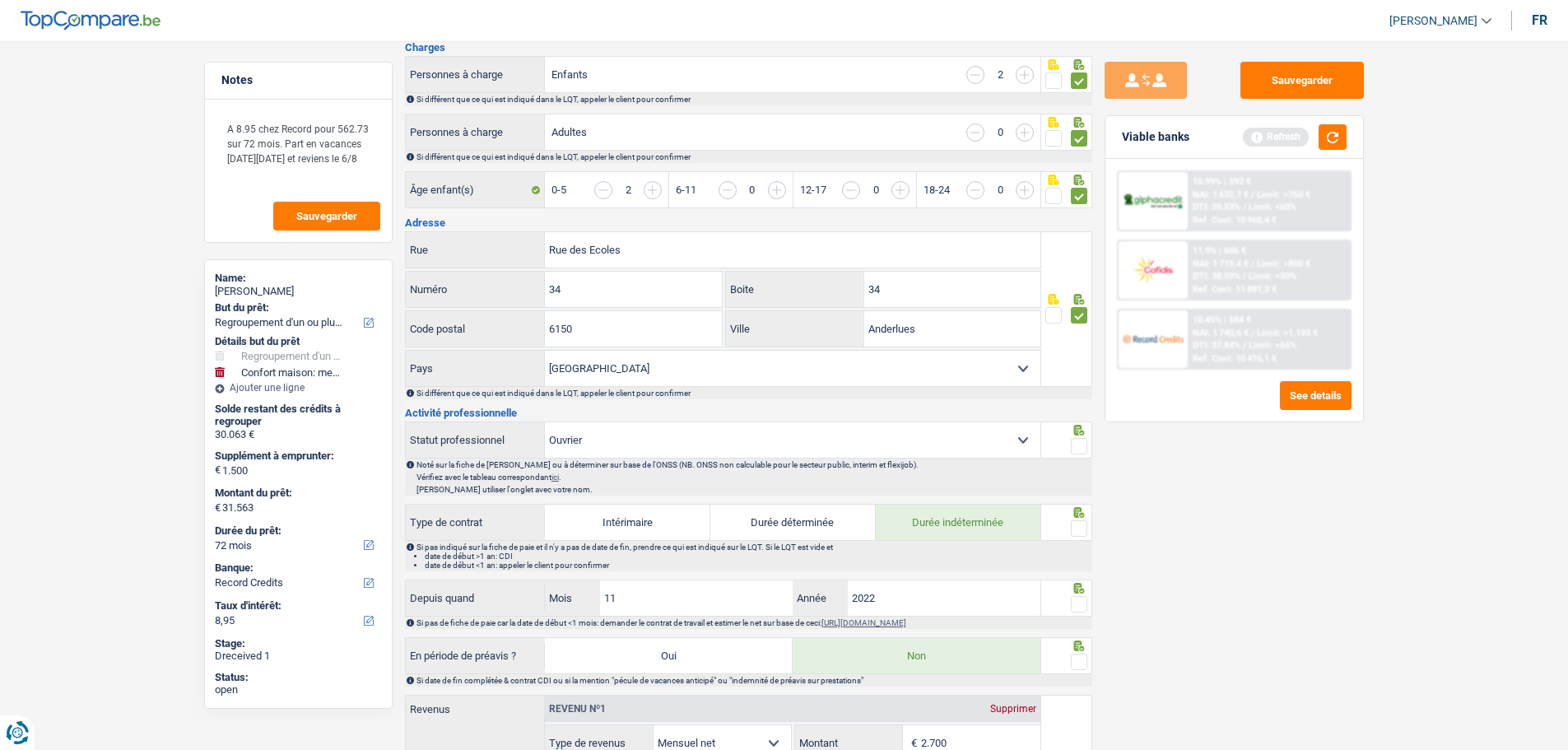 drag, startPoint x: 1076, startPoint y: 443, endPoint x: 1097, endPoint y: 491, distance: 52.3927 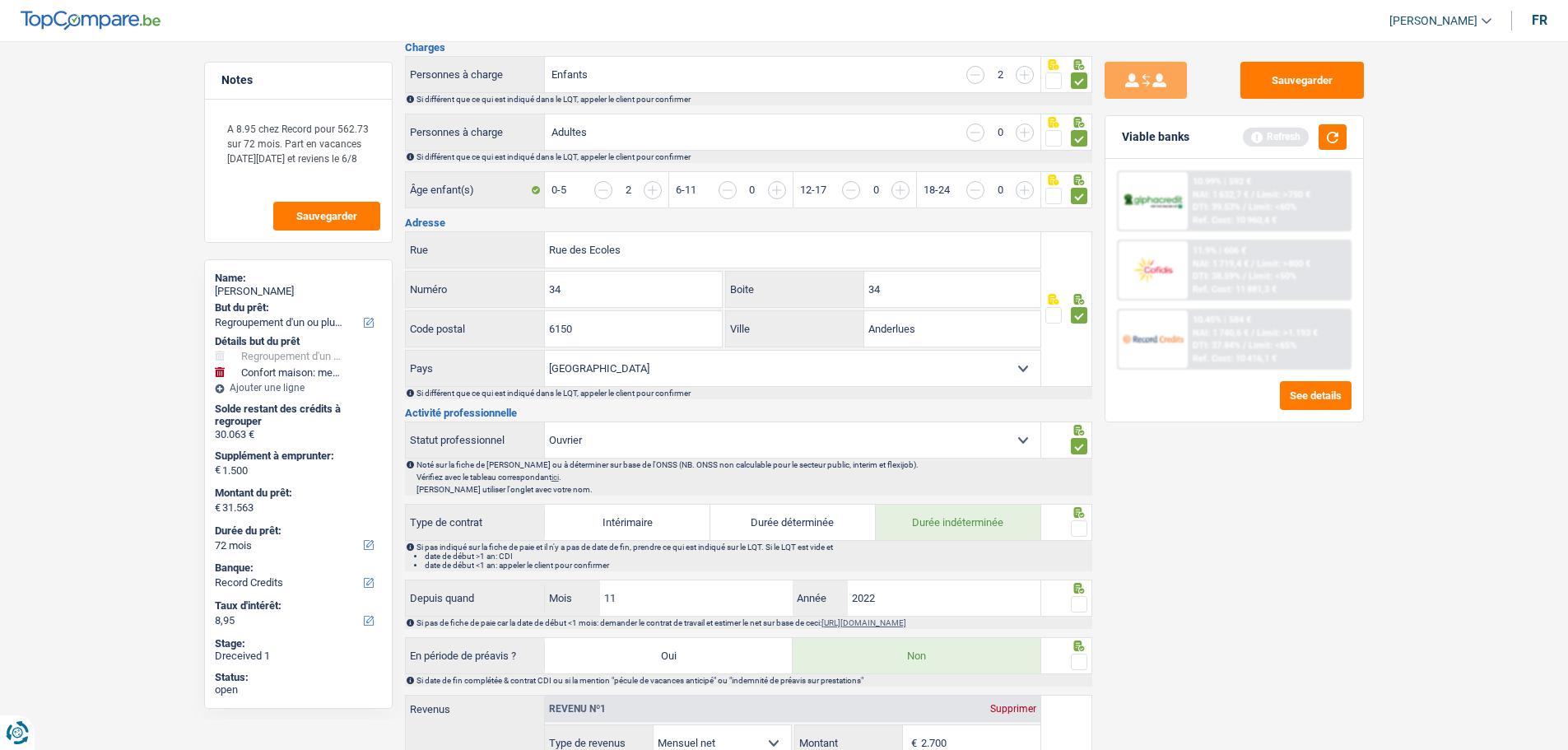 drag, startPoint x: 1080, startPoint y: 518, endPoint x: 1075, endPoint y: 551, distance: 33.3766 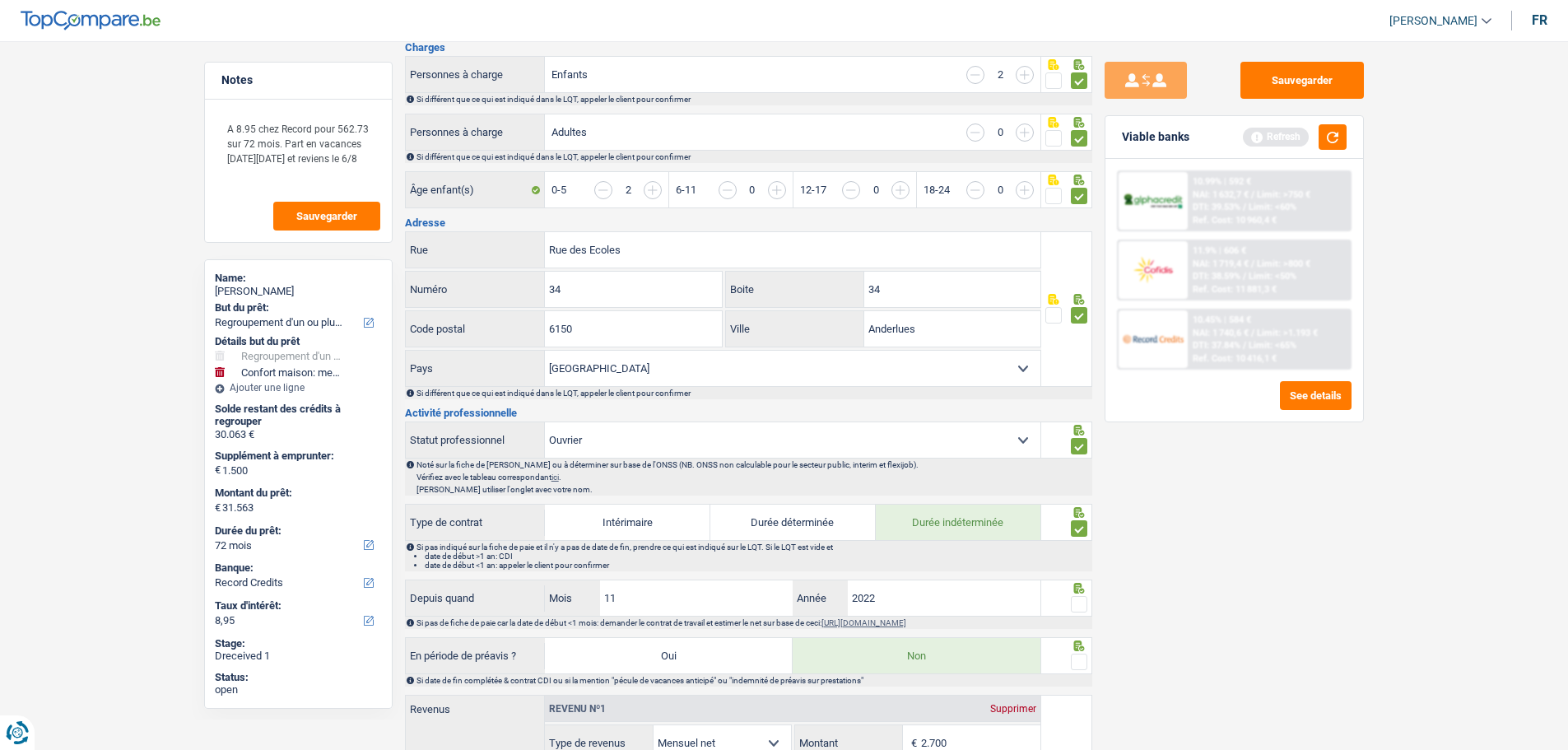 click at bounding box center [1079, 604] 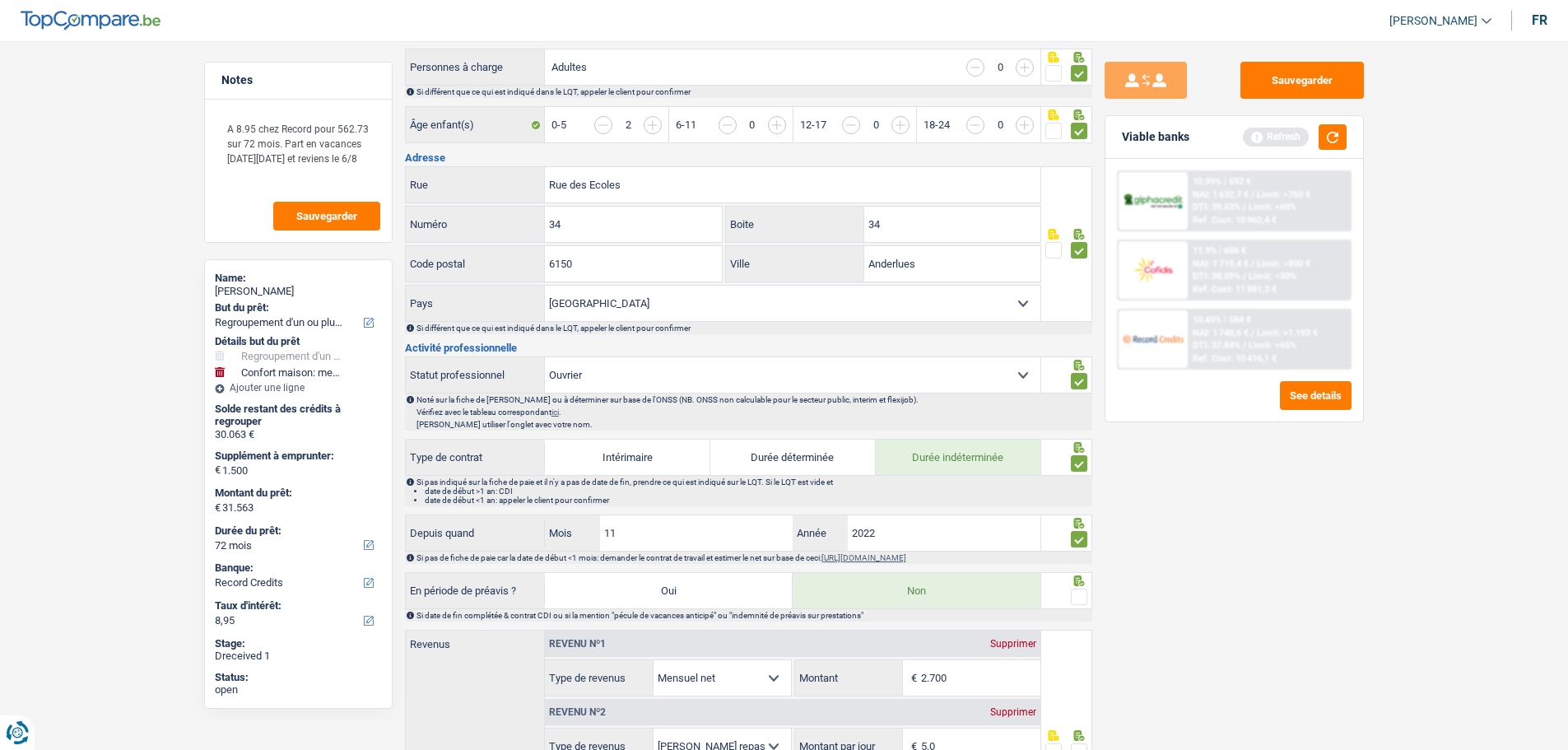 scroll, scrollTop: 494, scrollLeft: 0, axis: vertical 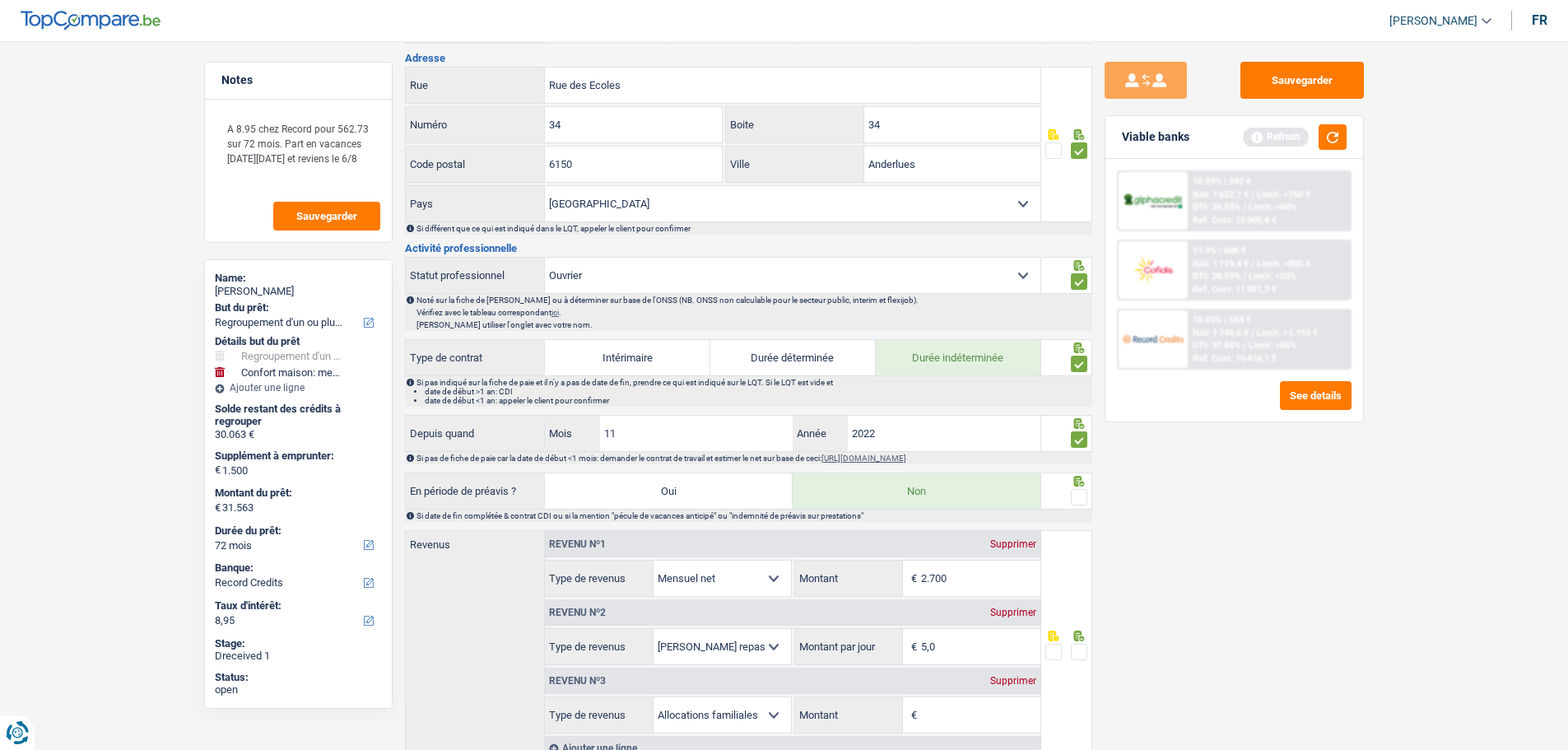 drag, startPoint x: 1080, startPoint y: 491, endPoint x: 1074, endPoint y: 506, distance: 16.155494 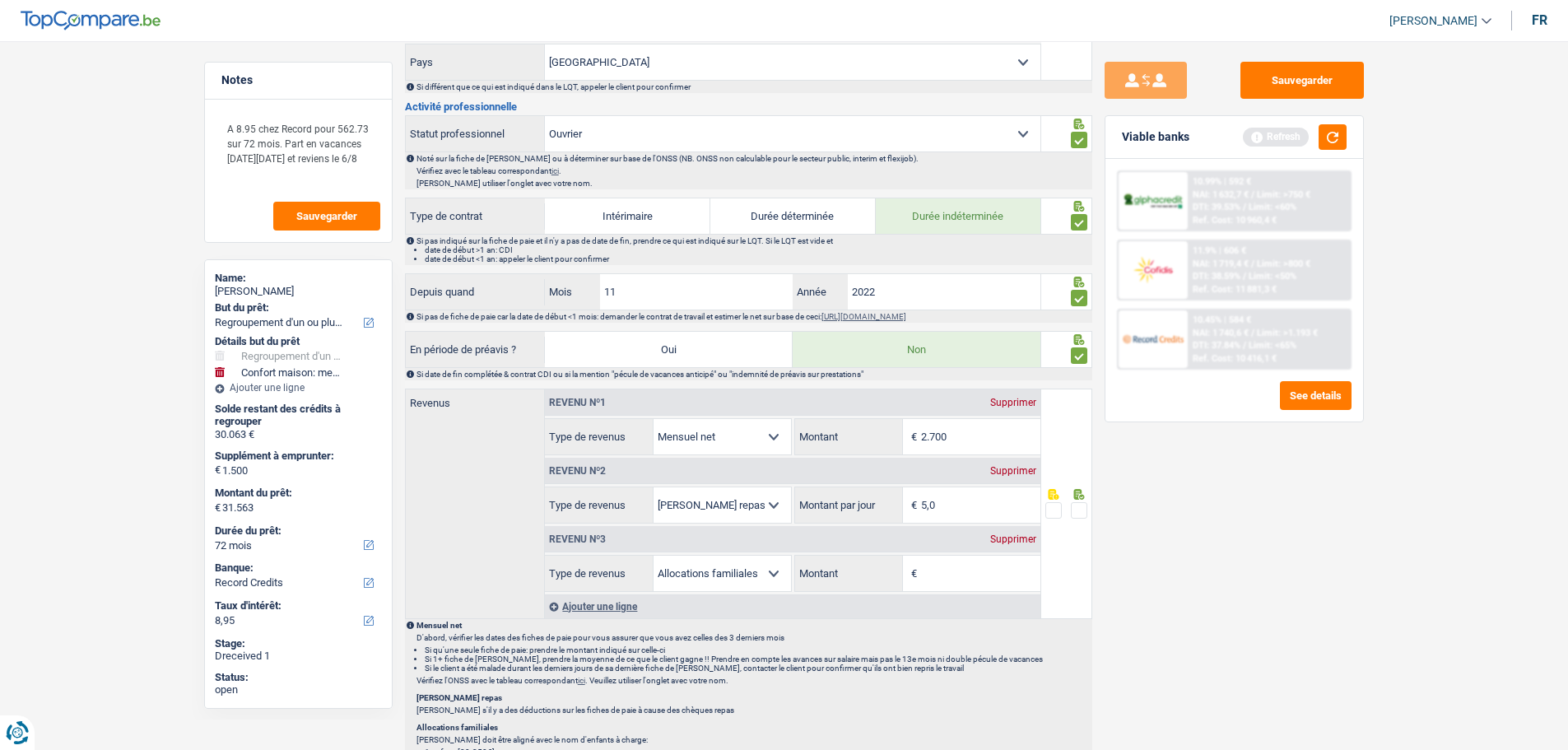 scroll, scrollTop: 659, scrollLeft: 0, axis: vertical 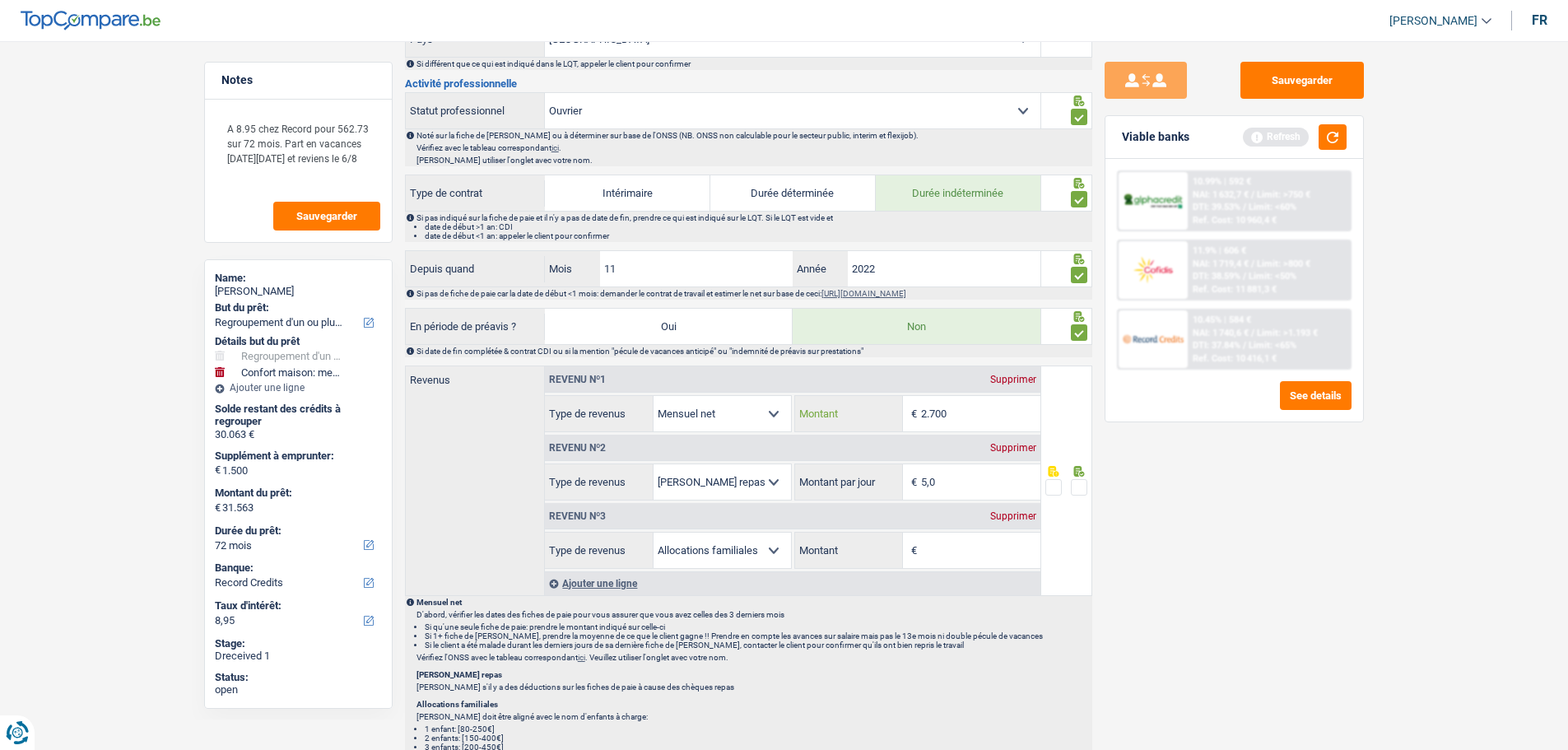 drag, startPoint x: 967, startPoint y: 408, endPoint x: 930, endPoint y: 408, distance: 37 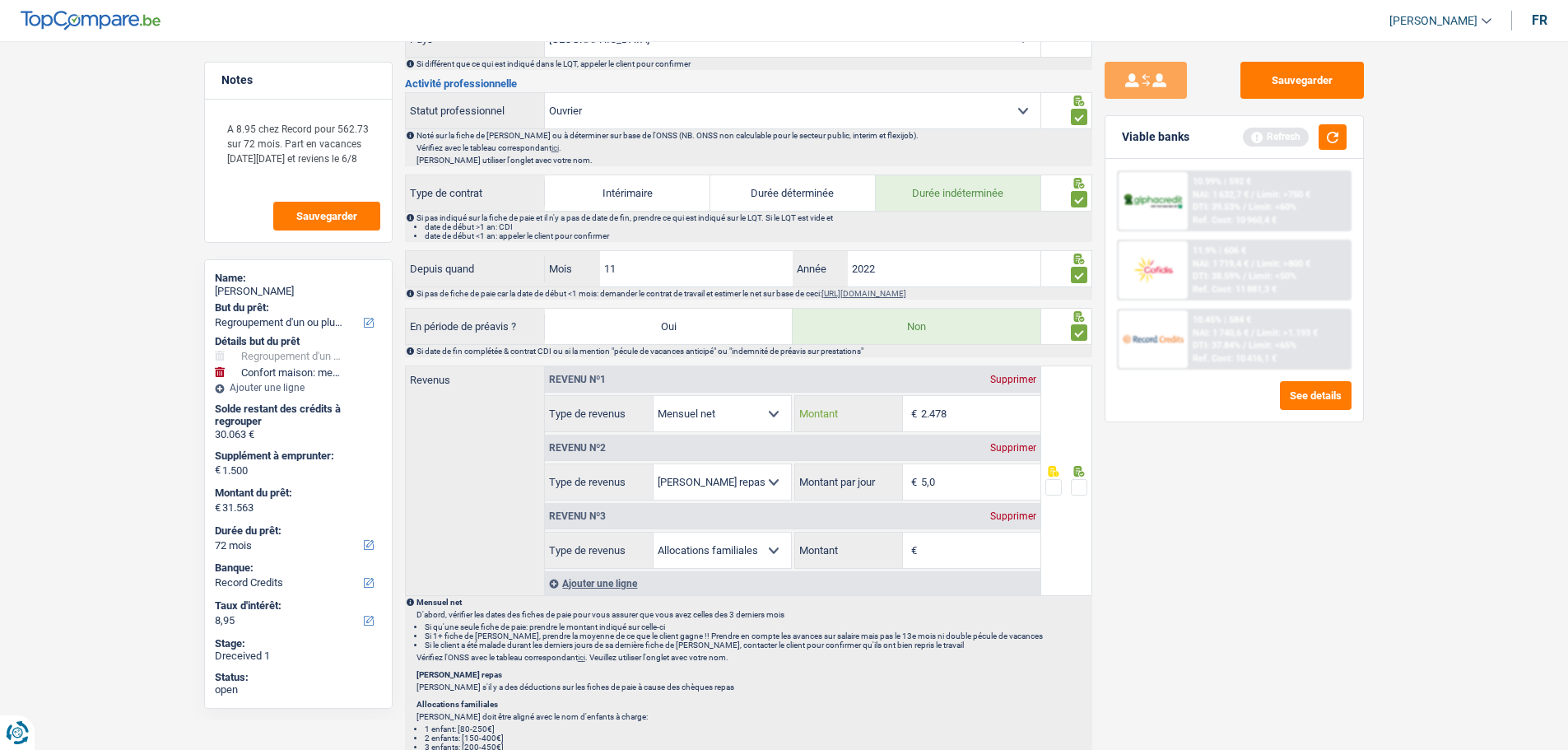 type on "2.478" 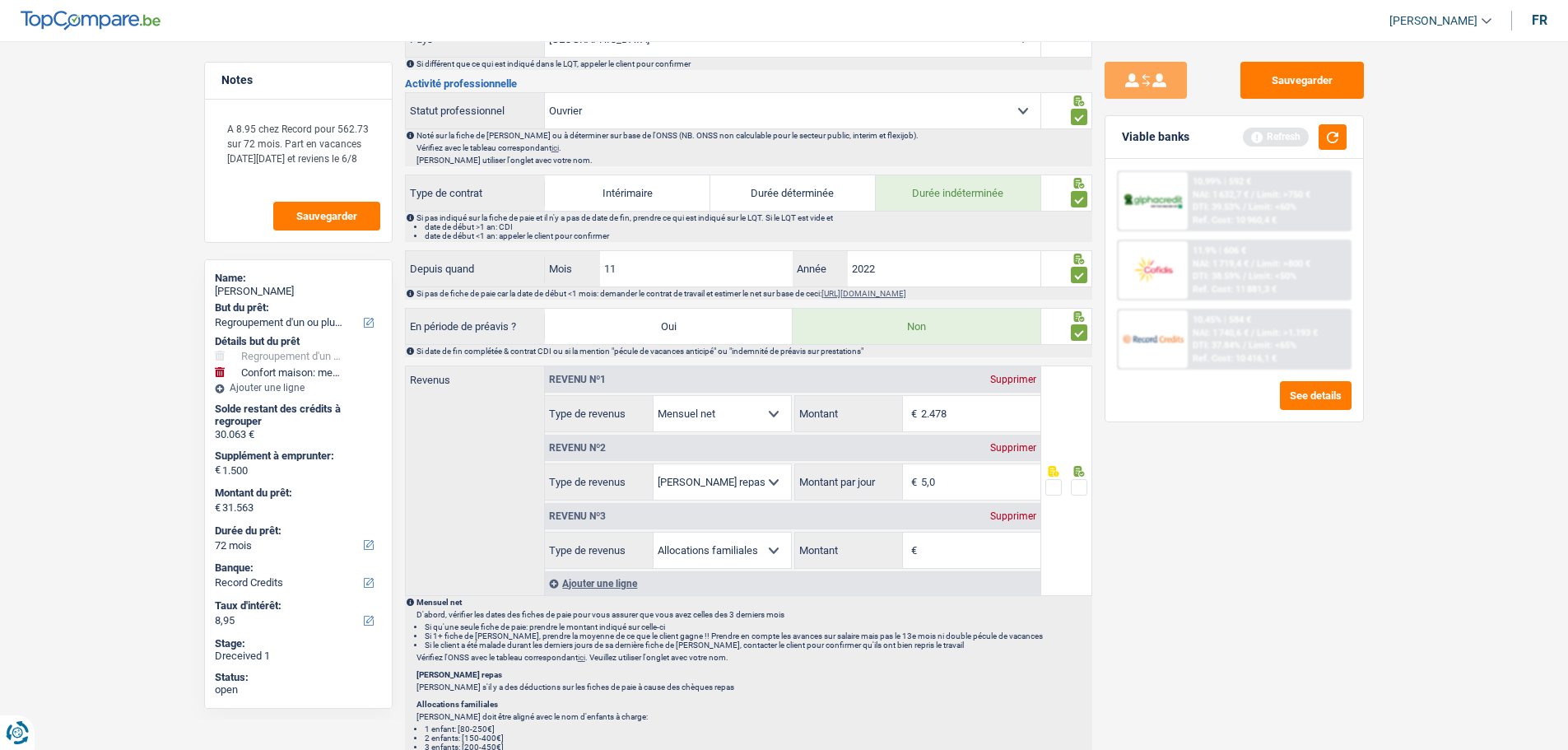 drag, startPoint x: 1081, startPoint y: 482, endPoint x: 1053, endPoint y: 499, distance: 32.756679 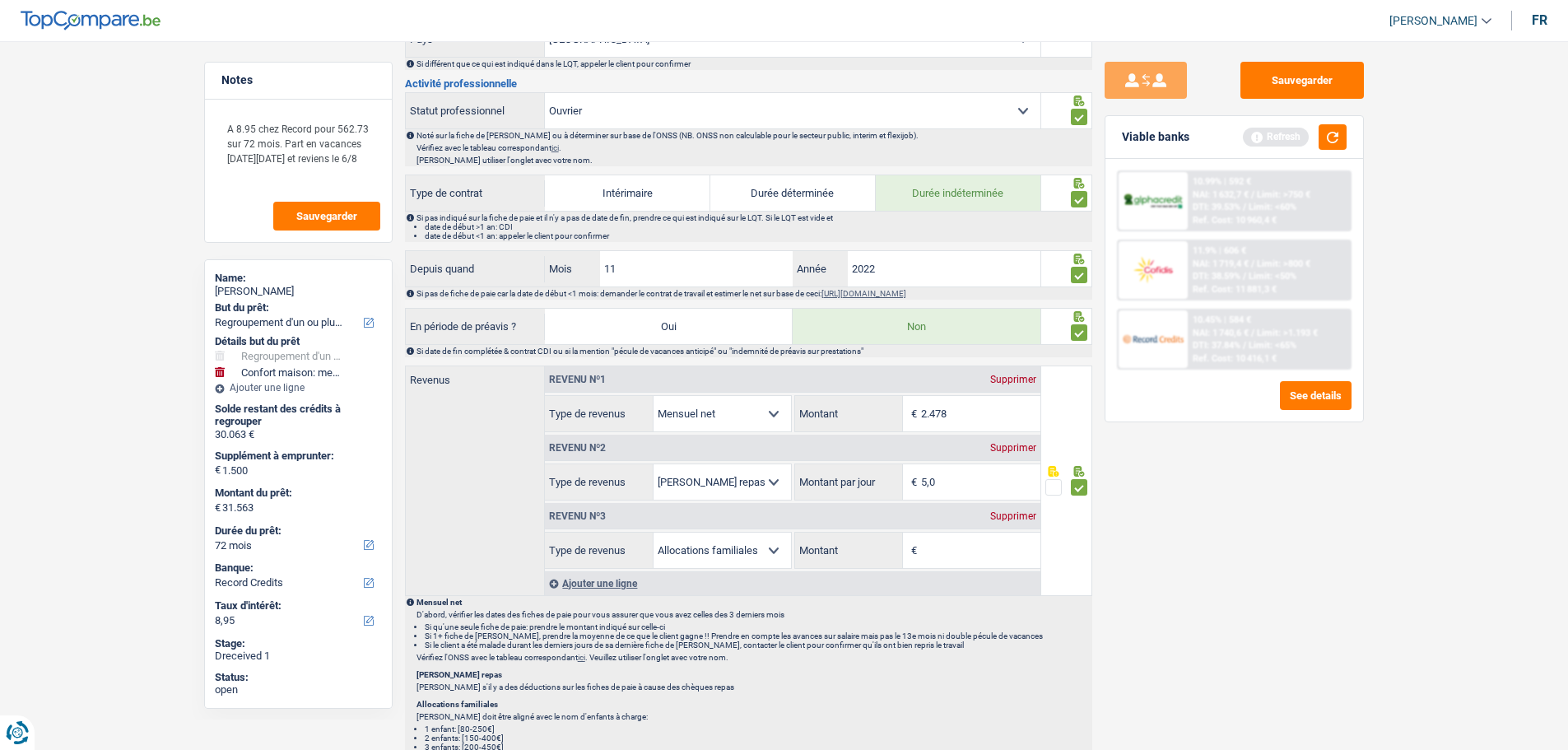 click on "Supprimer" at bounding box center [1013, 516] 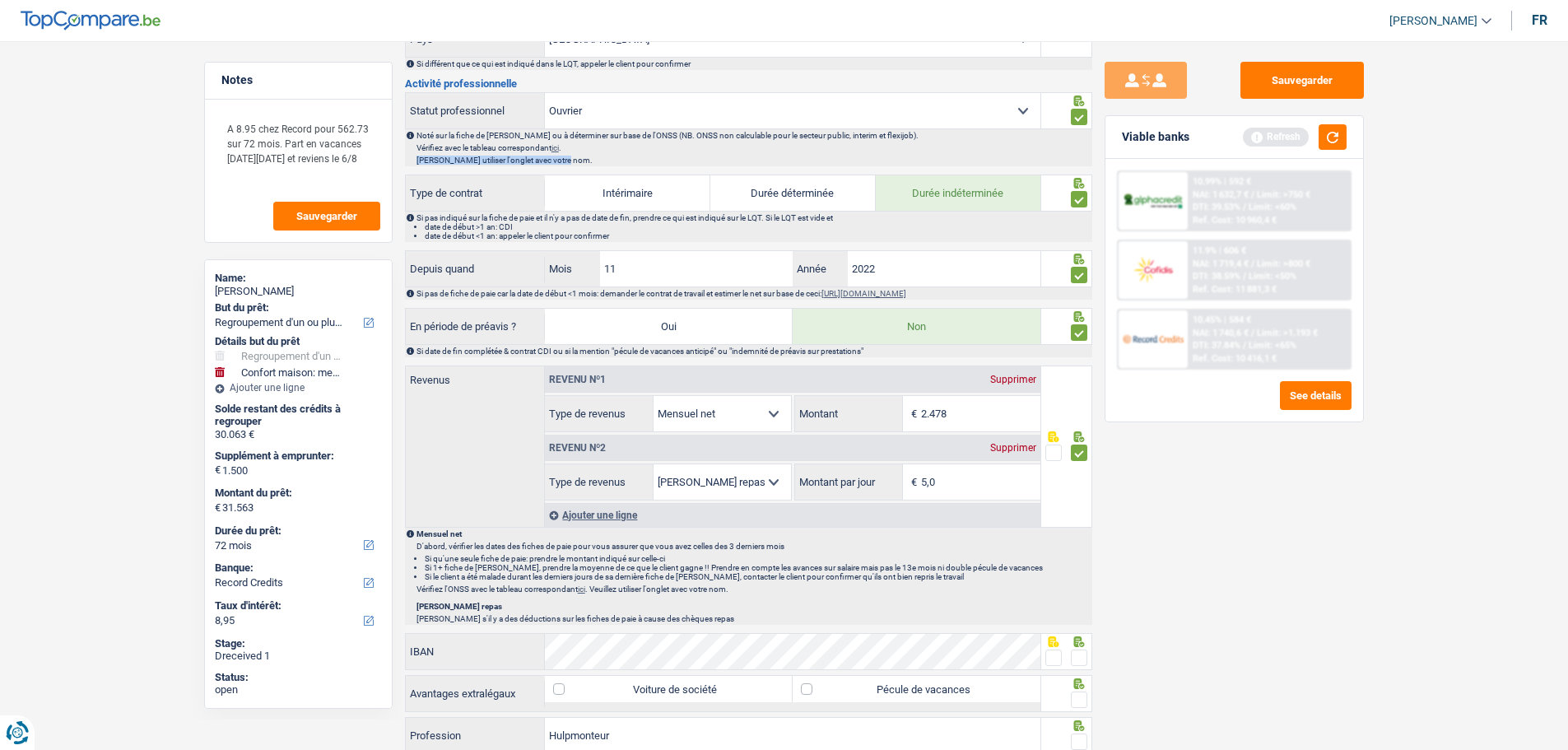 drag, startPoint x: 923, startPoint y: 156, endPoint x: 828, endPoint y: 142, distance: 96.02604 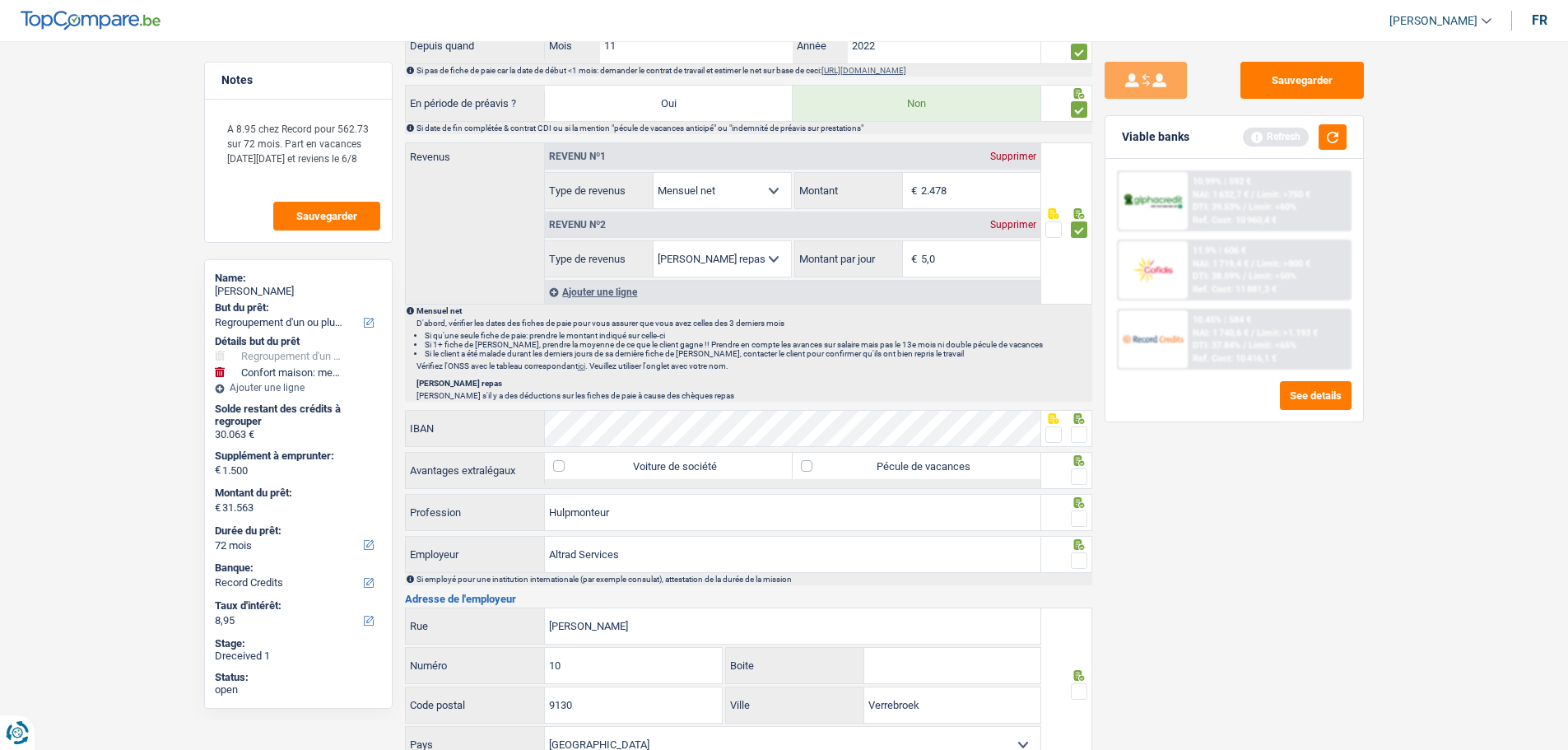scroll, scrollTop: 906, scrollLeft: 0, axis: vertical 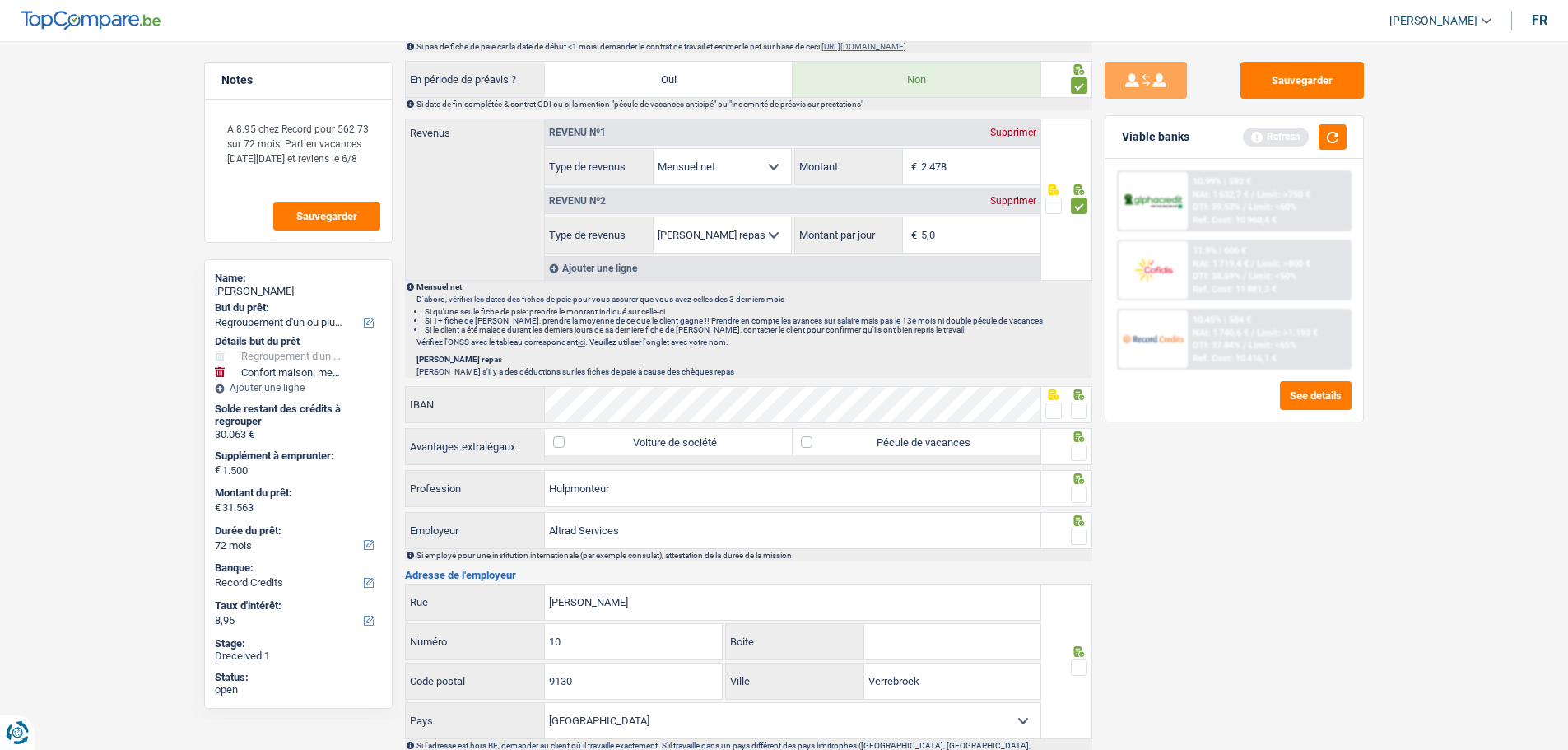 drag, startPoint x: 1075, startPoint y: 403, endPoint x: 1068, endPoint y: 422, distance: 20.248457 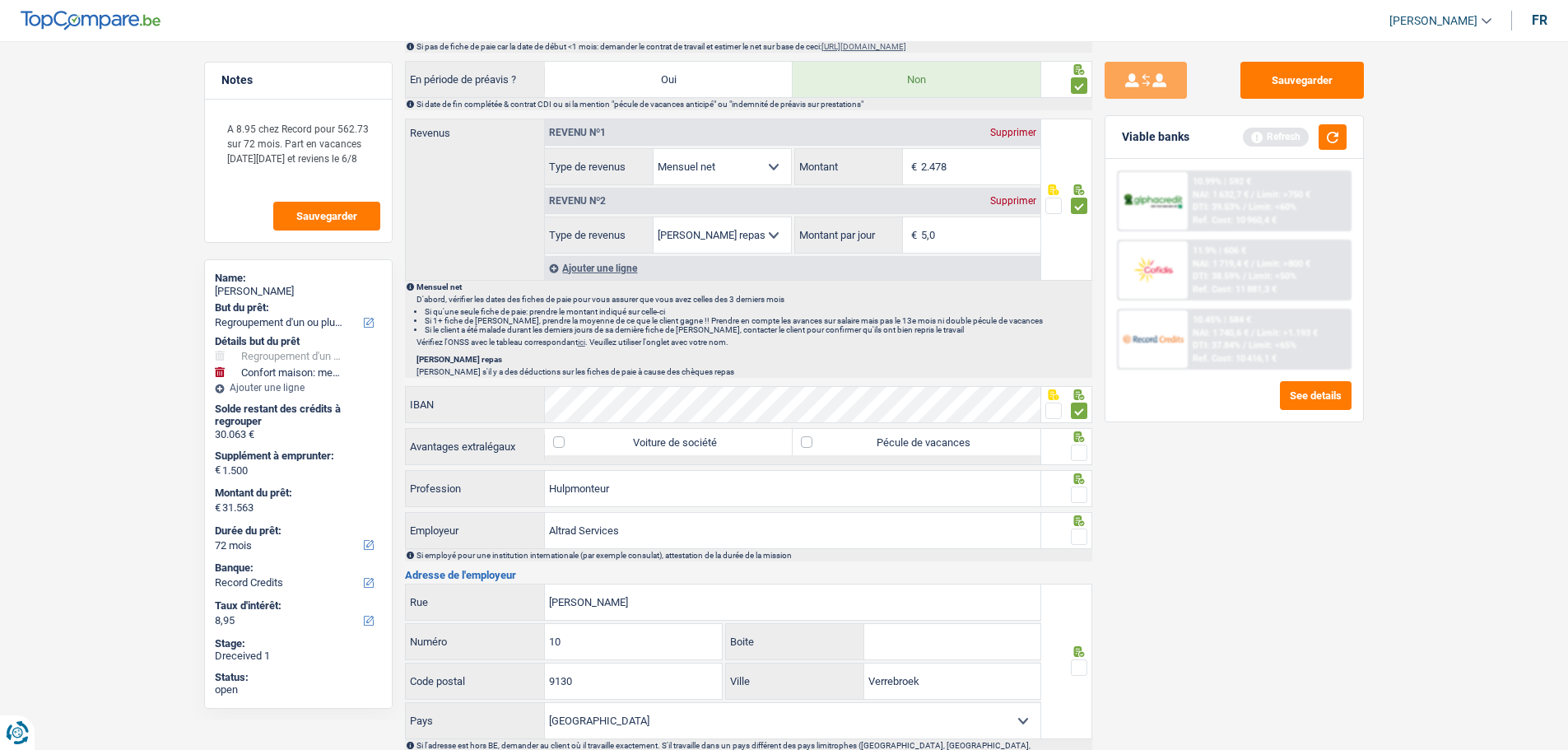 click on "Pécule de vacances" at bounding box center (916, 442) 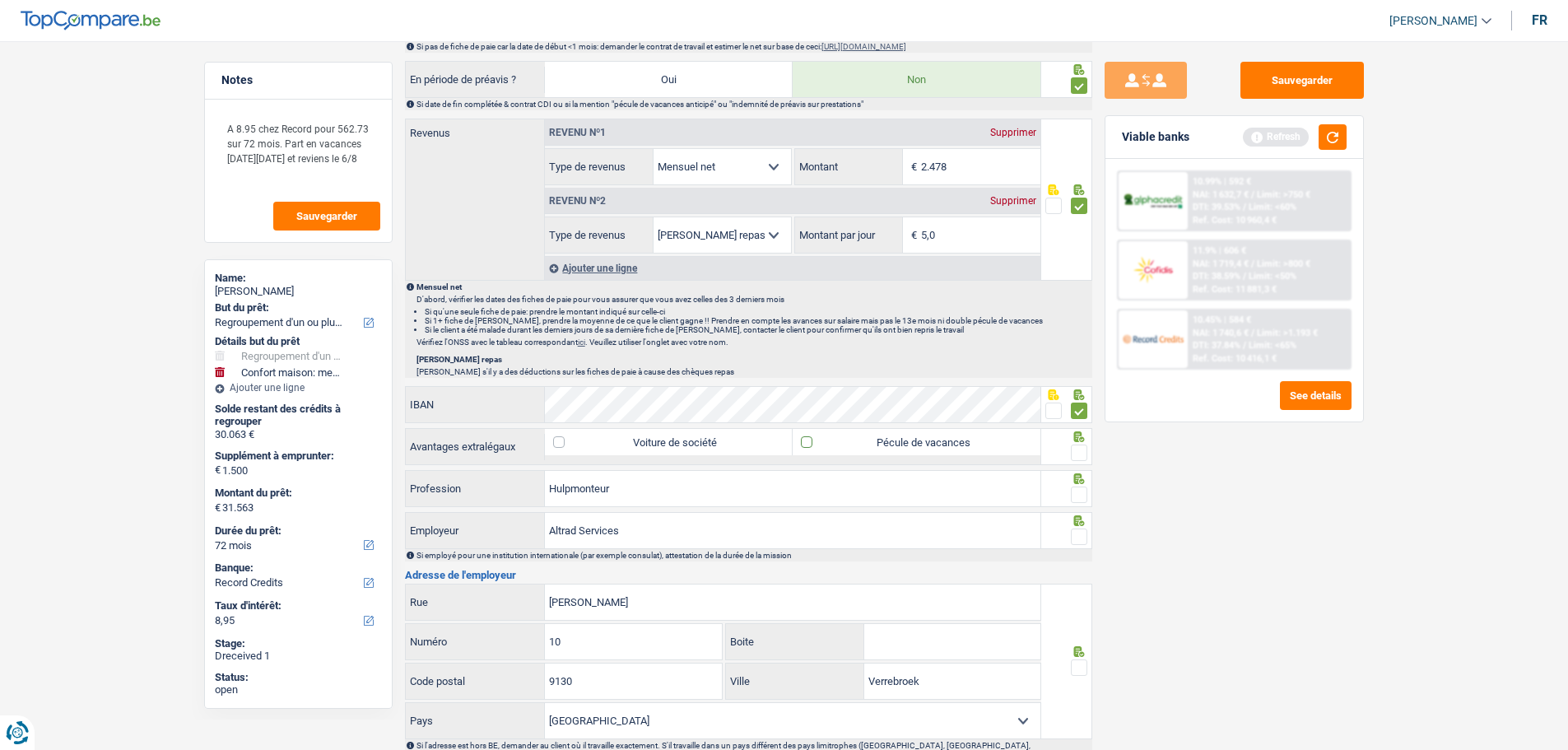 click on "Pécule de vacances" at bounding box center (916, 442) 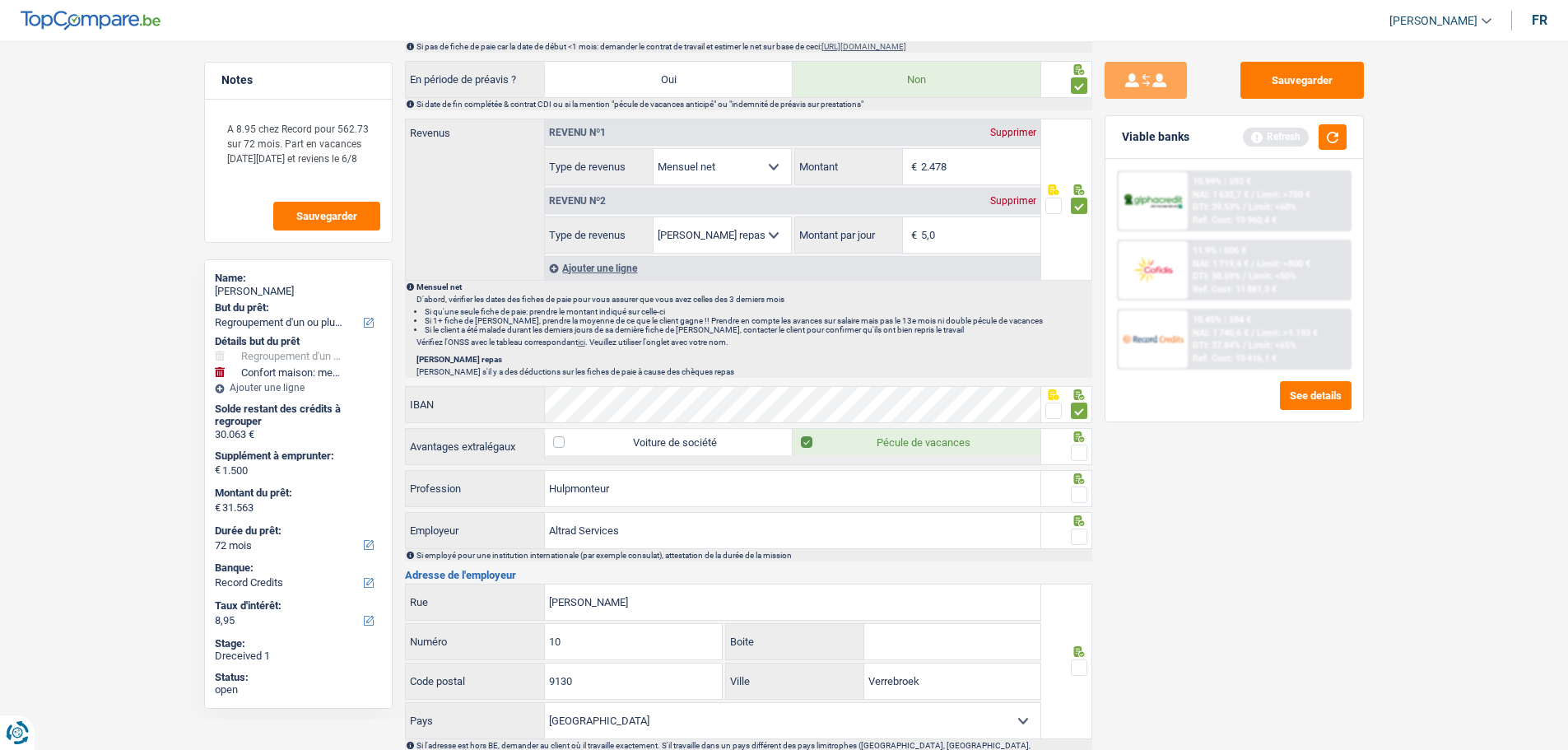 drag, startPoint x: 1080, startPoint y: 446, endPoint x: 1079, endPoint y: 479, distance: 33.015148 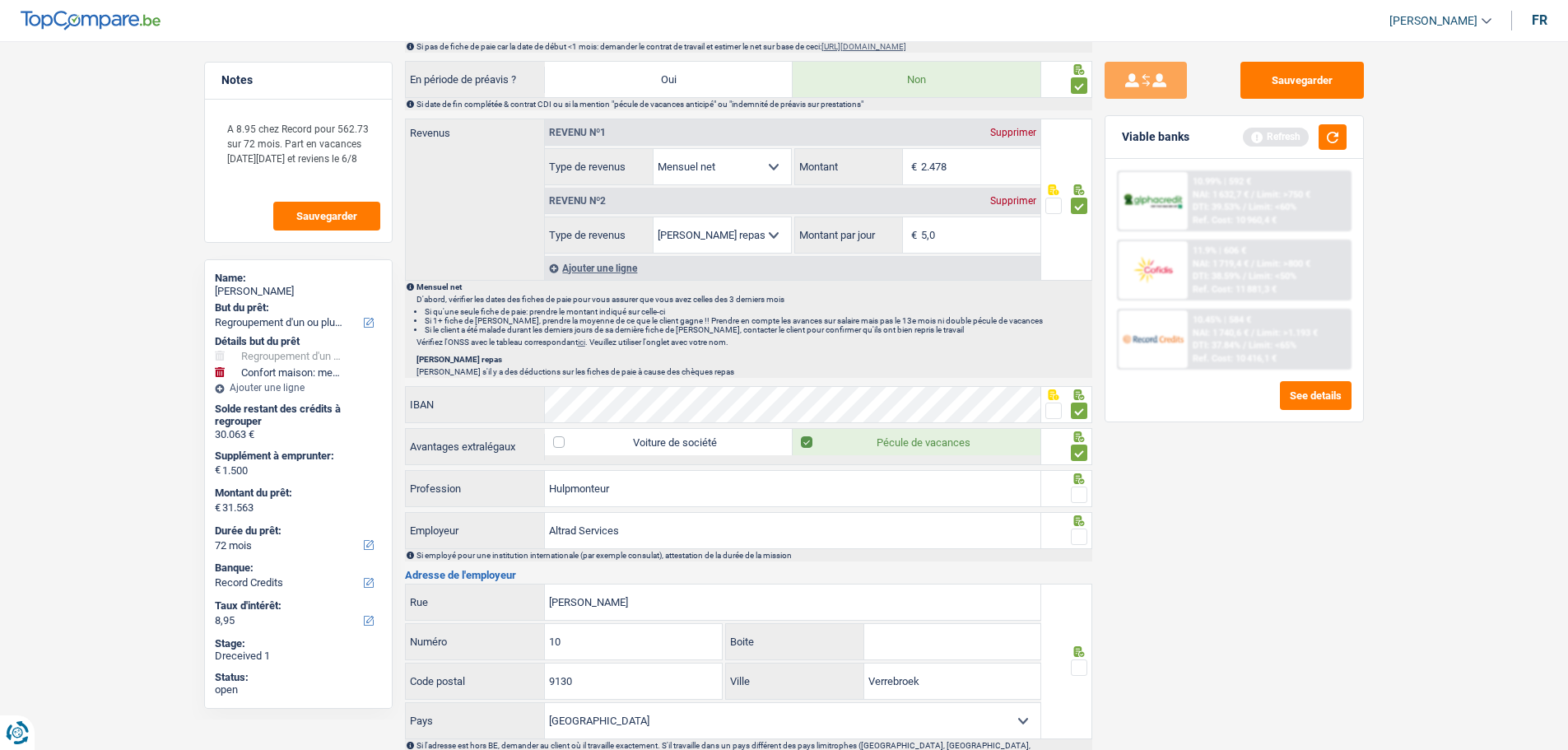 click at bounding box center (1079, 495) 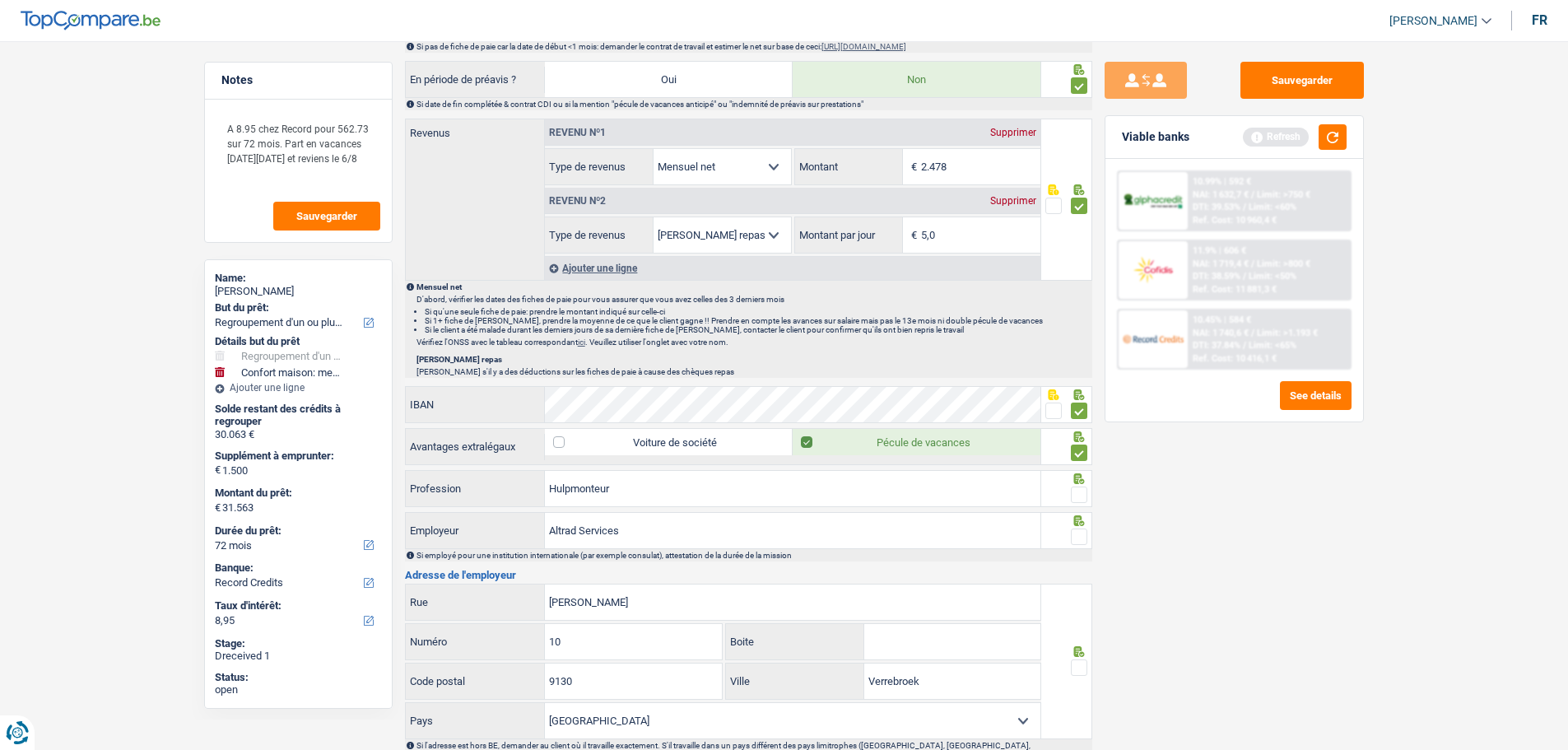 click at bounding box center [1079, 495] 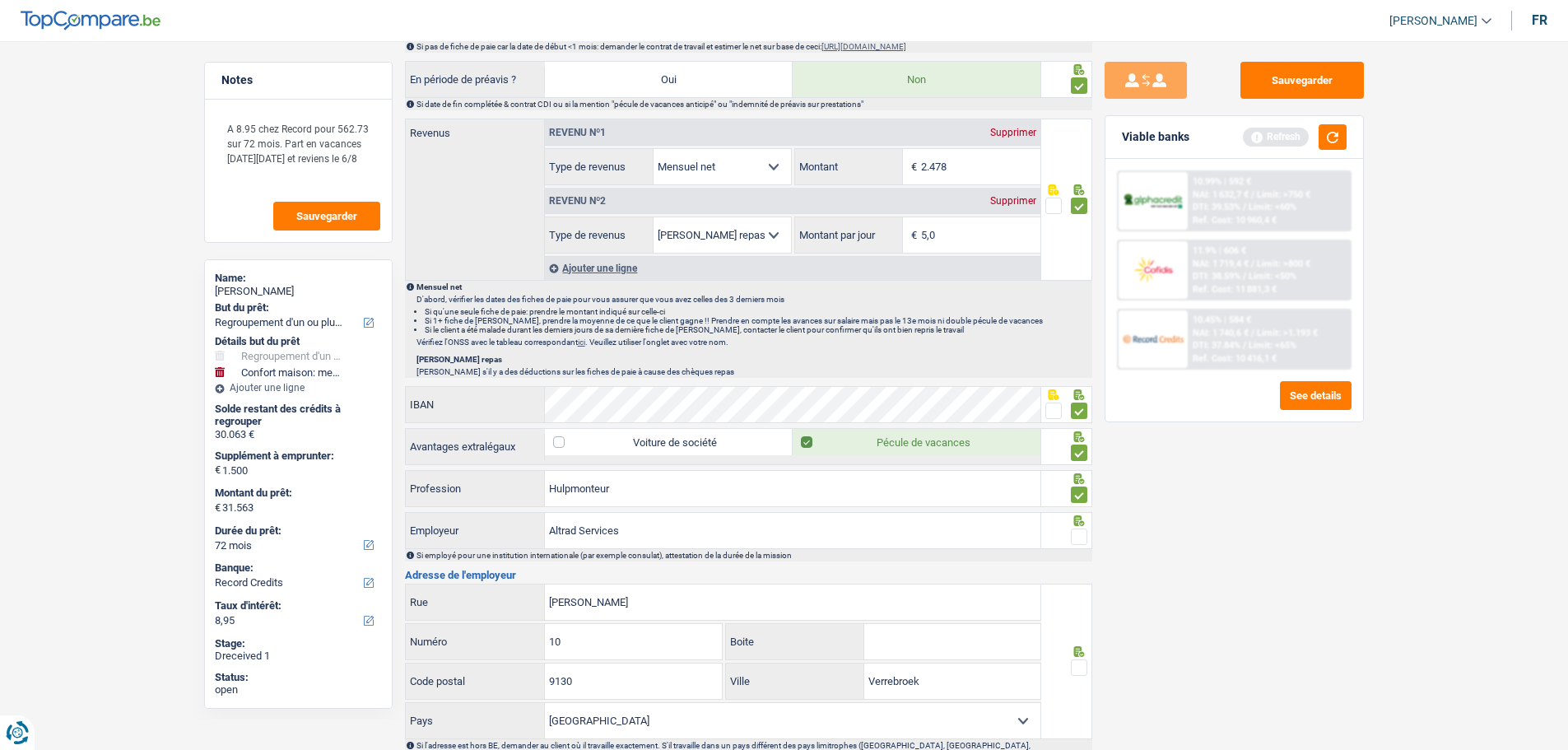 click at bounding box center [1079, 537] 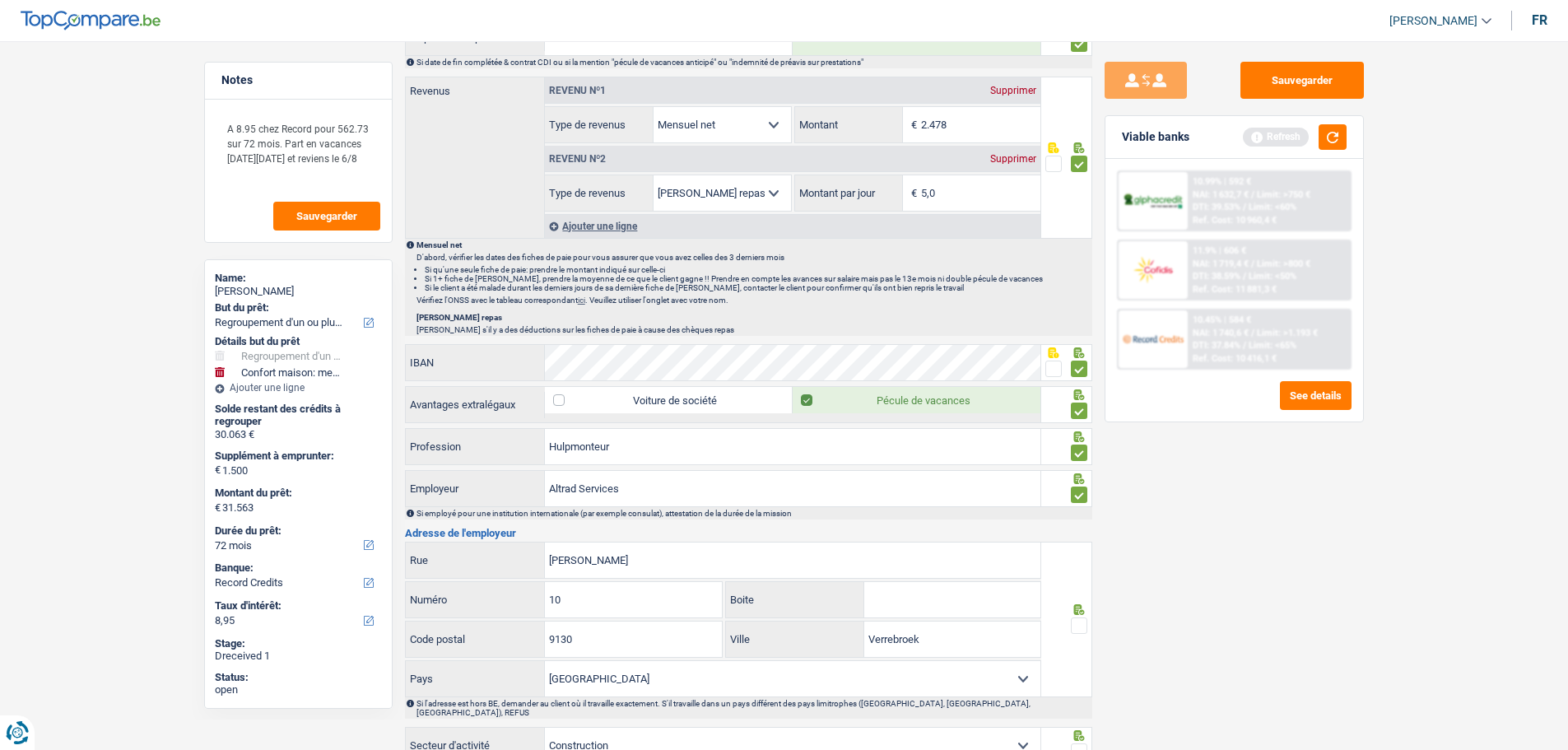 scroll, scrollTop: 988, scrollLeft: 0, axis: vertical 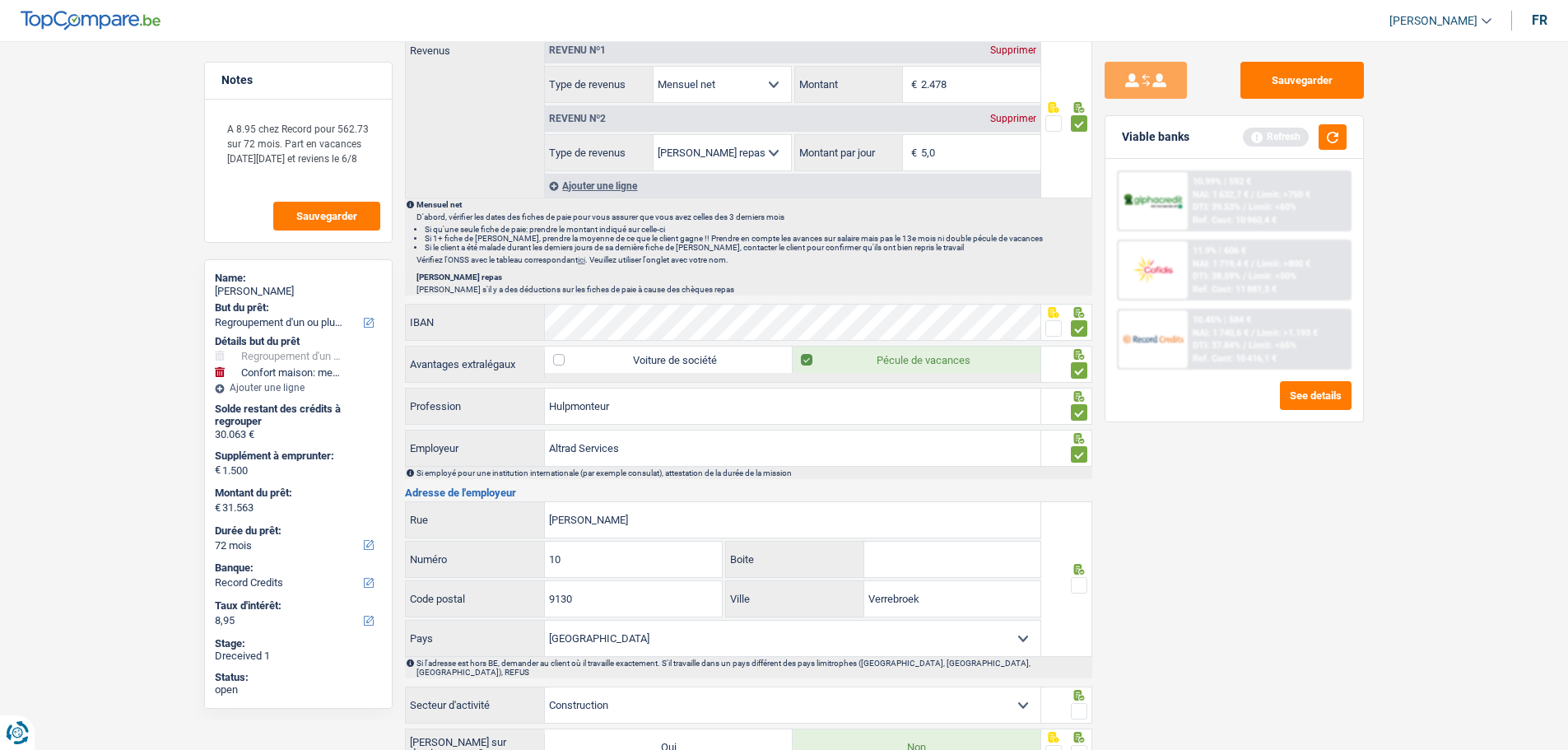 click at bounding box center [1079, 585] 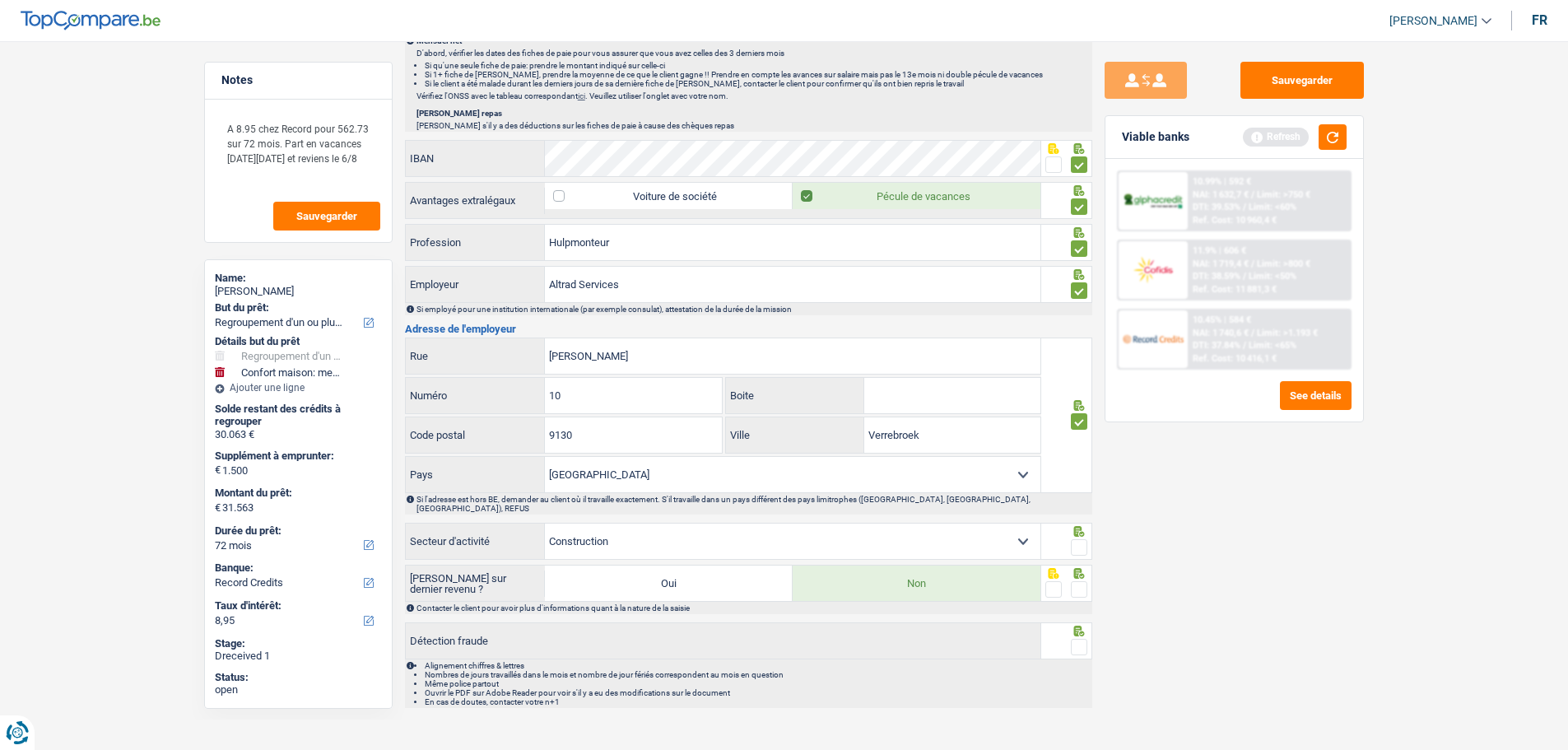 scroll, scrollTop: 1153, scrollLeft: 0, axis: vertical 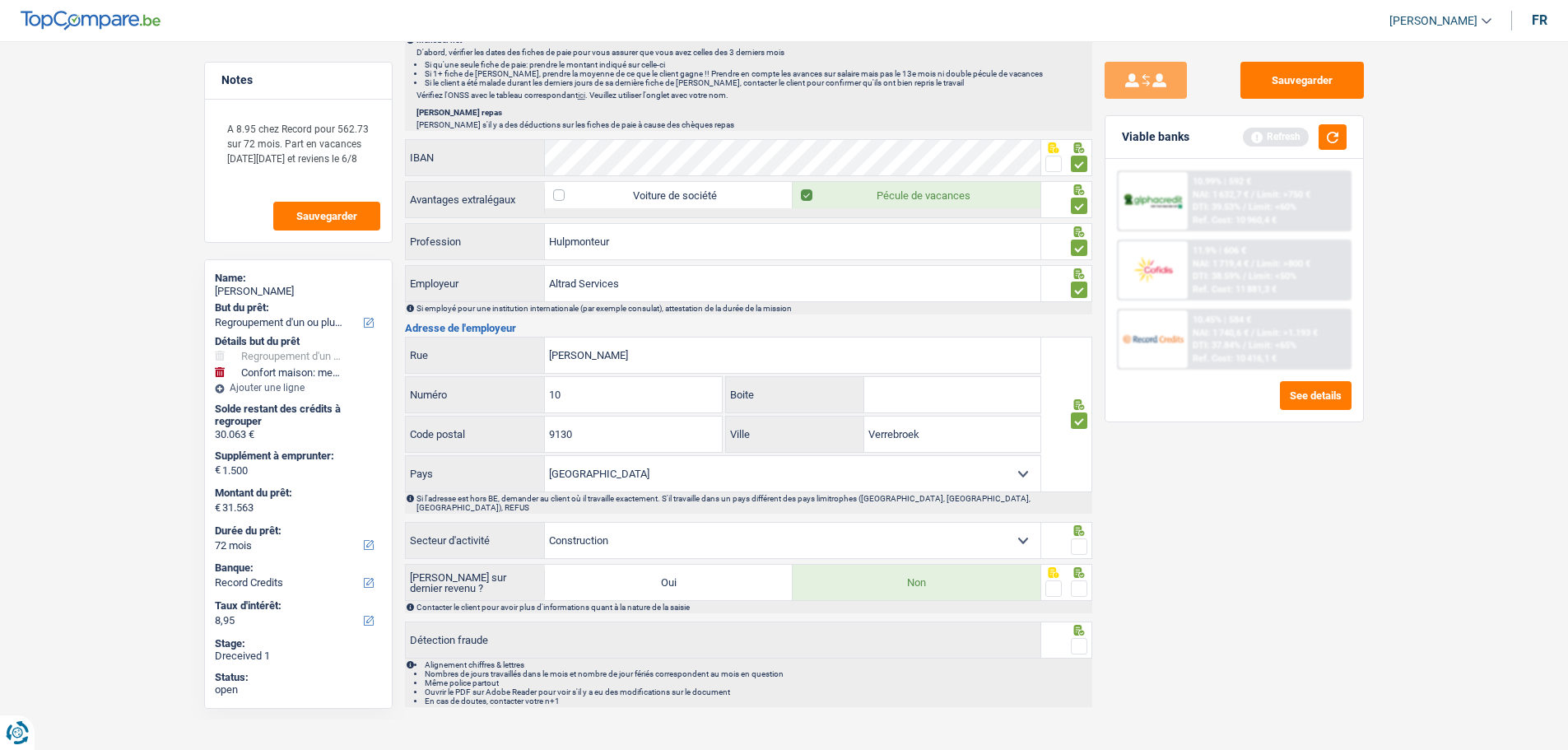 click at bounding box center (1079, 547) 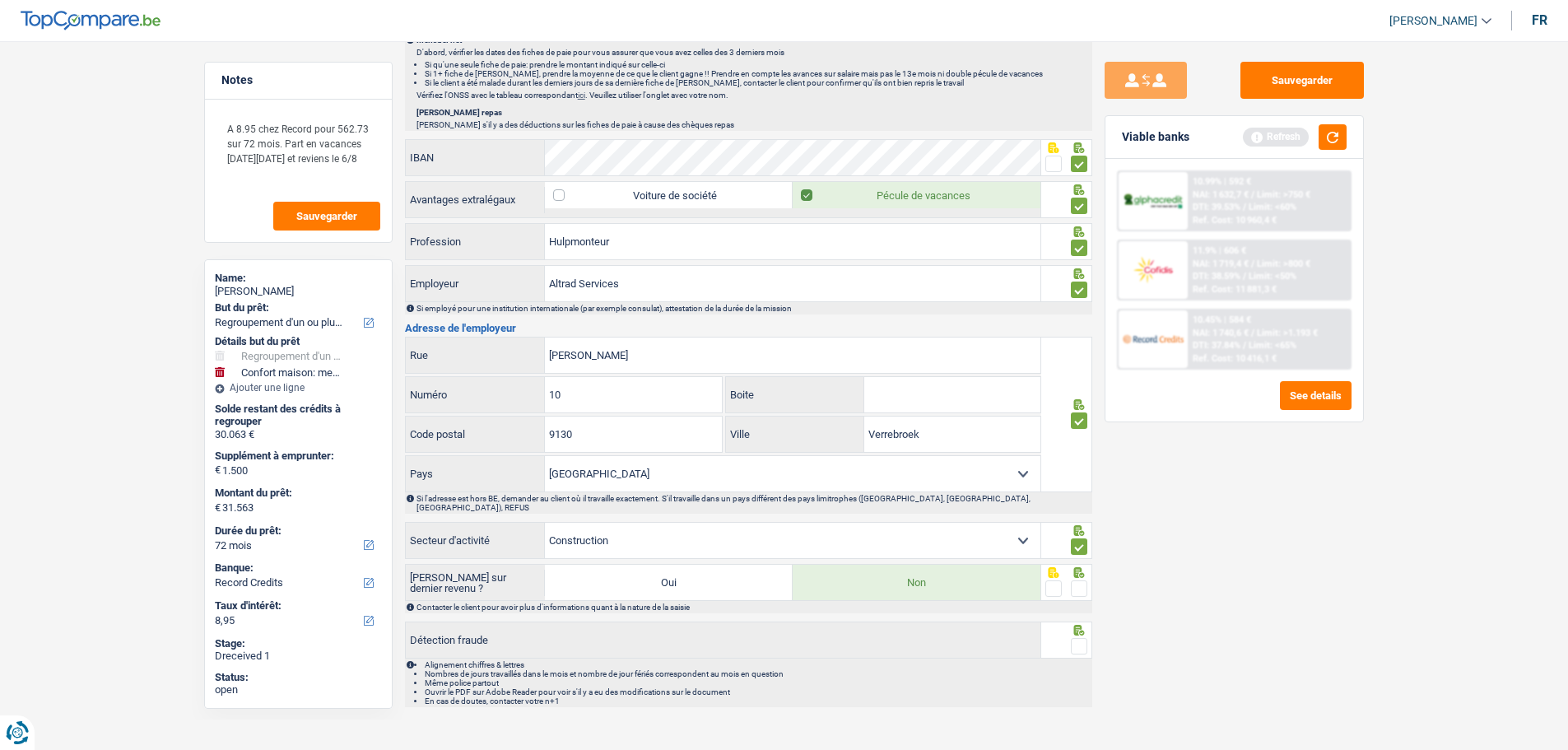 drag, startPoint x: 1078, startPoint y: 577, endPoint x: 1074, endPoint y: 596, distance: 19.416488 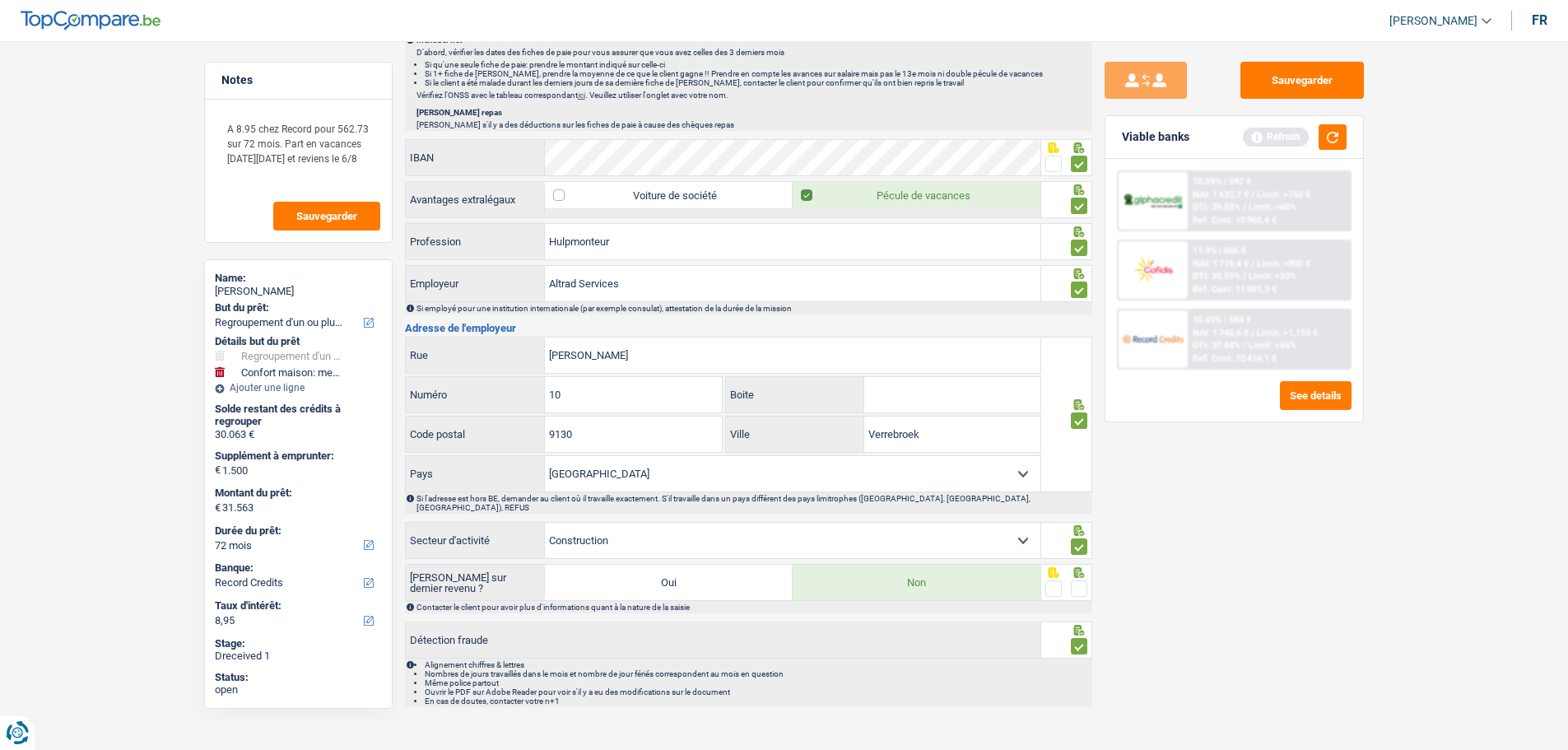 click at bounding box center [1079, 589] 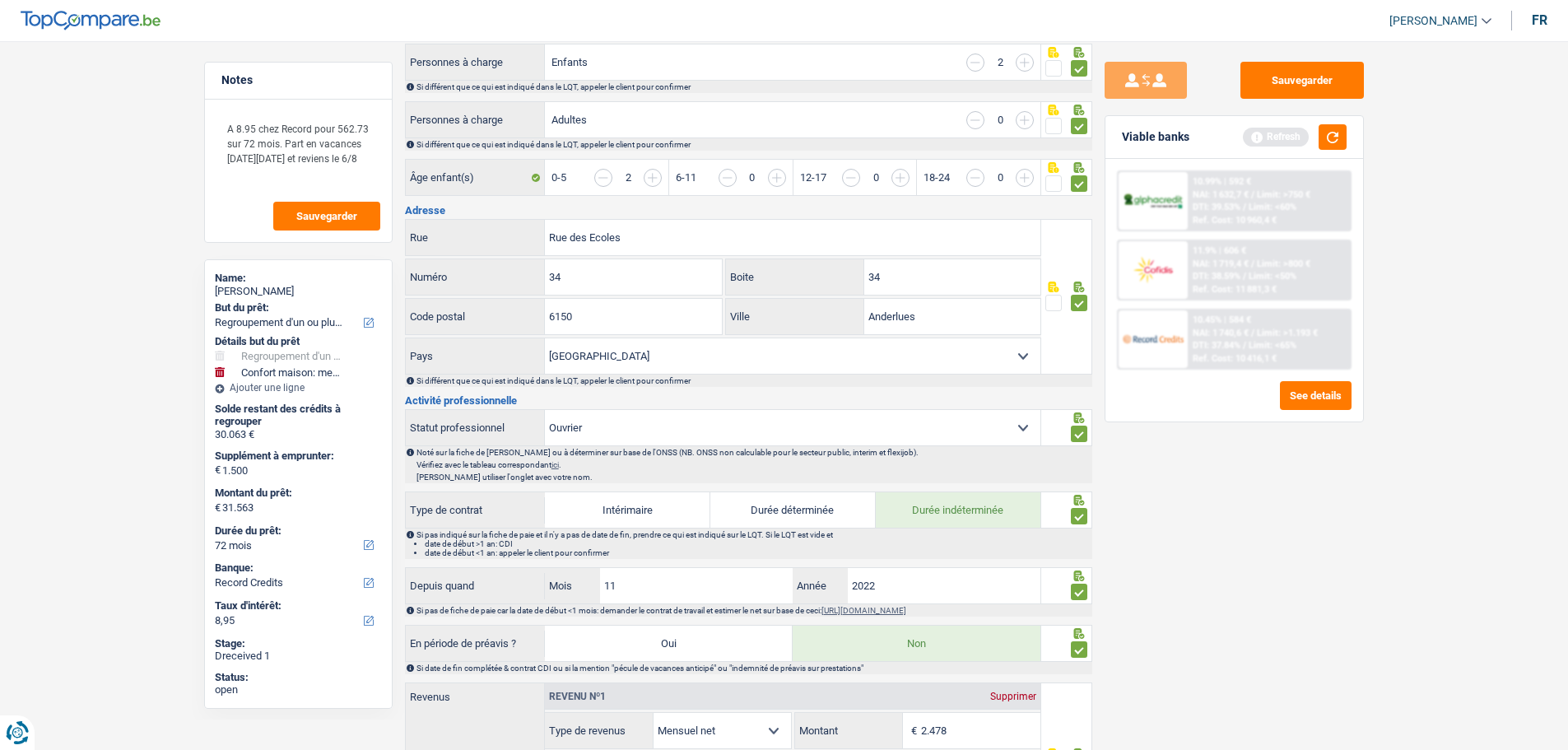 scroll, scrollTop: 0, scrollLeft: 0, axis: both 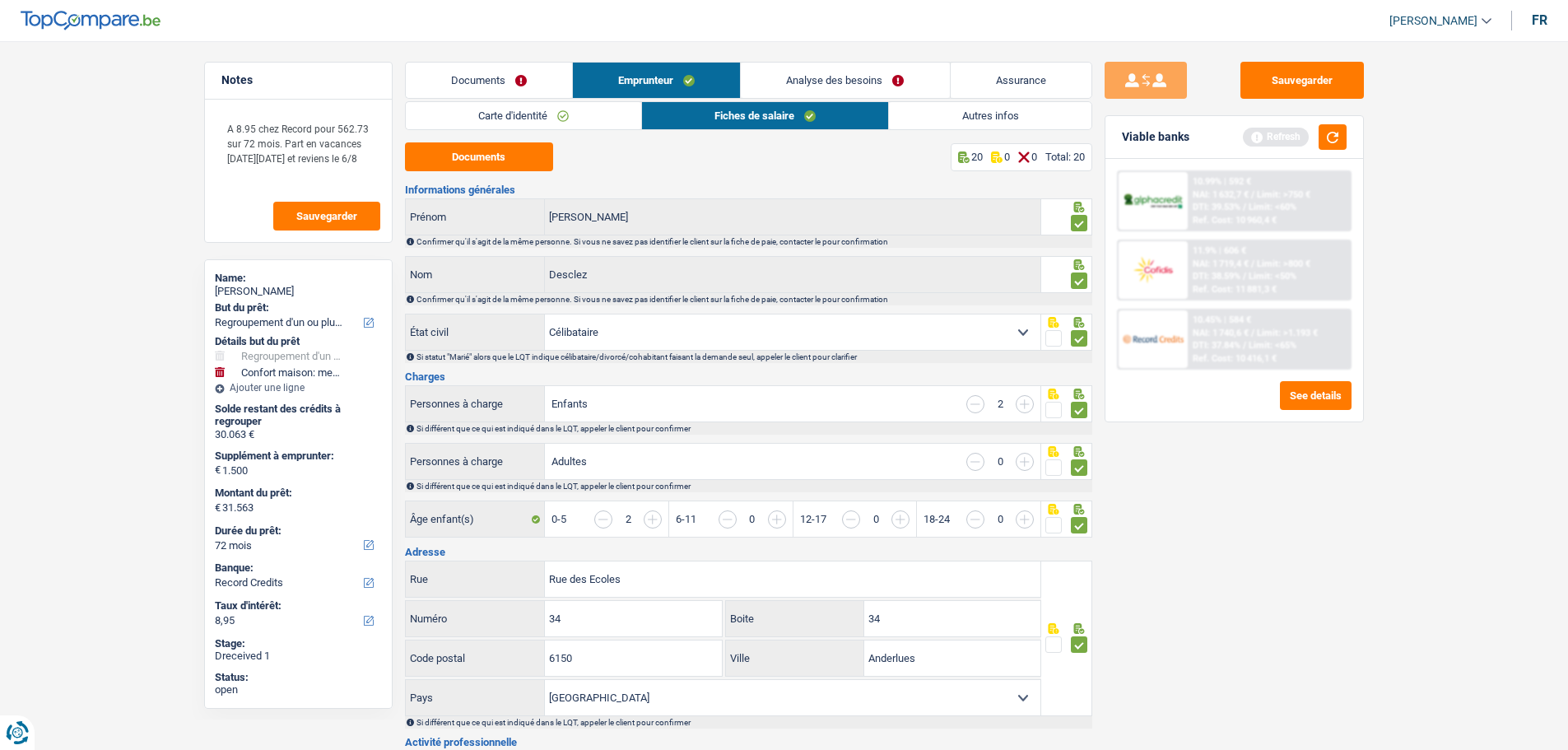 click on "Autres infos" at bounding box center [989, 115] 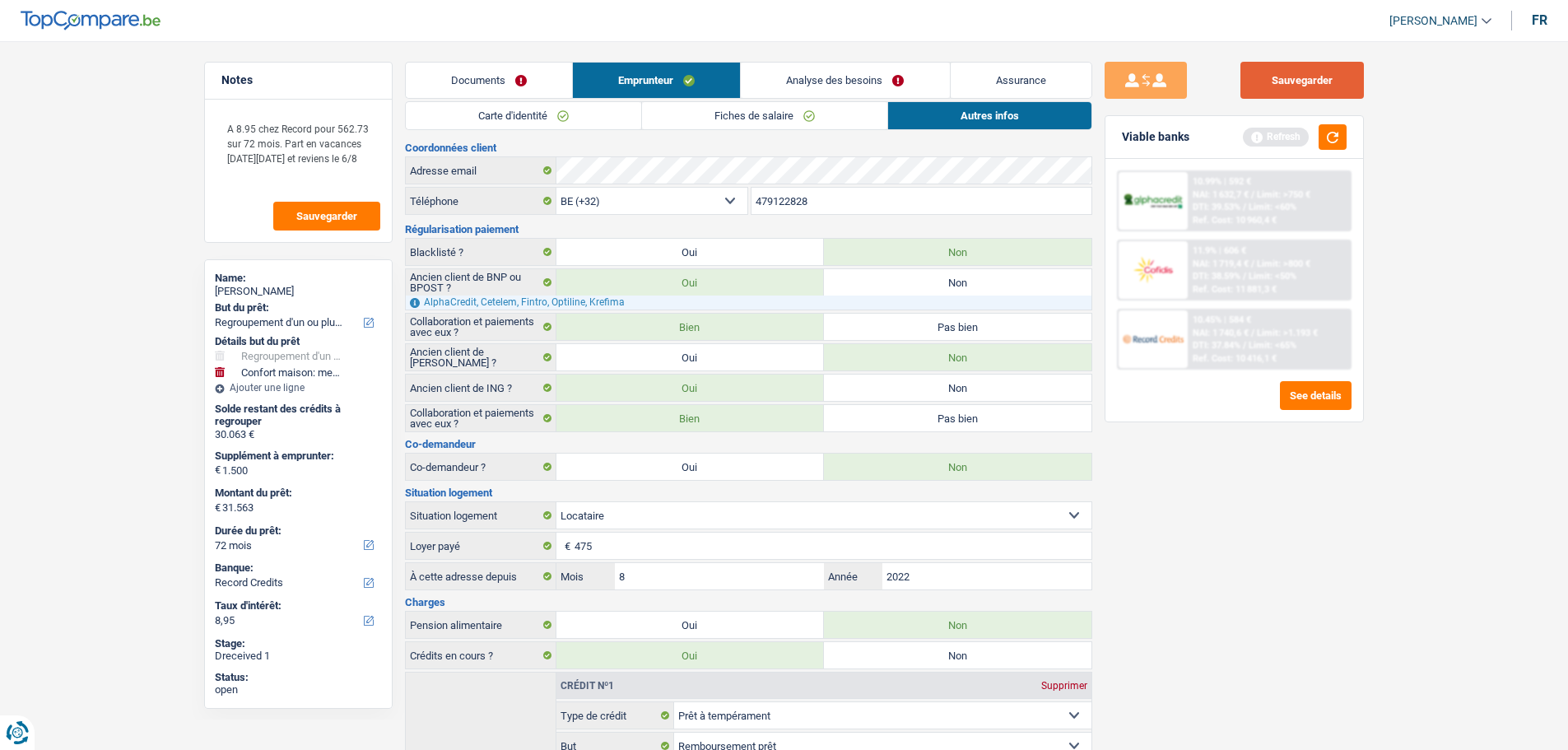 drag, startPoint x: 1288, startPoint y: 79, endPoint x: 1276, endPoint y: 80, distance: 12.041595 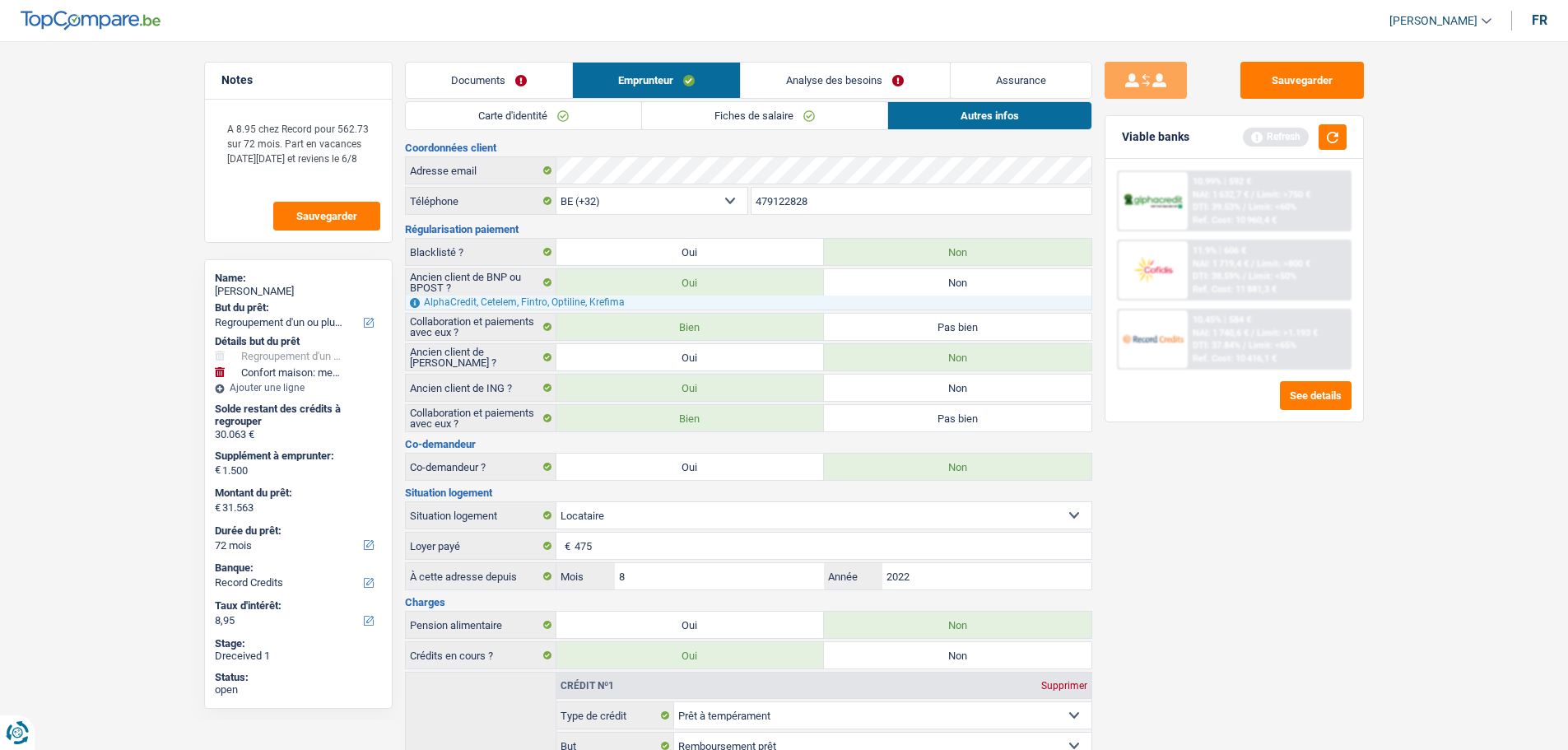 click on "Documents" at bounding box center [489, 80] 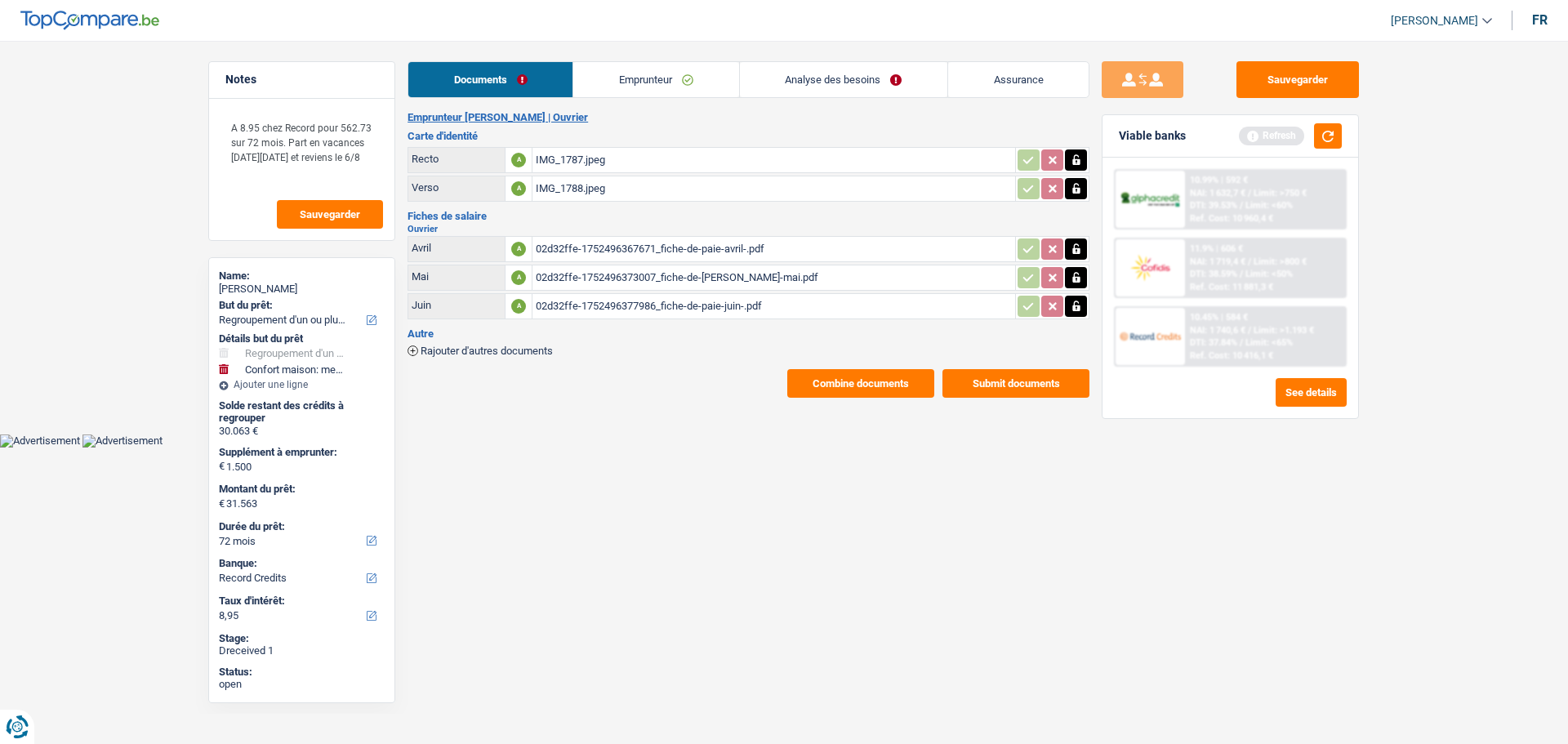click on "Combine documents" at bounding box center (861, 383) 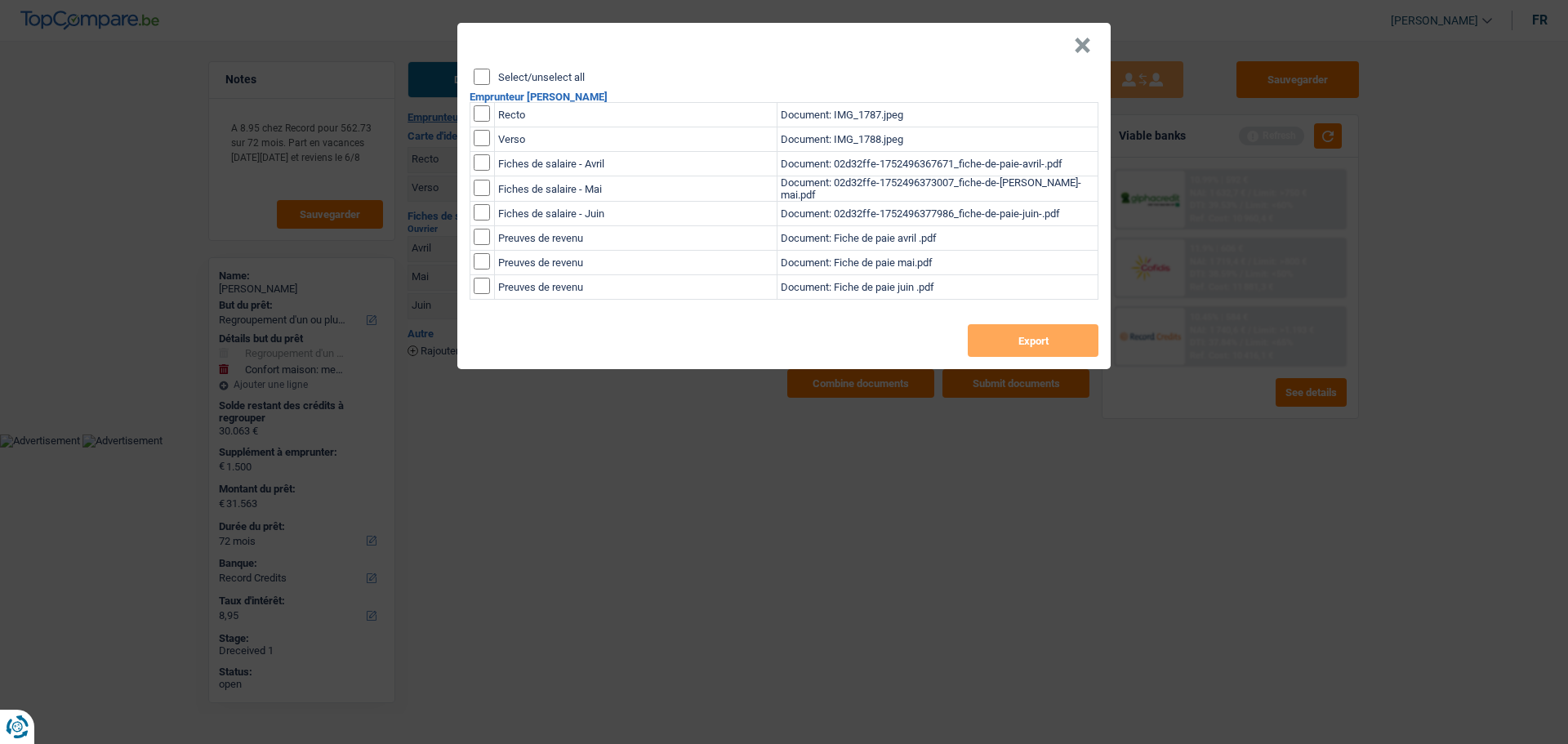 drag, startPoint x: 483, startPoint y: 70, endPoint x: 493, endPoint y: 84, distance: 17.204651 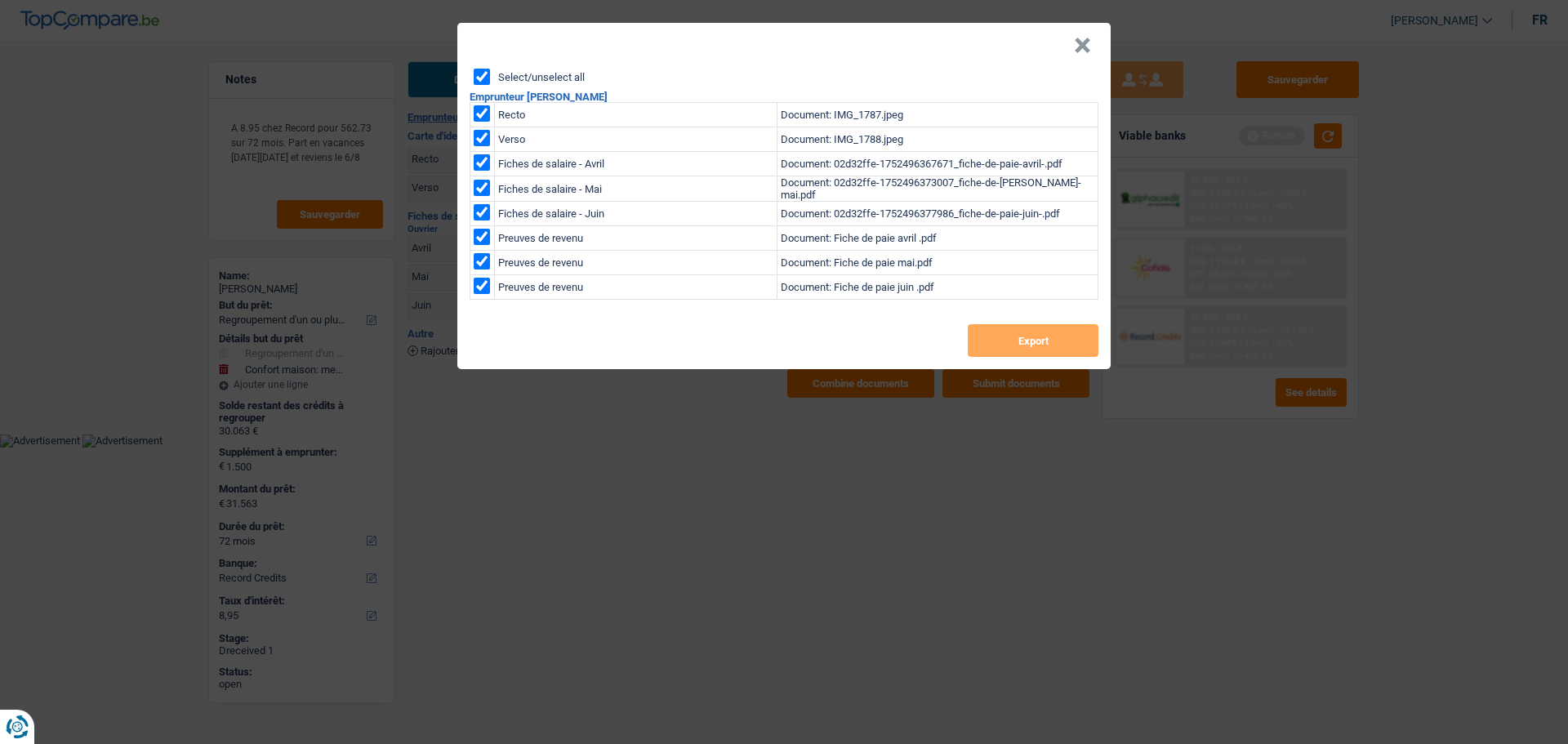 checkbox on "true" 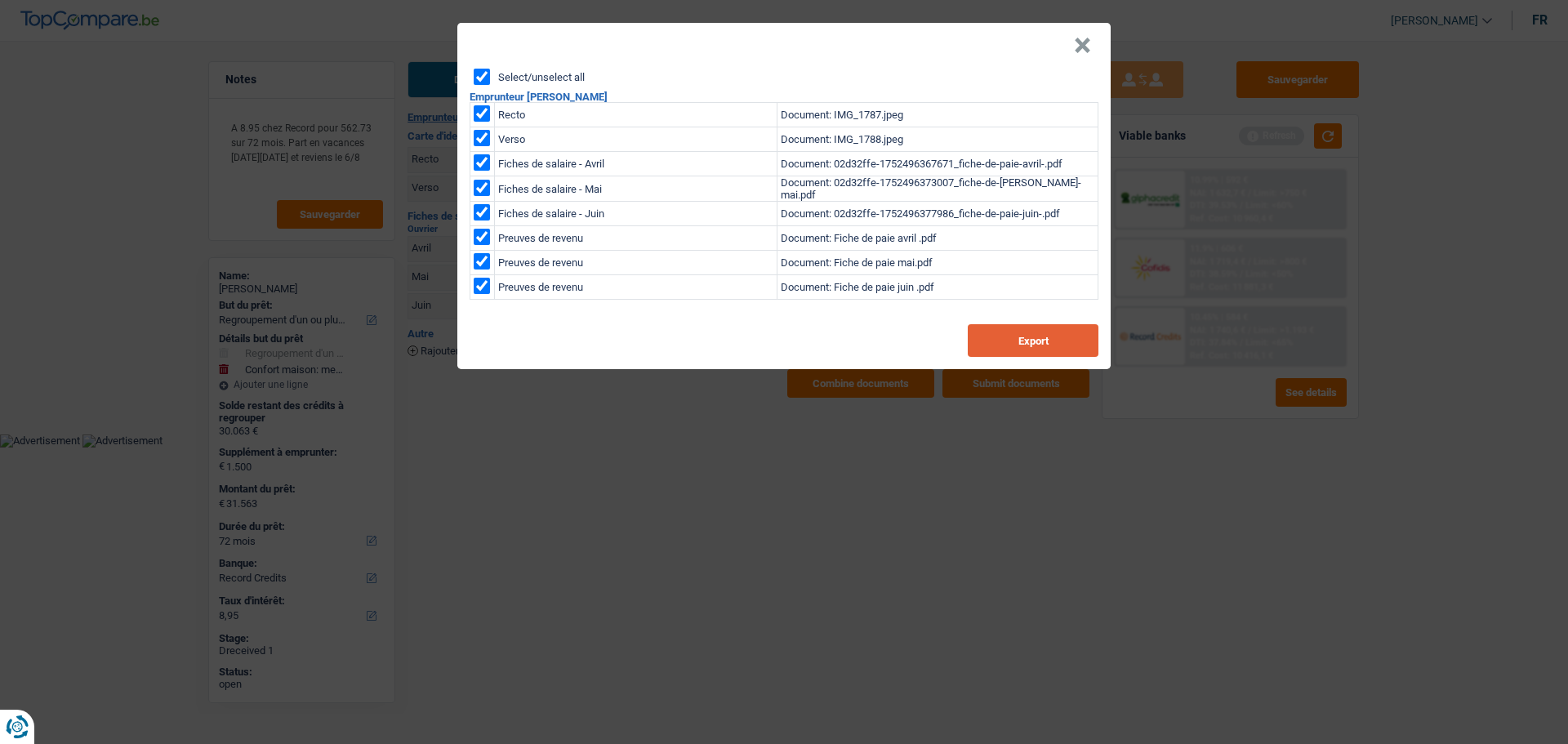 click on "Export" at bounding box center [1033, 341] 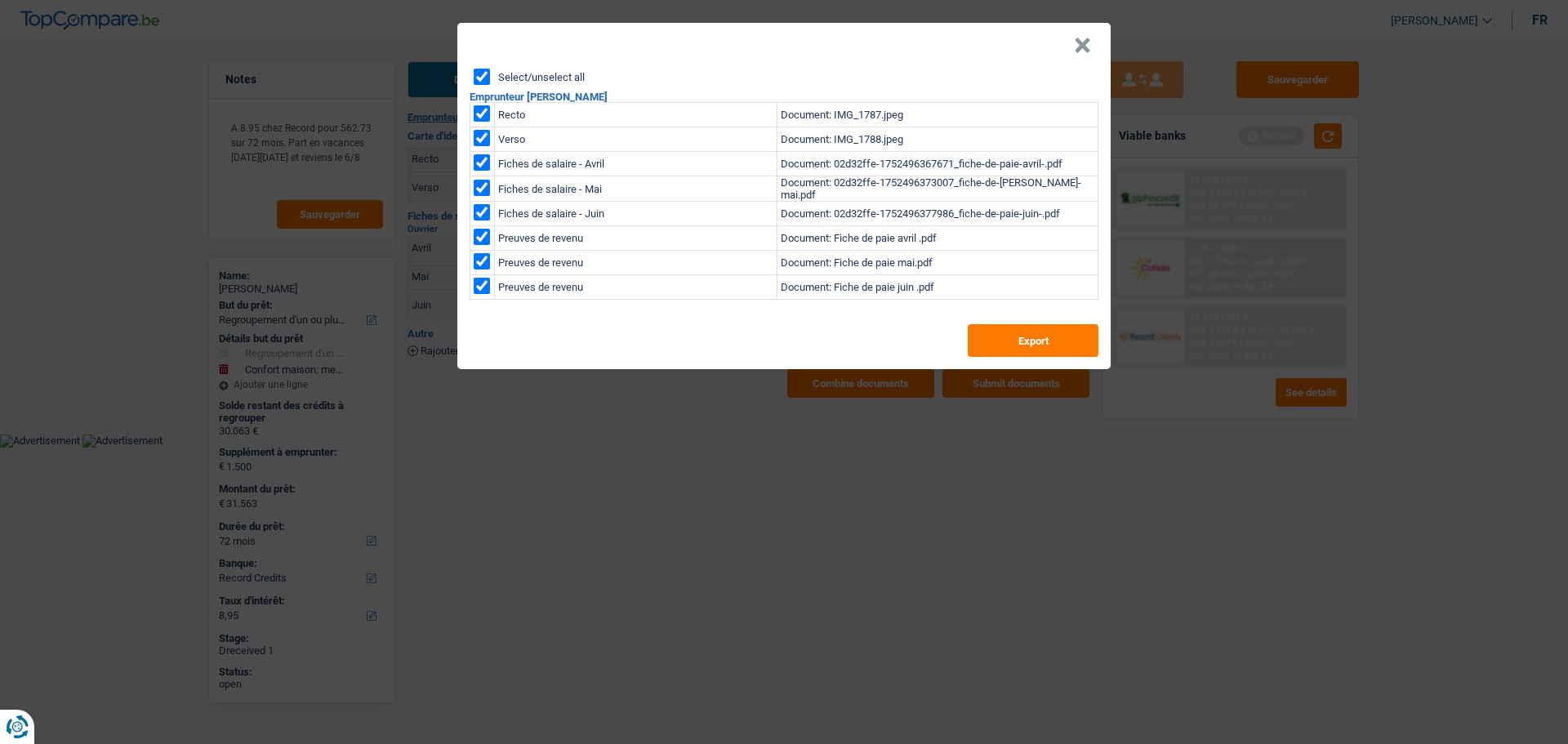 click on "×" at bounding box center [1082, 46] 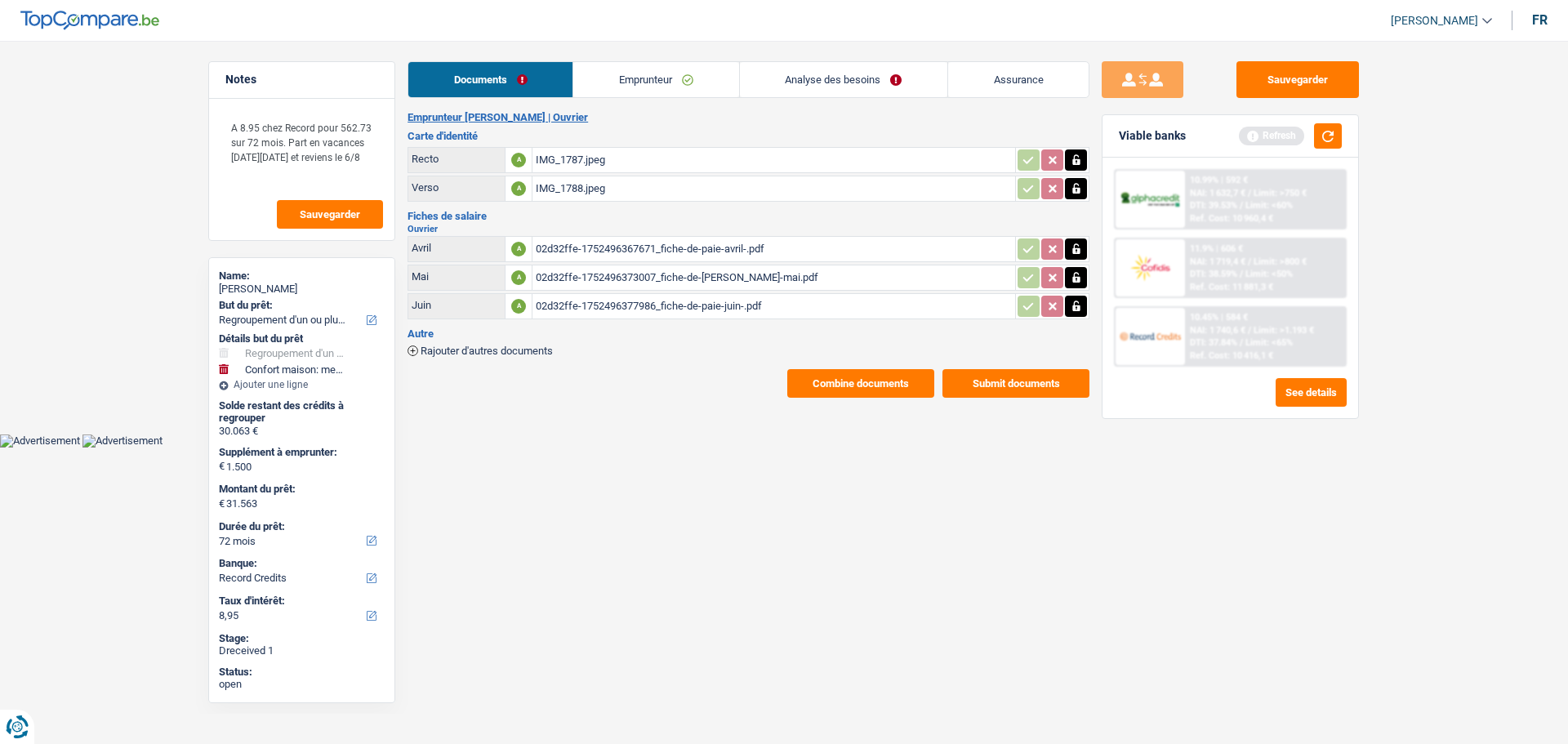 click on "Analyse des besoins" at bounding box center (844, 79) 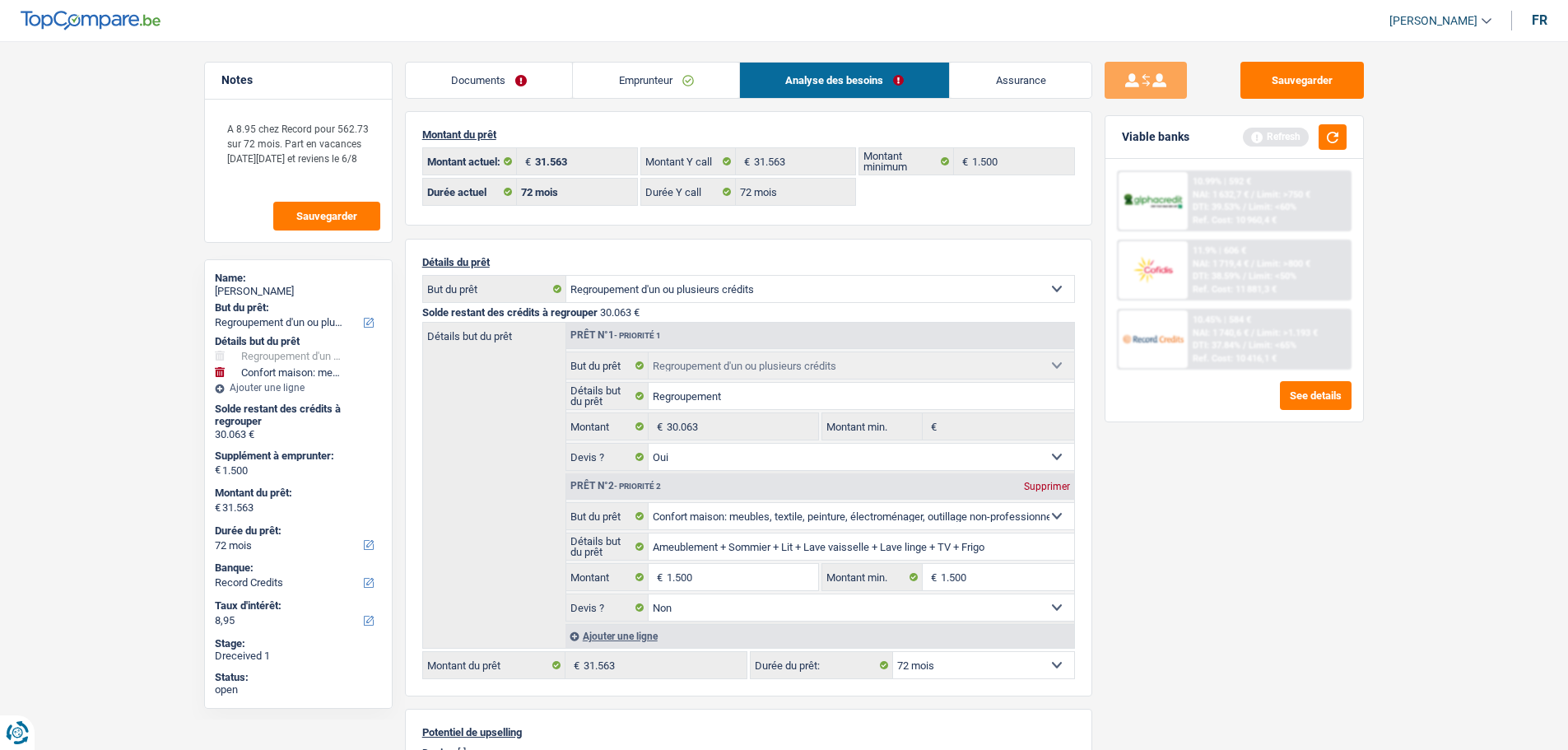 click on "Emprunteur" at bounding box center [656, 80] 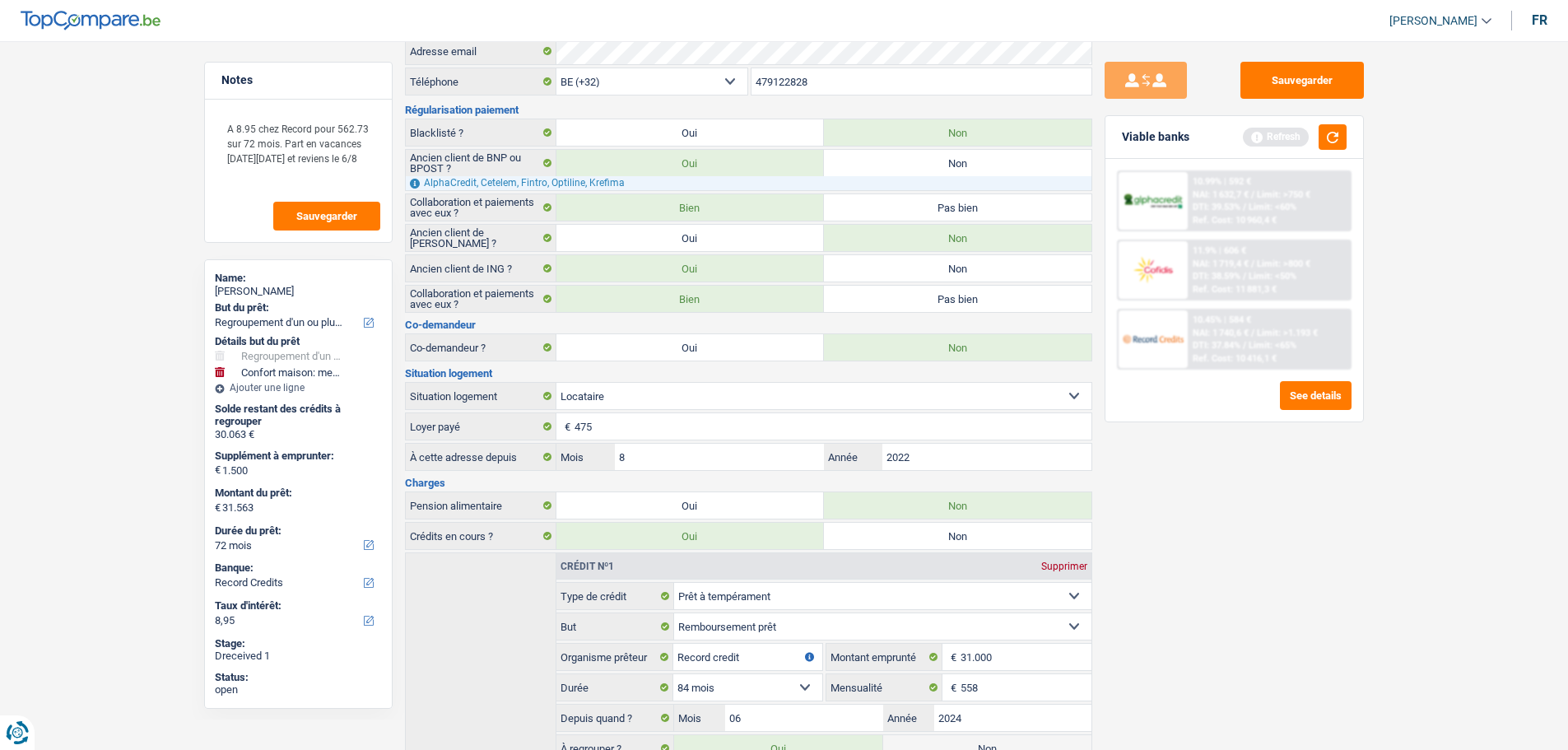 scroll, scrollTop: 114, scrollLeft: 0, axis: vertical 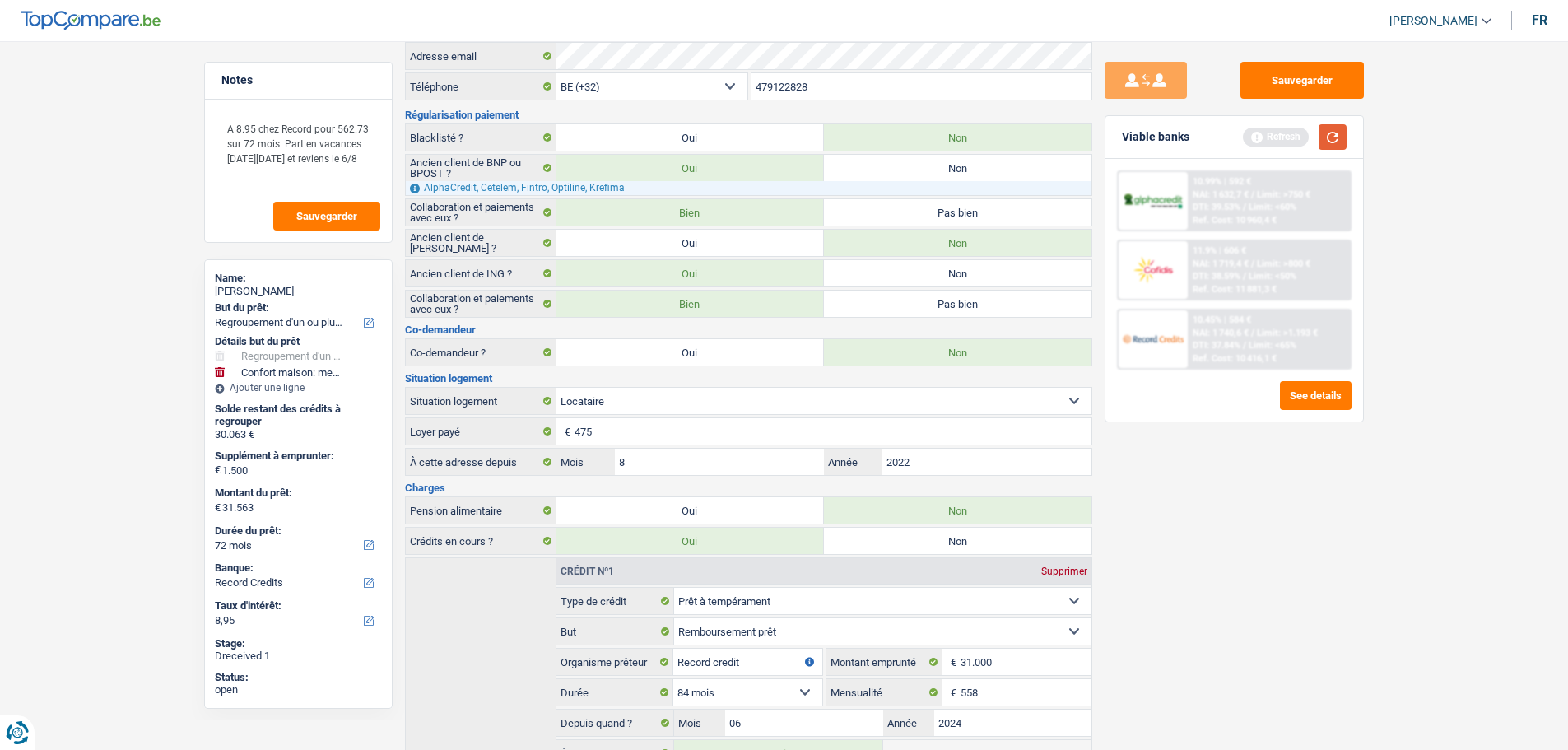 click at bounding box center (1333, 137) 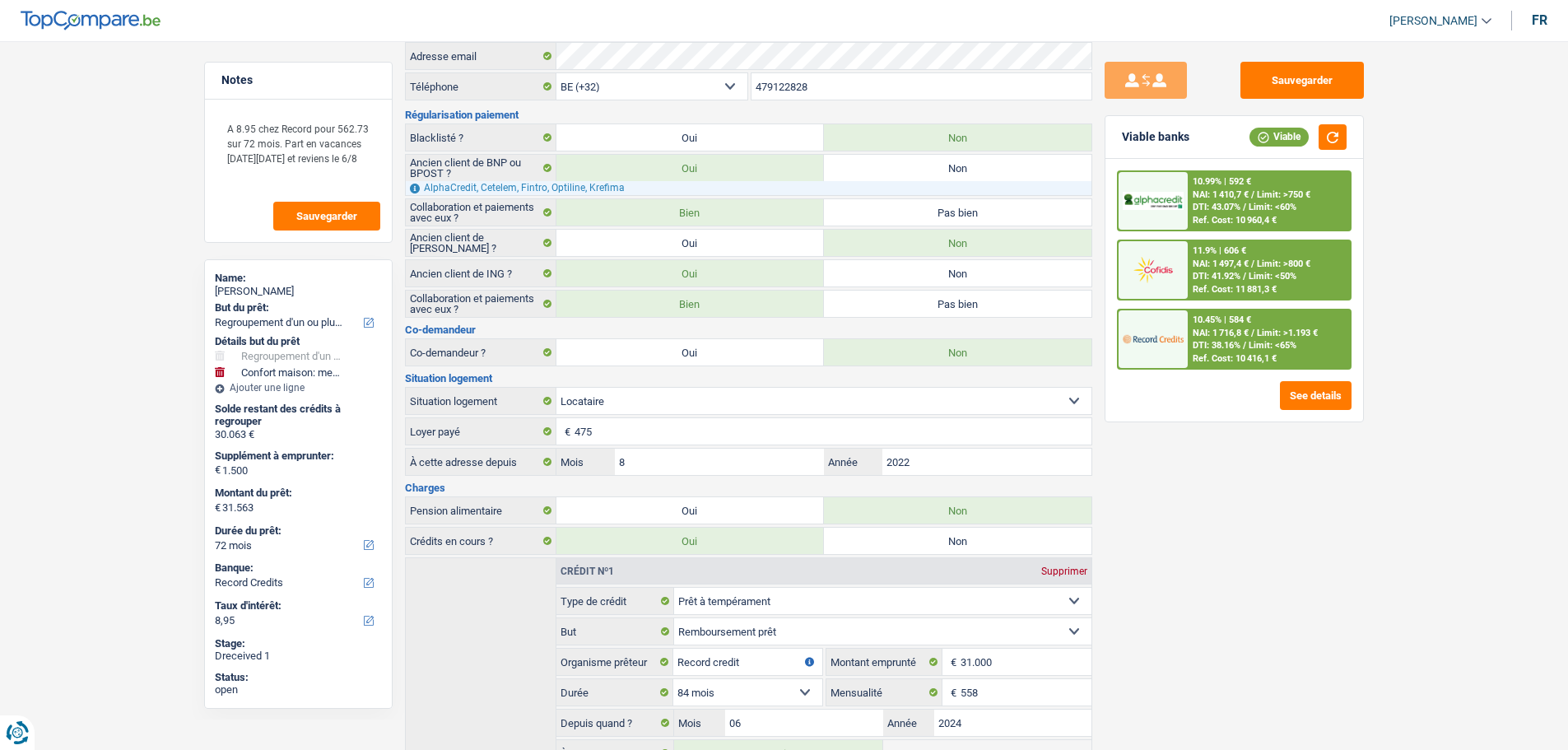 click on "NAI: 1 410,7 €" at bounding box center [1221, 194] 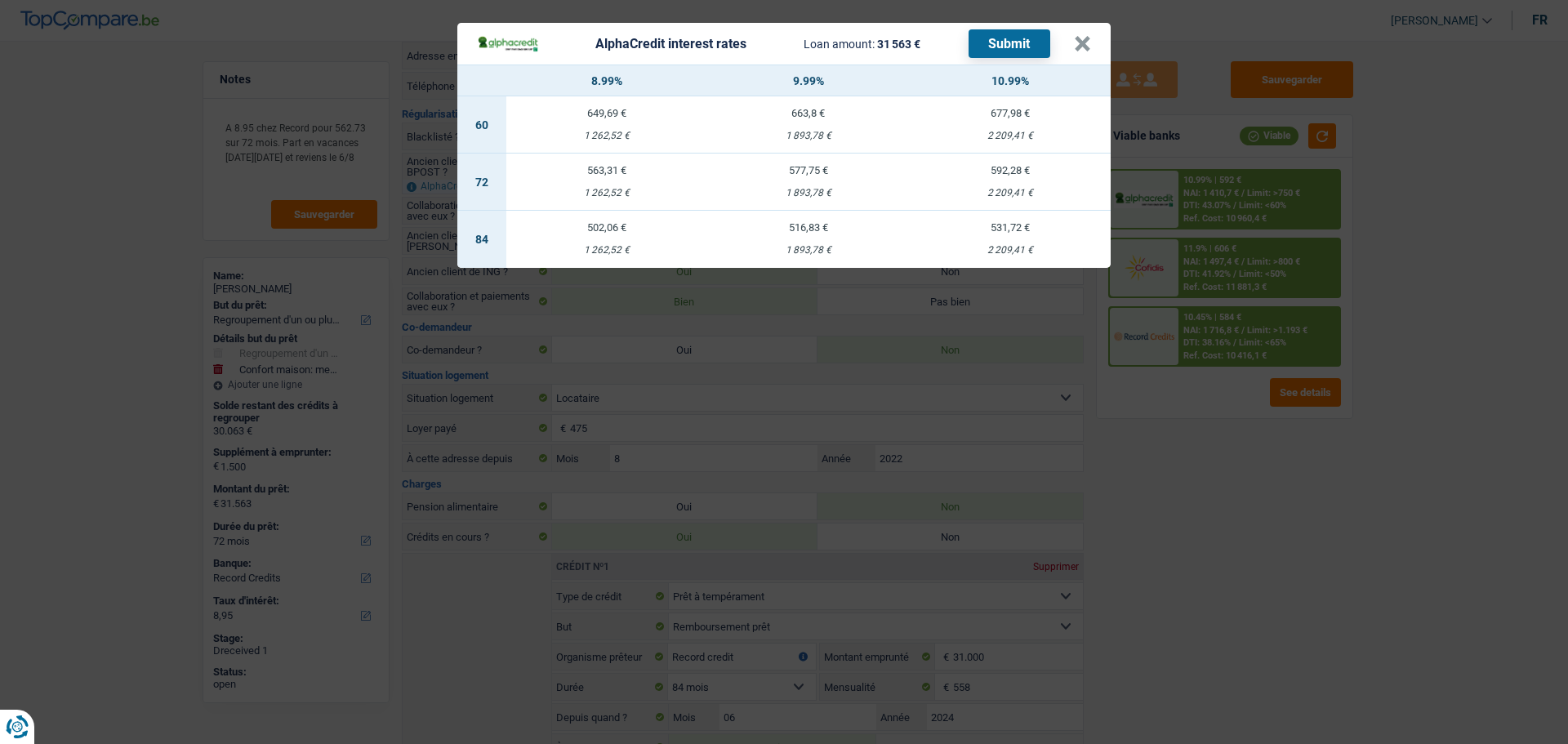 click on "502,06 €
1 262,52 €" at bounding box center (607, 239) 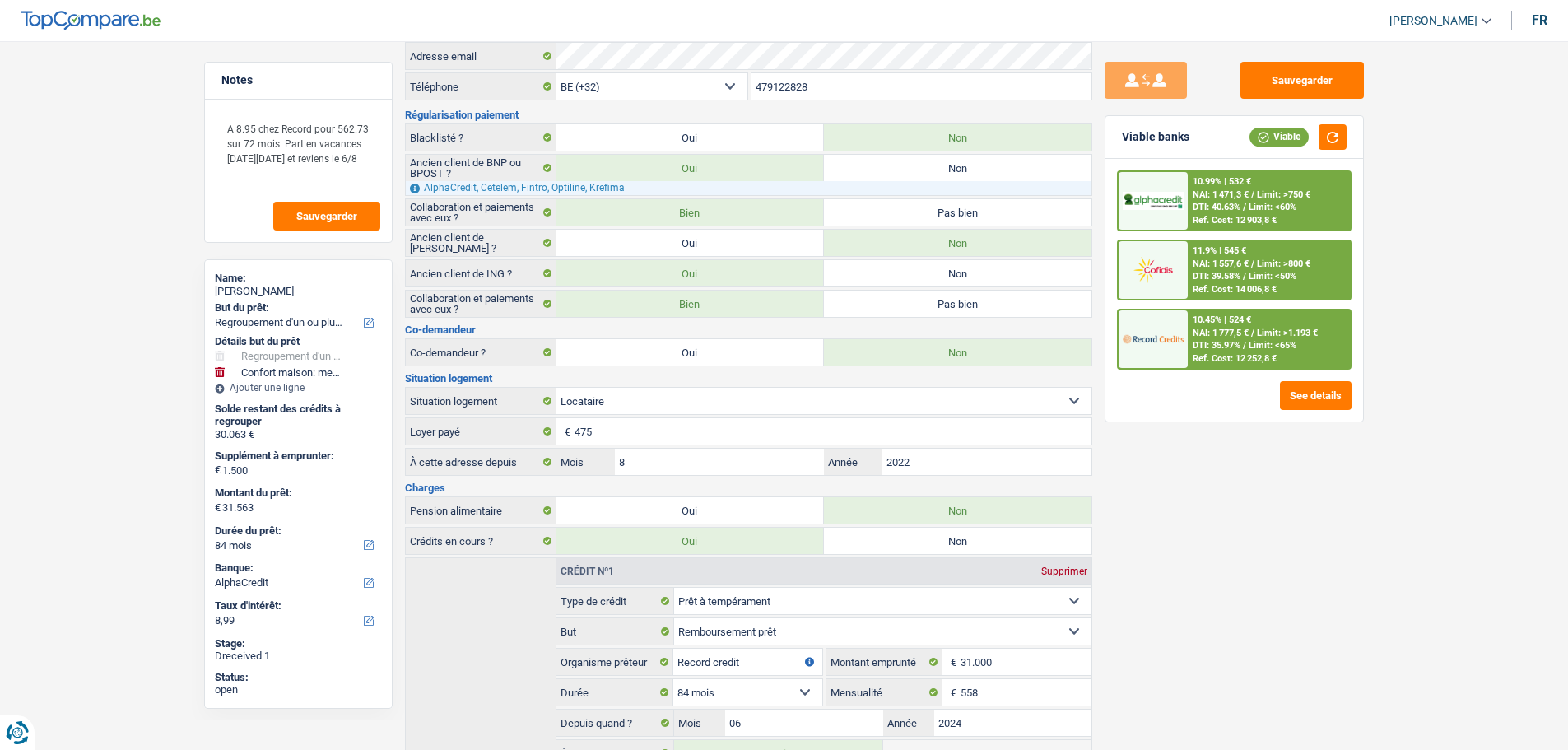 click on "10.99% | 532 €
NAI: 1 471,3 €
/
Limit: >750 €
DTI: 40.63%
/
Limit: <60%
Ref. Cost: 12 903,8 €" at bounding box center [1268, 201] 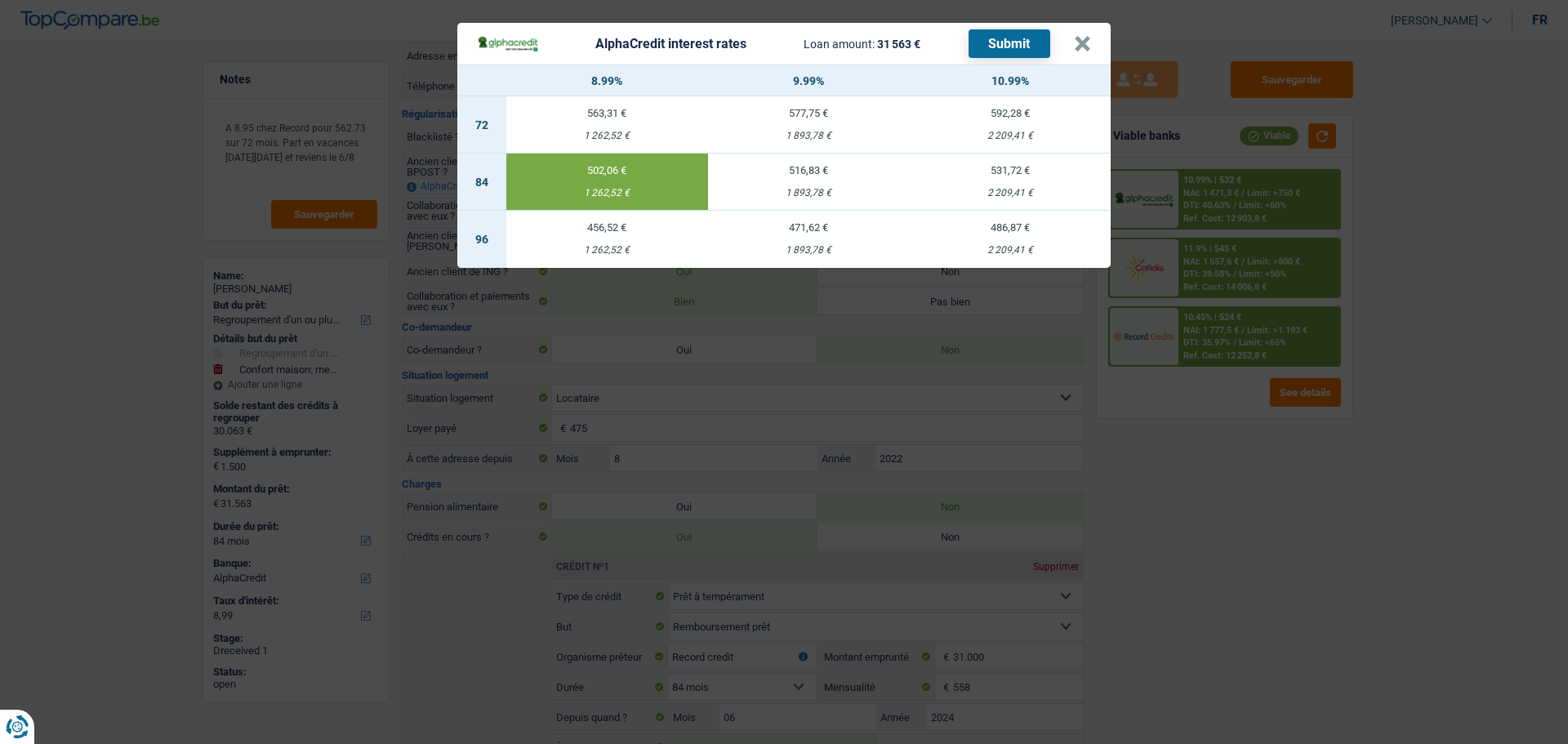 click on "563,31 €
1 262,52 €" at bounding box center [607, 125] 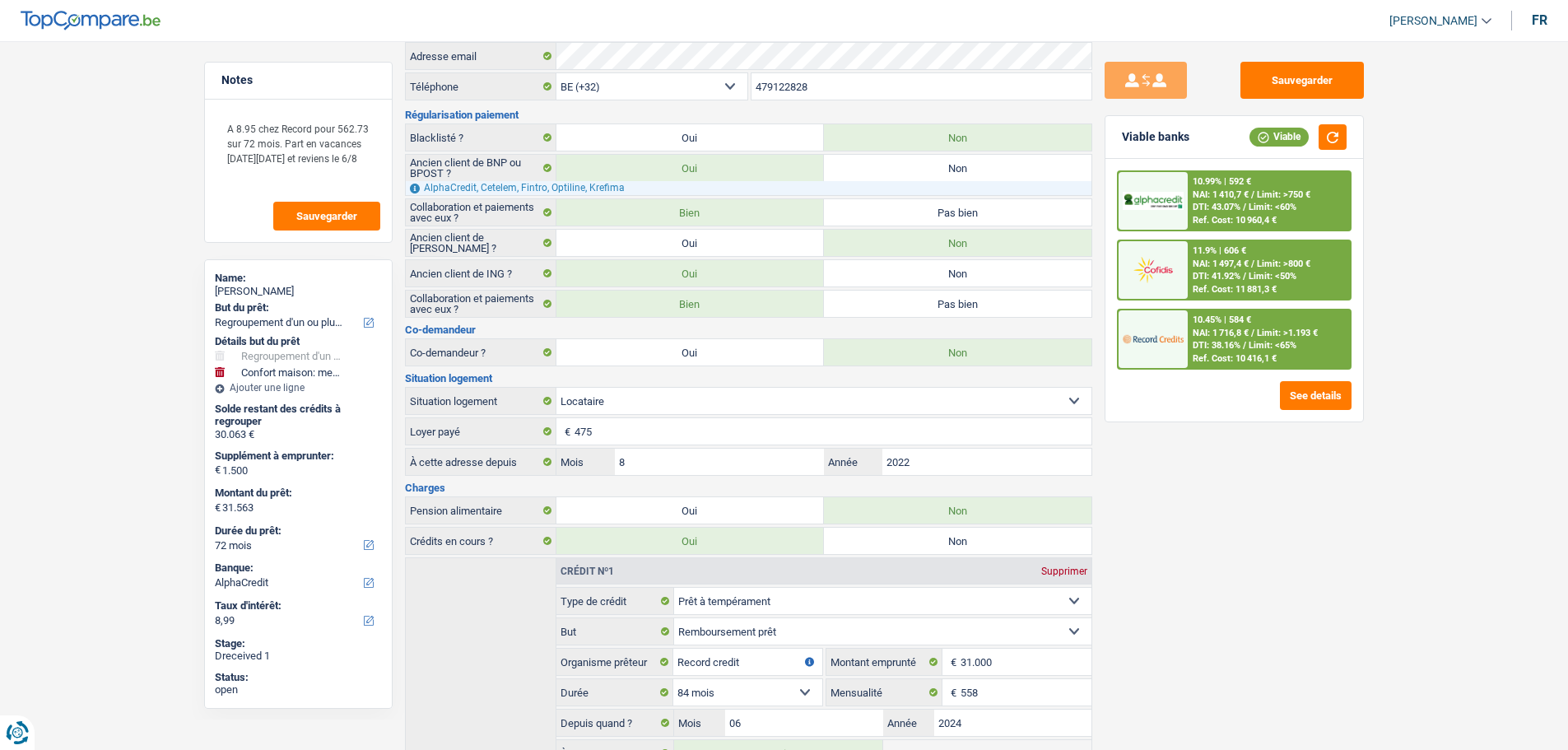 click on "Ref. Cost: 10 960,4 €" at bounding box center (1235, 220) 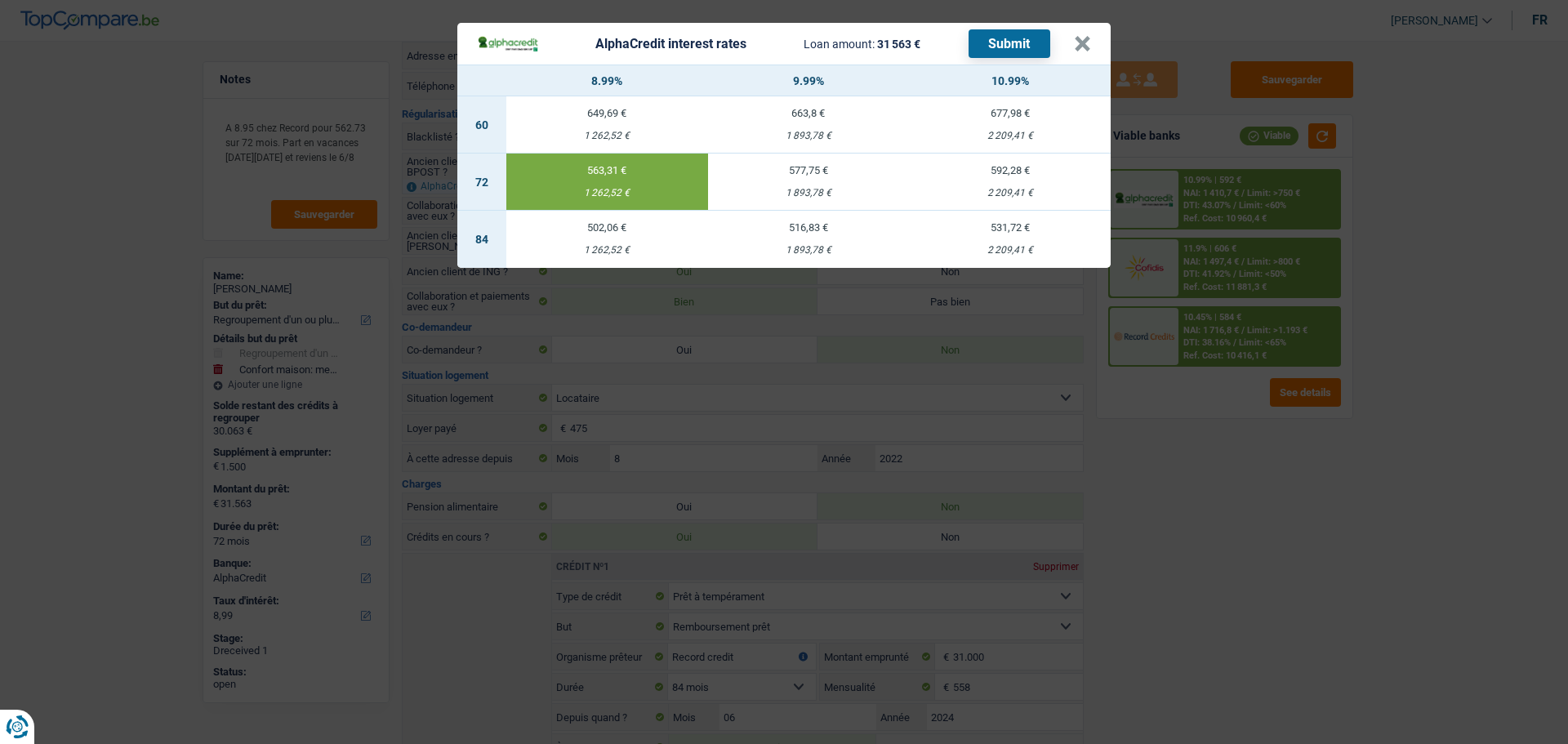 click on "Submit" at bounding box center (1009, 43) 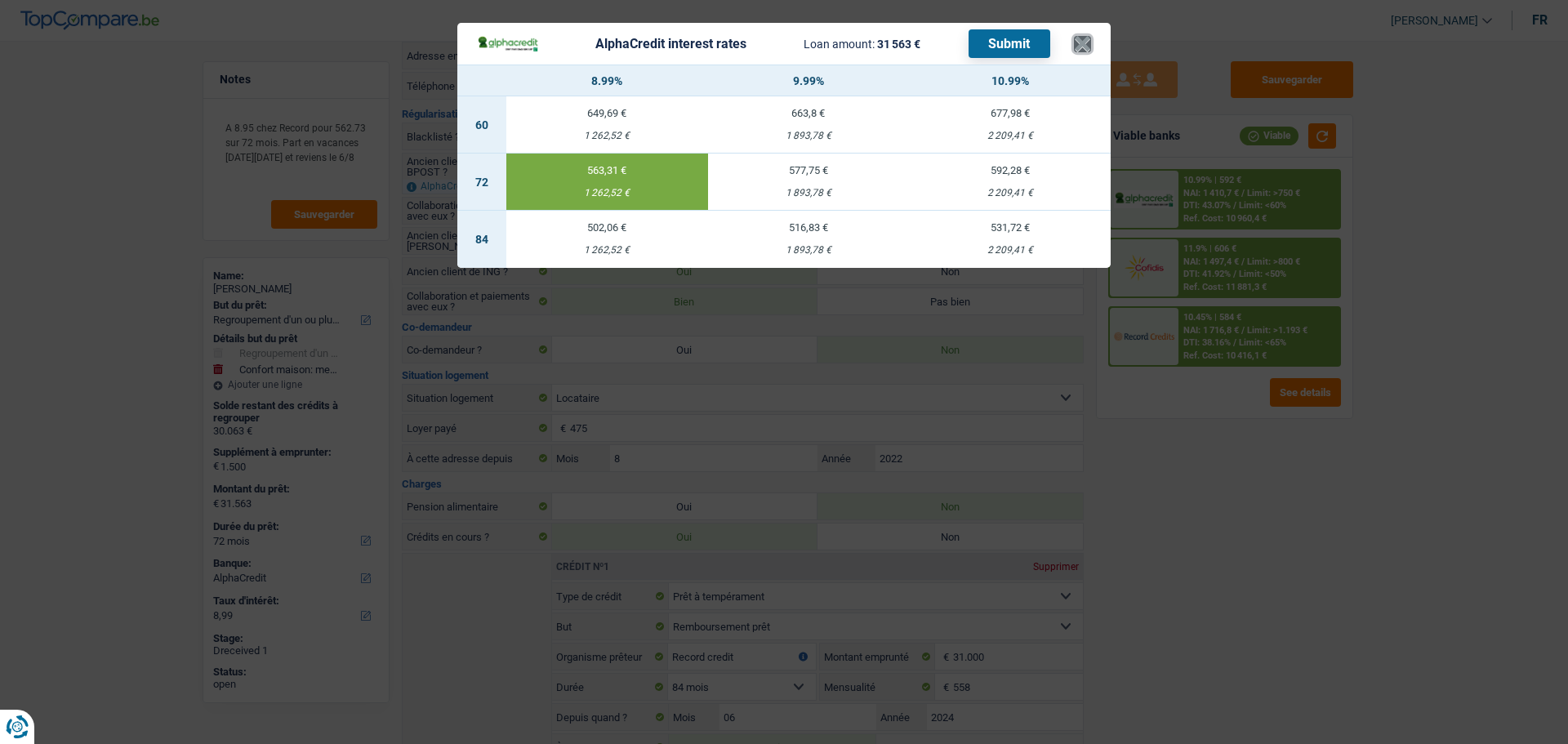 click on "×" at bounding box center (1082, 44) 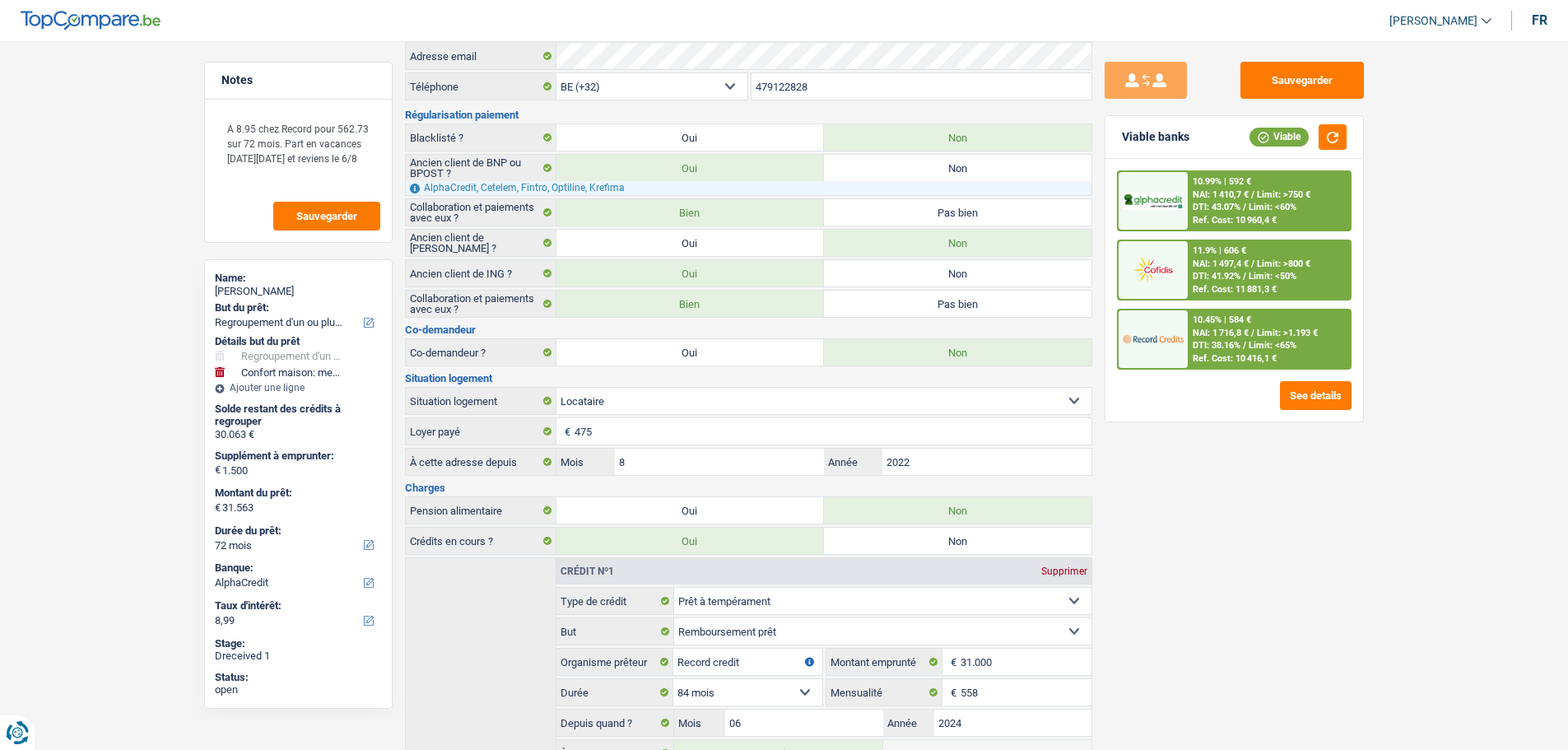 click on "11.9% | 606 €
NAI: 1 497,4 €
/
Limit: >800 €
DTI: 41.92%
/
Limit: <50%
Ref. Cost: 11 881,3 €" at bounding box center [1268, 270] 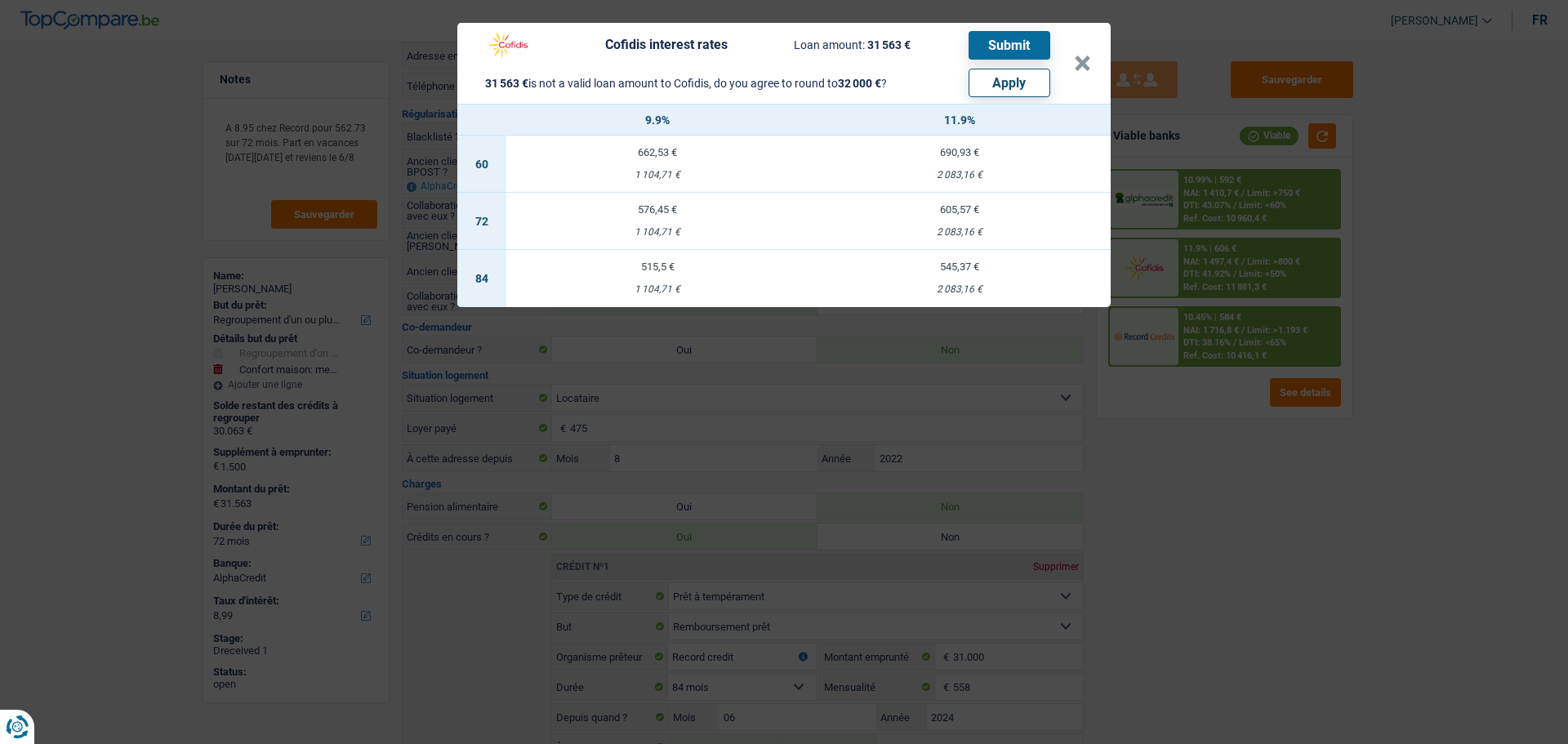 click on "Apply" at bounding box center (1009, 82) 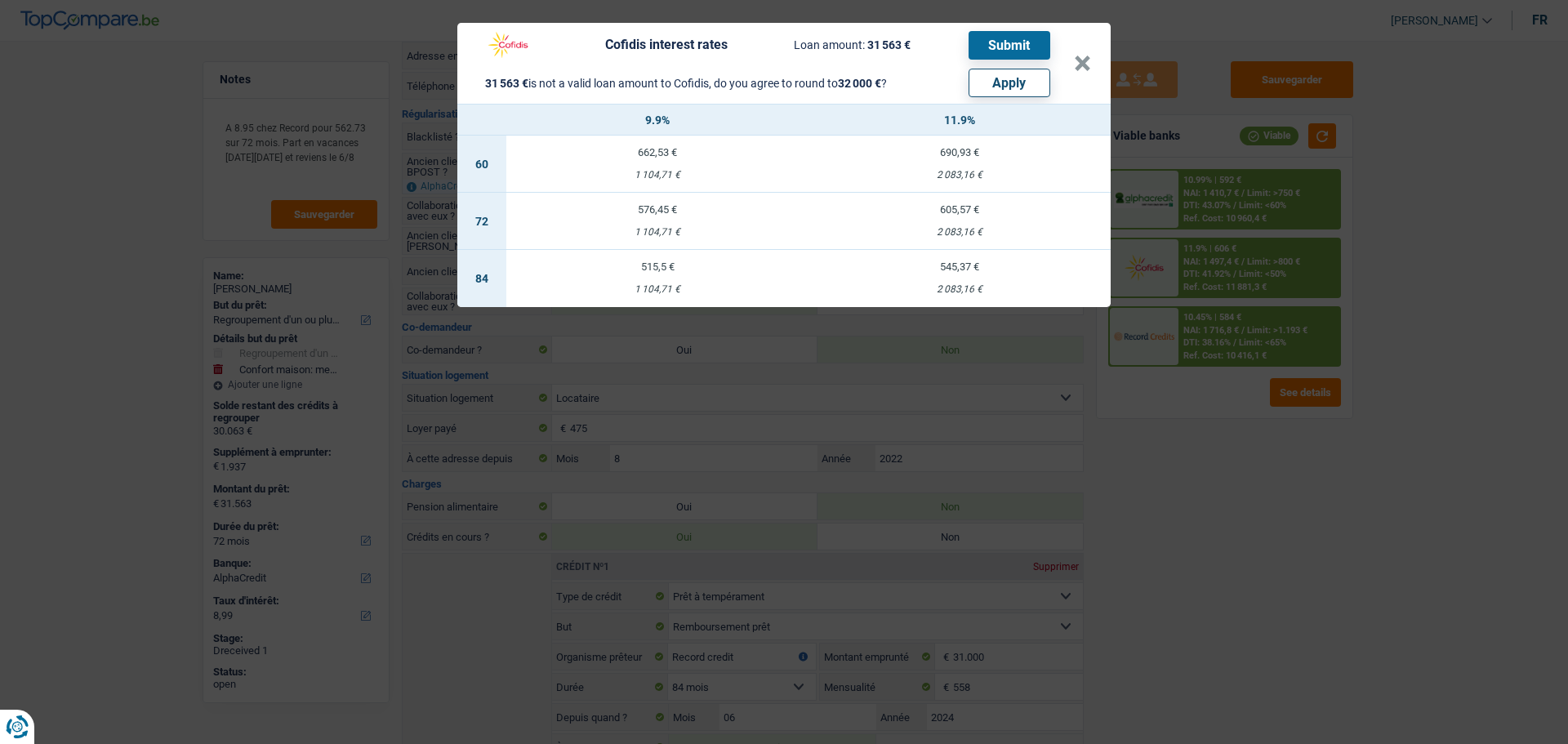 type on "32.000" 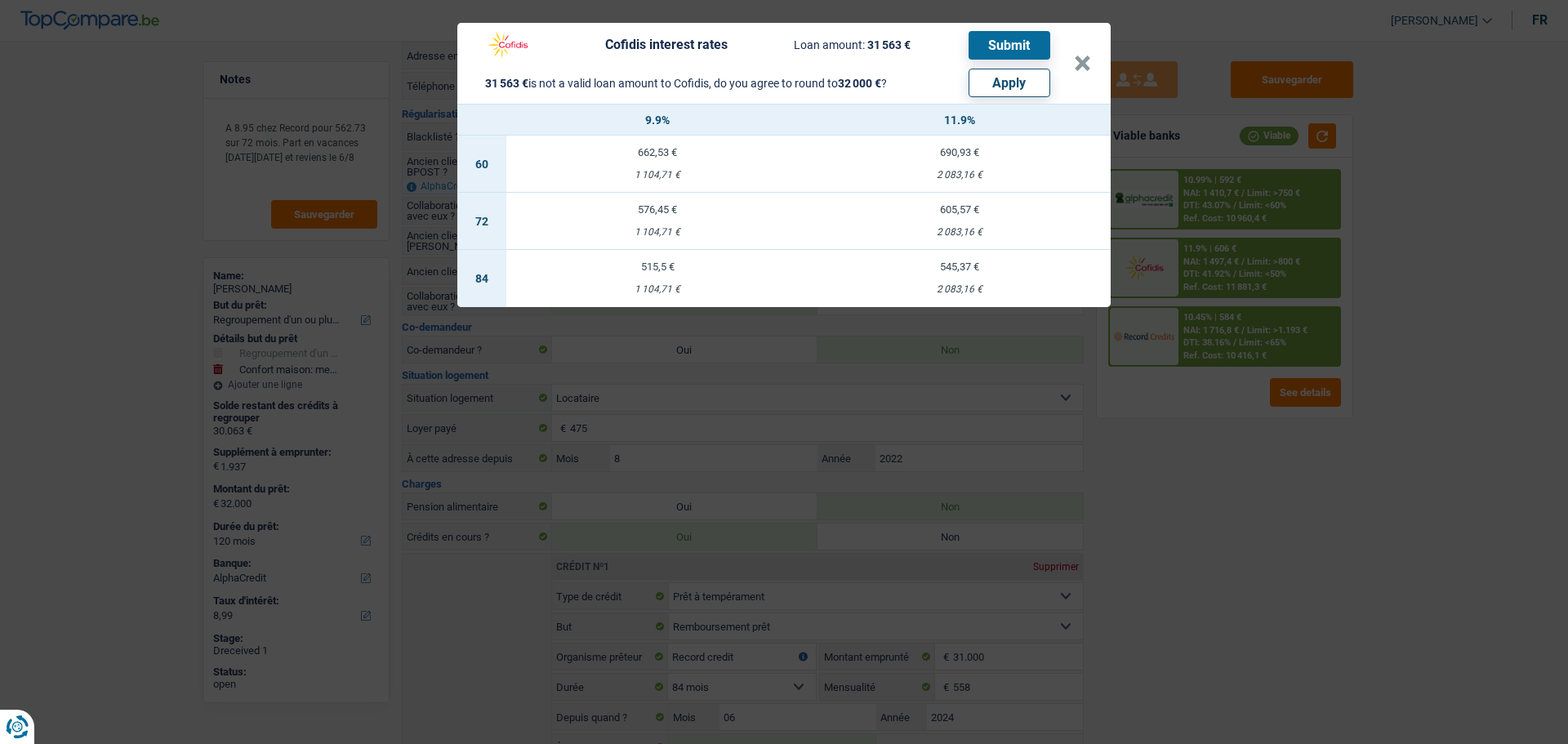 select on "other" 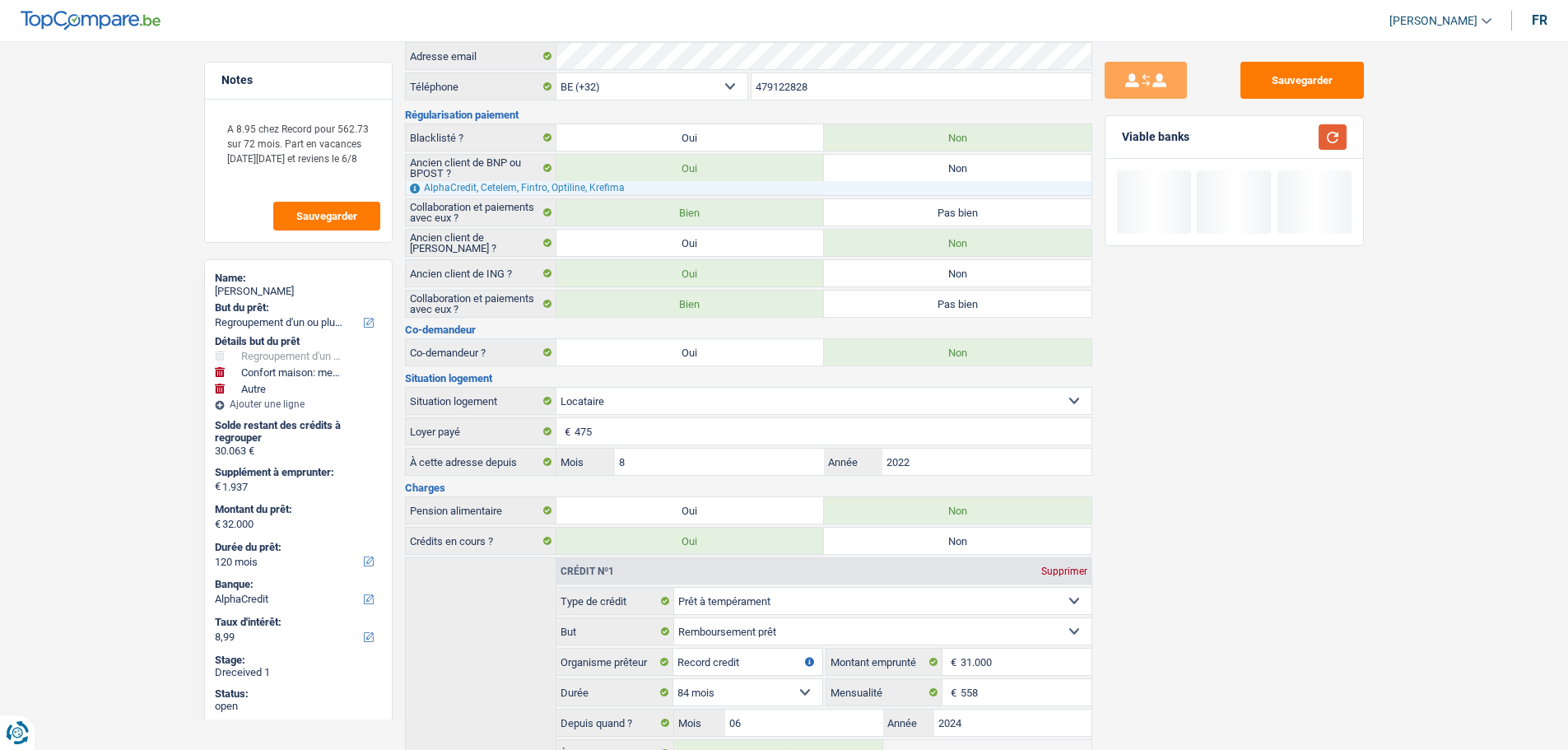 click at bounding box center (1333, 137) 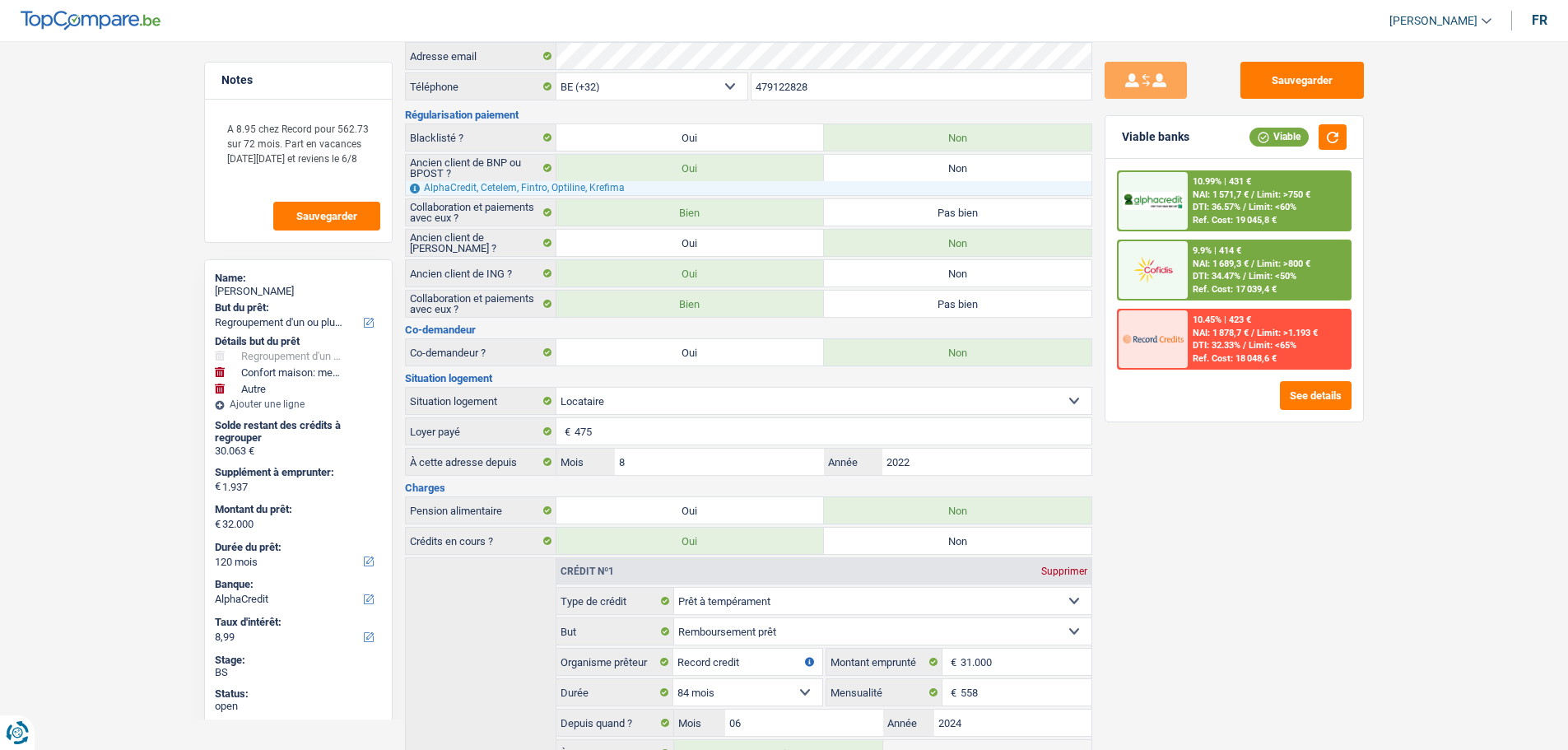 click on "9.9% | 414 €
NAI: 1 689,3 €
/
Limit: >800 €
DTI: 34.47%
/
Limit: <50%
Ref. Cost: 17 039,4 €" at bounding box center [1268, 270] 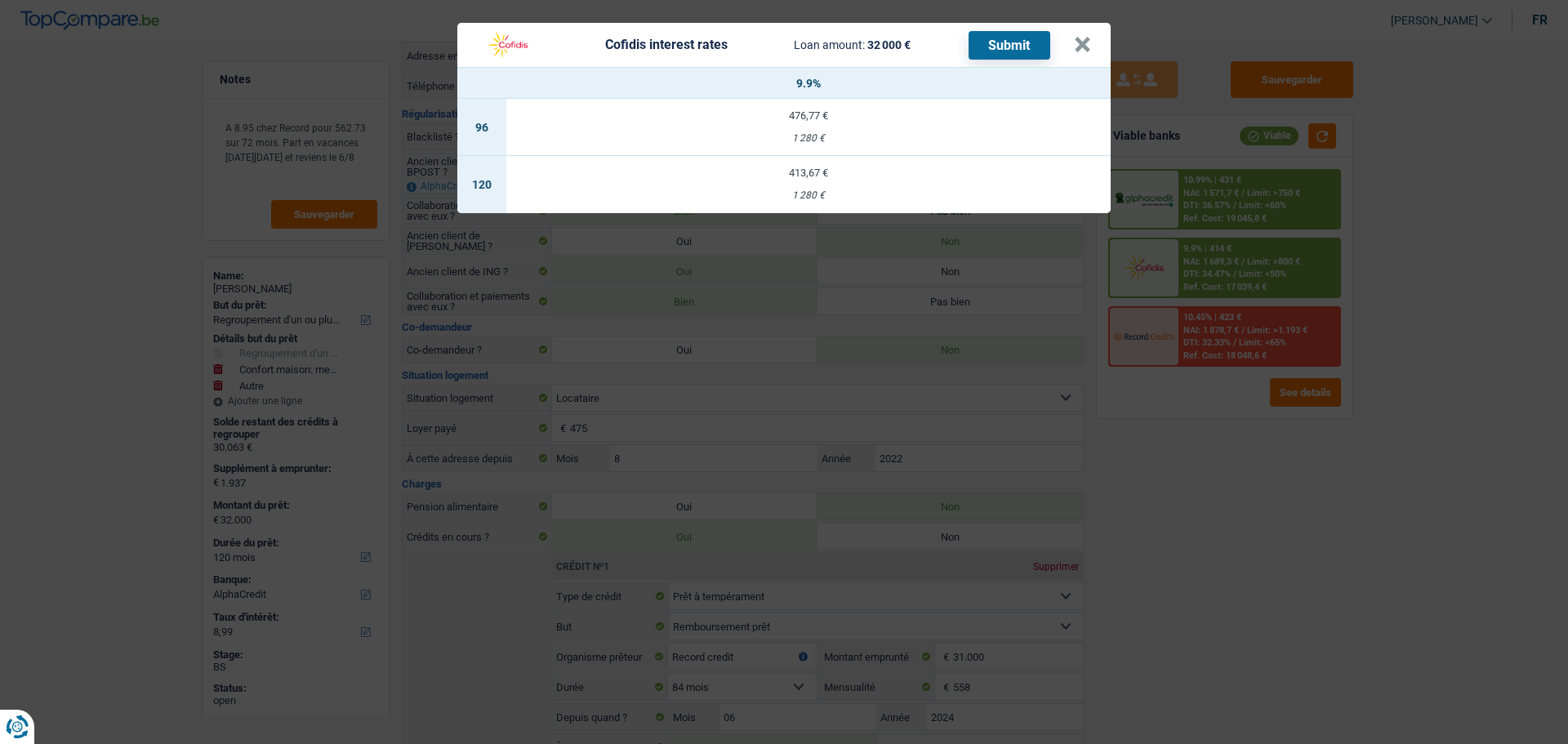 click on "476,77 €
1 280 €" at bounding box center [808, 127] 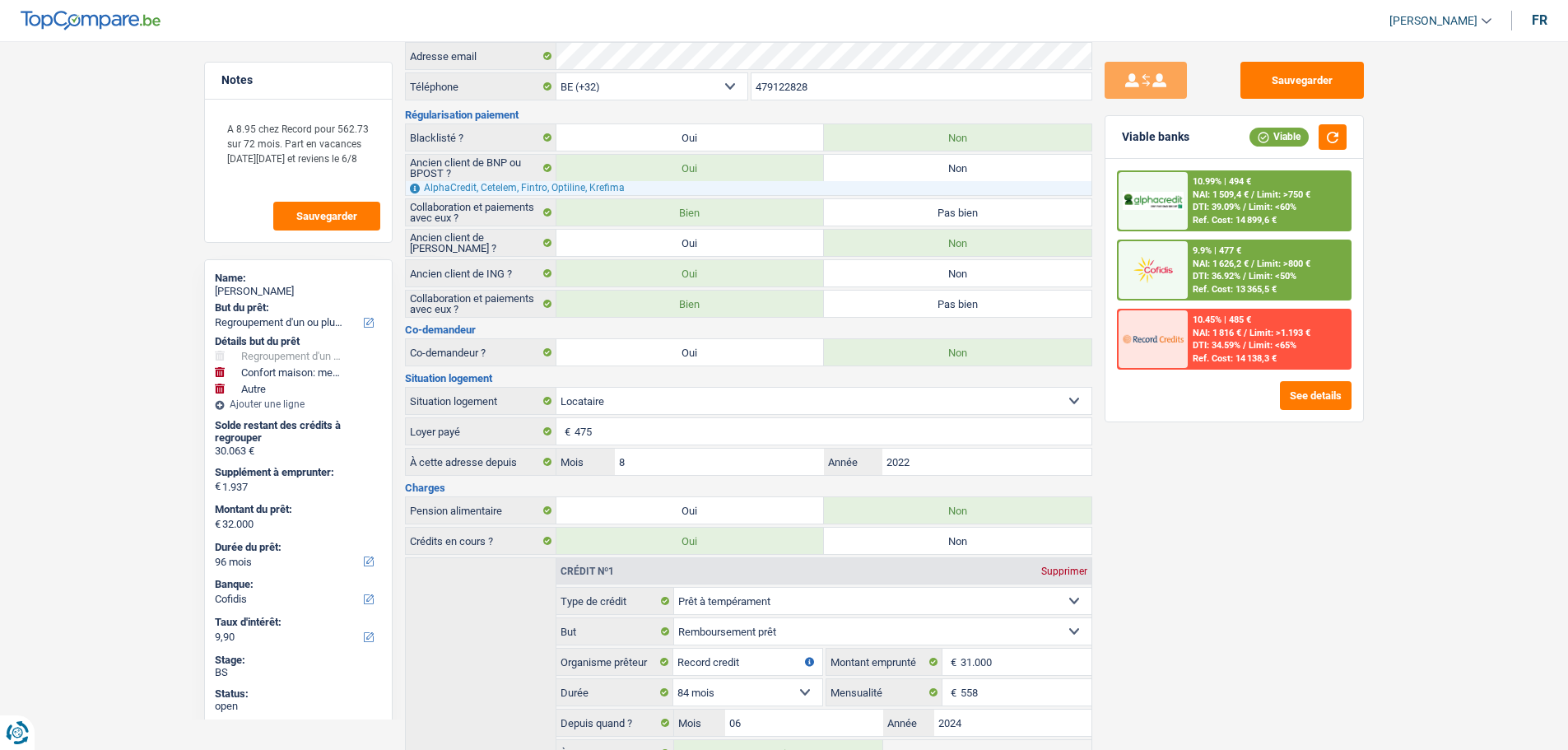 click on "DTI: 36.92%" at bounding box center (1217, 276) 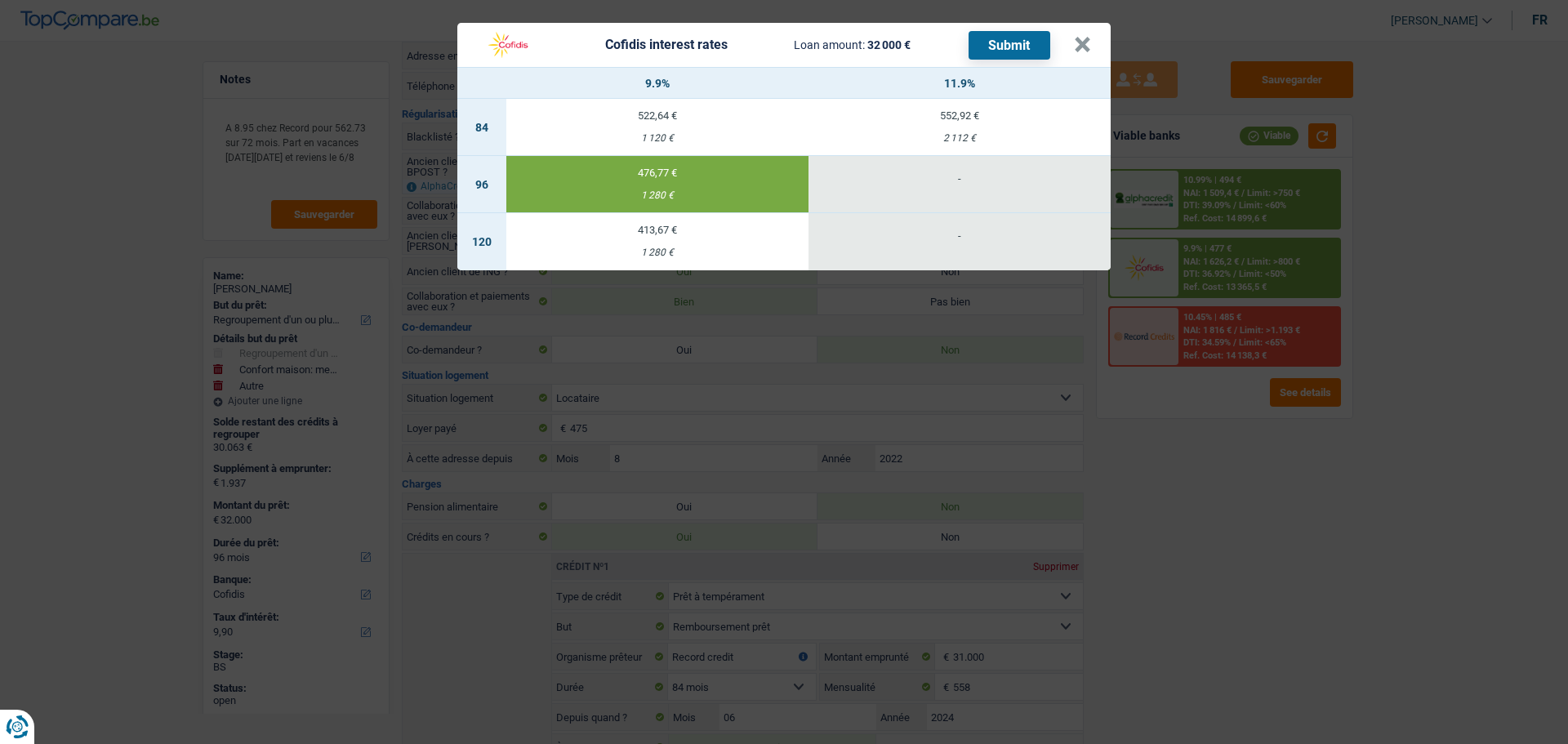 click on "522,64 €" at bounding box center (657, 115) 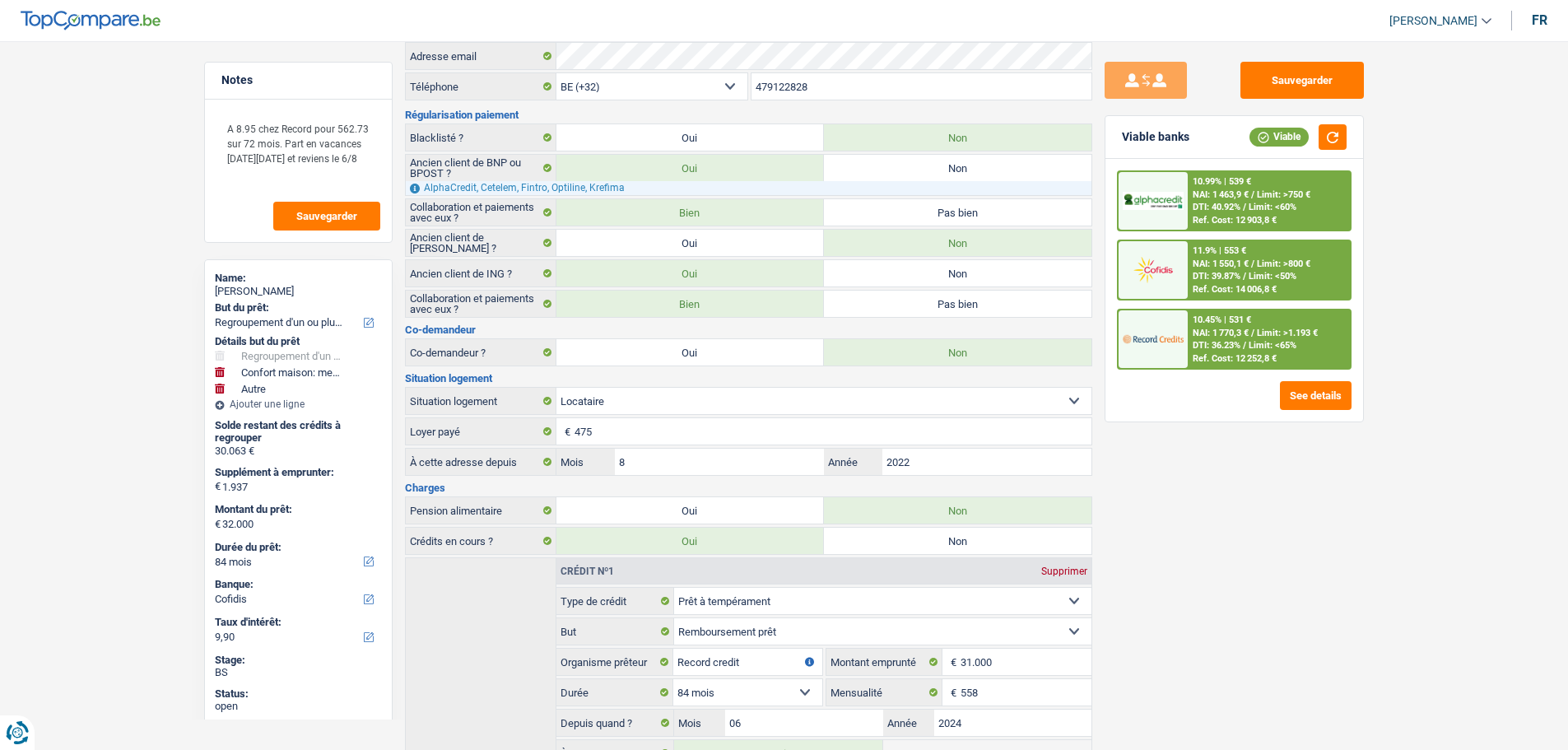 click on "11.9% | 553 €" at bounding box center [1219, 250] 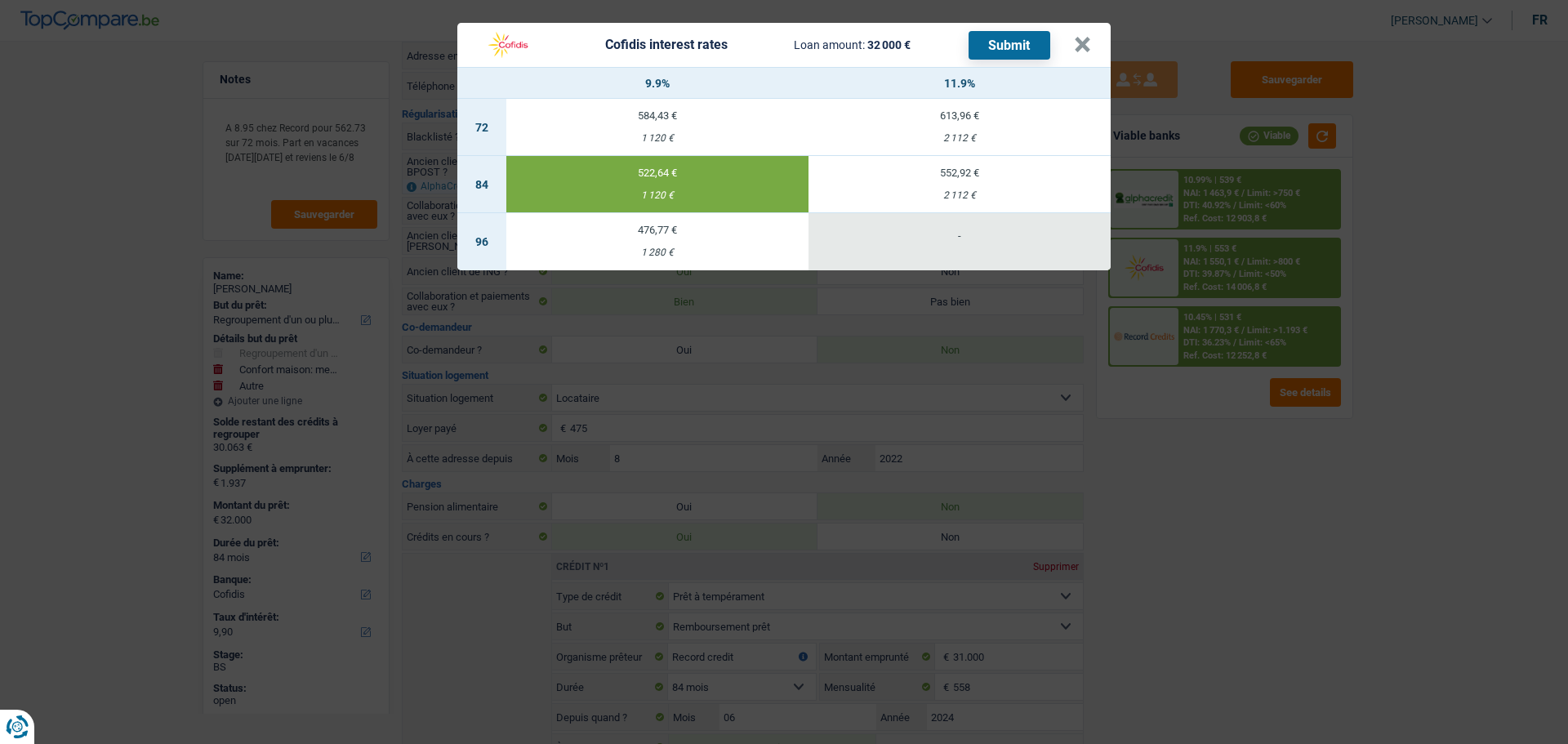 click on "Submit" at bounding box center (1009, 45) 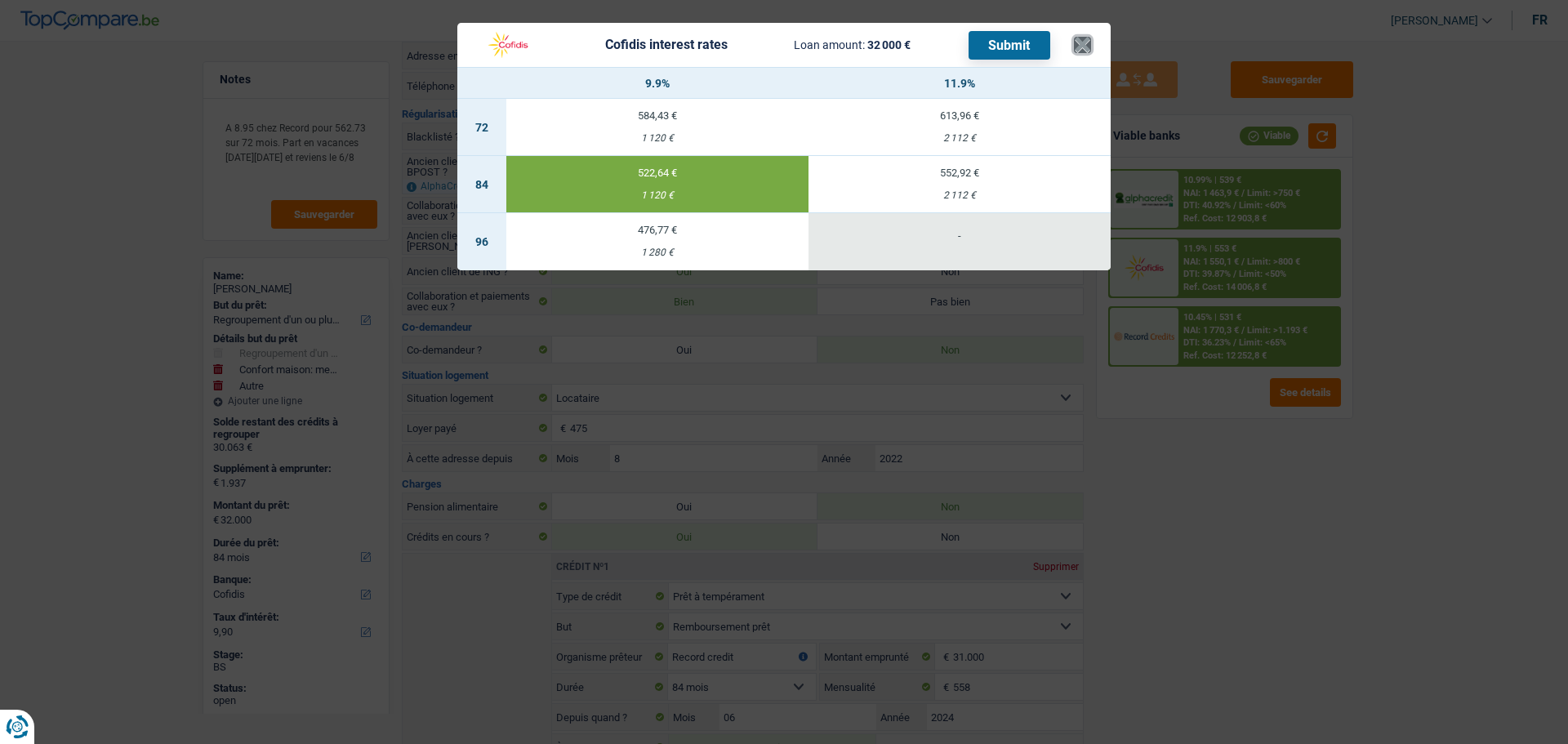 click on "×" at bounding box center (1082, 45) 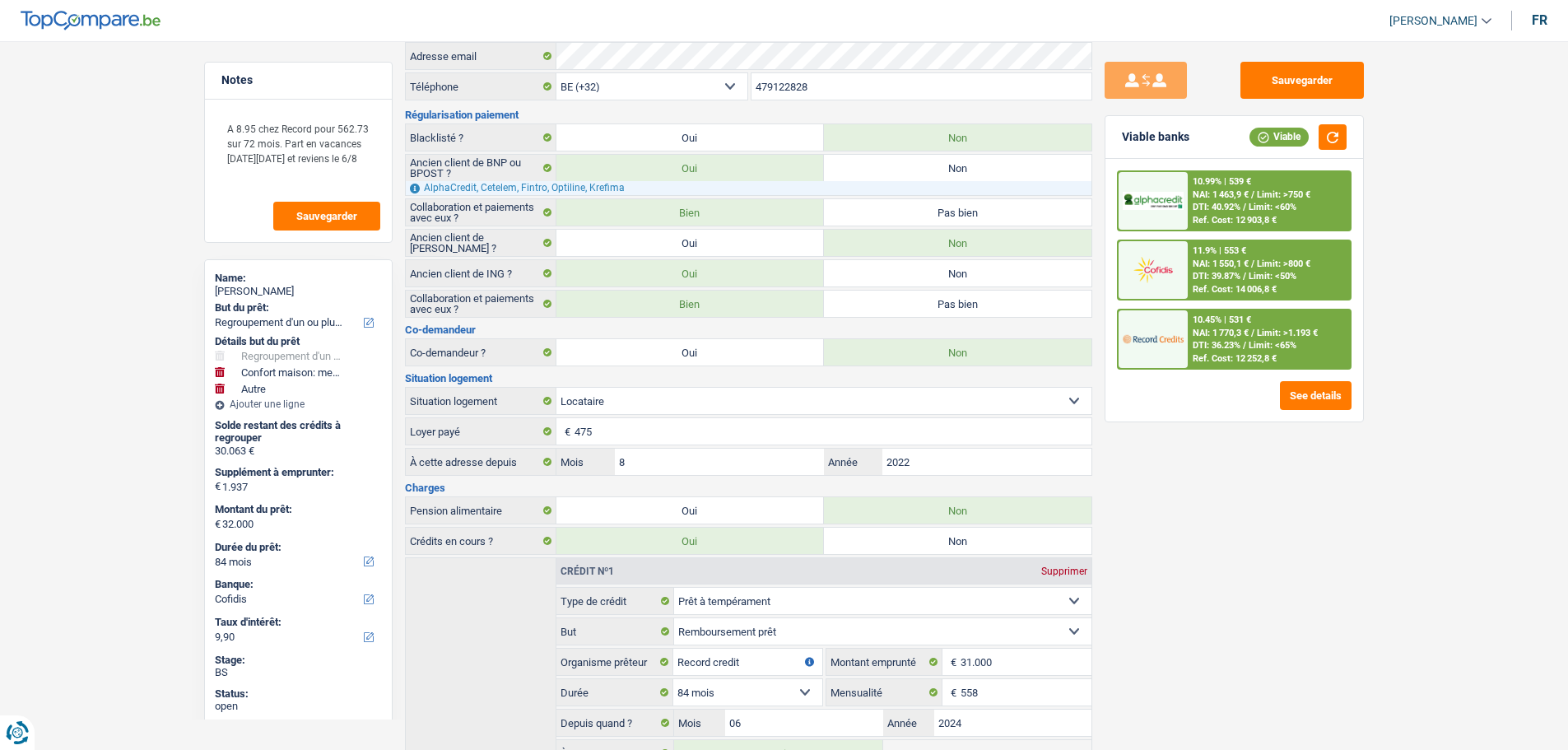 click at bounding box center [1153, 338] 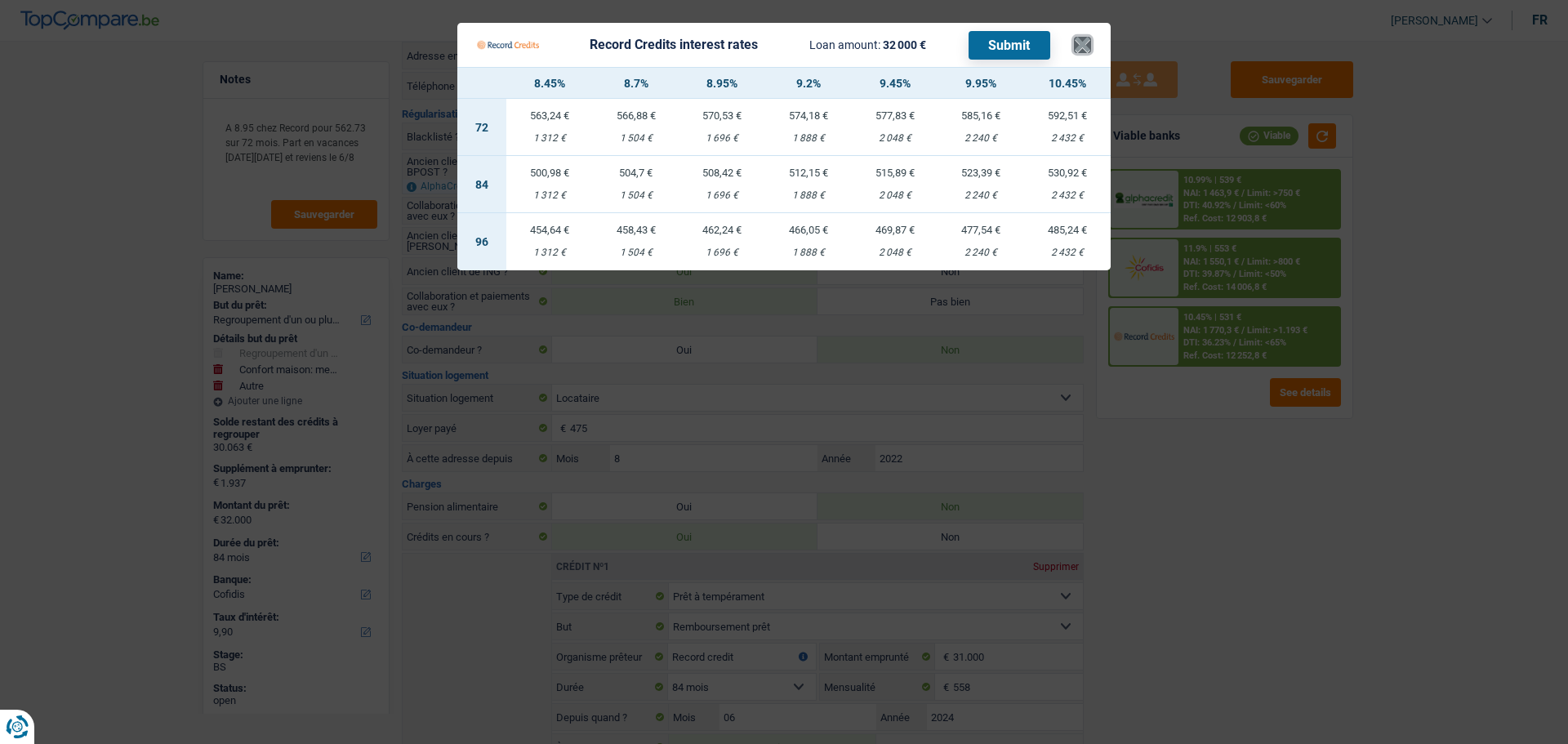 click on "×" at bounding box center [1082, 45] 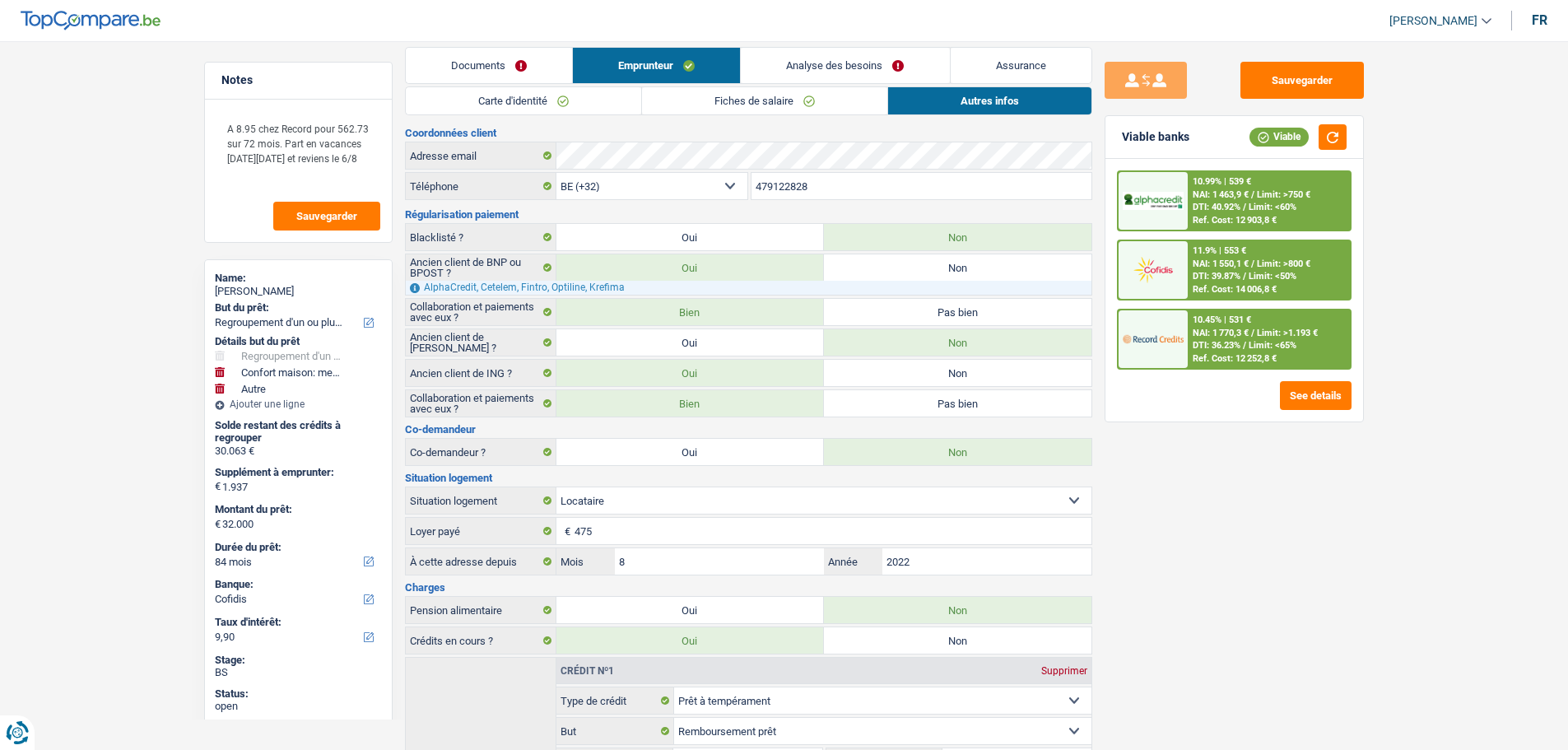 scroll, scrollTop: 0, scrollLeft: 0, axis: both 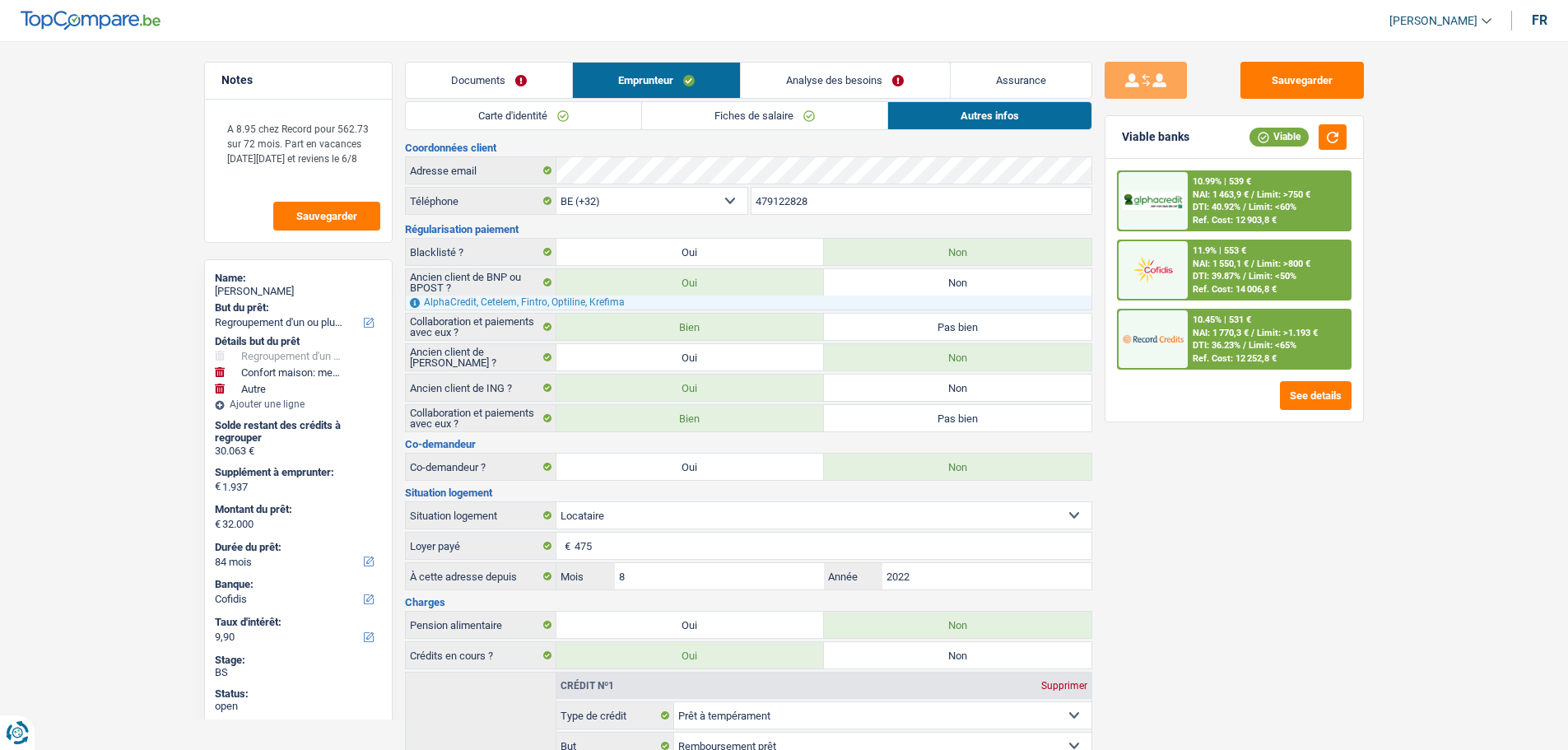 click on "Analyse des besoins" at bounding box center (844, 80) 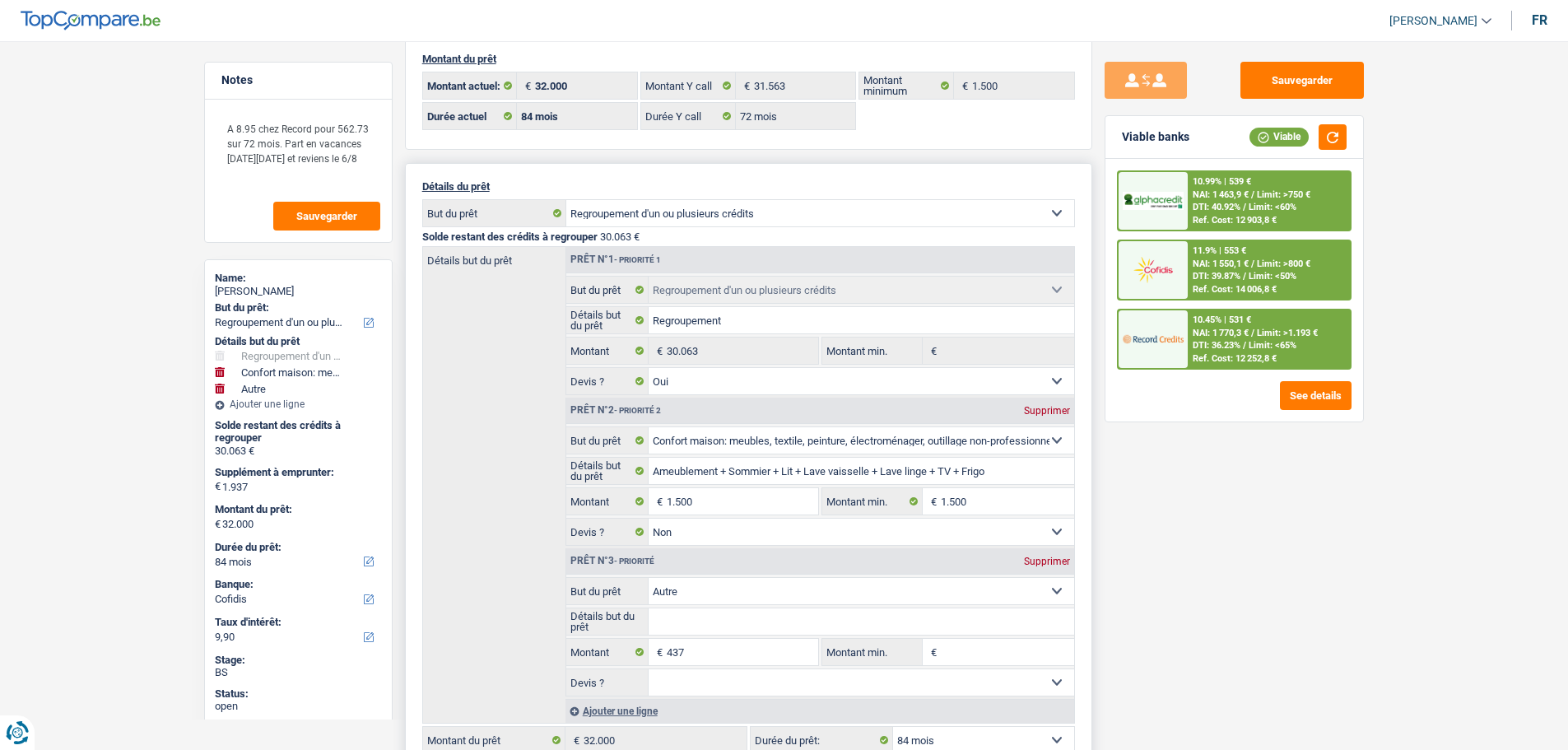 scroll, scrollTop: 412, scrollLeft: 0, axis: vertical 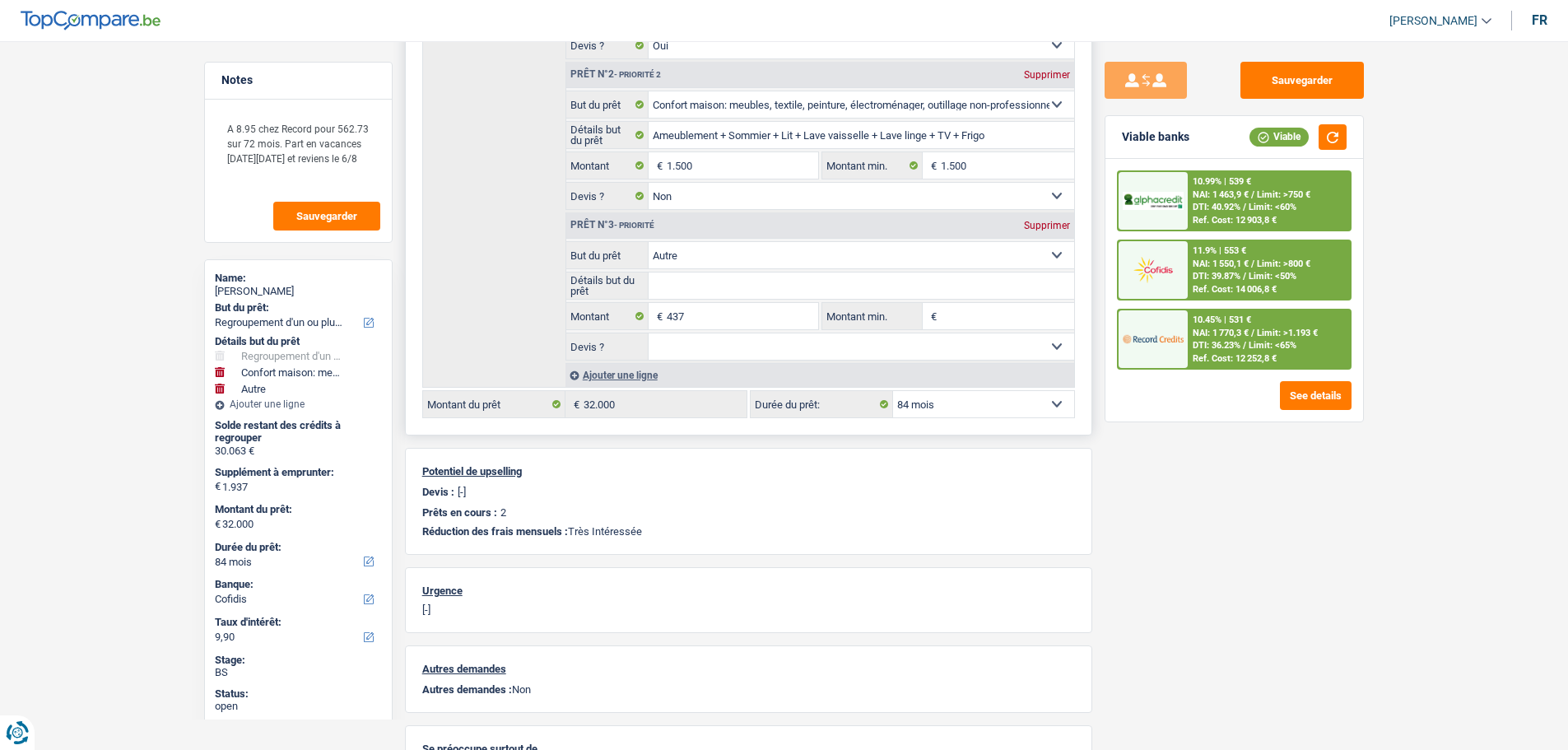 click on "Supprimer" at bounding box center (1047, 226) 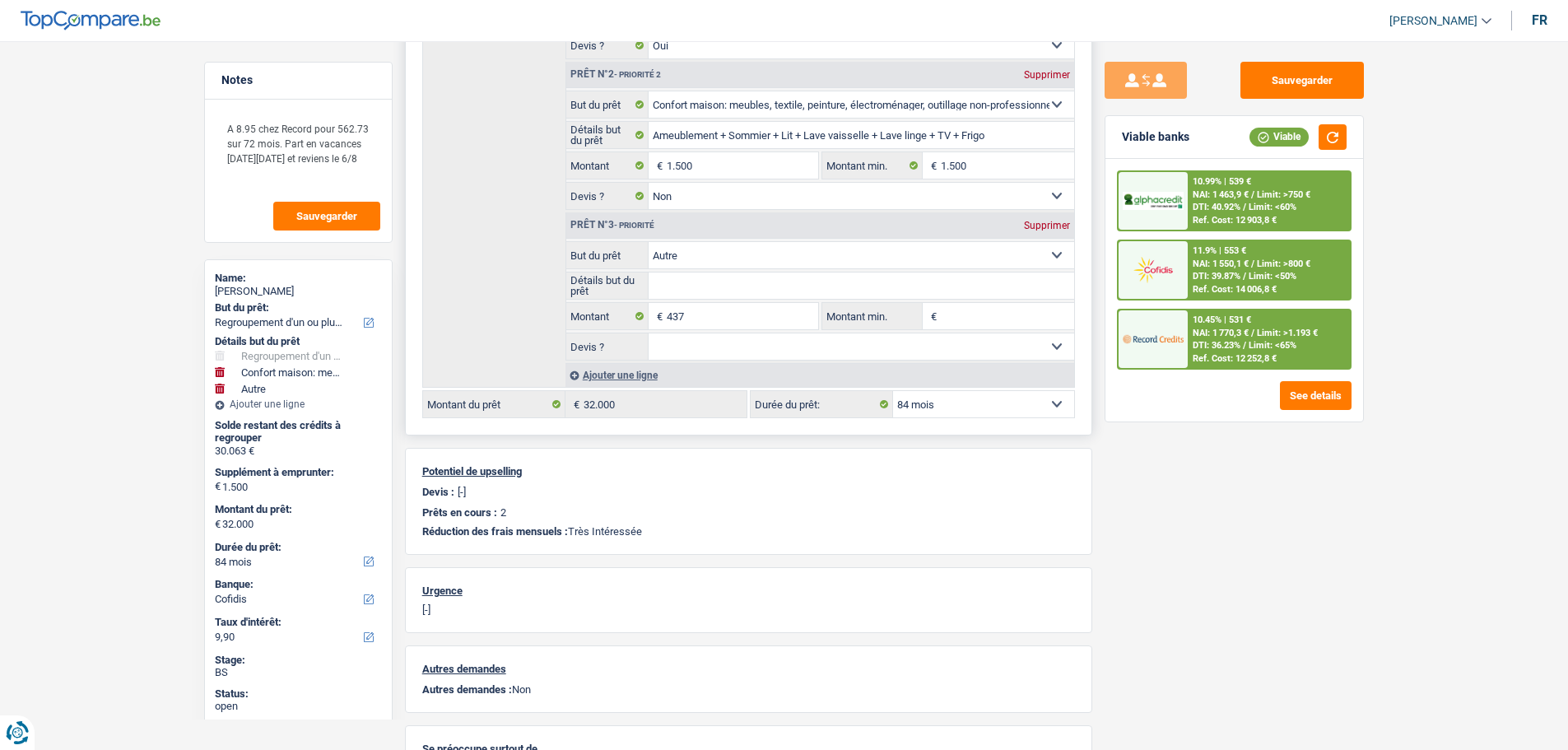 type on "31.563" 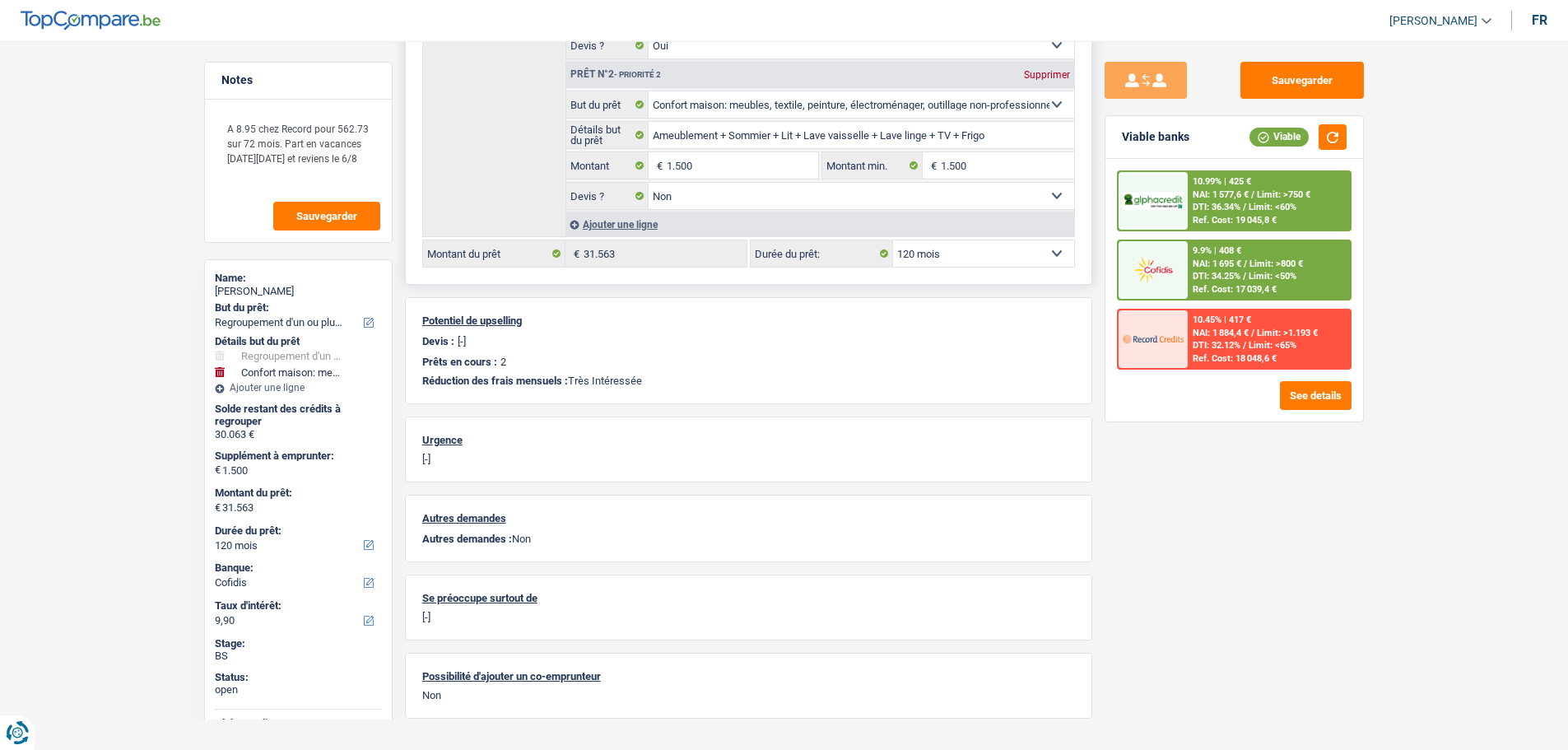 click on "12 mois 18 mois 24 mois 30 mois 36 mois 42 mois 48 mois 60 mois 72 mois 84 mois 96 mois 120 mois
Sélectionner une option" at bounding box center [984, 254] 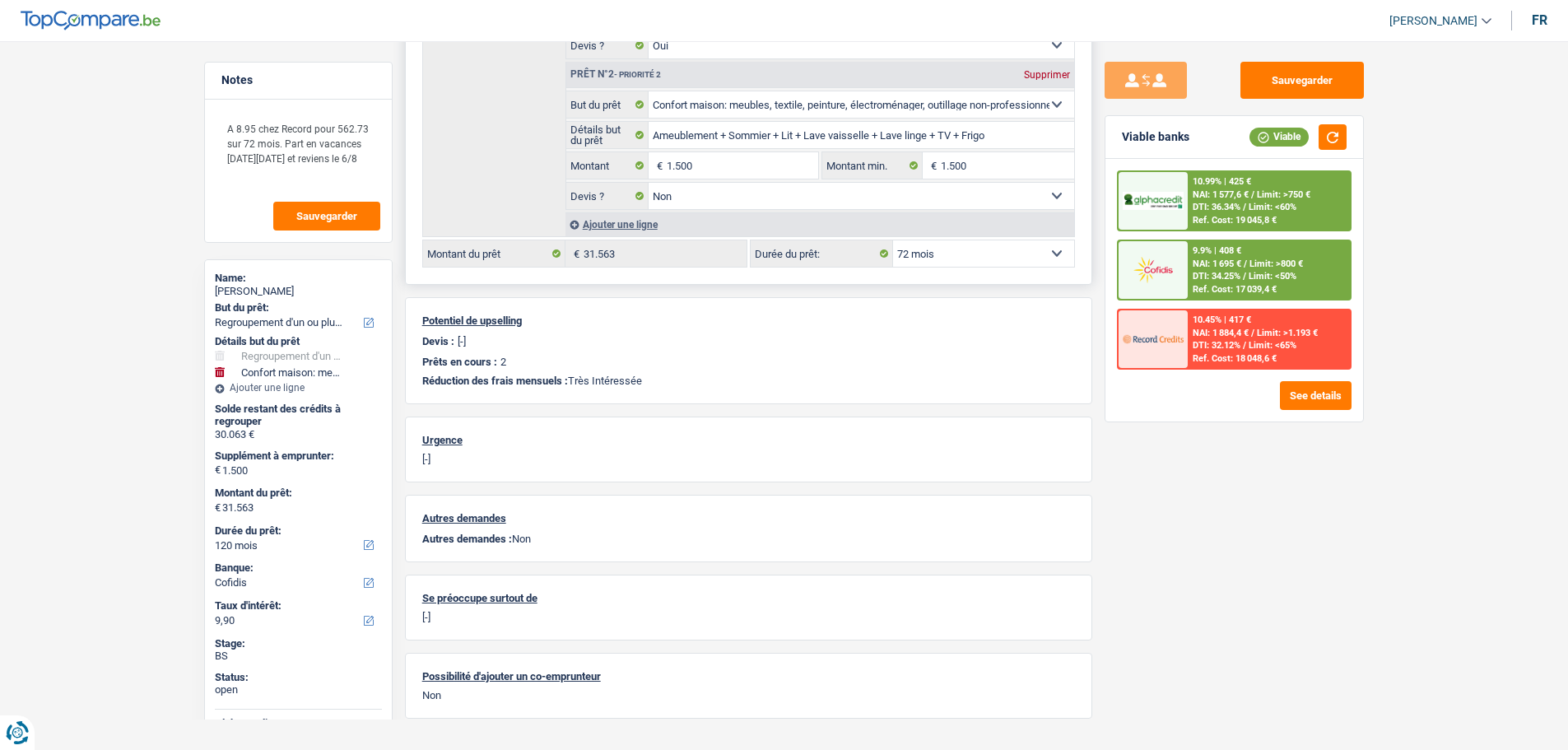 click on "12 mois 18 mois 24 mois 30 mois 36 mois 42 mois 48 mois 60 mois 72 mois 84 mois 96 mois 120 mois
Sélectionner une option" at bounding box center (984, 254) 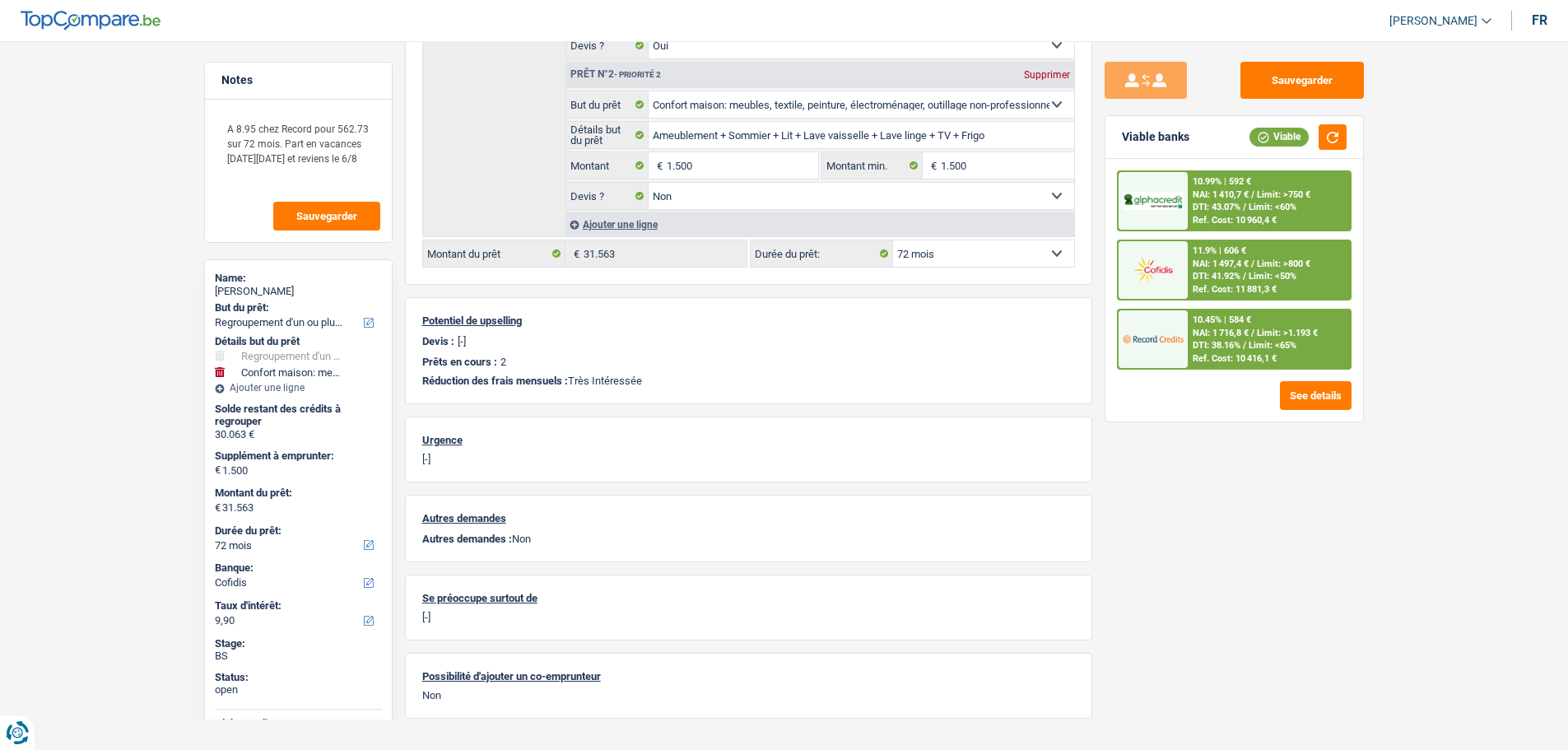 click on "10.45% | 584 €
NAI: 1 716,8 €
/
Limit: >1.193 €
DTI: 38.16%
/
Limit: <65%
Ref. Cost: 10 416,1 €" at bounding box center (1268, 339) 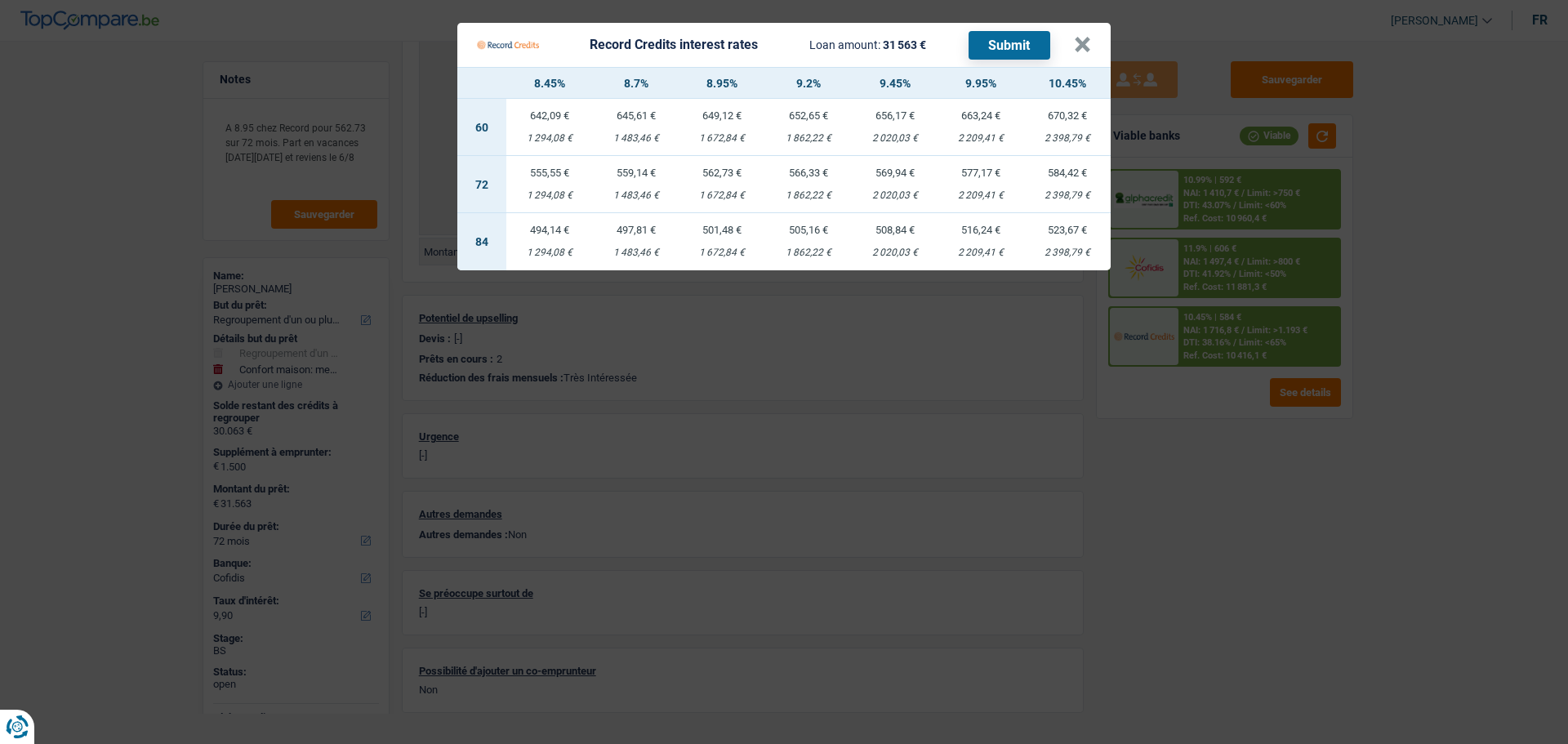 click on "555,55 €
1 294,08 €" at bounding box center [550, 185] 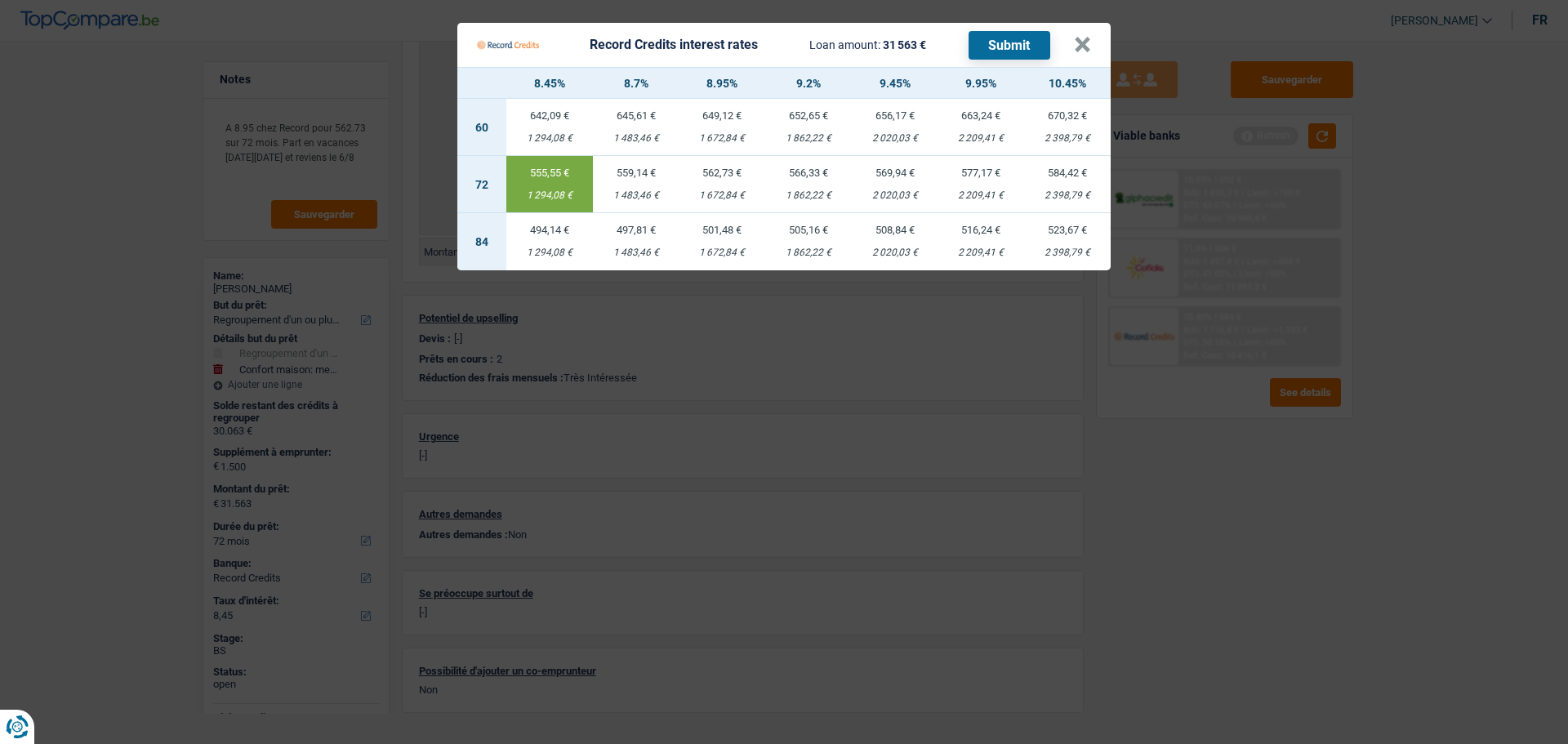 click on "Submit" at bounding box center (1009, 45) 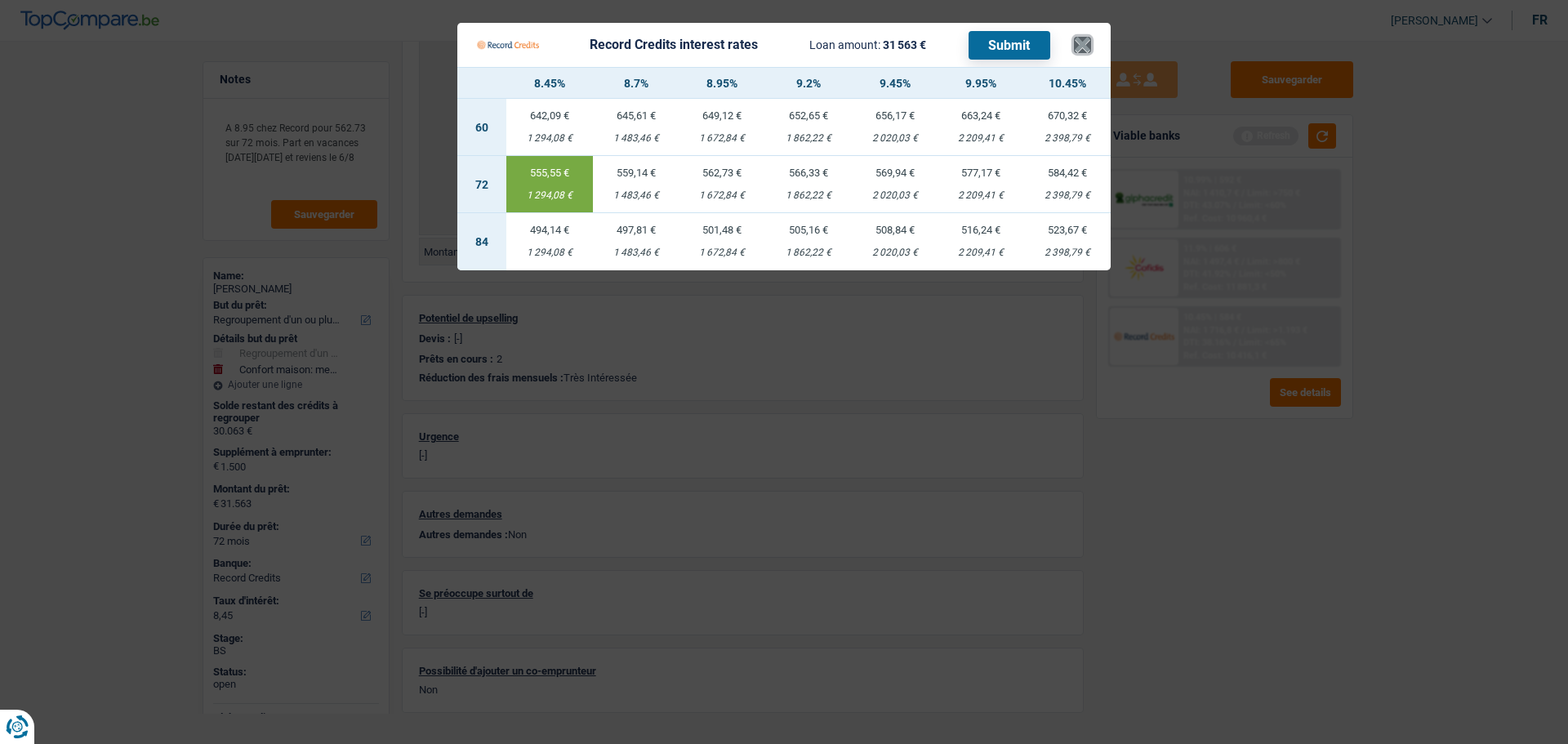 click on "×" at bounding box center (1082, 45) 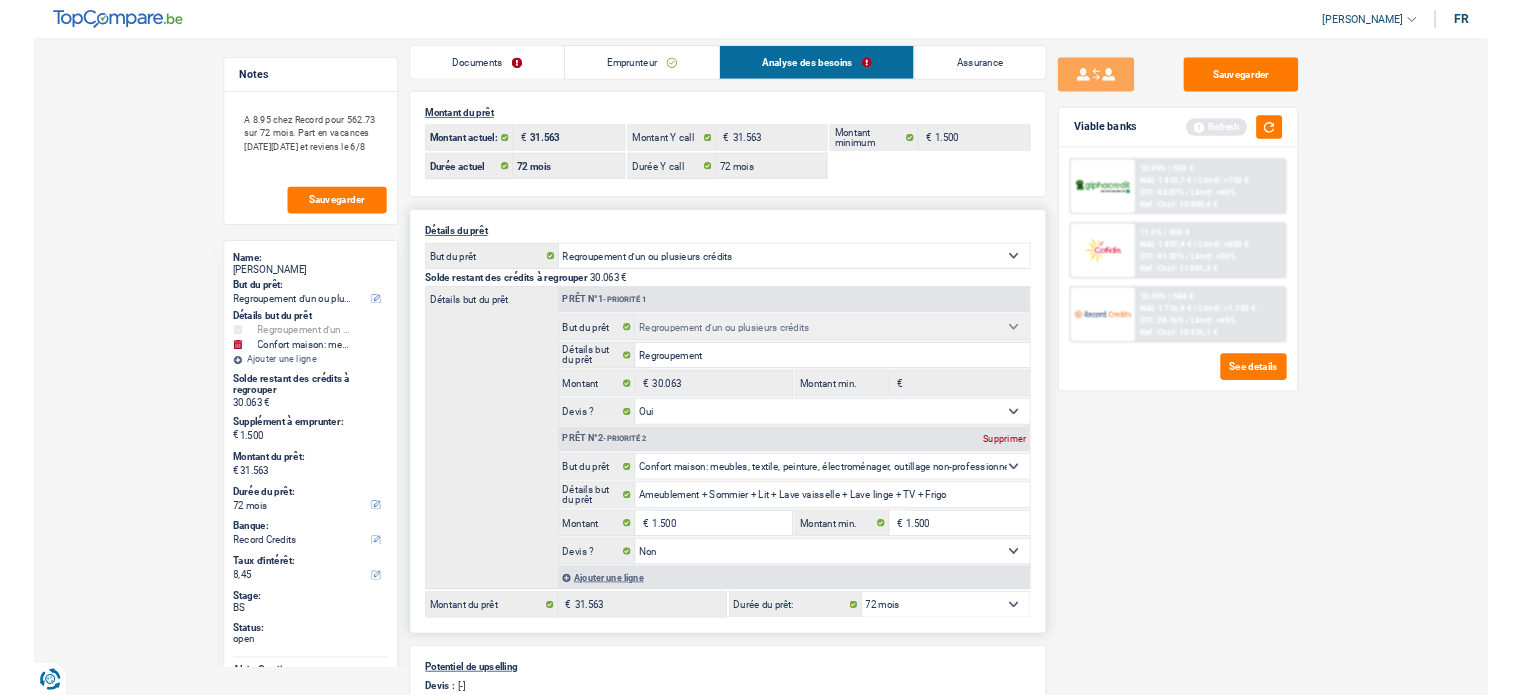 scroll, scrollTop: 0, scrollLeft: 0, axis: both 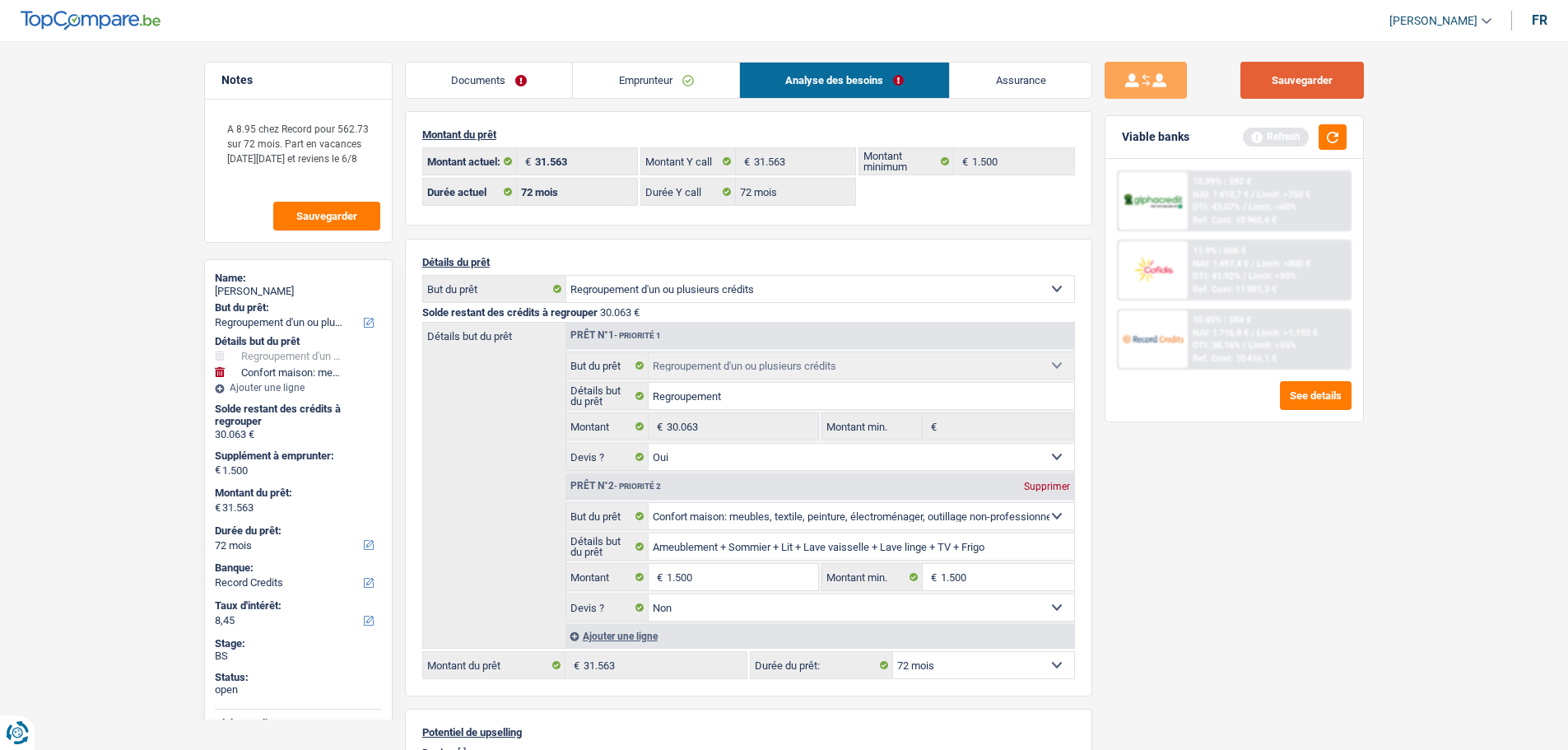 drag, startPoint x: 1273, startPoint y: 84, endPoint x: 886, endPoint y: 109, distance: 387.80665 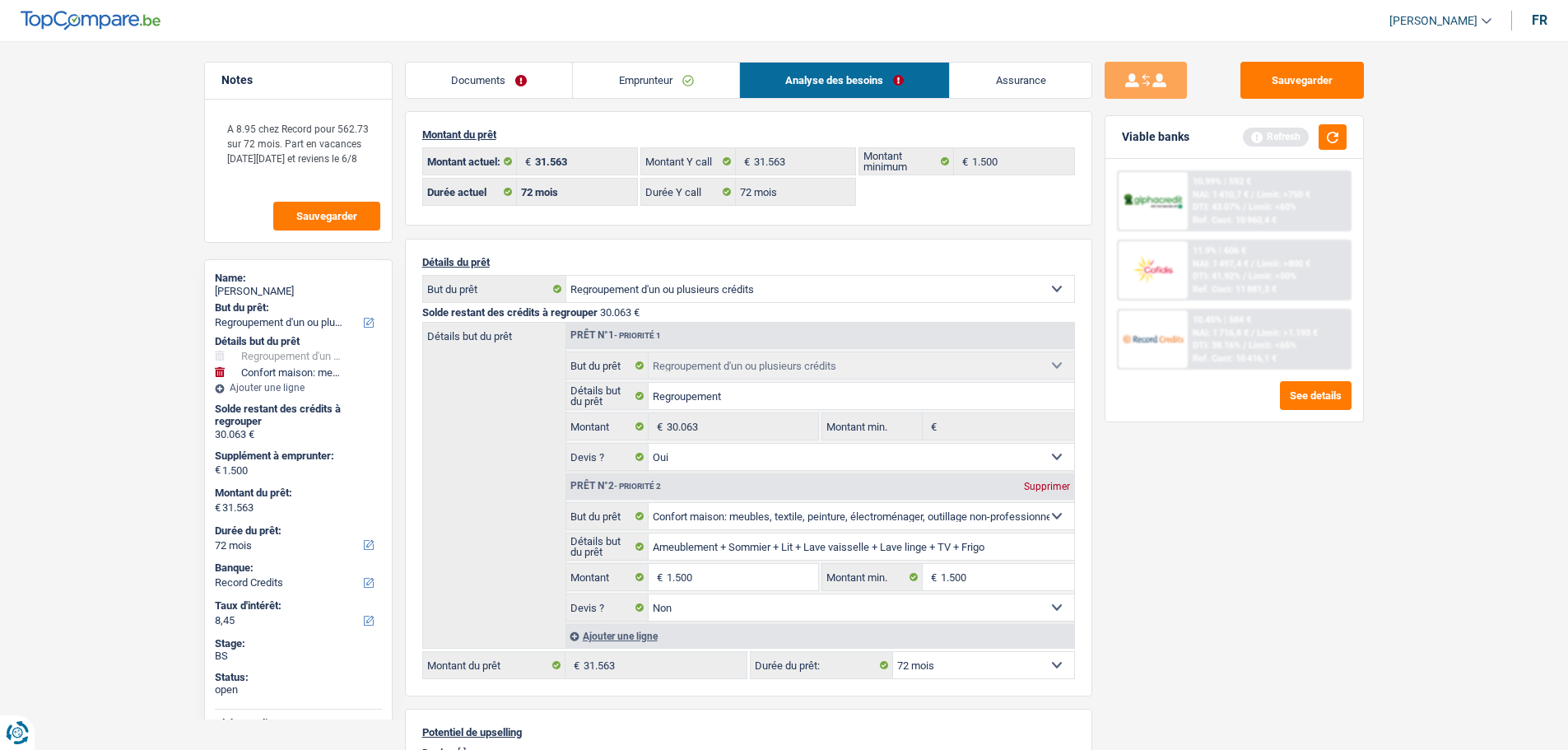 click on "Documents" at bounding box center (489, 80) 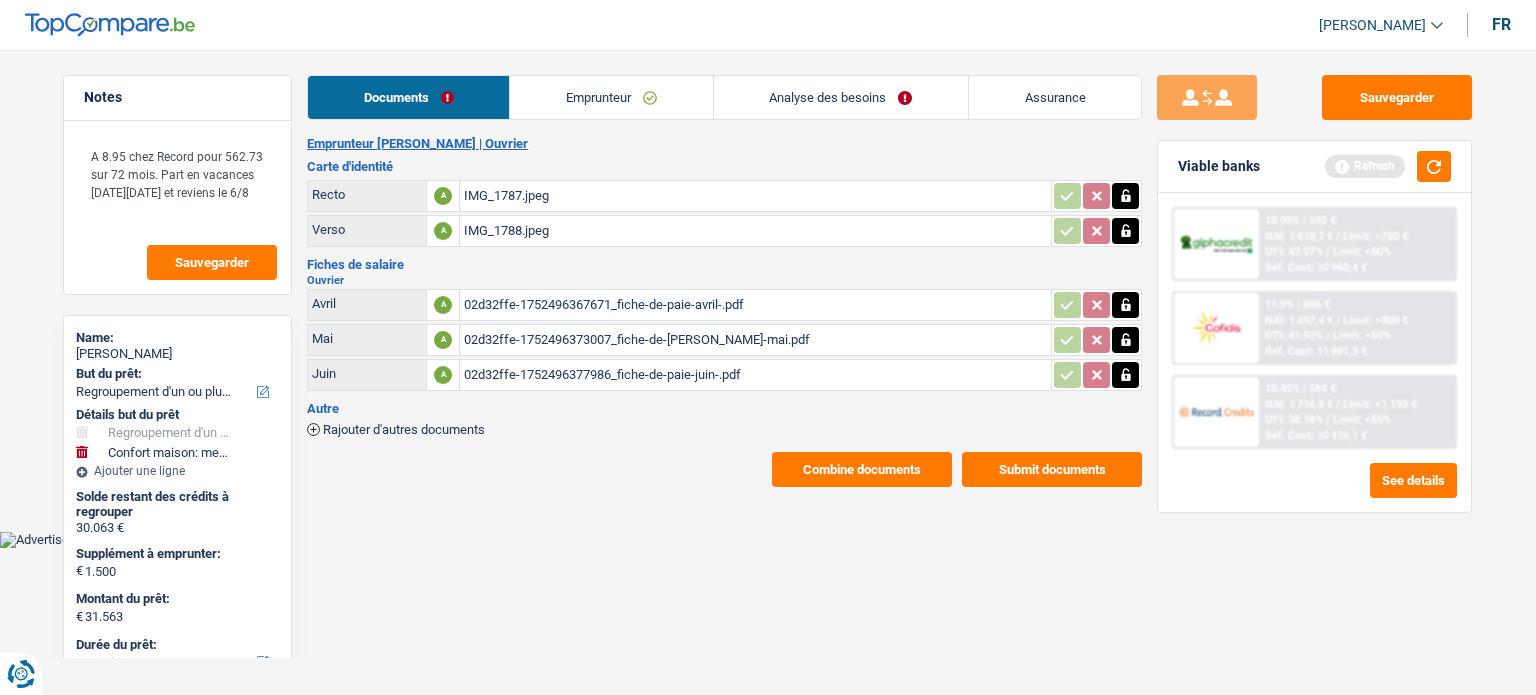 click on "Emprunteur" at bounding box center (611, 97) 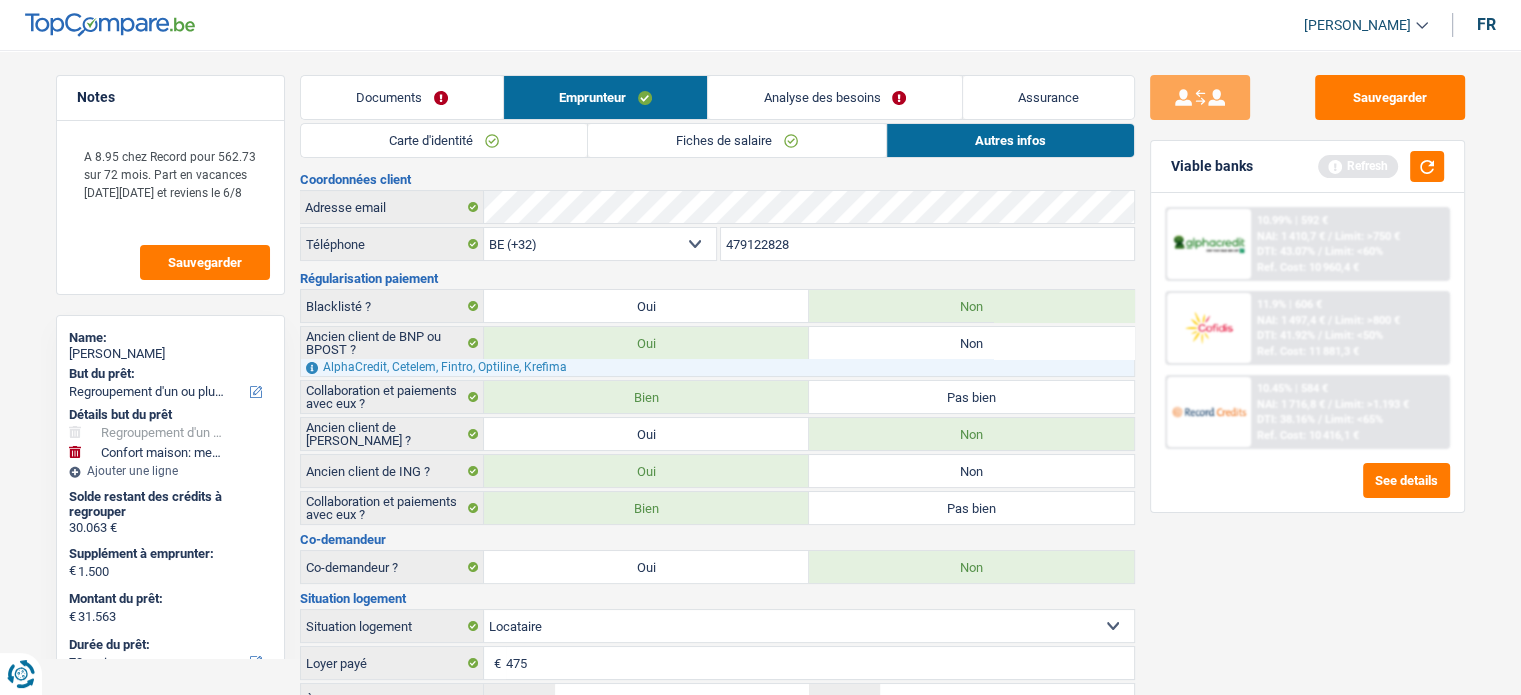 click on "Carte d'identité" at bounding box center (444, 140) 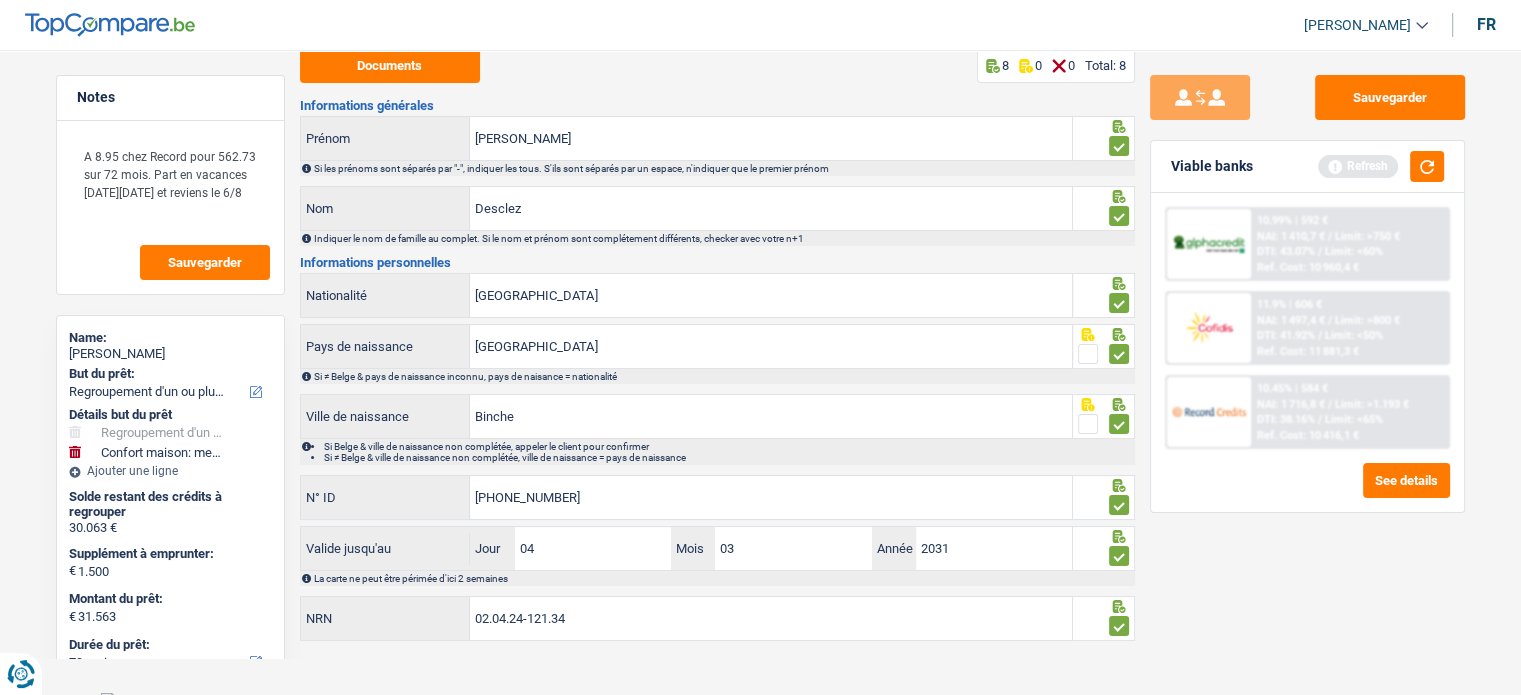 scroll, scrollTop: 129, scrollLeft: 0, axis: vertical 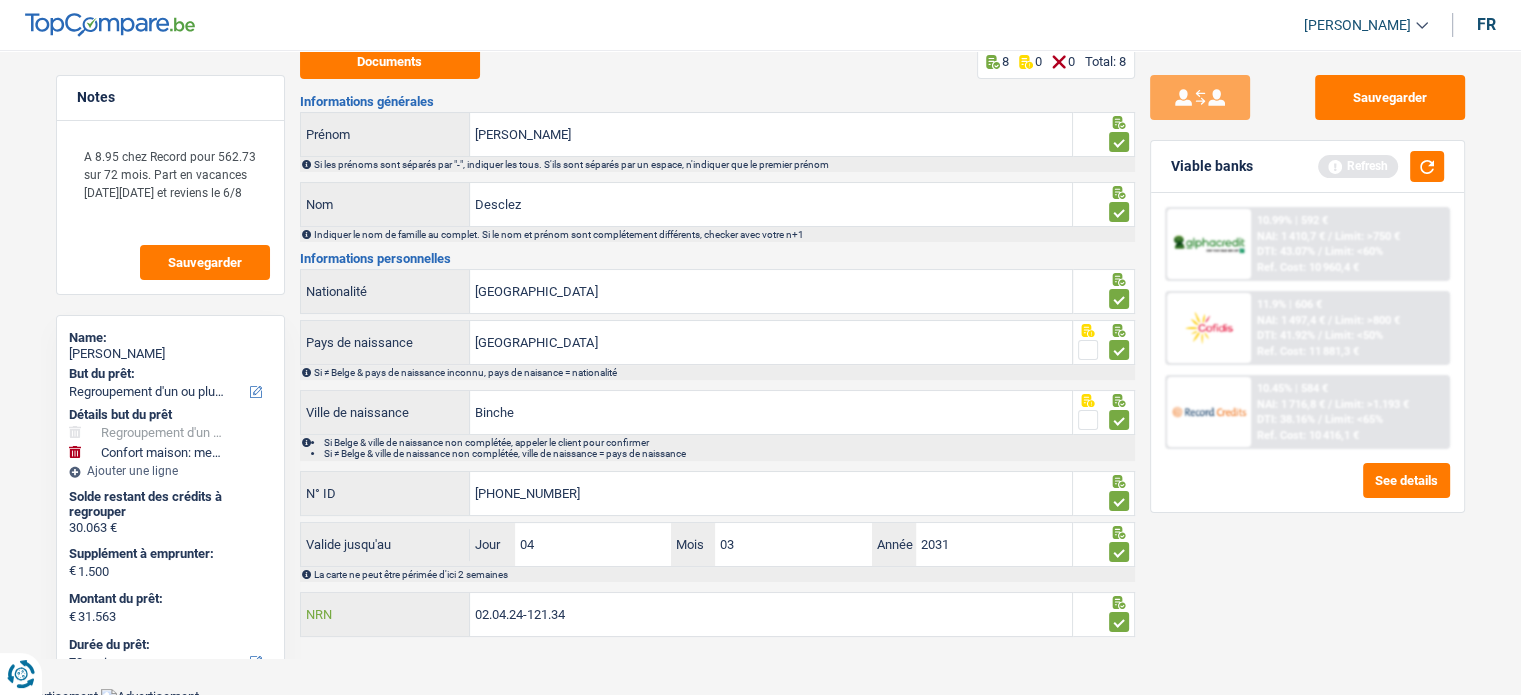 click on "02.04.24-121.34" at bounding box center [771, 614] 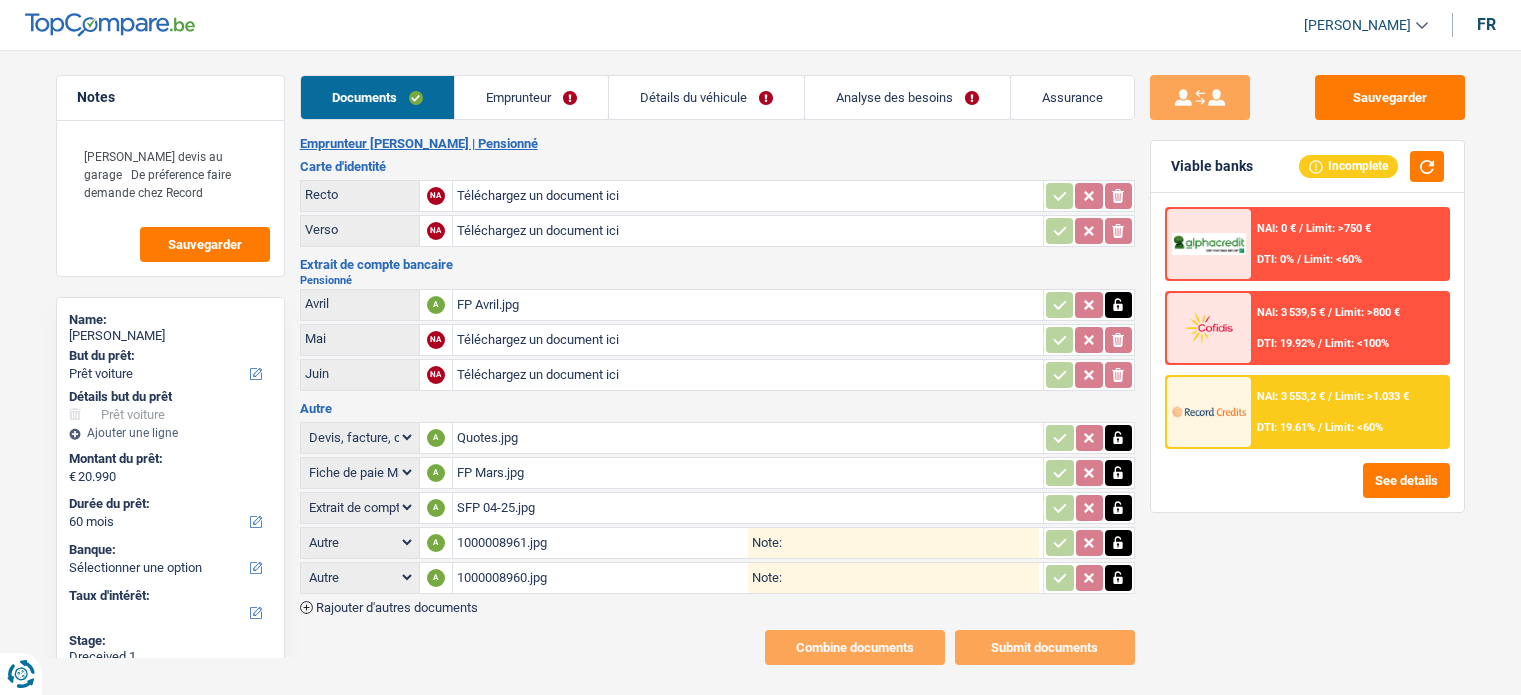 select on "car" 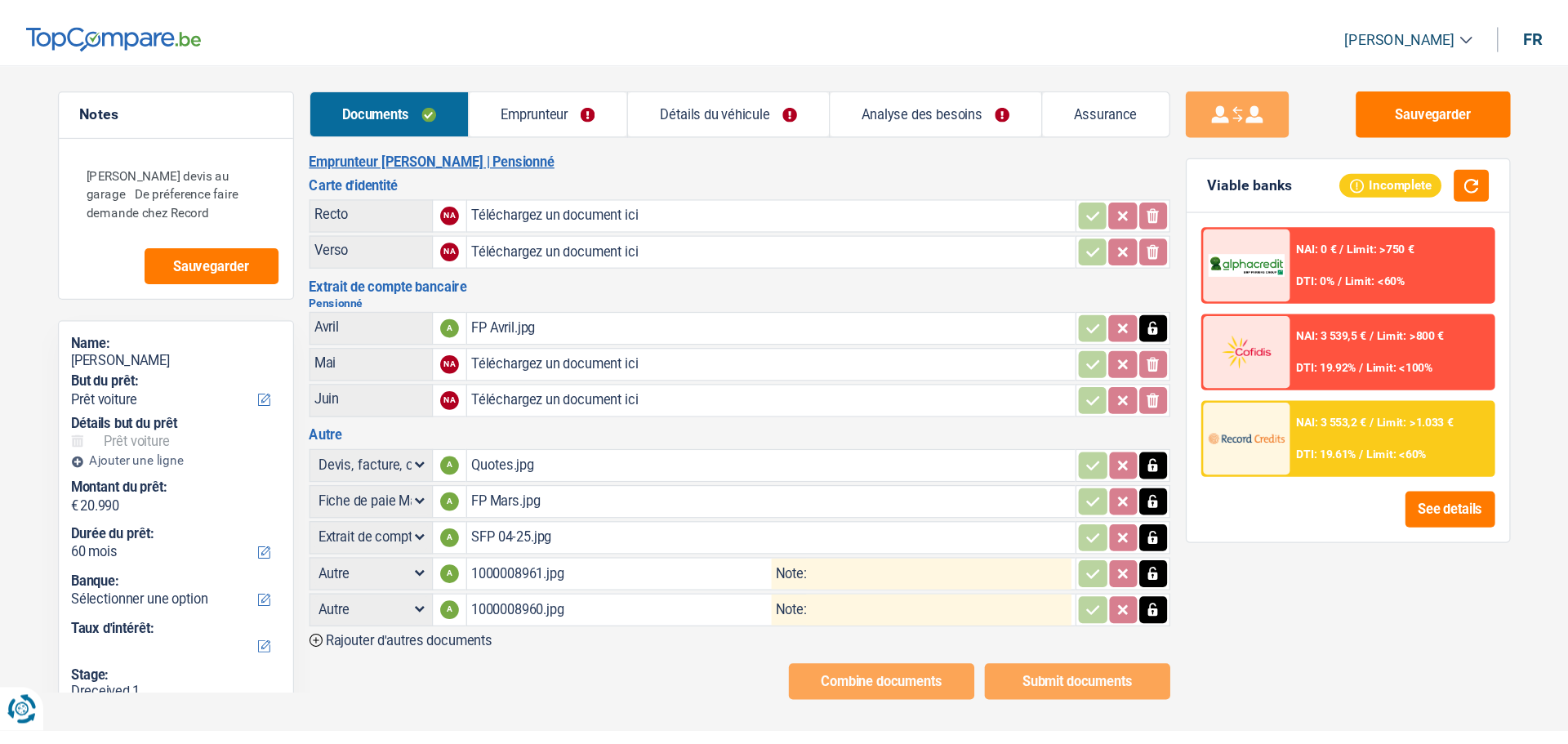 scroll, scrollTop: 0, scrollLeft: 0, axis: both 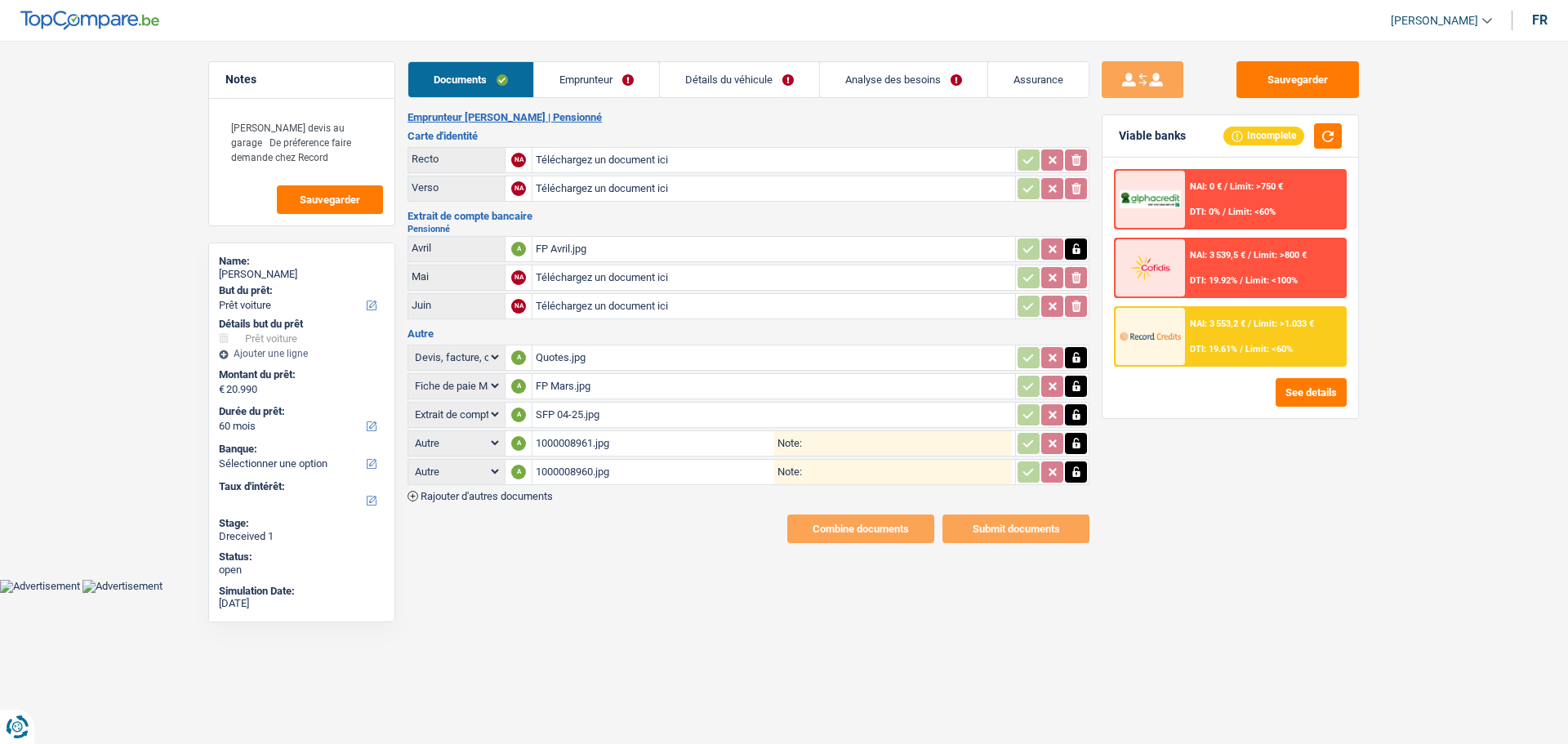 click on "1000008961.jpg" at bounding box center [654, 443] 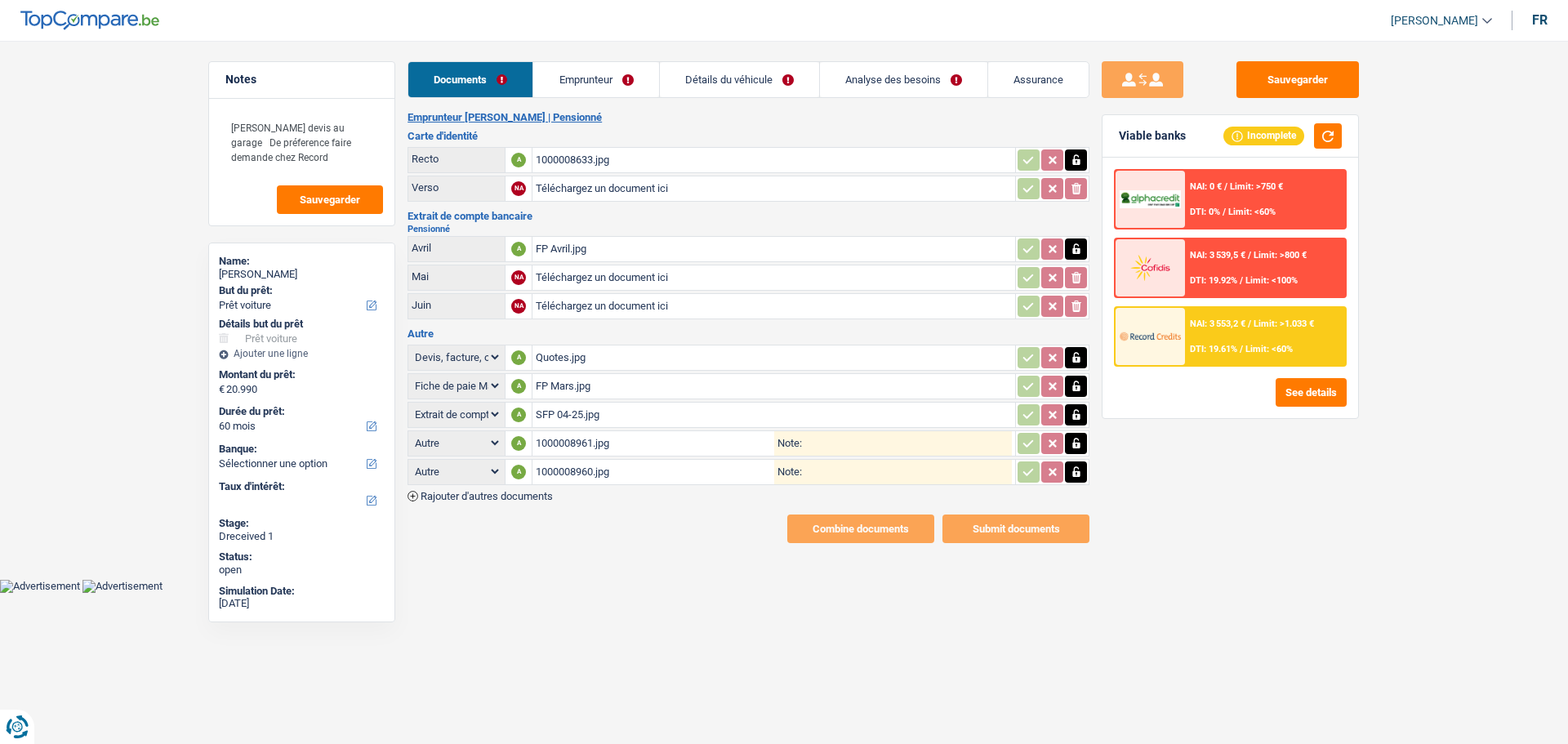 click on "1000008633.jpg" at bounding box center (773, 160) 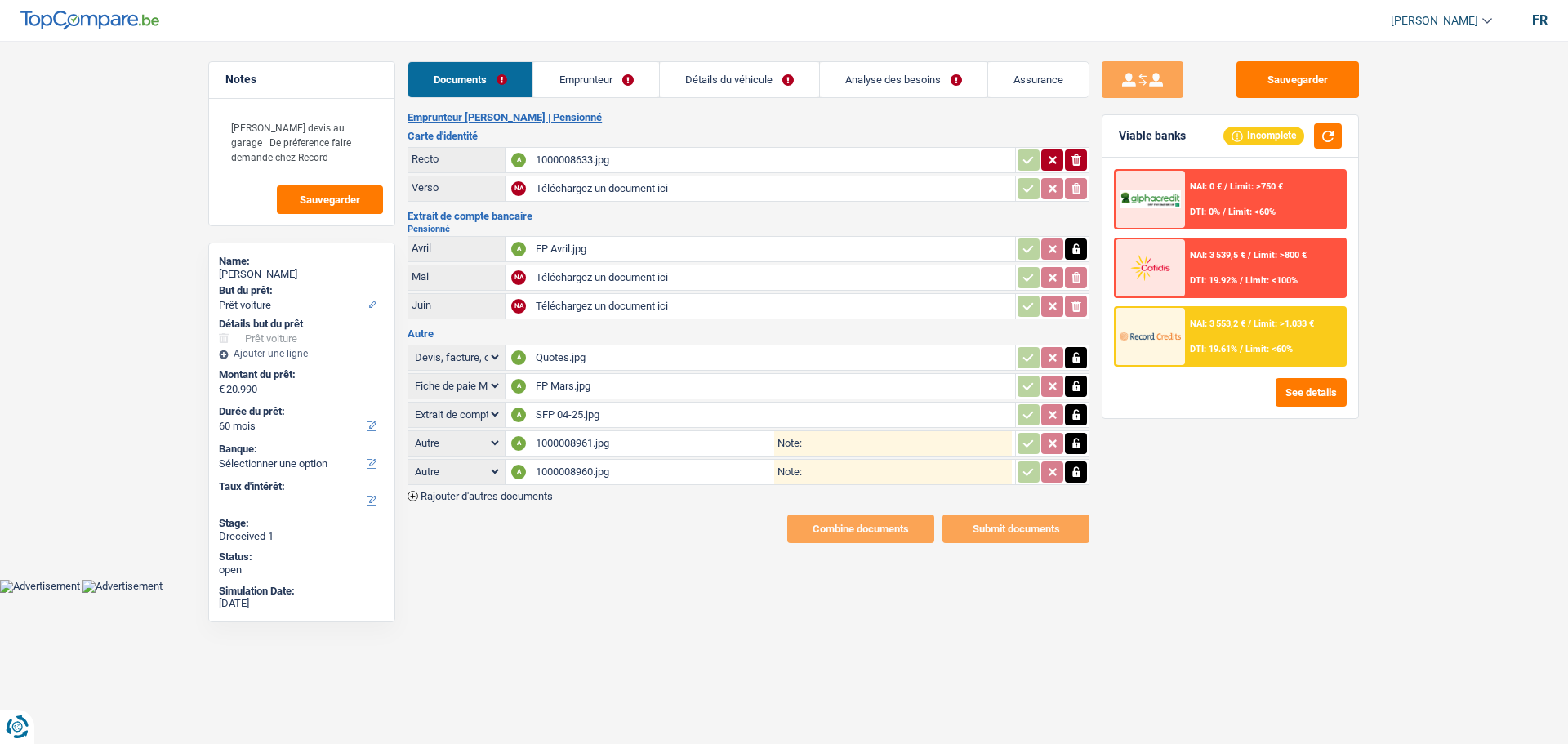 click on "ionicons-v5-e" 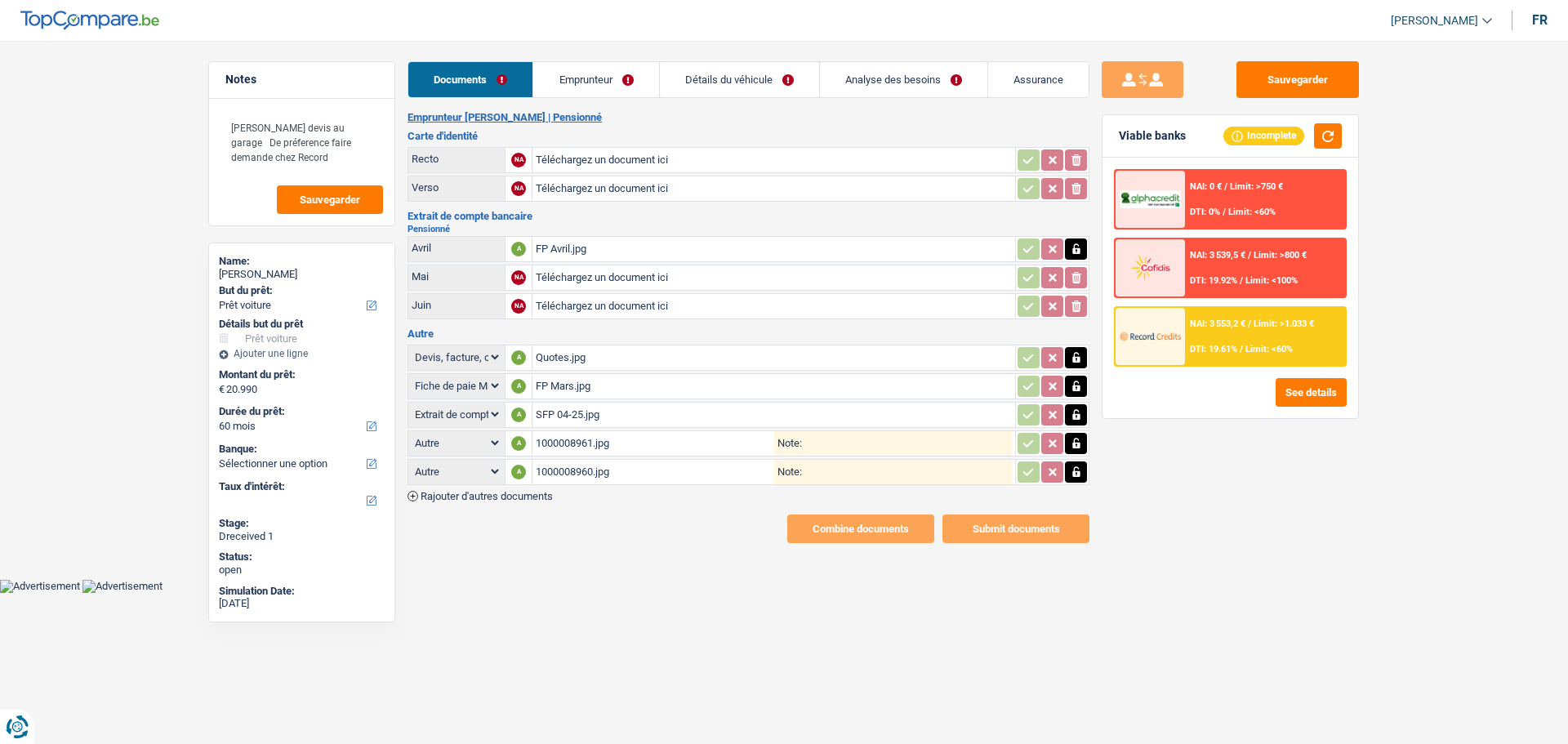 click on "Téléchargez un document ici" at bounding box center [773, 160] 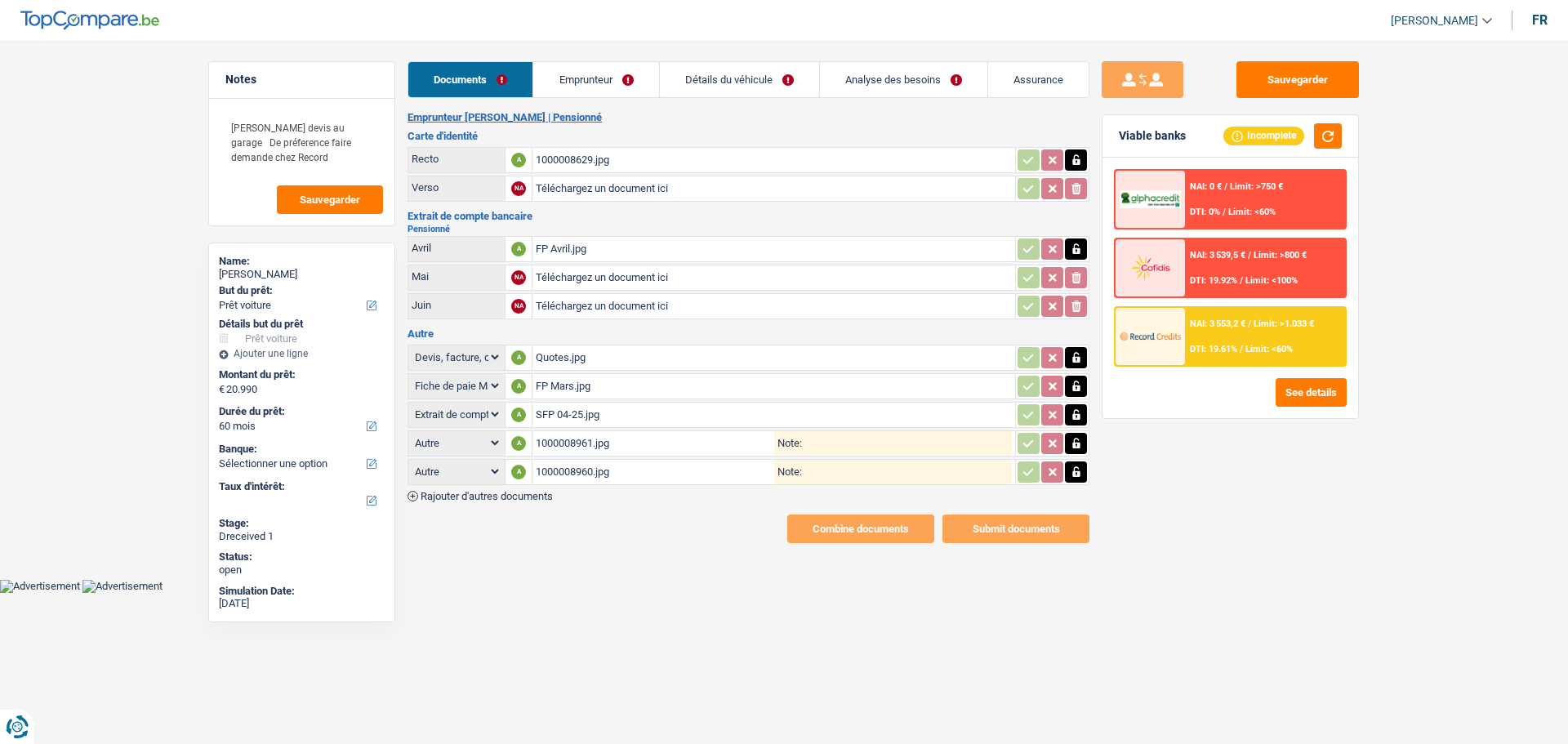 click on "1000008629.jpg" at bounding box center (773, 160) 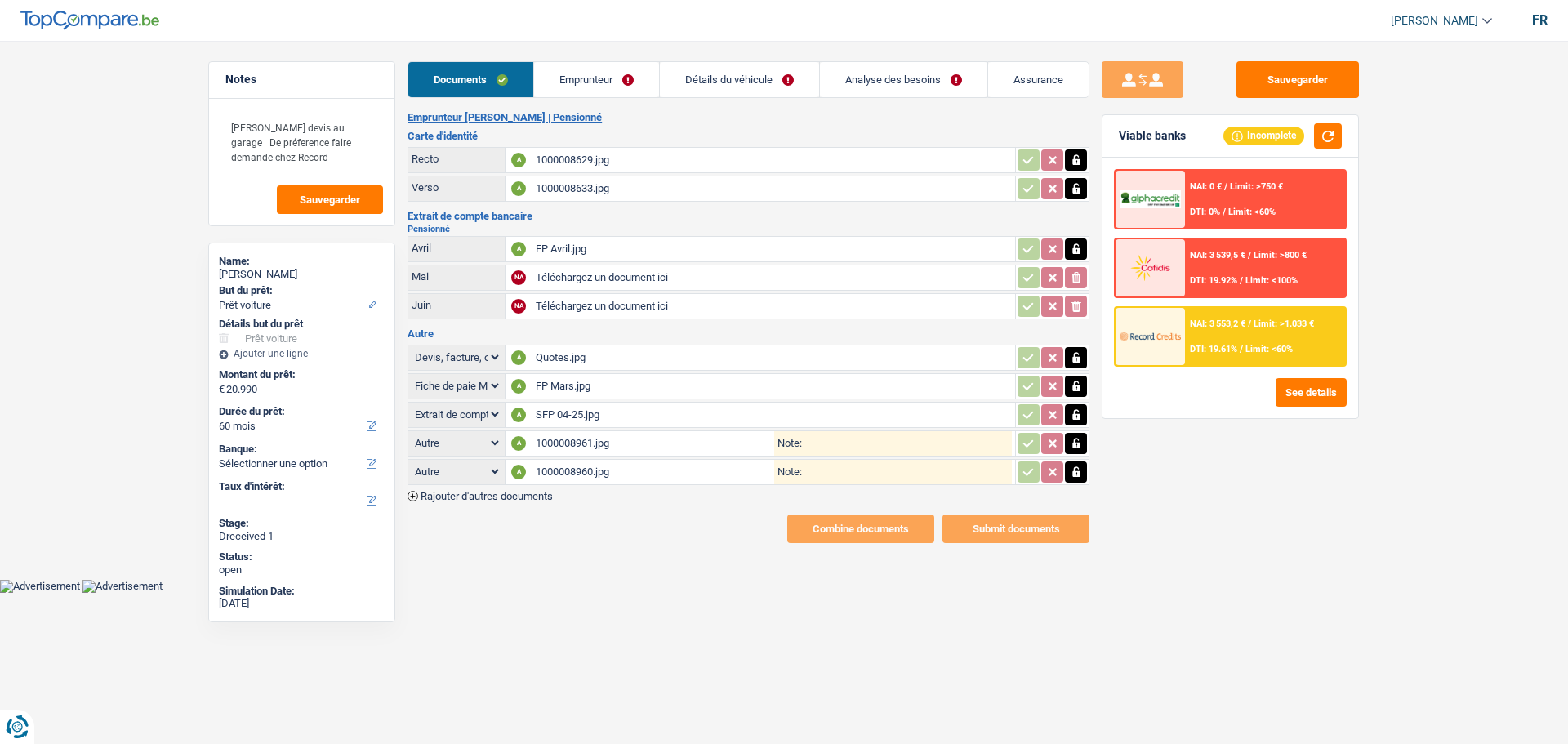 drag, startPoint x: 577, startPoint y: 376, endPoint x: 612, endPoint y: 376, distance: 35 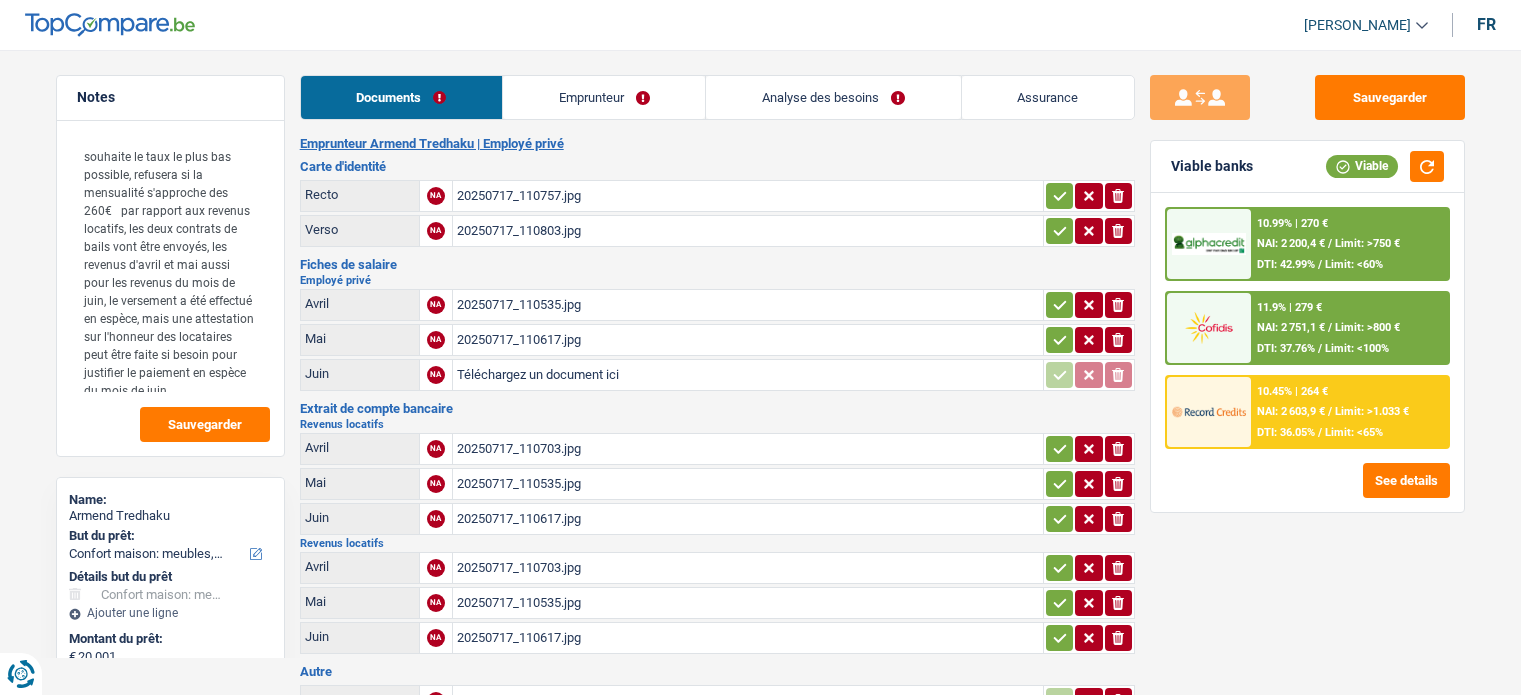 select on "household" 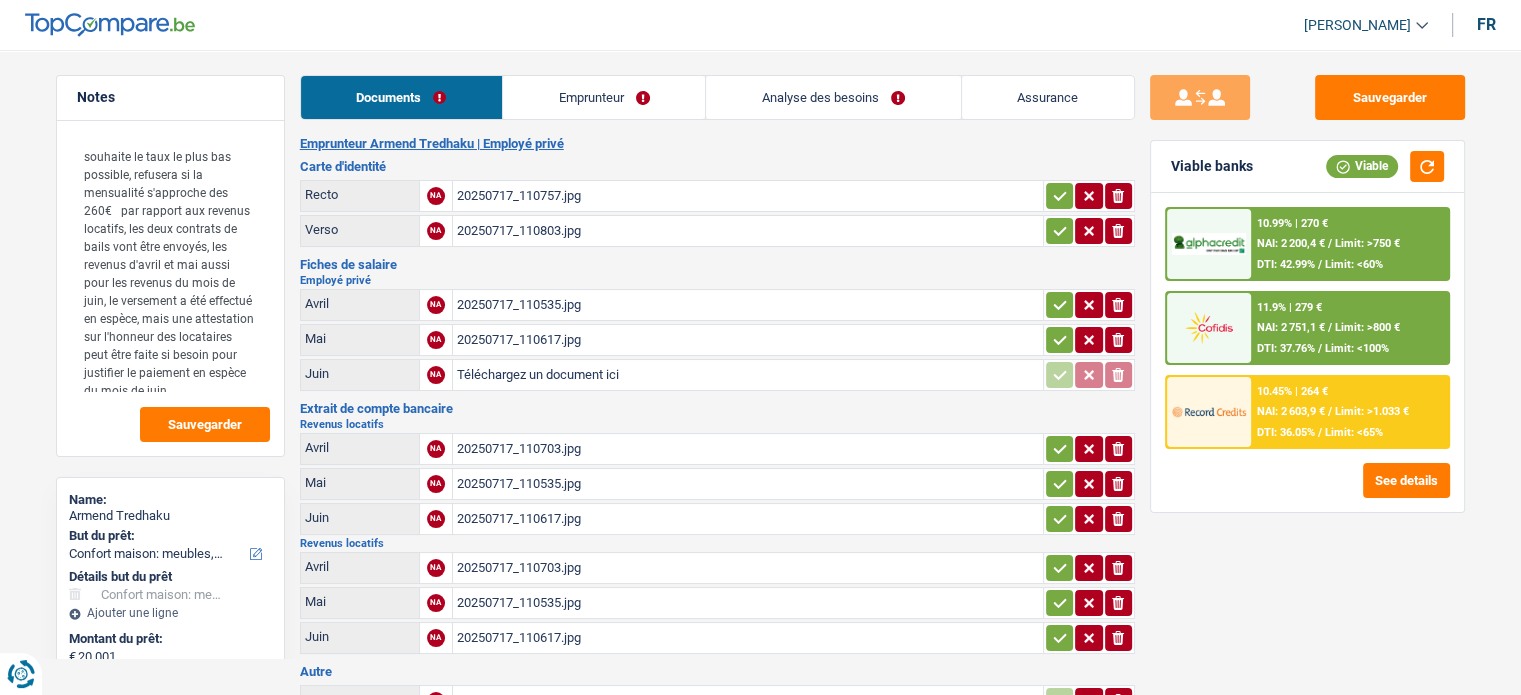 scroll, scrollTop: 0, scrollLeft: 0, axis: both 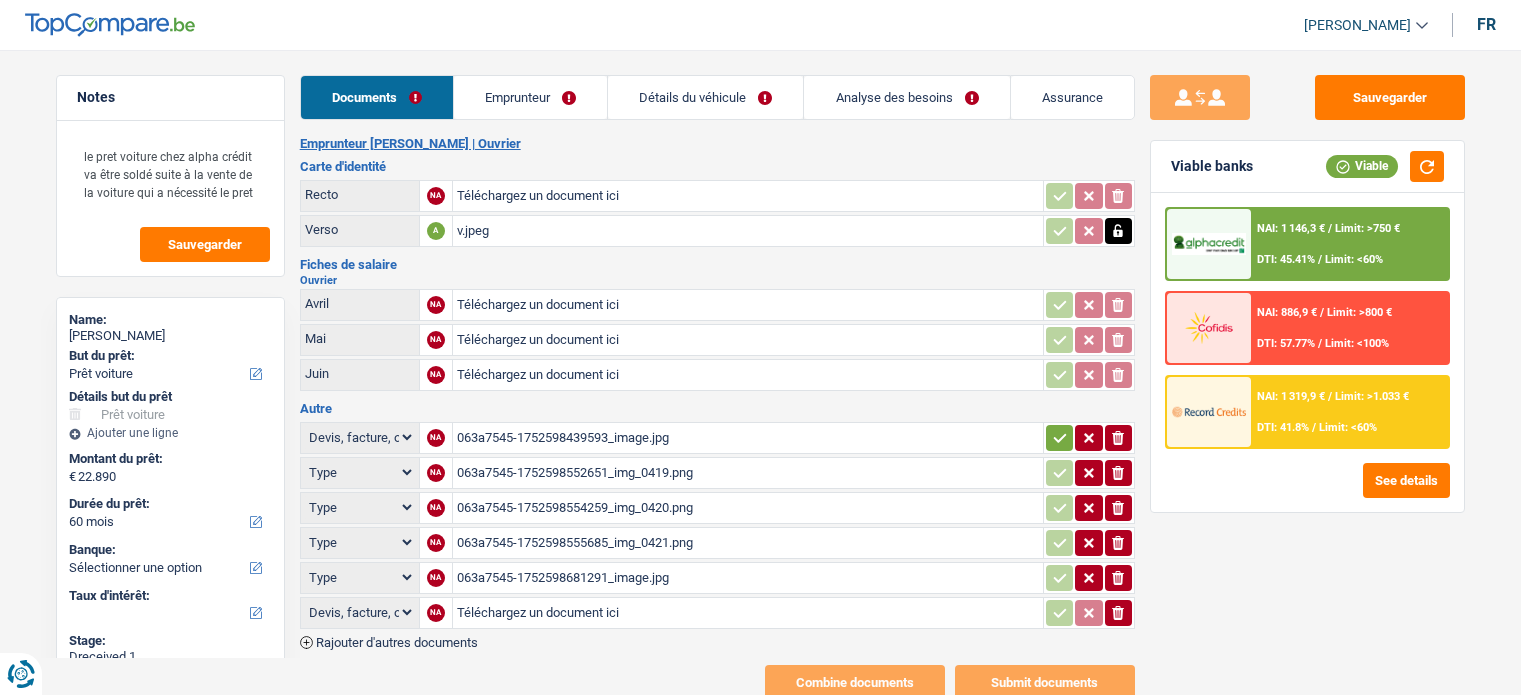 select on "car" 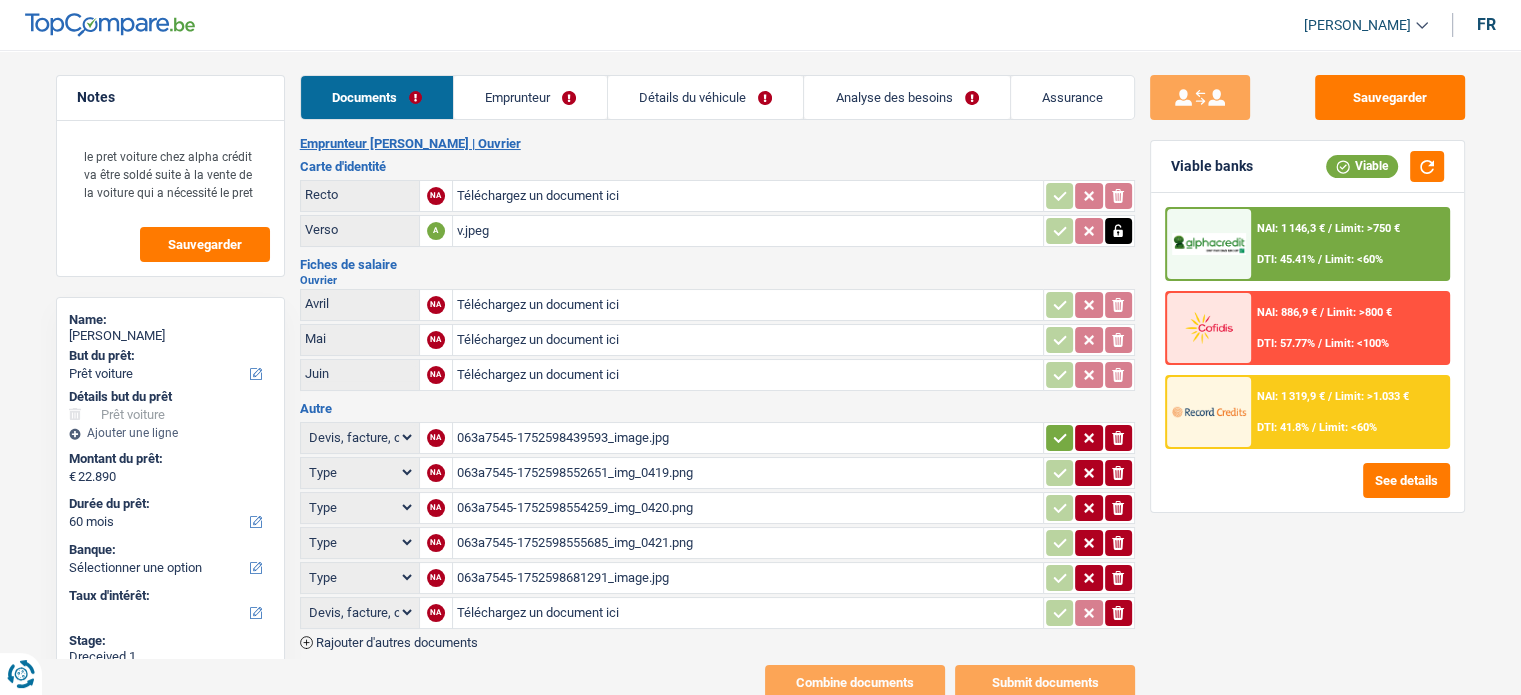 scroll, scrollTop: 0, scrollLeft: 0, axis: both 